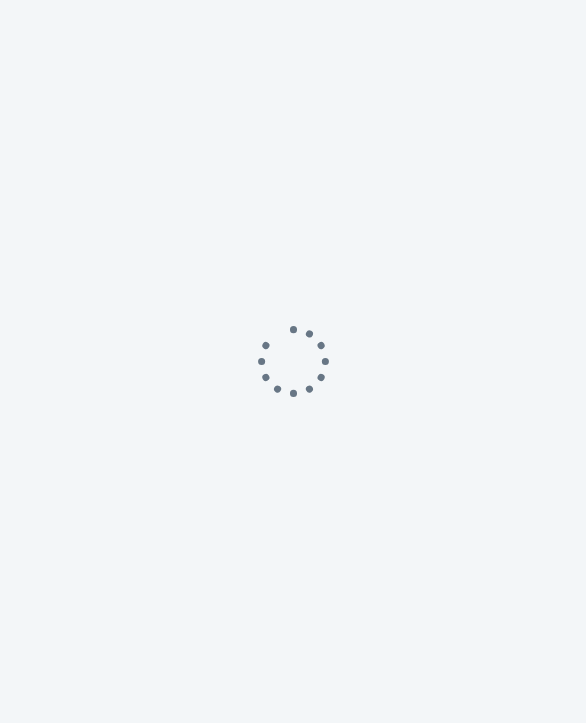 scroll, scrollTop: 0, scrollLeft: 0, axis: both 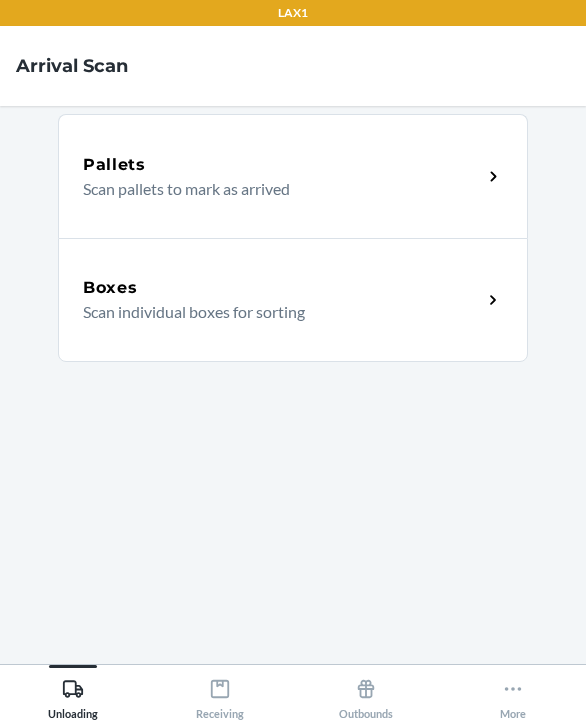 click on "Scan individual boxes for sorting" at bounding box center (274, 312) 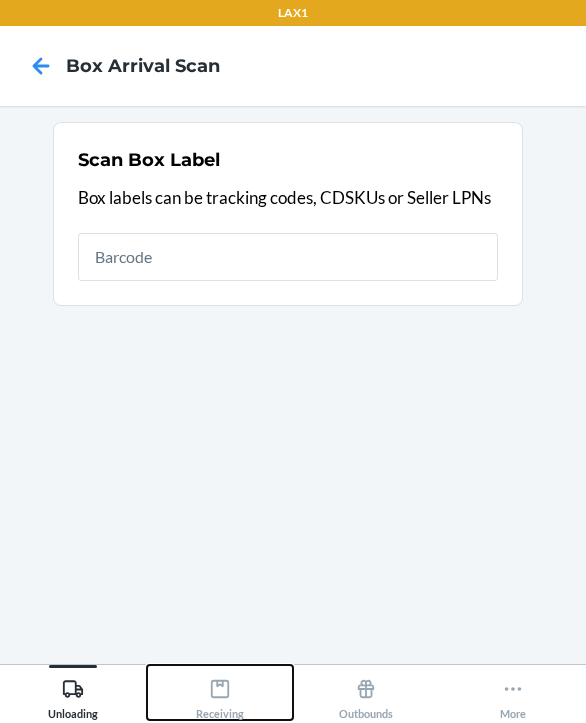 click 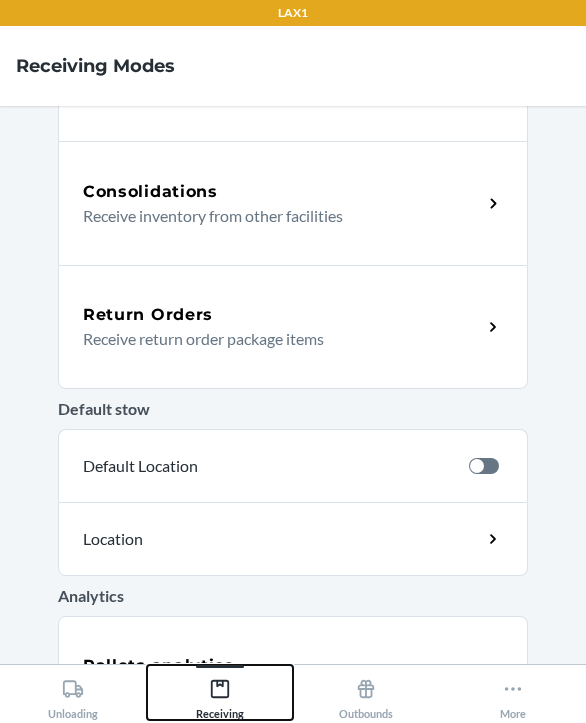 scroll, scrollTop: 549, scrollLeft: 0, axis: vertical 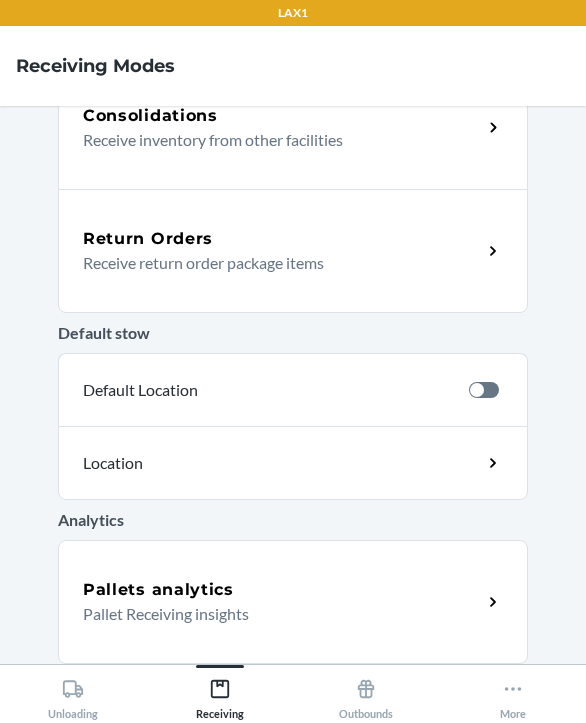 click on "Return Orders" at bounding box center [148, 239] 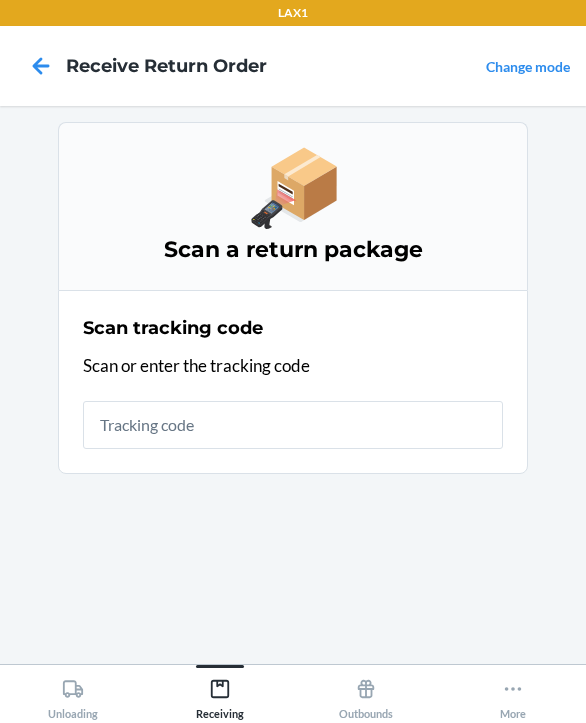 click on "Scan a return package" at bounding box center [293, 250] 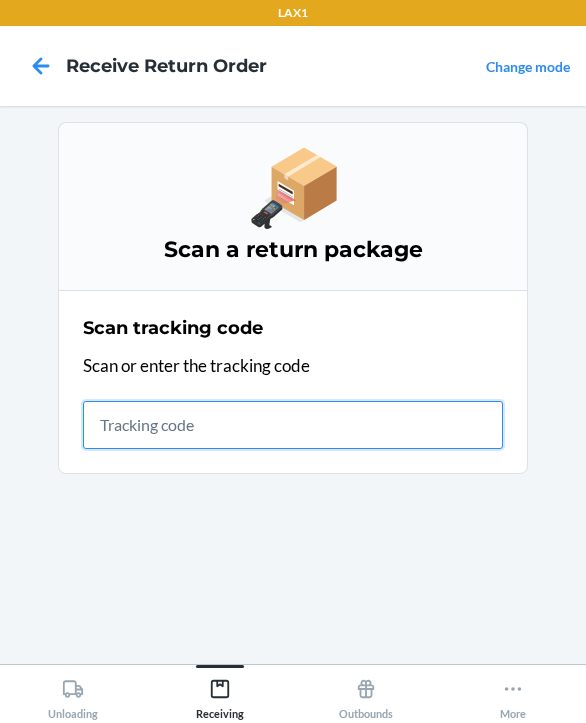 click at bounding box center (293, 425) 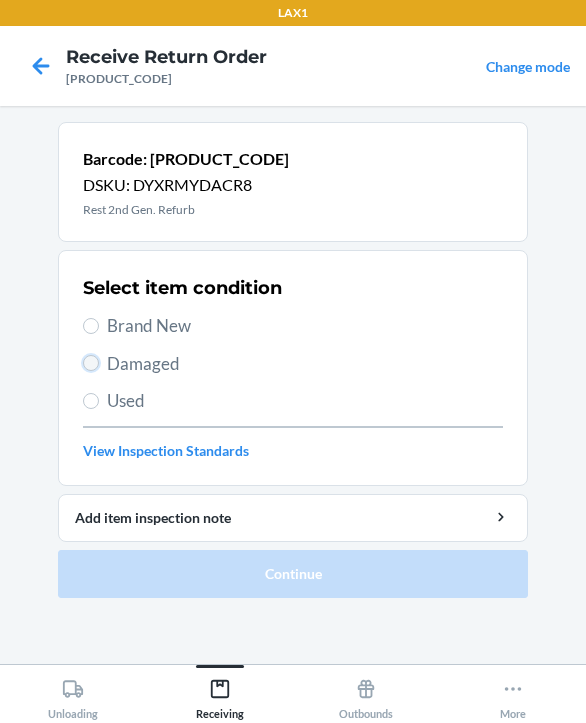 click on "Damaged" at bounding box center (91, 363) 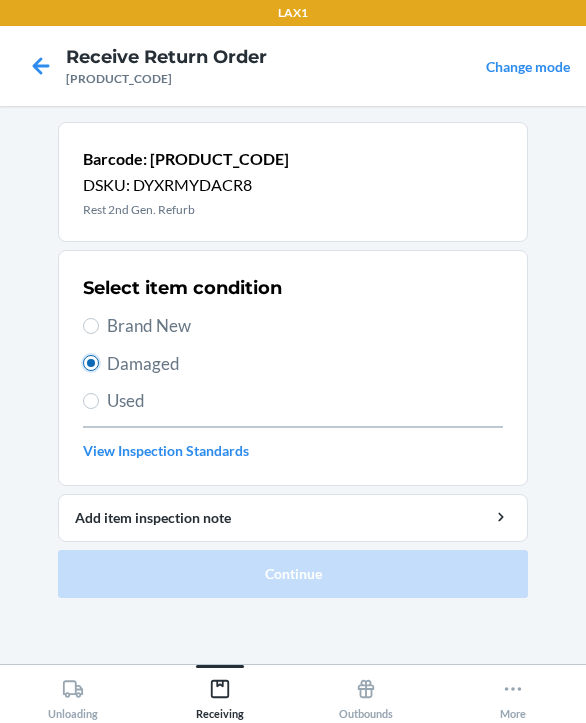 radio on "true" 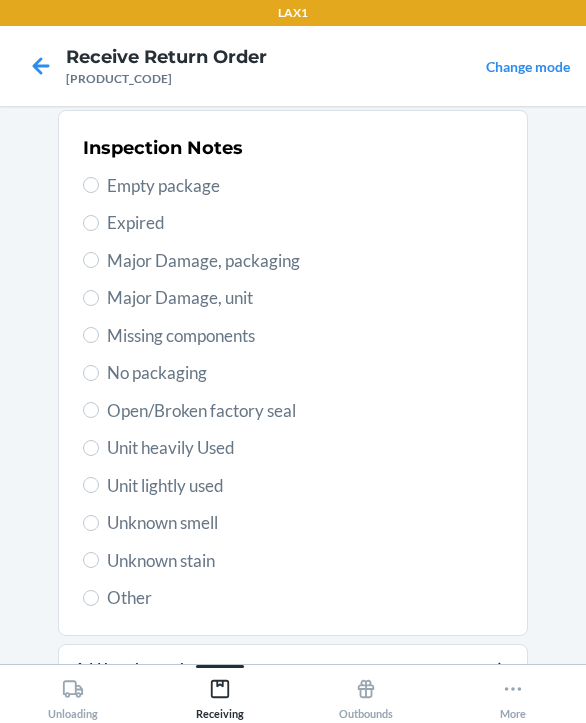 scroll, scrollTop: 484, scrollLeft: 0, axis: vertical 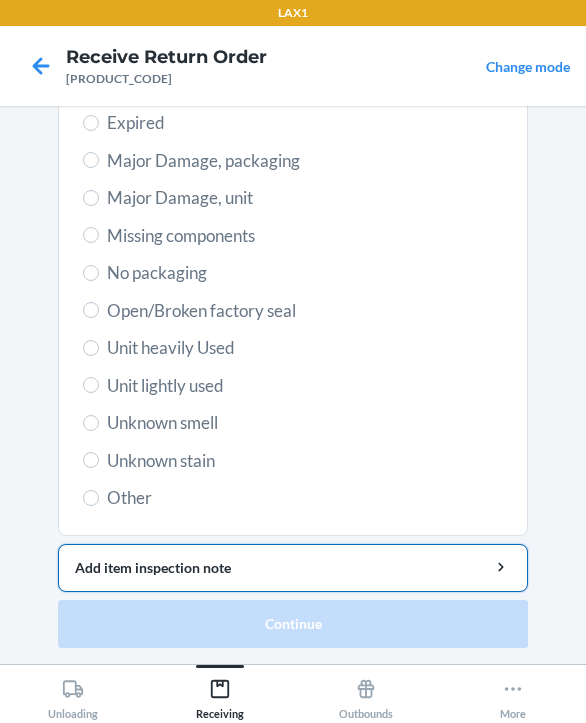 click on "Add item inspection note" at bounding box center [293, 568] 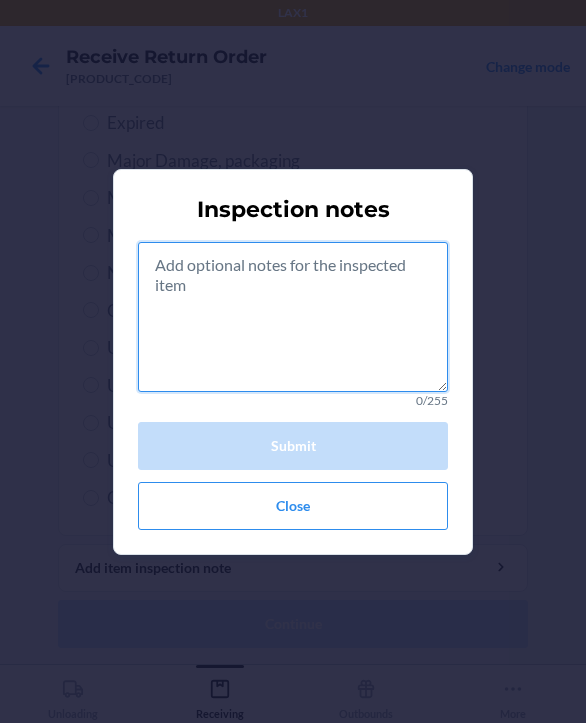 click at bounding box center (293, 317) 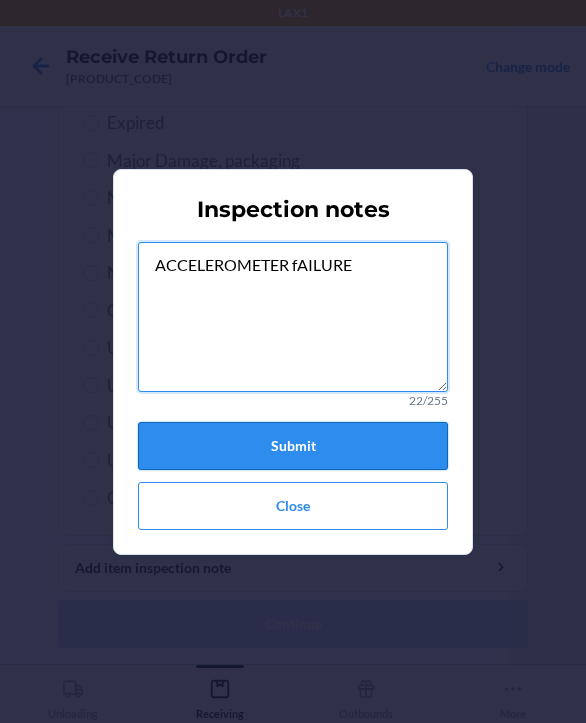 type on "ACCELEROMETER fAILURE" 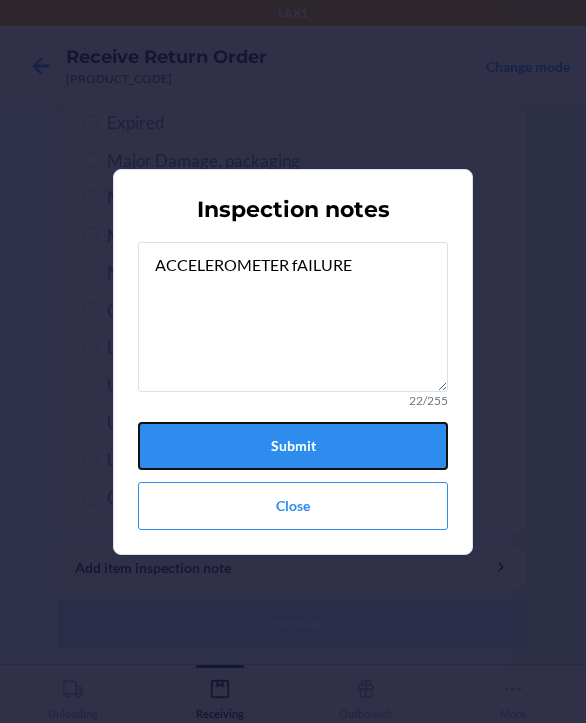 click on "Submit" at bounding box center [293, 446] 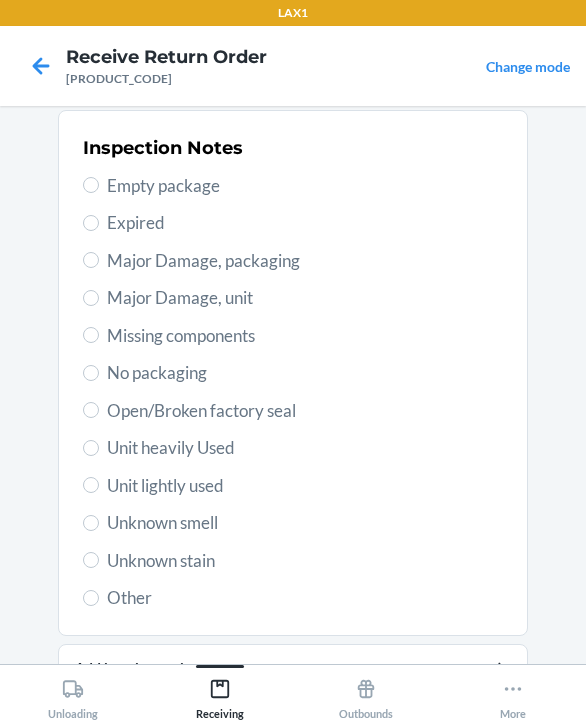 scroll, scrollTop: 484, scrollLeft: 0, axis: vertical 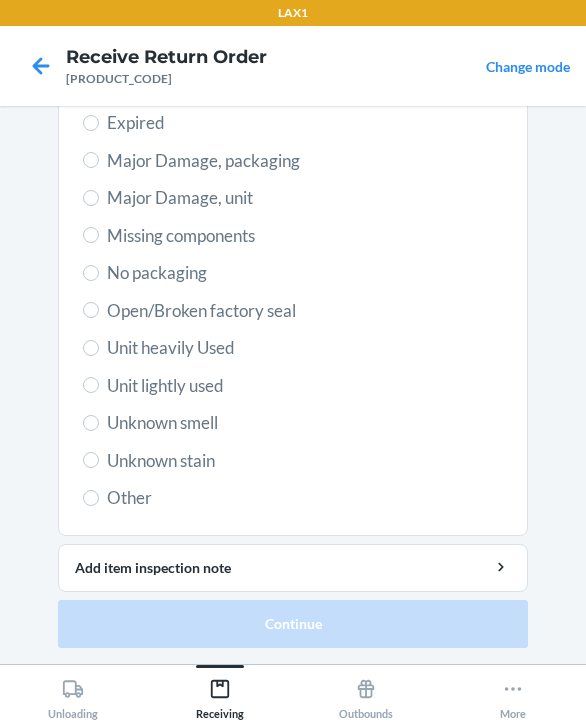 click on "Major Damage, unit" at bounding box center [305, 198] 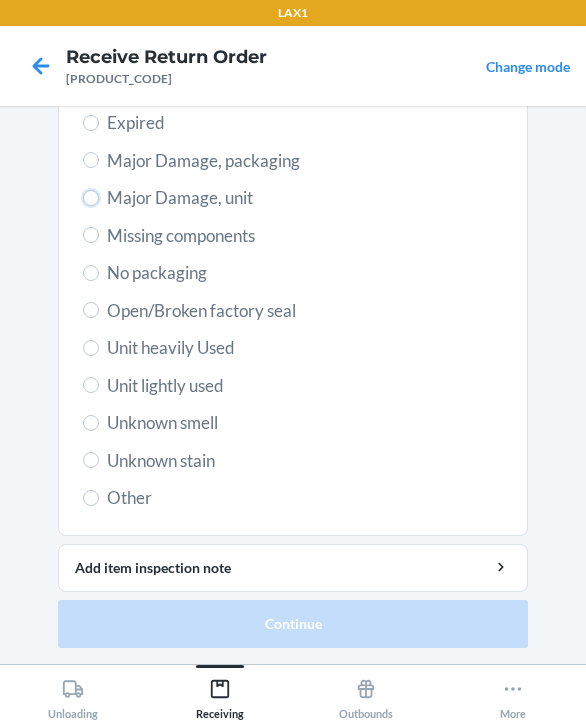 click on "Major Damage, unit" at bounding box center [91, 198] 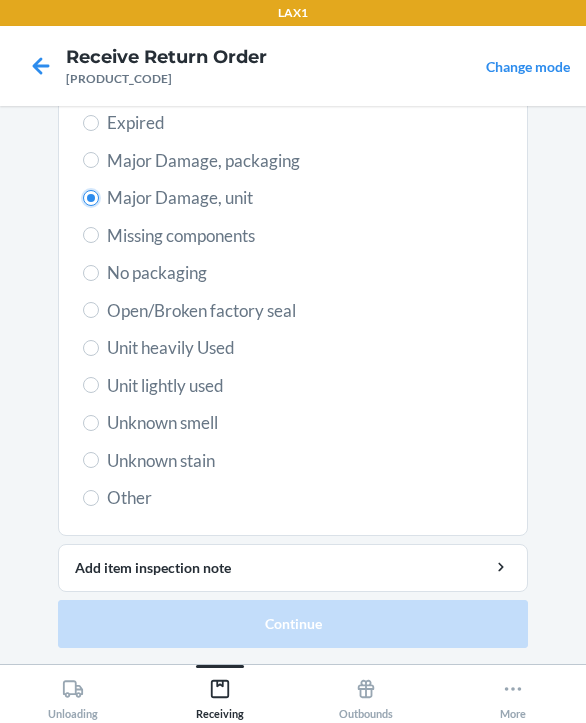 radio on "true" 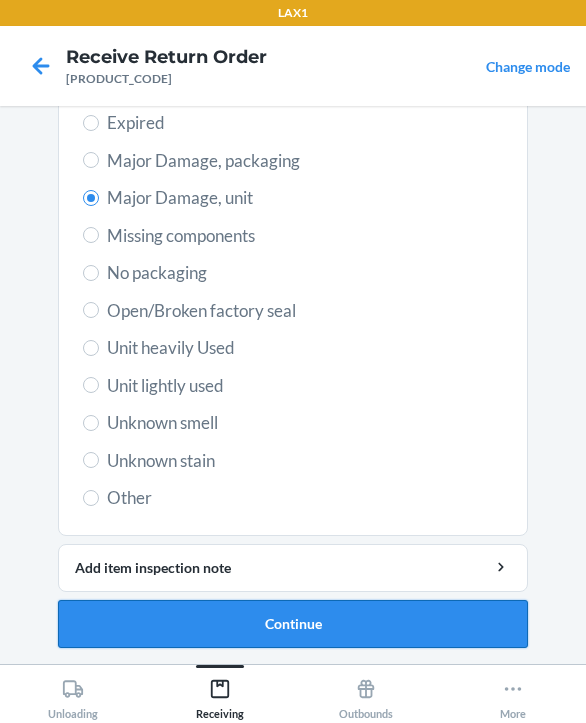 click on "Continue" at bounding box center [293, 624] 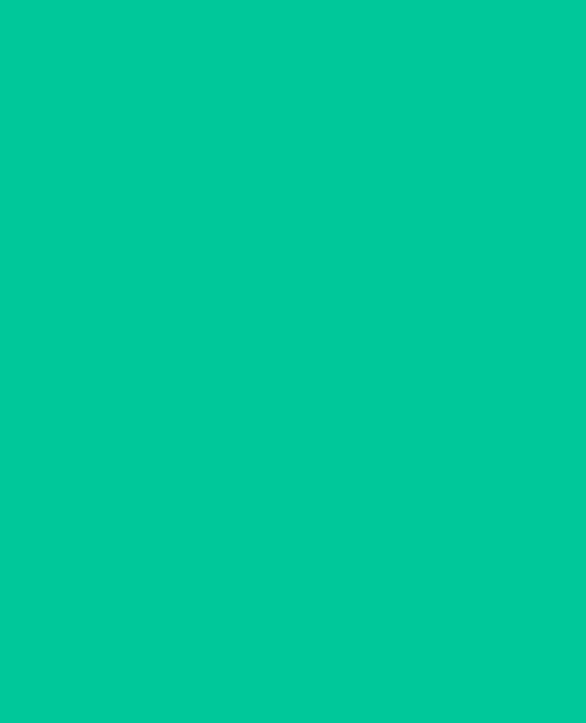 scroll, scrollTop: 307, scrollLeft: 0, axis: vertical 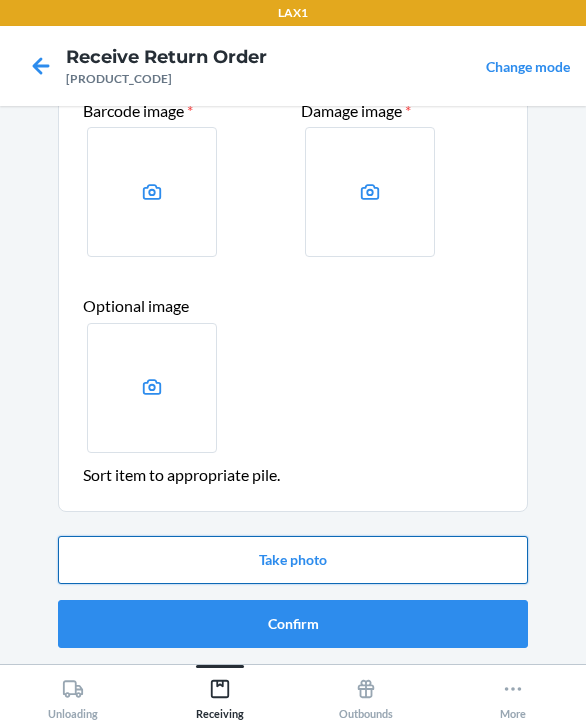 click on "Take photo" at bounding box center [293, 560] 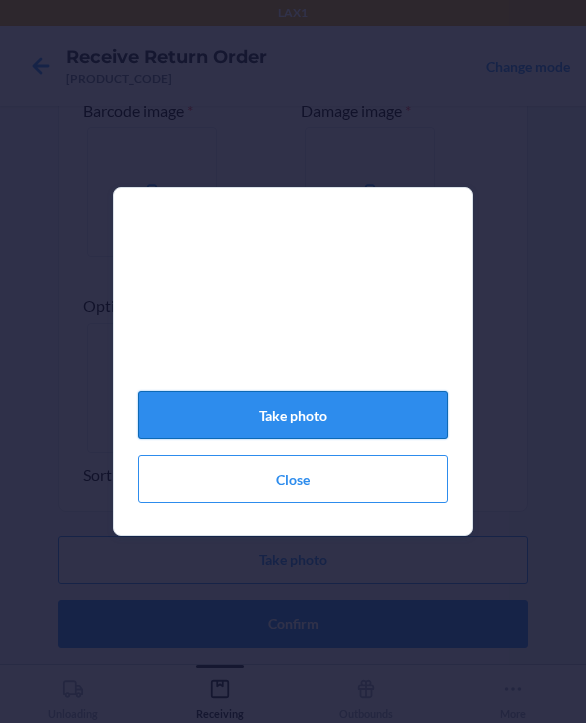click on "Take photo" 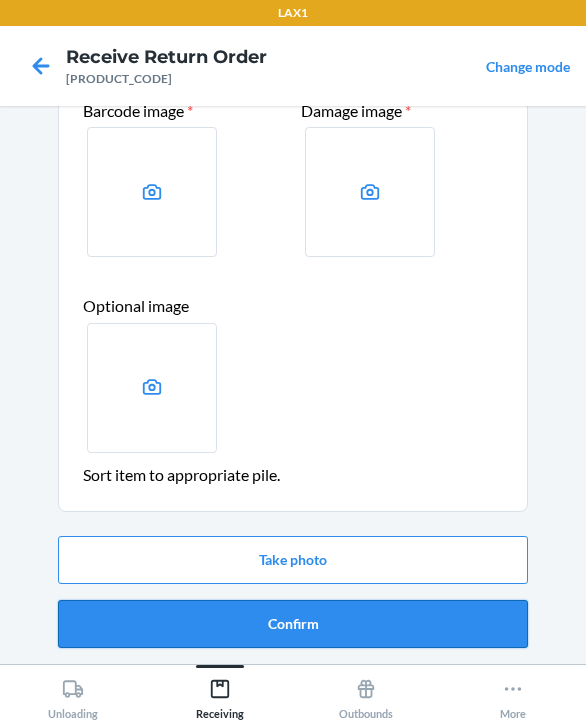 click on "Confirm" at bounding box center (293, 624) 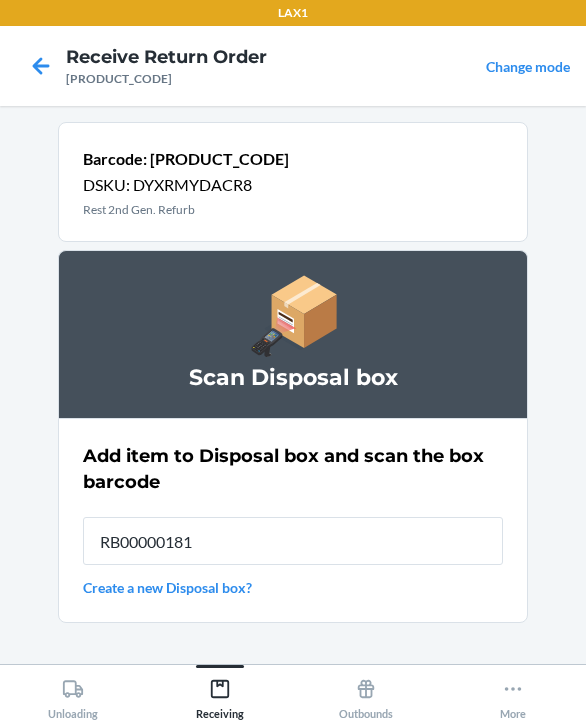type on "RB000001819" 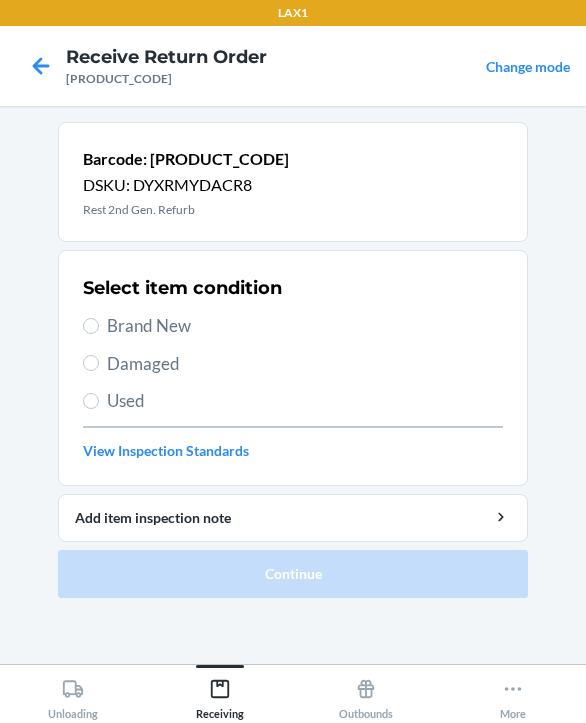 click on "Damaged" at bounding box center [305, 364] 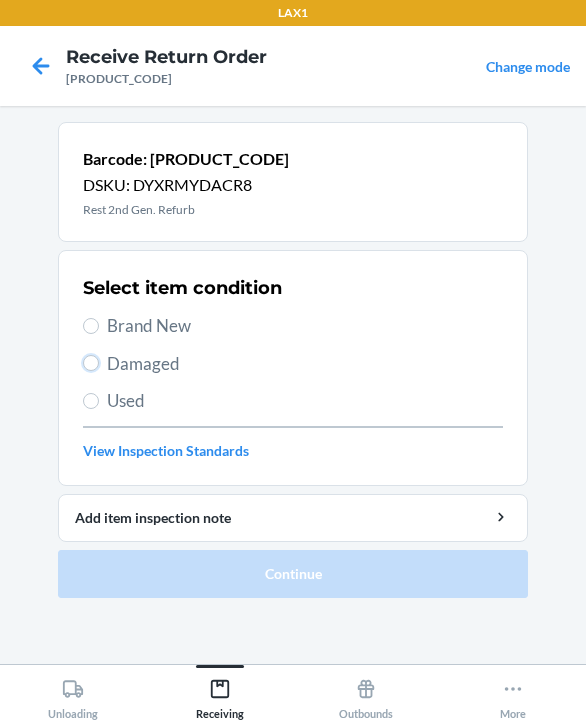 click on "Damaged" at bounding box center [91, 363] 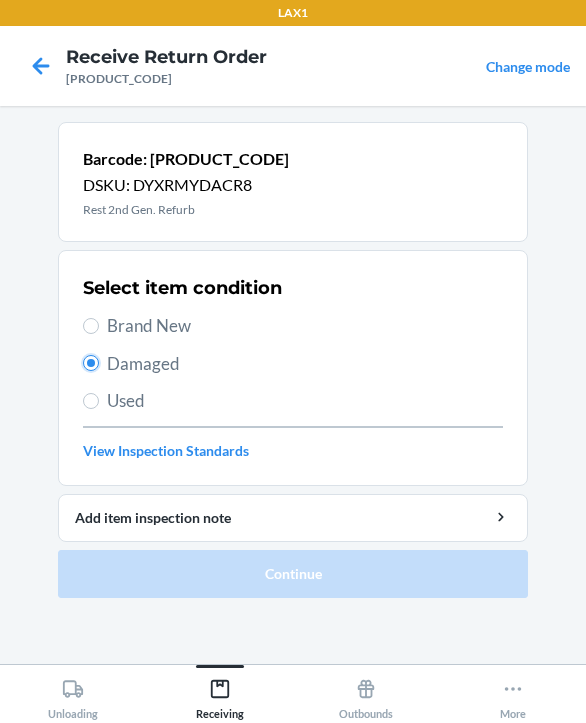 radio on "true" 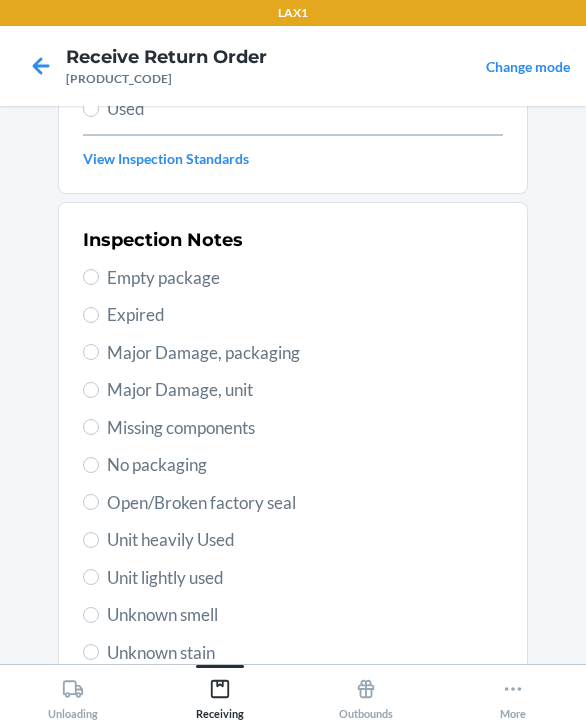 scroll, scrollTop: 300, scrollLeft: 0, axis: vertical 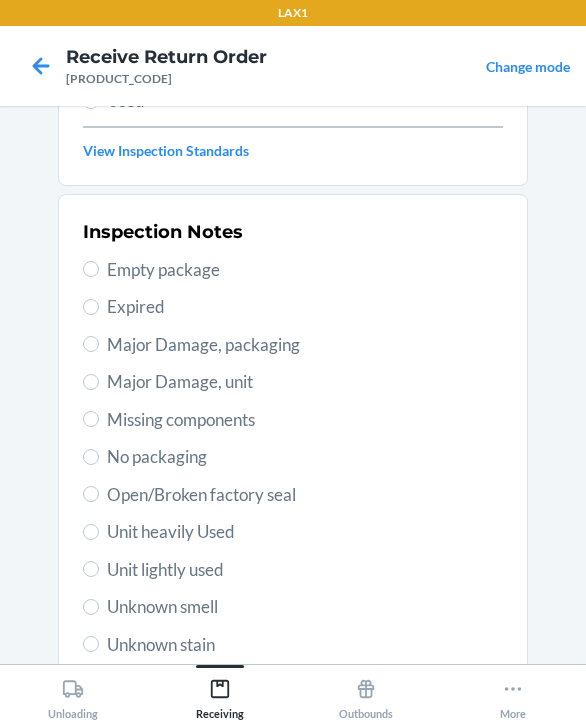 click on "Major Damage, unit" at bounding box center [305, 382] 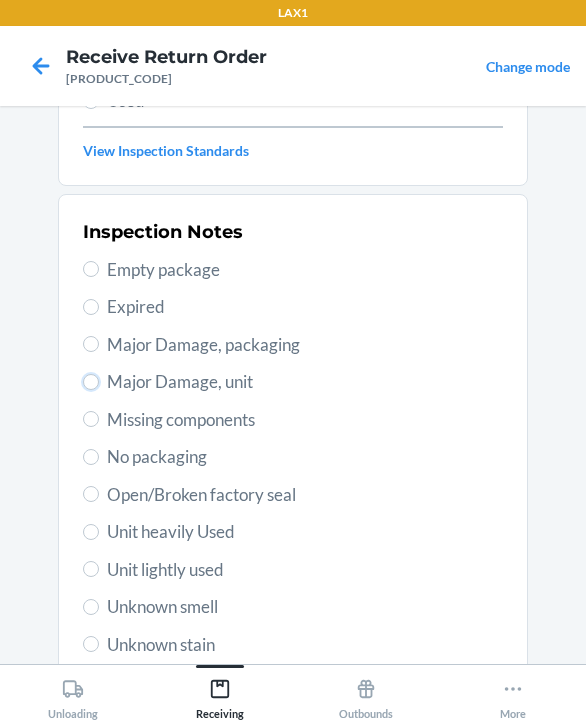 click on "Major Damage, unit" at bounding box center (91, 382) 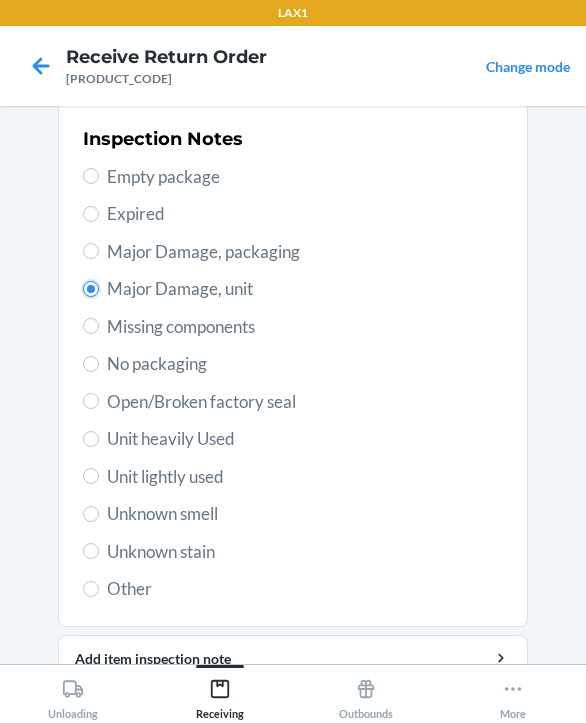 scroll, scrollTop: 484, scrollLeft: 0, axis: vertical 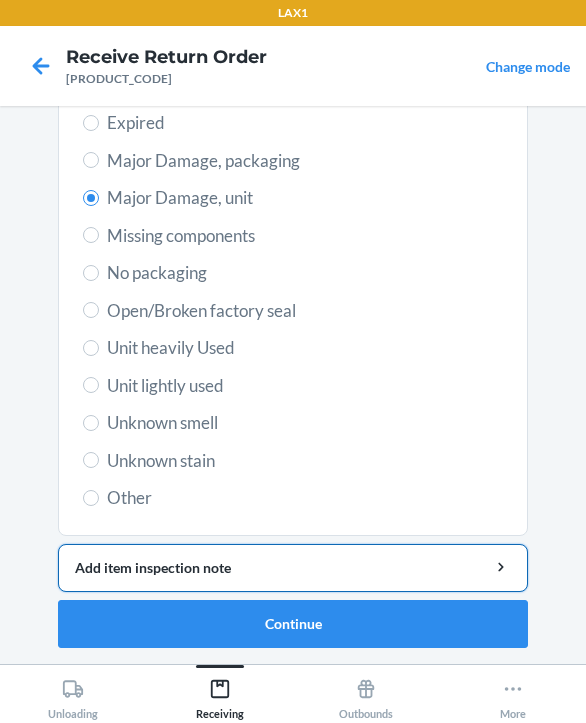 click on "Add item inspection note" at bounding box center [293, 568] 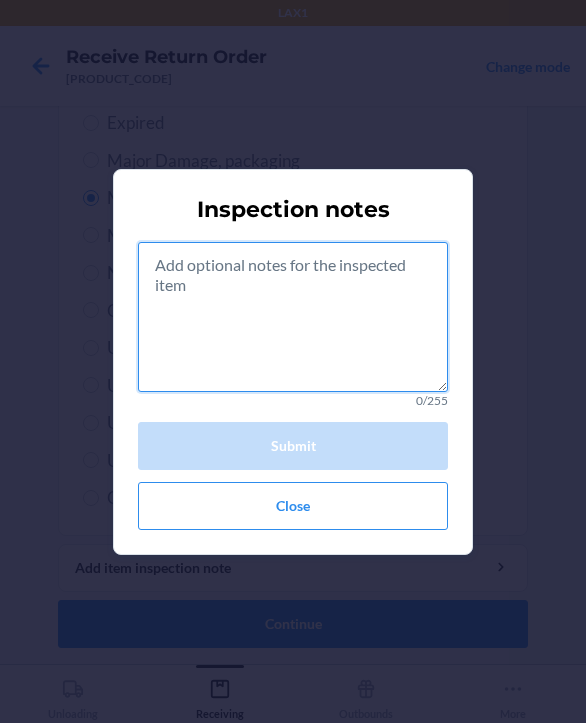 click at bounding box center [293, 317] 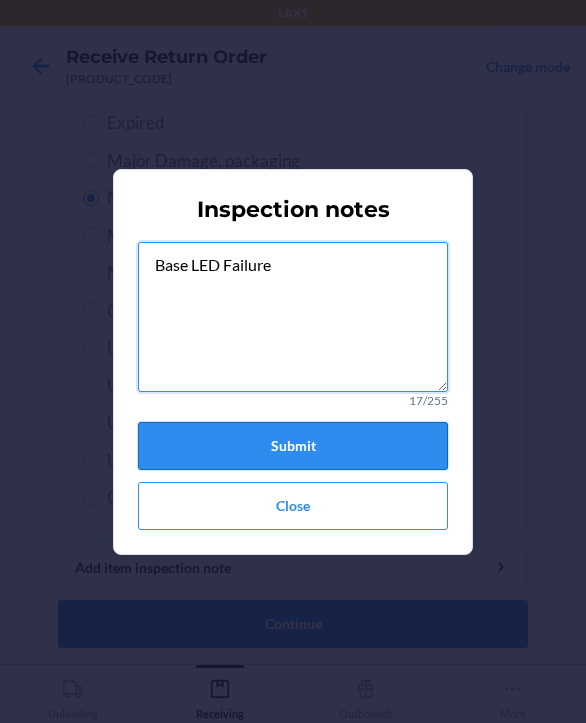 type on "Base LED Failure" 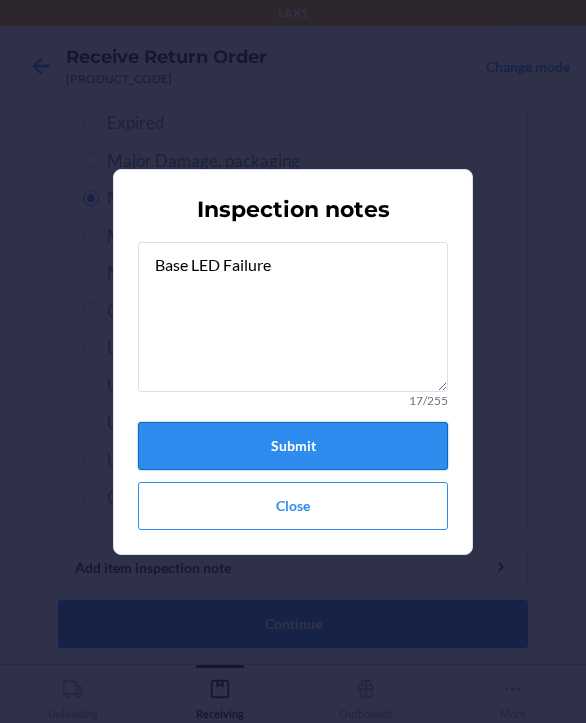 click on "Submit" at bounding box center [293, 446] 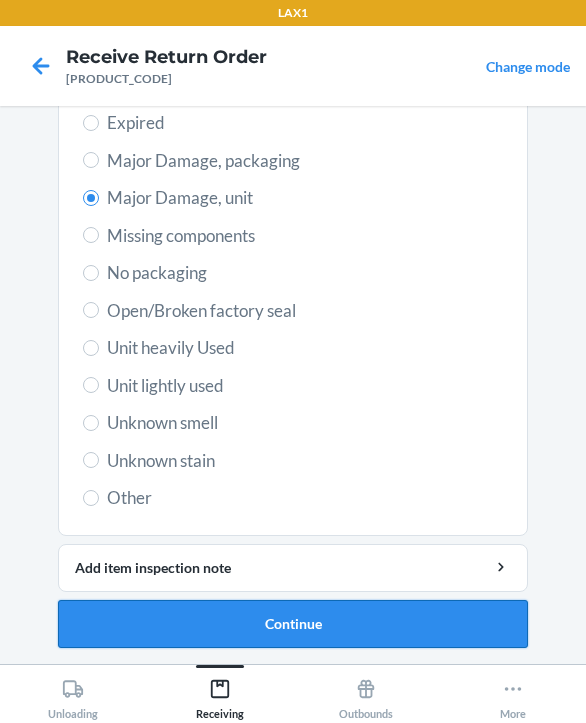 click on "Continue" at bounding box center [293, 624] 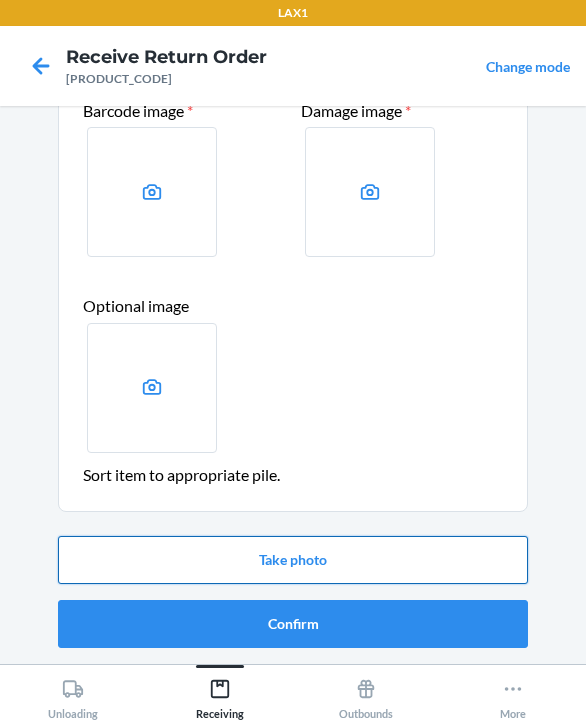 click on "Take photo" at bounding box center [293, 560] 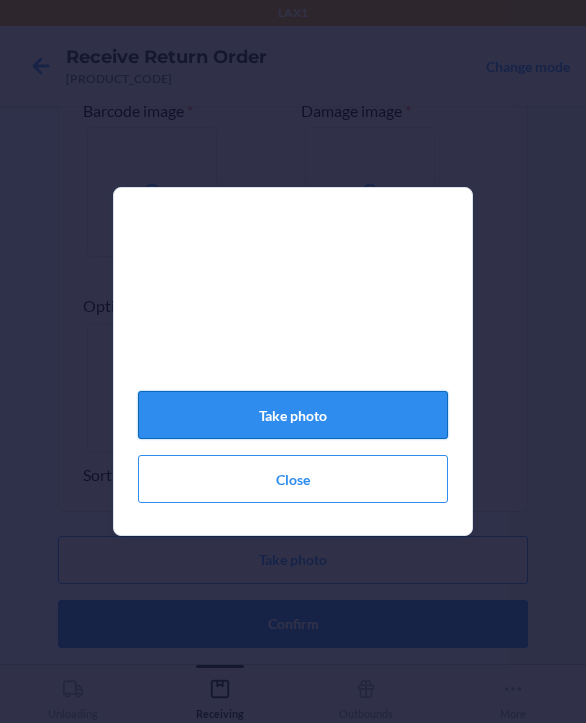 click on "Take photo" 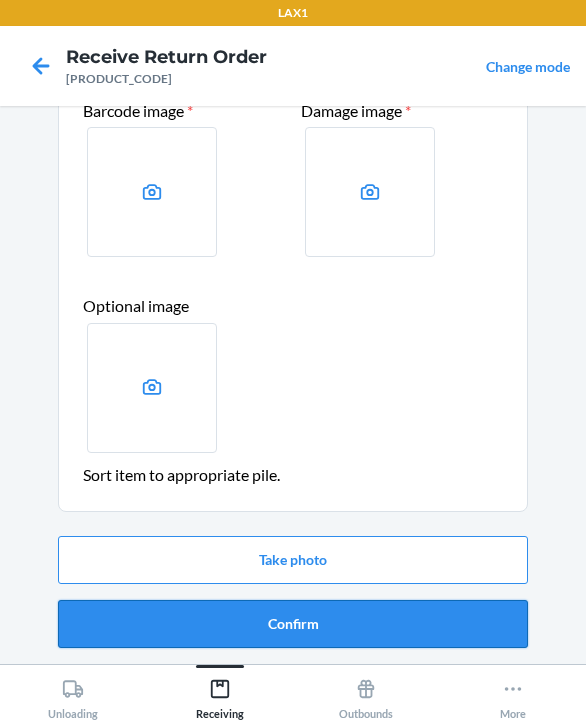 click on "Confirm" at bounding box center [293, 624] 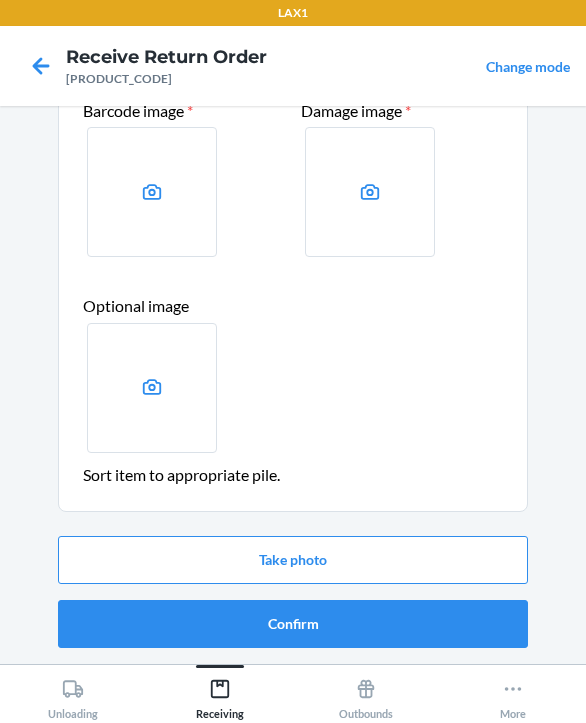 scroll, scrollTop: 0, scrollLeft: 0, axis: both 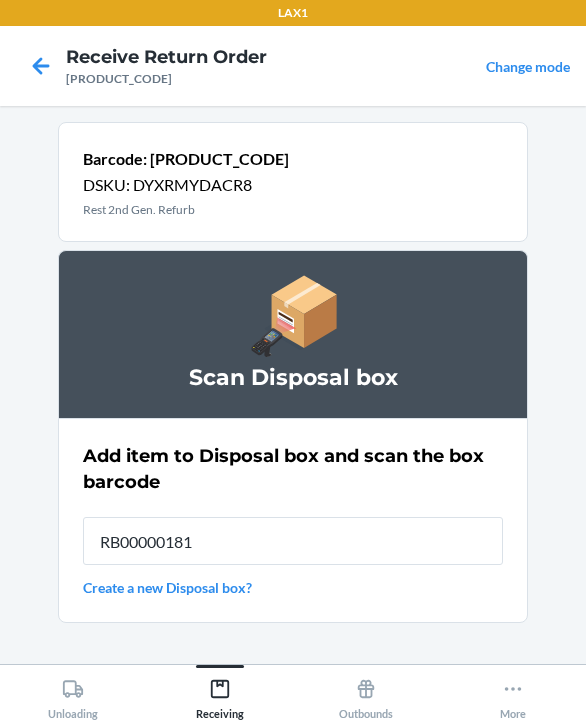type on "RB000001819" 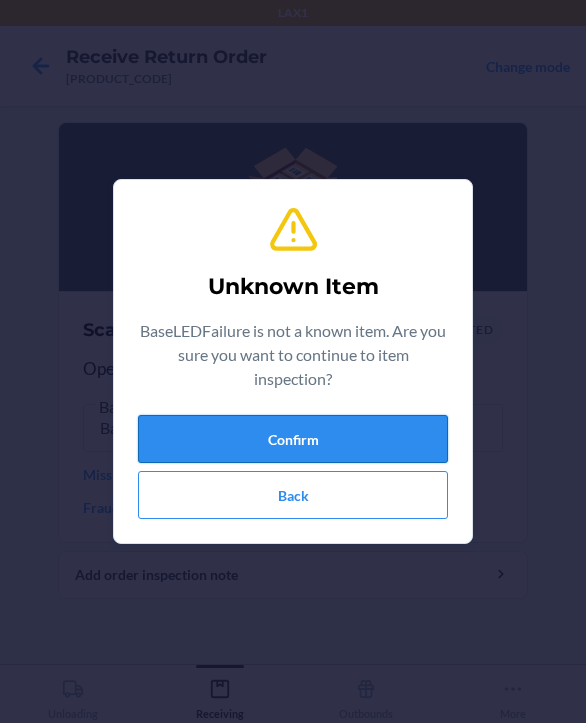 click on "Confirm" at bounding box center (293, 439) 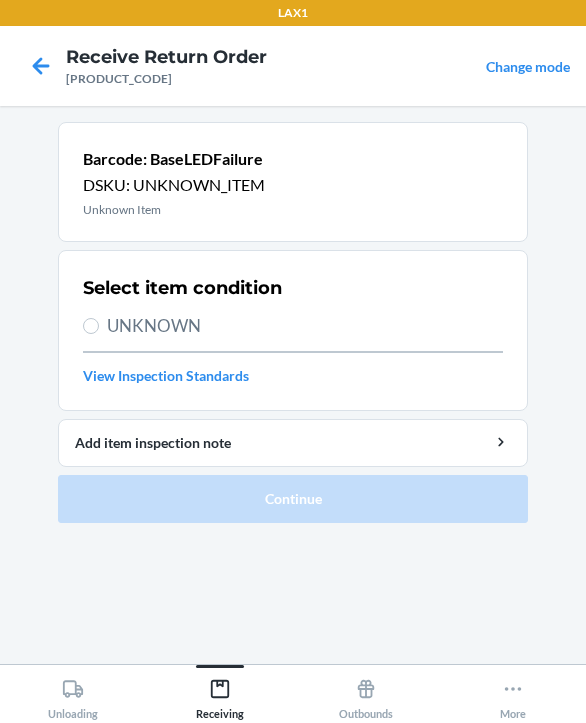 click on "UNKNOWN" at bounding box center (305, 326) 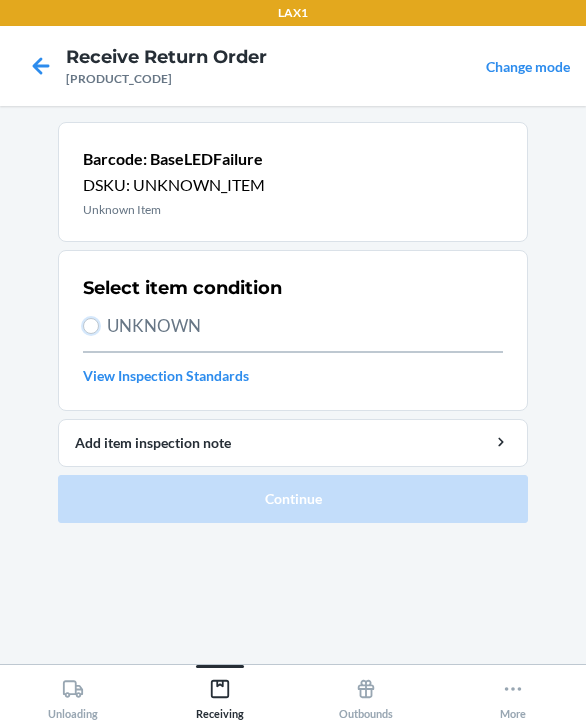 click on "UNKNOWN" at bounding box center (91, 326) 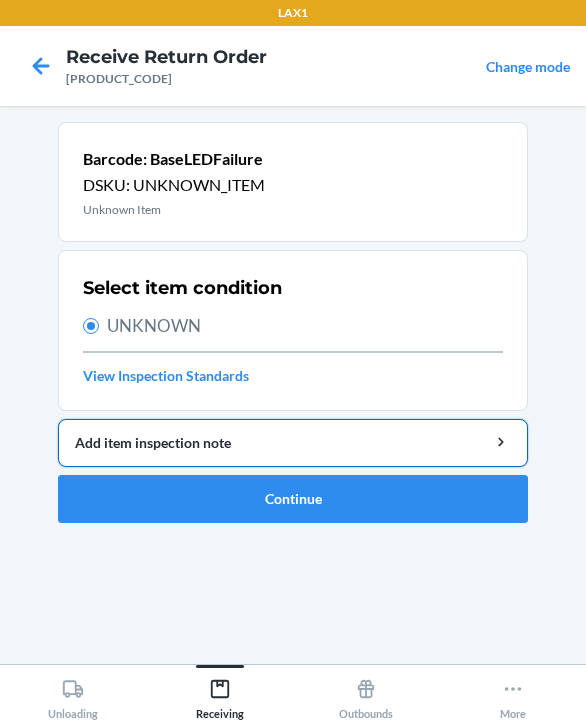 click on "Add item inspection note" at bounding box center [293, 443] 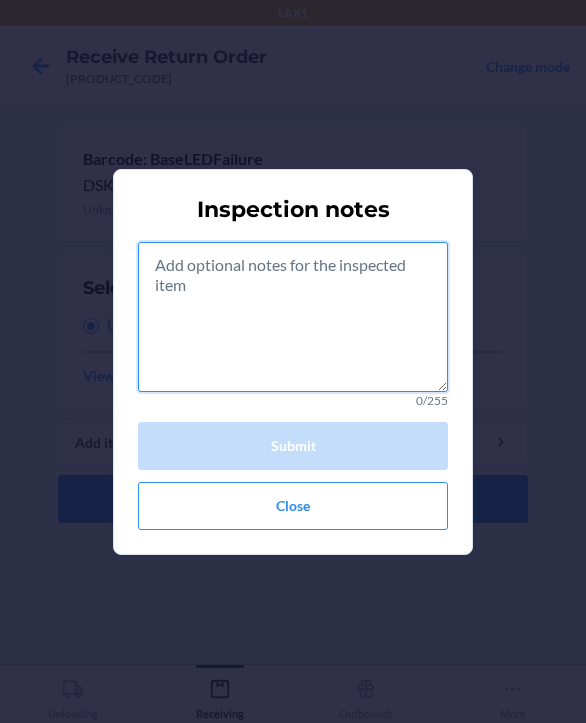 click at bounding box center (293, 317) 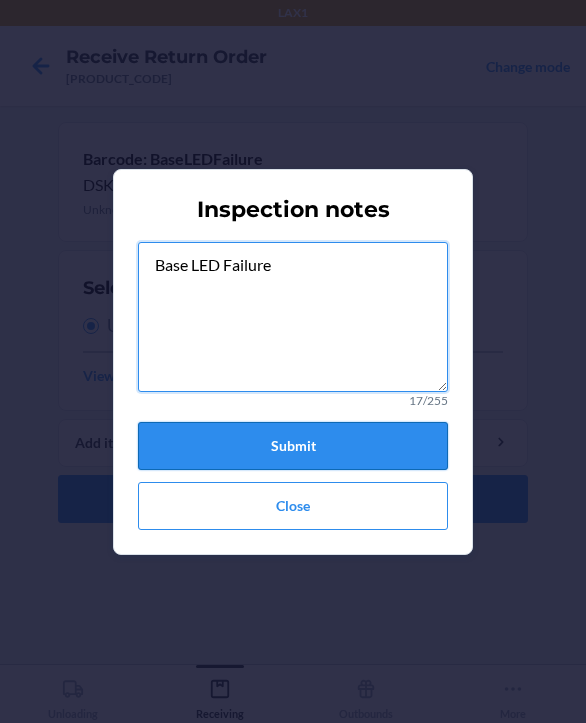 type on "Base LED Failure" 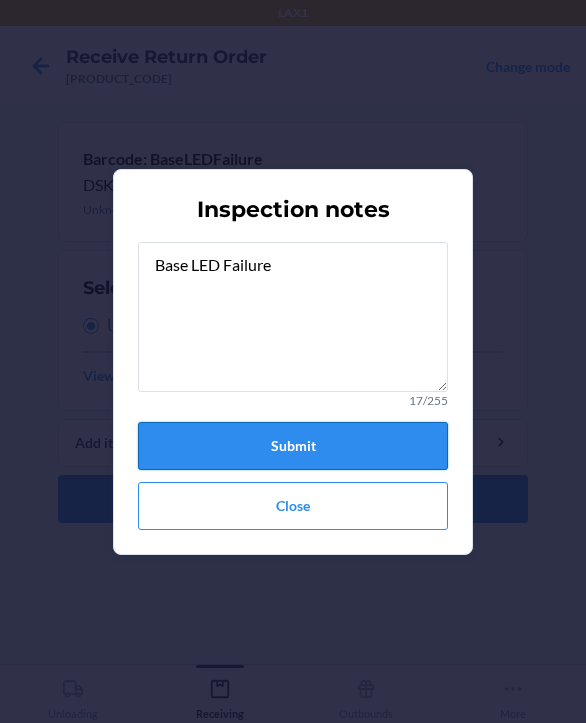 click on "Submit" at bounding box center (293, 446) 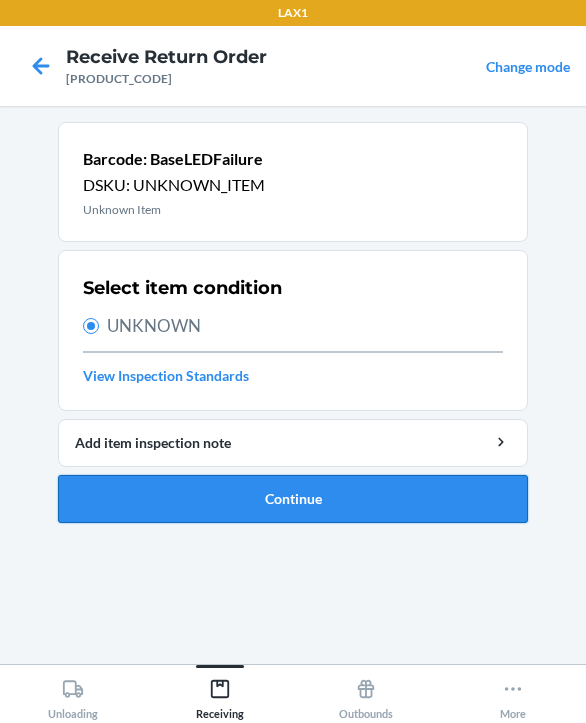 click on "Continue" at bounding box center [293, 499] 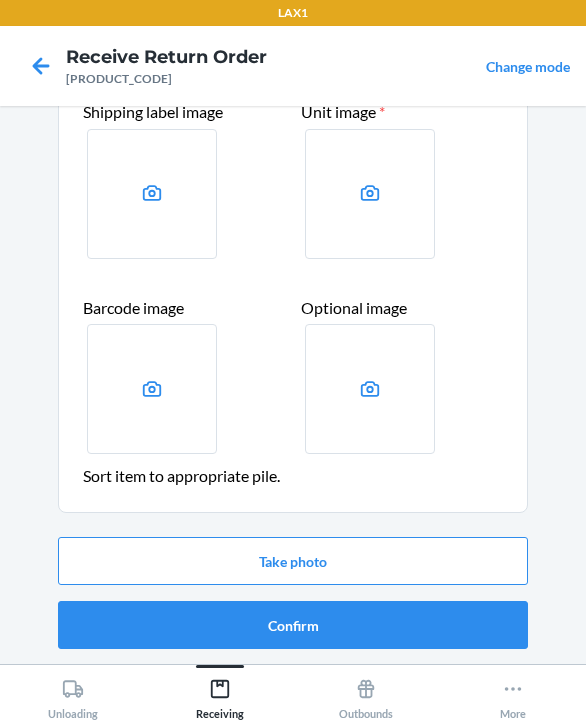scroll, scrollTop: 111, scrollLeft: 0, axis: vertical 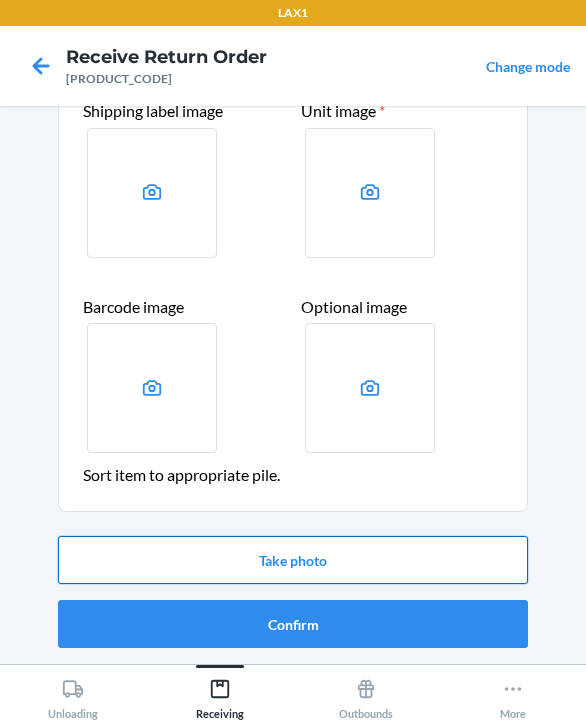 click on "Take photo" at bounding box center (293, 560) 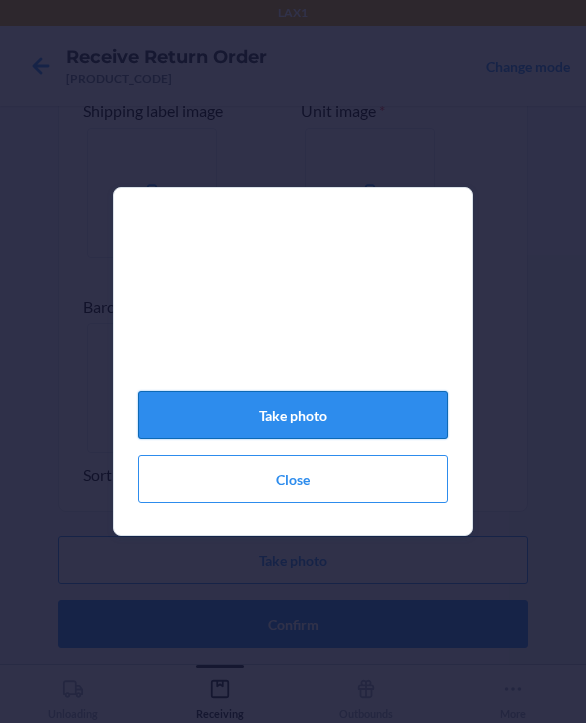 click on "Take photo" 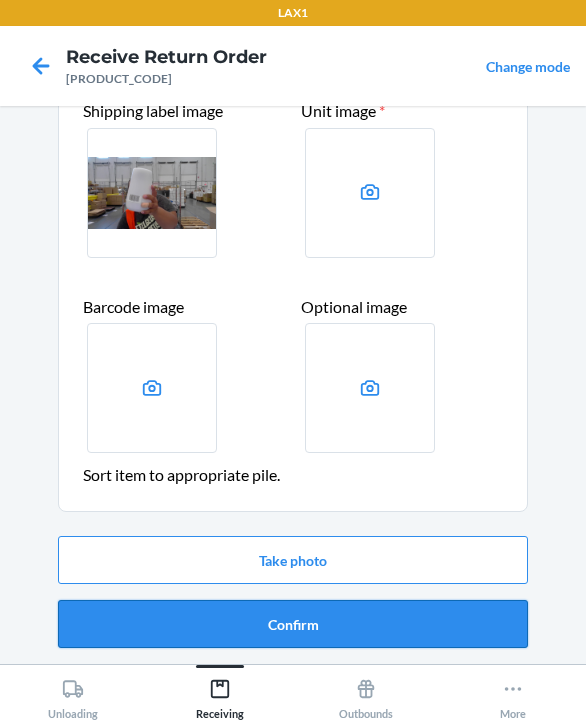 click on "Confirm" at bounding box center (293, 624) 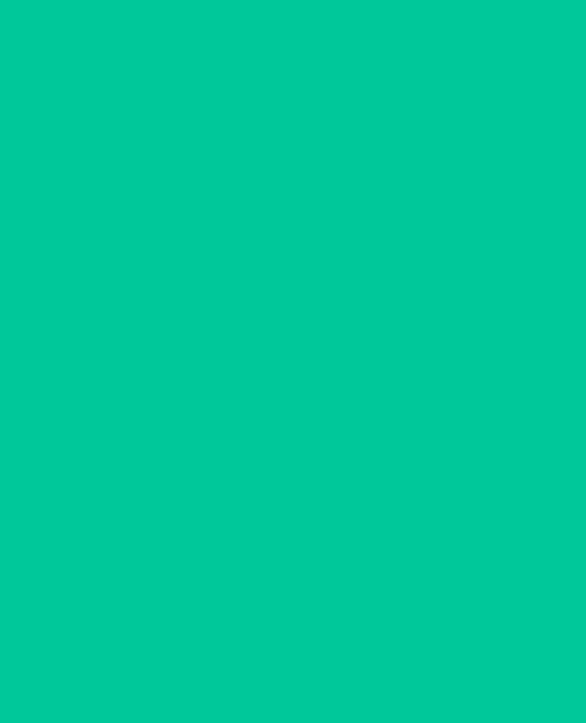 scroll, scrollTop: 0, scrollLeft: 0, axis: both 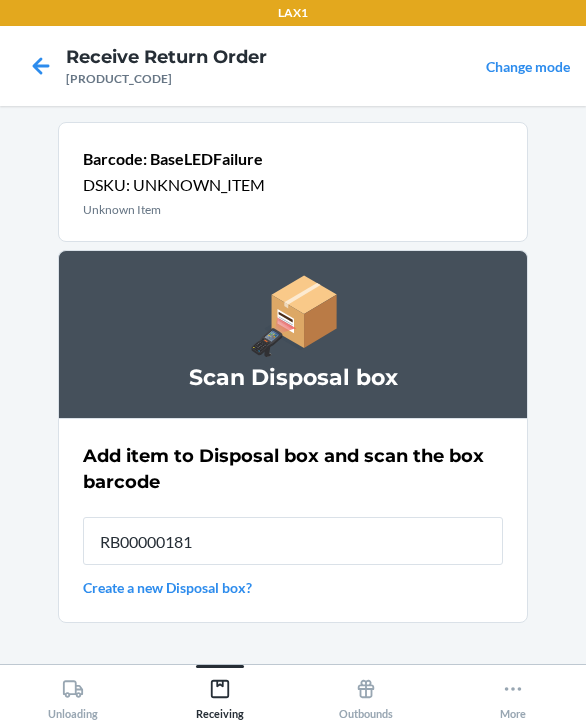 type on "RB000001819" 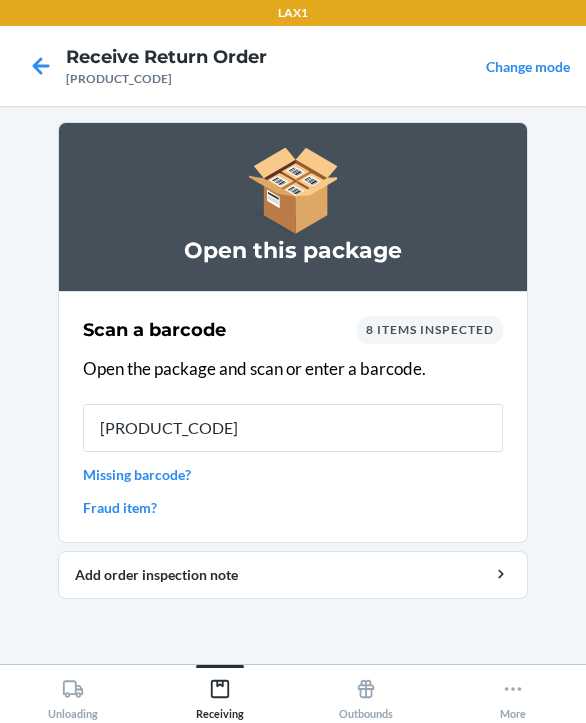 type on "00852852007900" 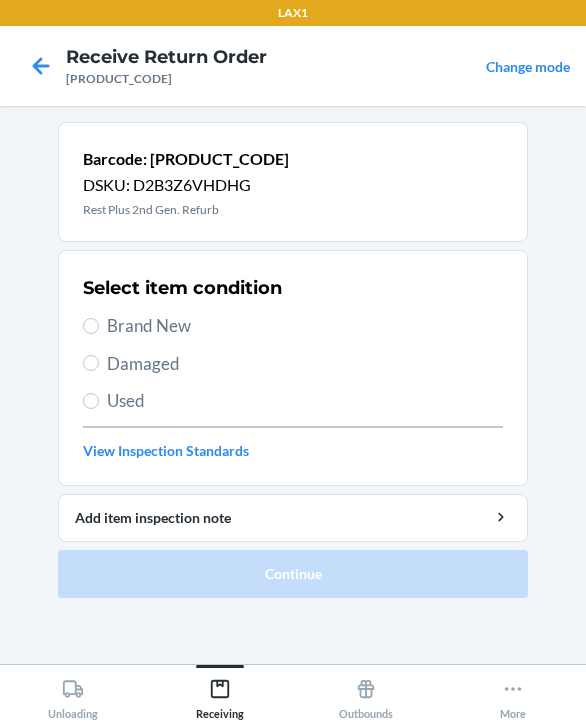 click on "Damaged" at bounding box center [305, 364] 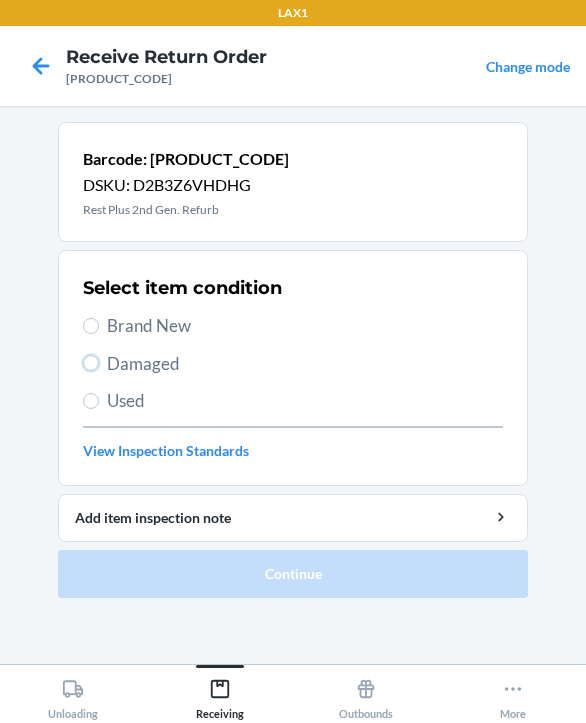 click on "Damaged" at bounding box center (91, 363) 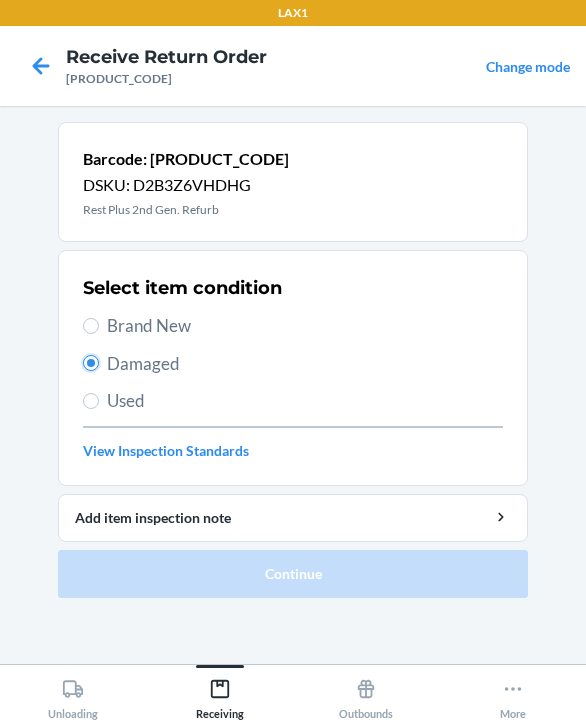 radio on "true" 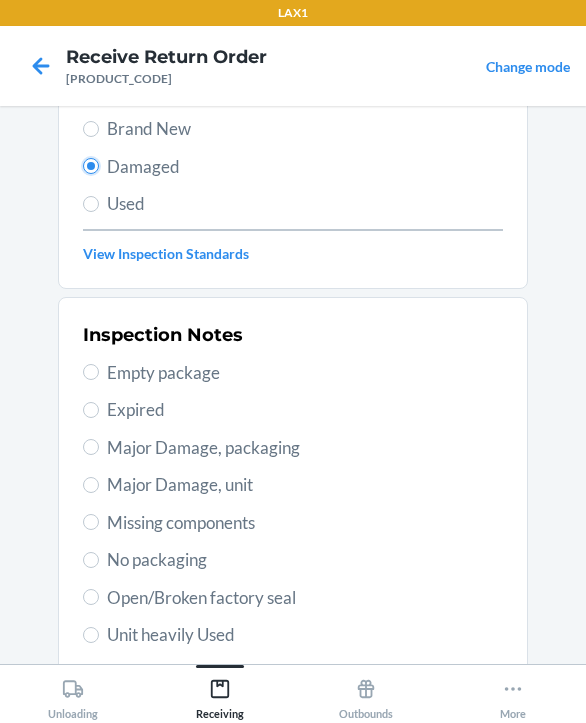 scroll, scrollTop: 200, scrollLeft: 0, axis: vertical 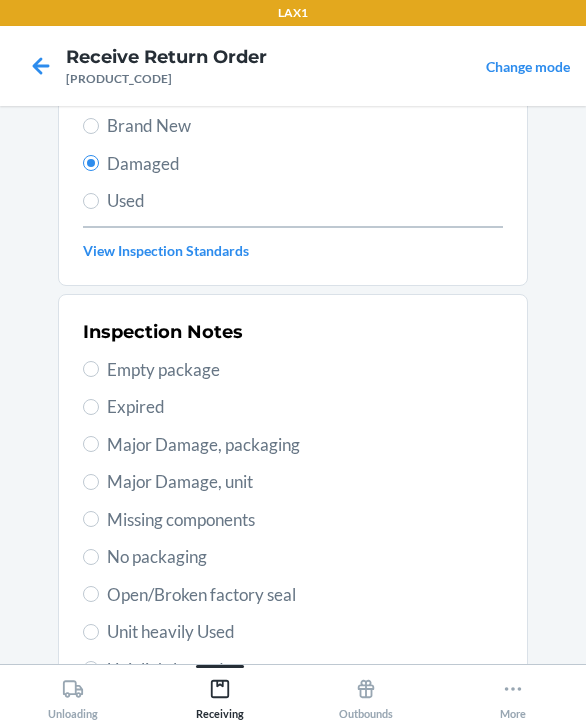 click on "Major Damage, unit" at bounding box center [305, 482] 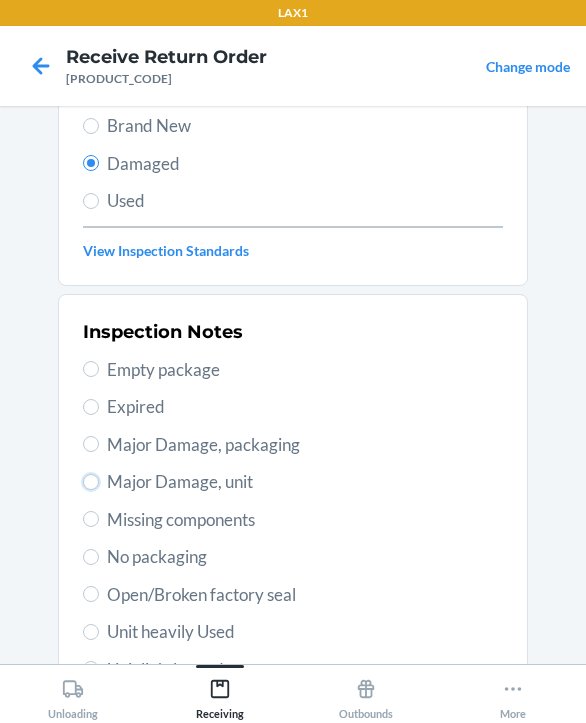 click on "Major Damage, unit" at bounding box center (91, 482) 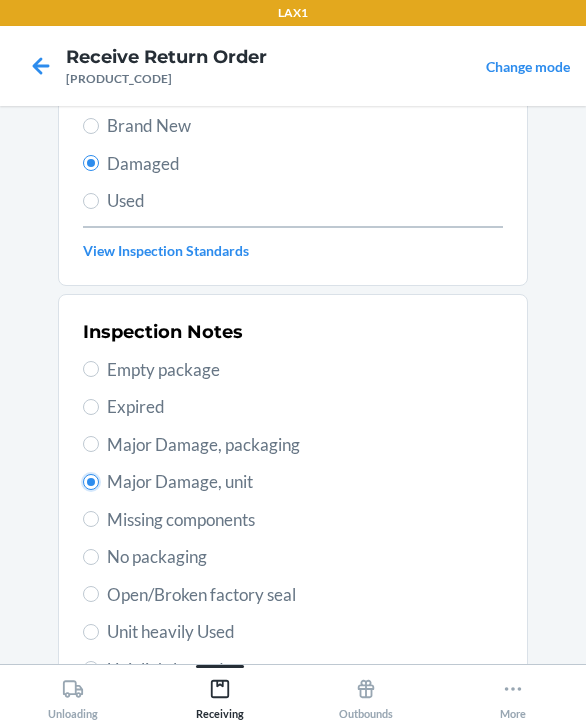 radio on "true" 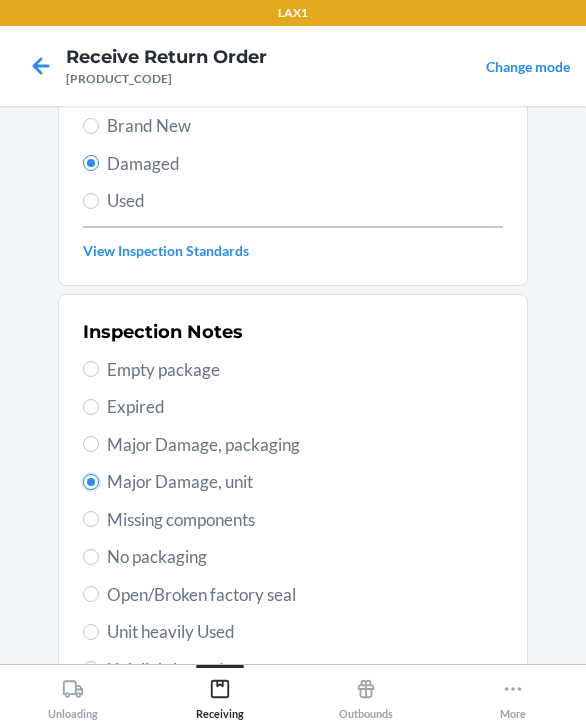 scroll, scrollTop: 484, scrollLeft: 0, axis: vertical 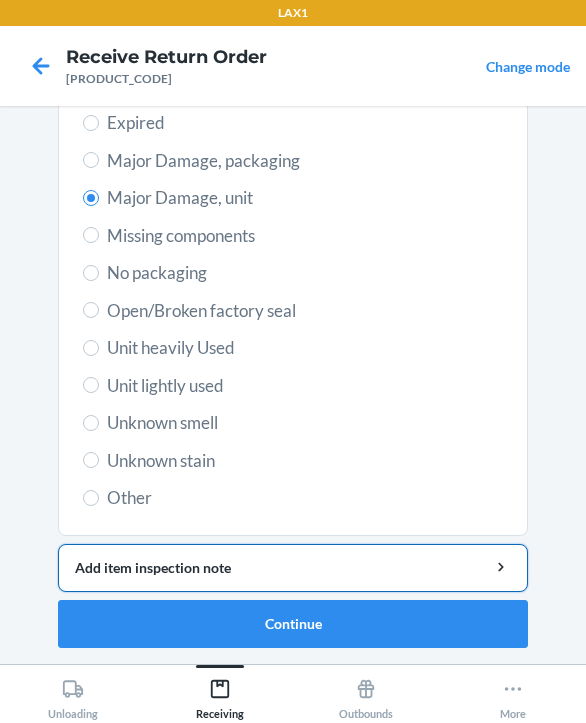 click on "Add item inspection note" at bounding box center (293, 567) 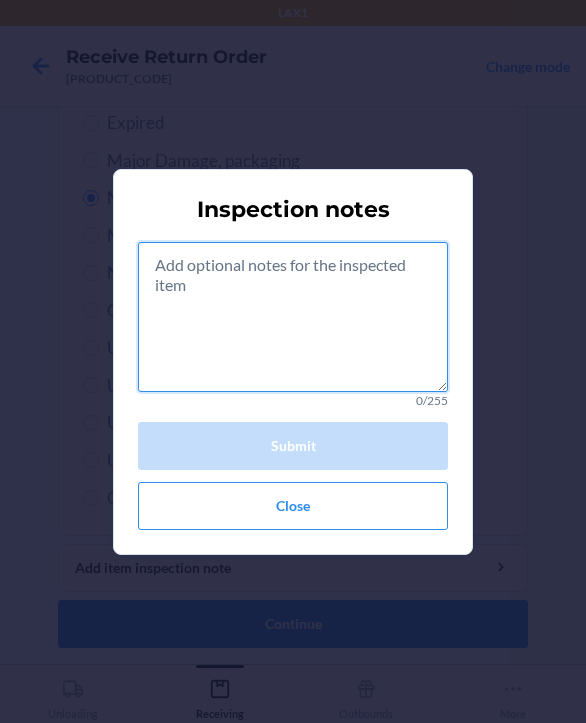 click at bounding box center (293, 317) 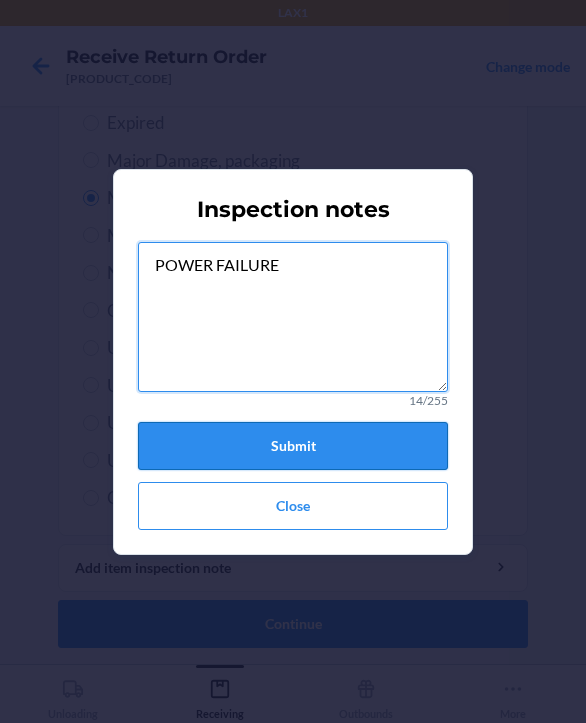 type on "POWER FAILURE" 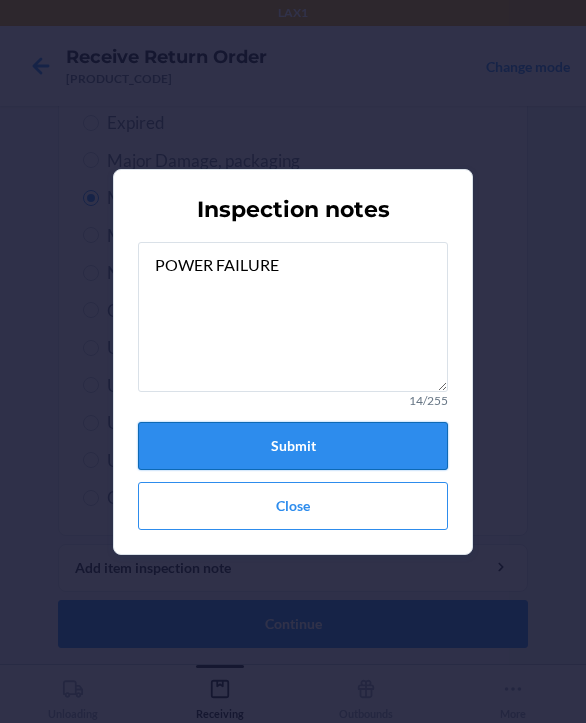 click on "Submit" at bounding box center [293, 446] 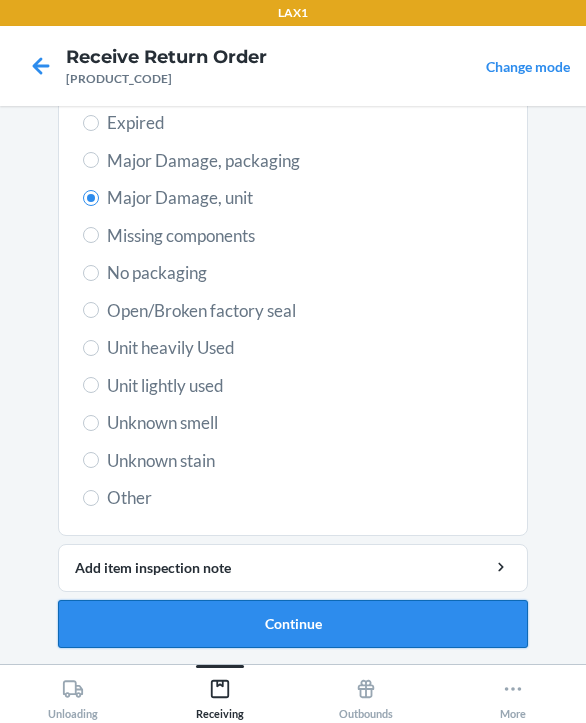 click on "Continue" at bounding box center [293, 624] 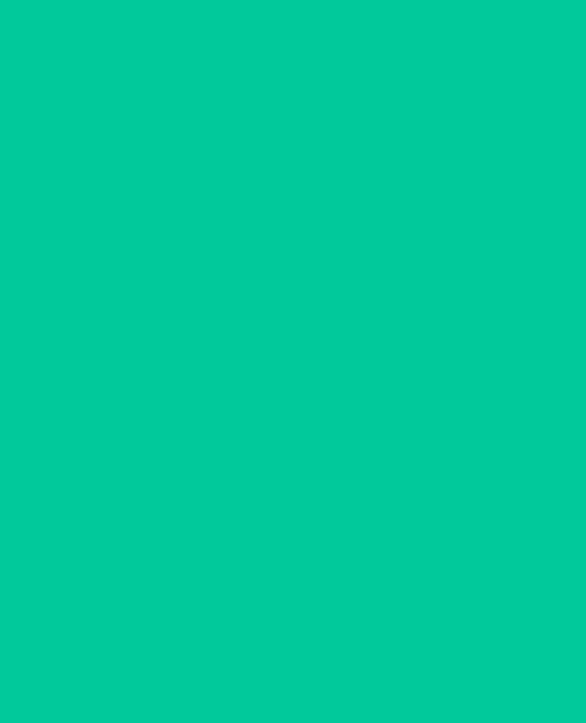 scroll, scrollTop: 307, scrollLeft: 0, axis: vertical 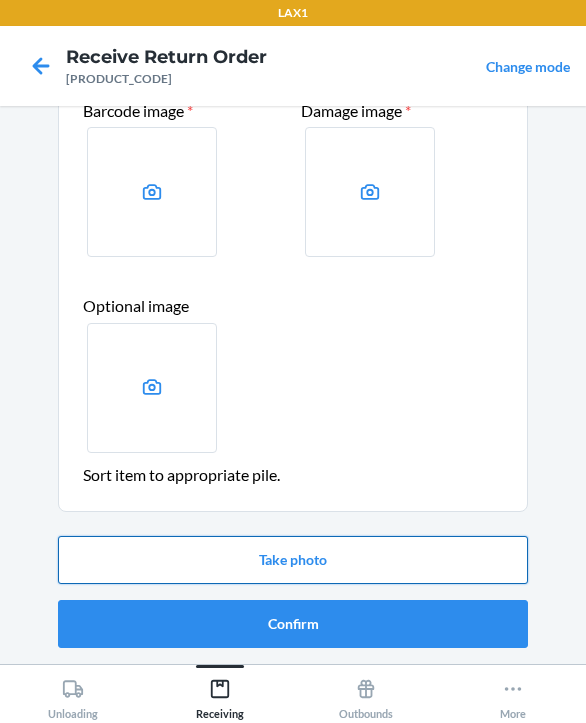 click on "Take photo" at bounding box center (293, 560) 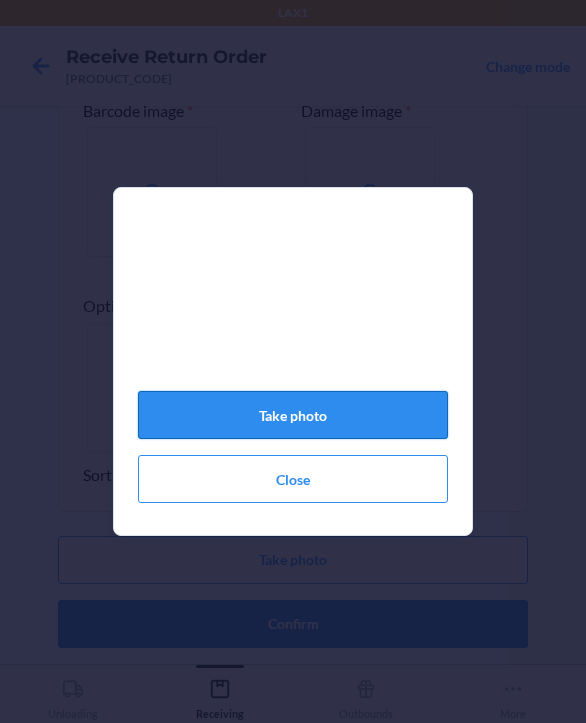click on "Take photo" 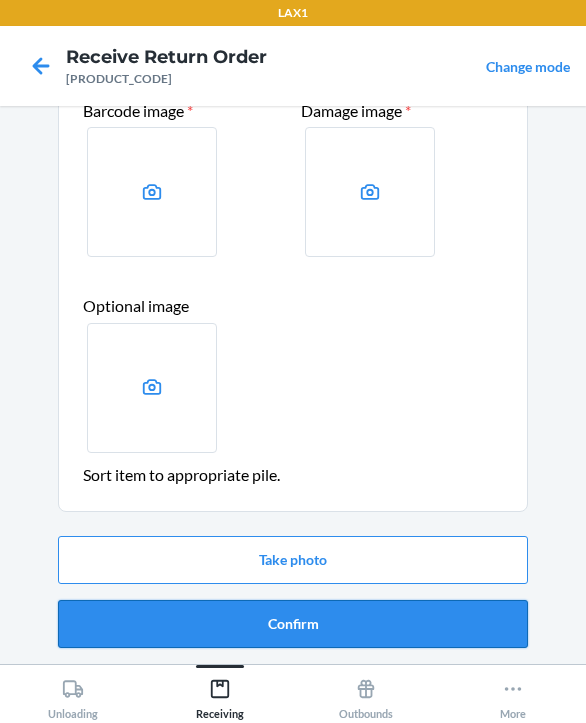 click on "Confirm" at bounding box center [293, 624] 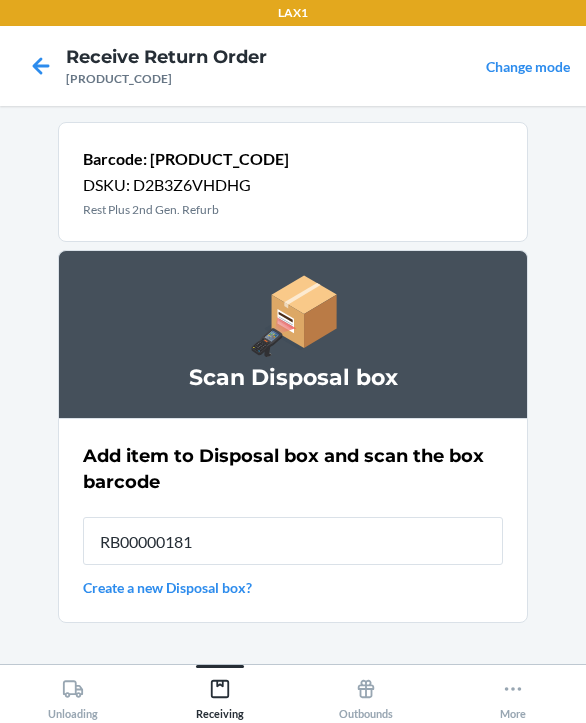 type on "RB000001819" 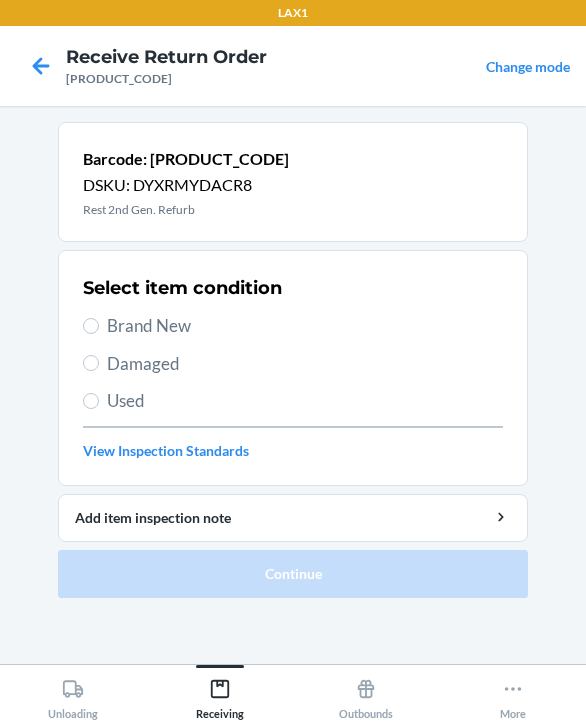 click on "Damaged" at bounding box center (305, 364) 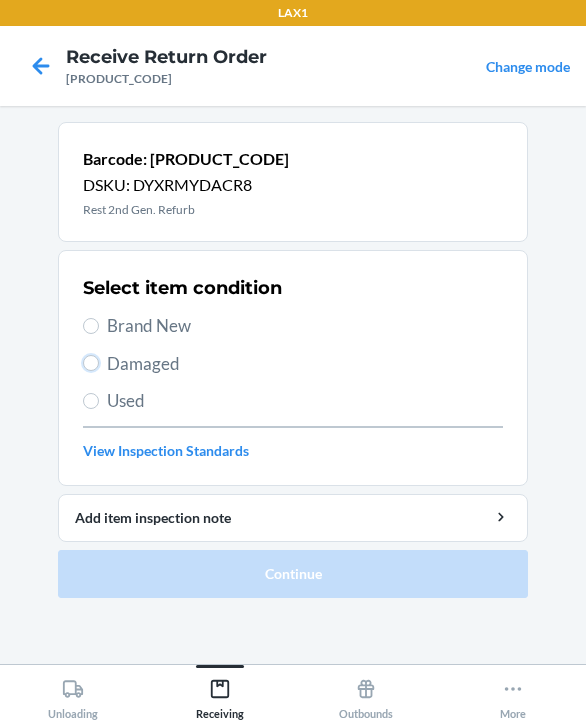 click on "Damaged" at bounding box center [91, 363] 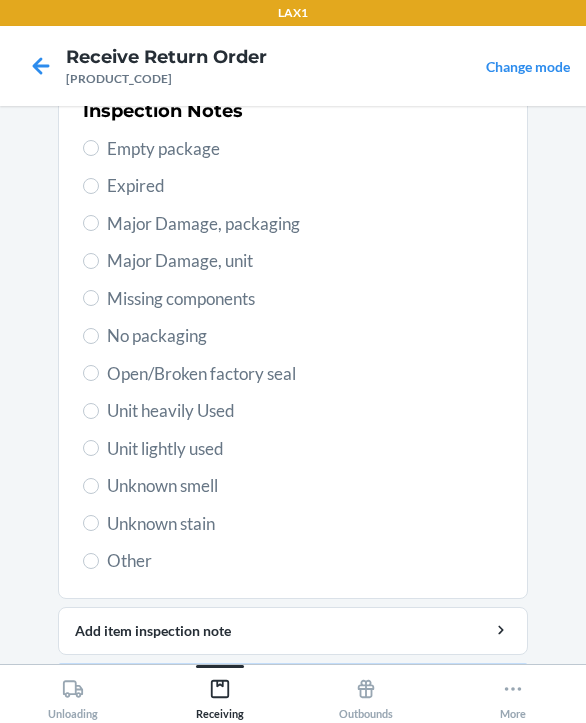 scroll, scrollTop: 484, scrollLeft: 0, axis: vertical 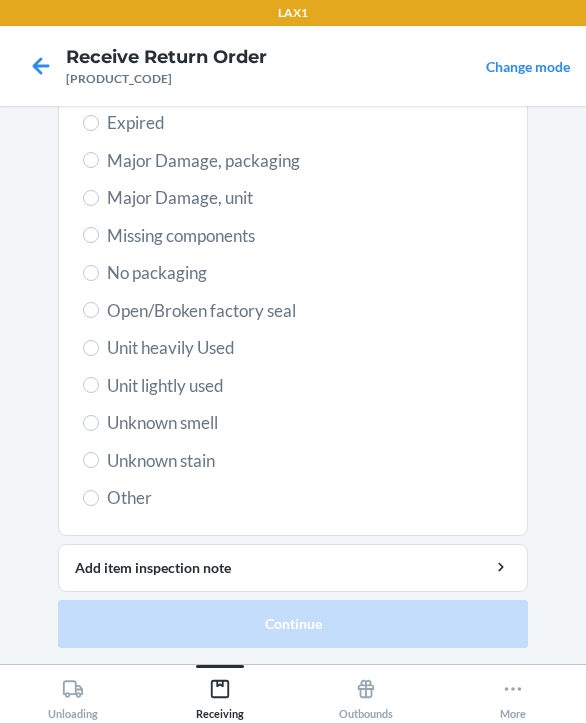 click on "Major Damage, unit" at bounding box center [305, 198] 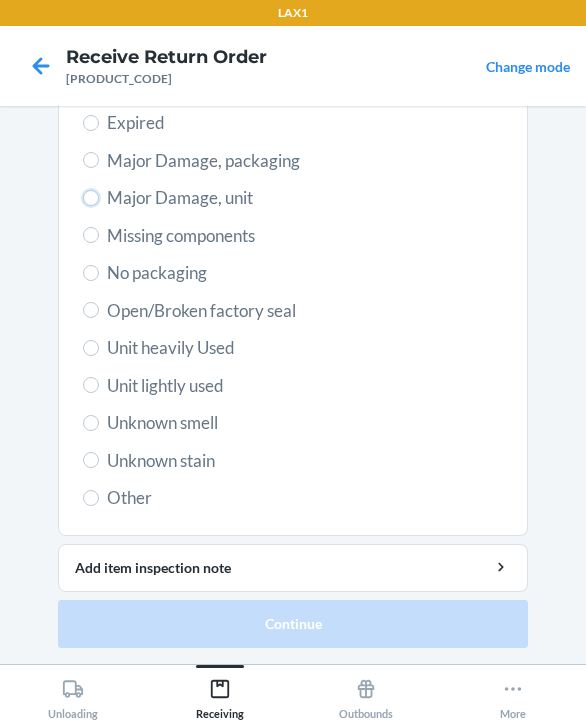 click on "Major Damage, unit" at bounding box center [91, 198] 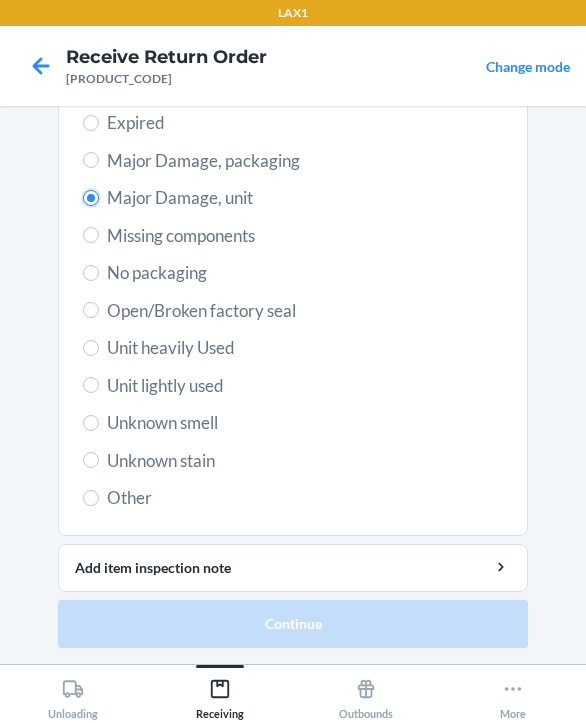 radio on "true" 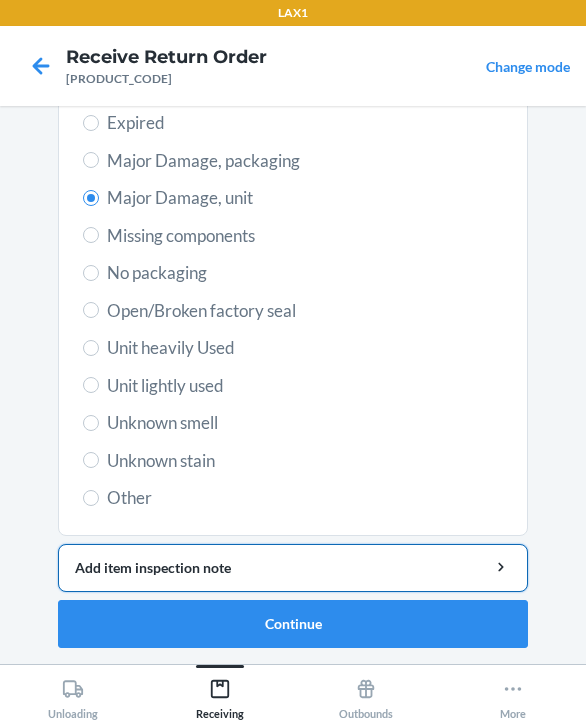 click on "Add item inspection note" at bounding box center [293, 567] 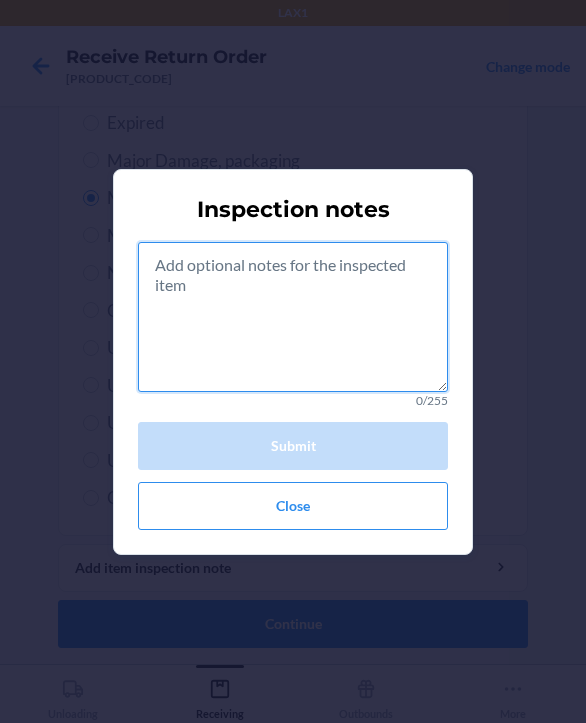click at bounding box center (293, 317) 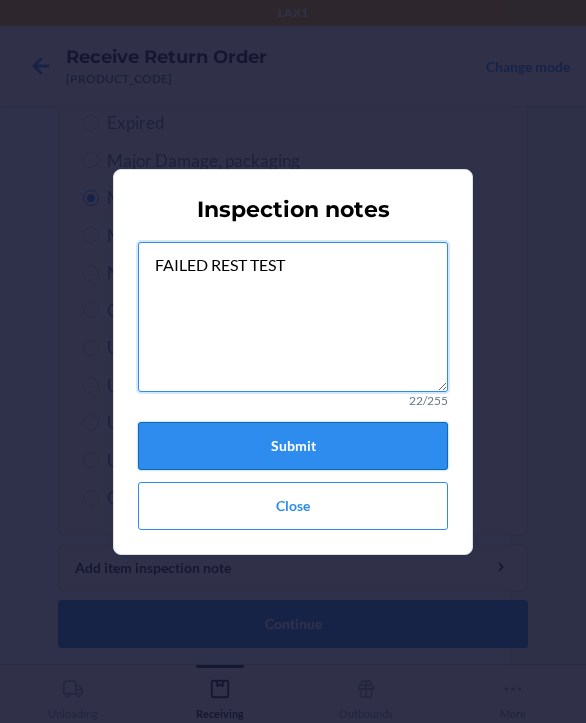 type on "FAILED REST TEST" 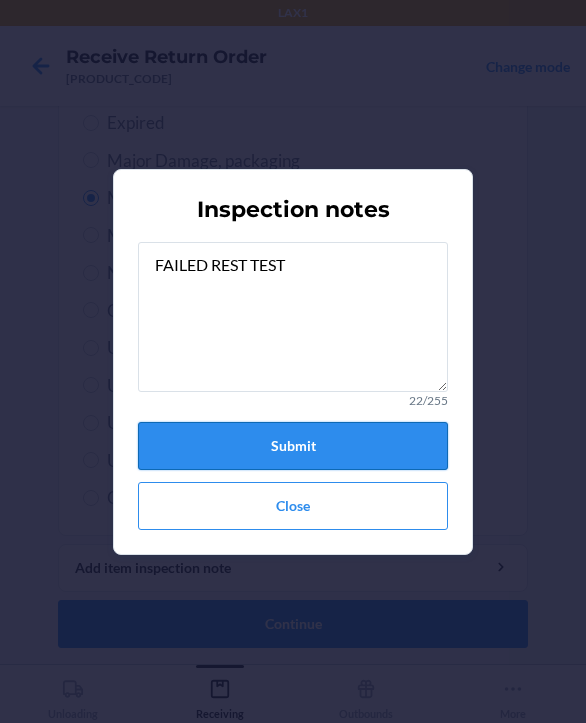 click on "Submit" at bounding box center (293, 446) 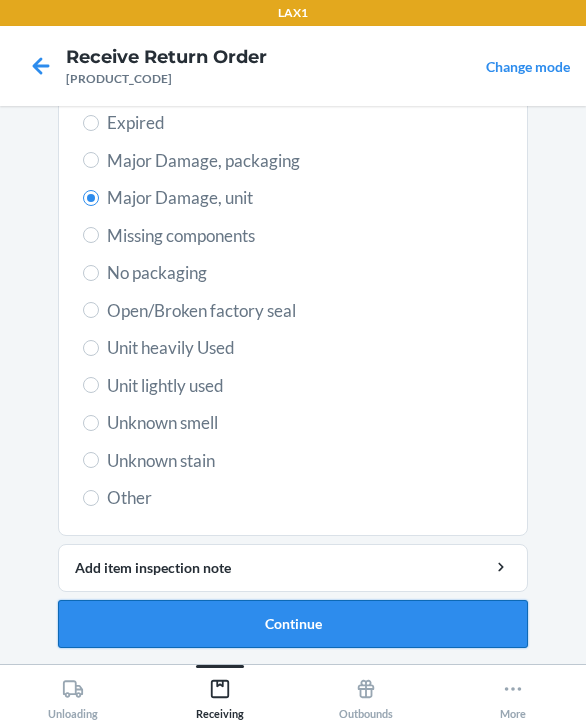 click on "Continue" at bounding box center [293, 624] 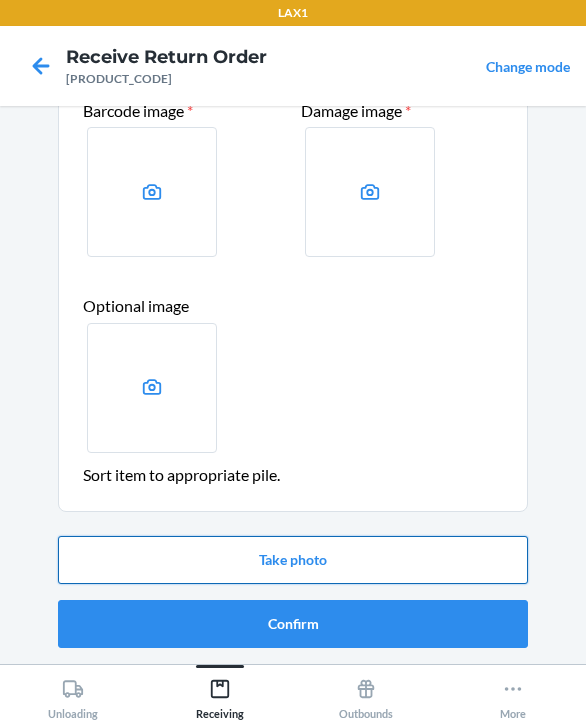 click on "Take photo" at bounding box center (293, 560) 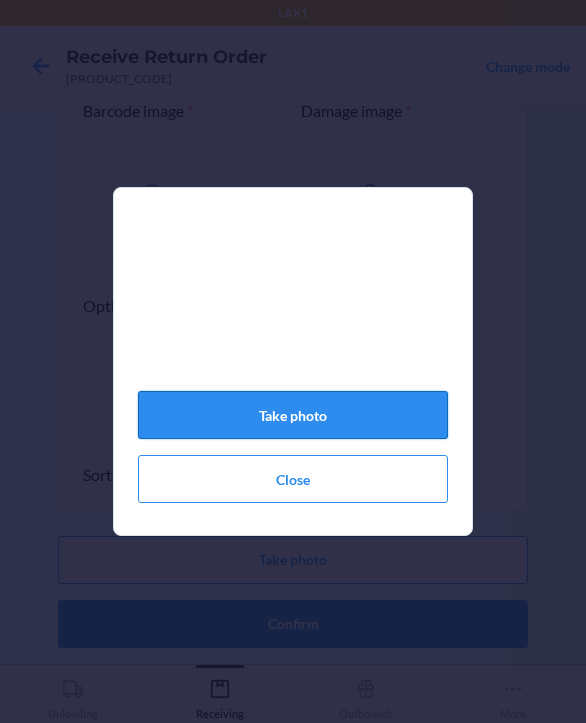 click on "Take photo" 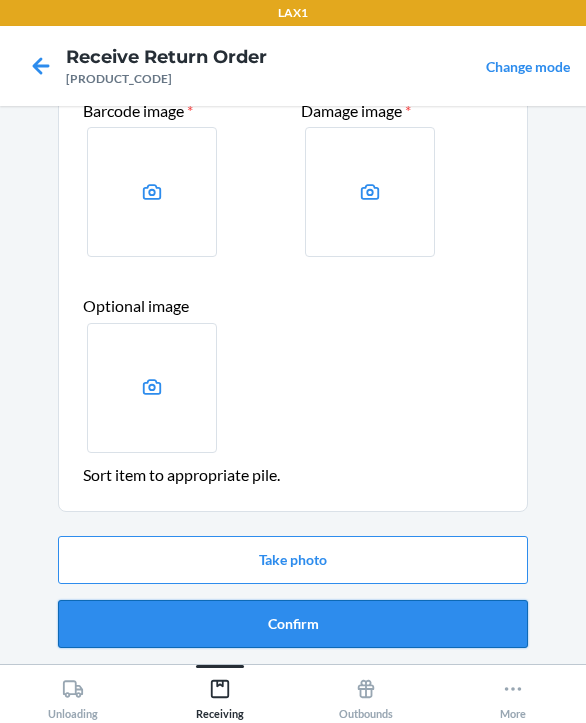 click on "Confirm" at bounding box center [293, 624] 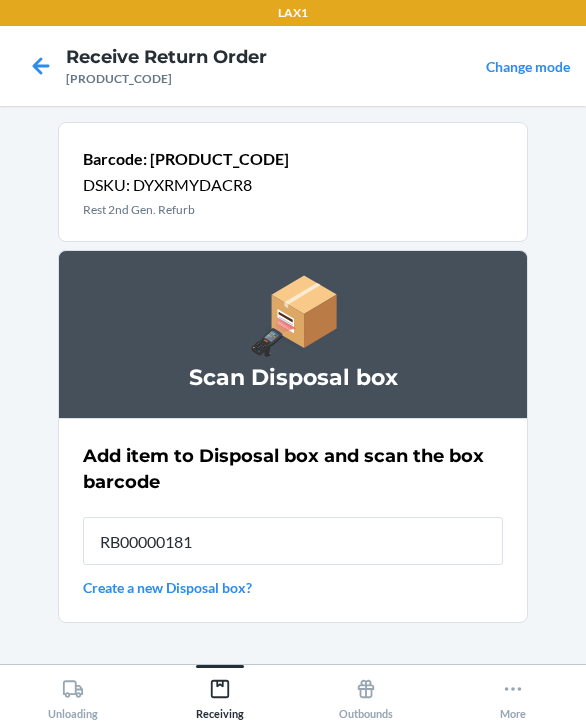 type on "RB000001819" 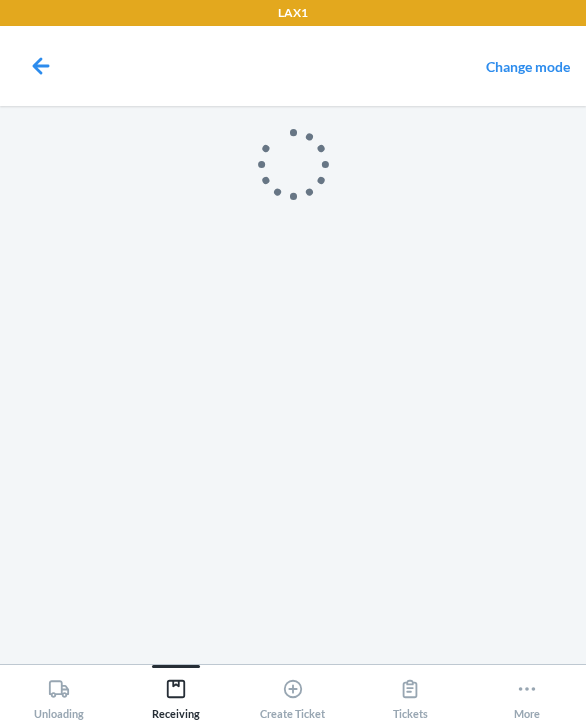 scroll, scrollTop: 0, scrollLeft: 0, axis: both 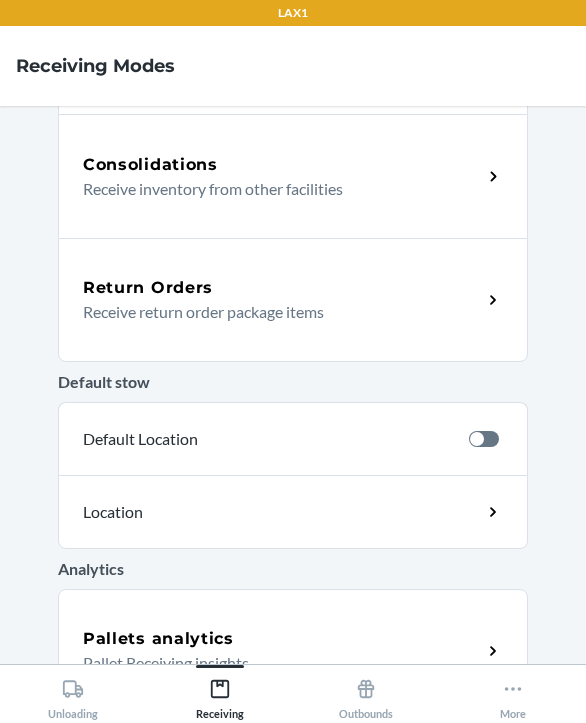 click on "Return Orders" at bounding box center (148, 288) 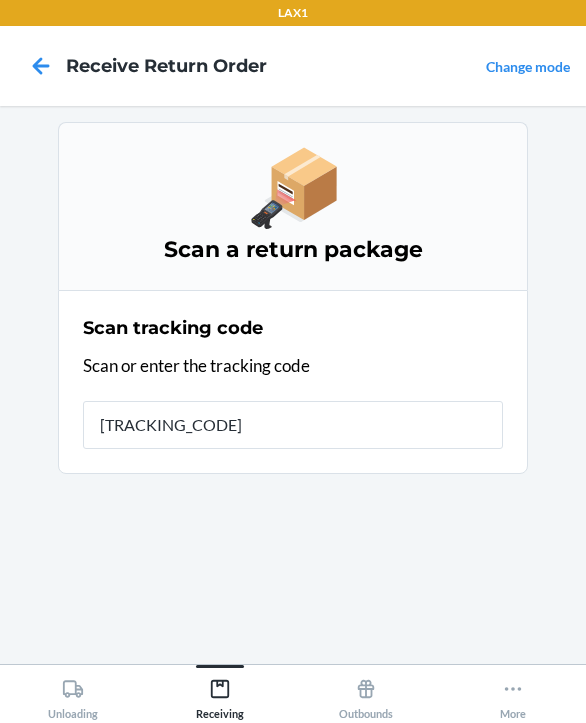 type on "1ZE3656H0" 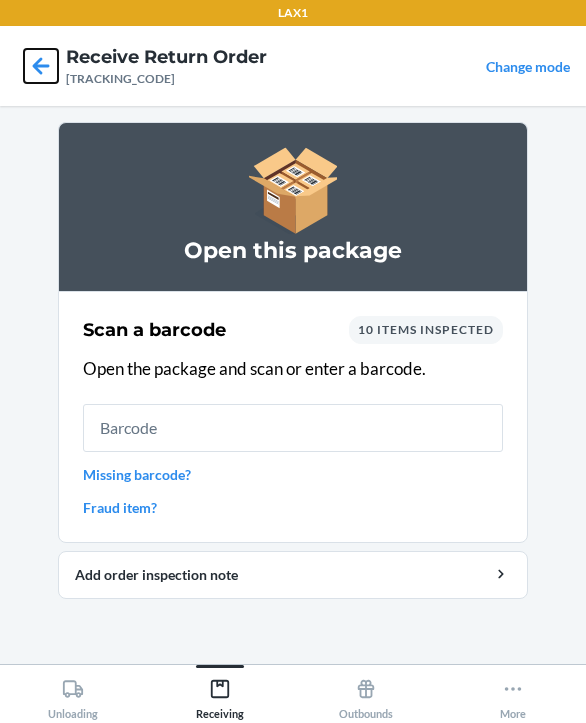 click 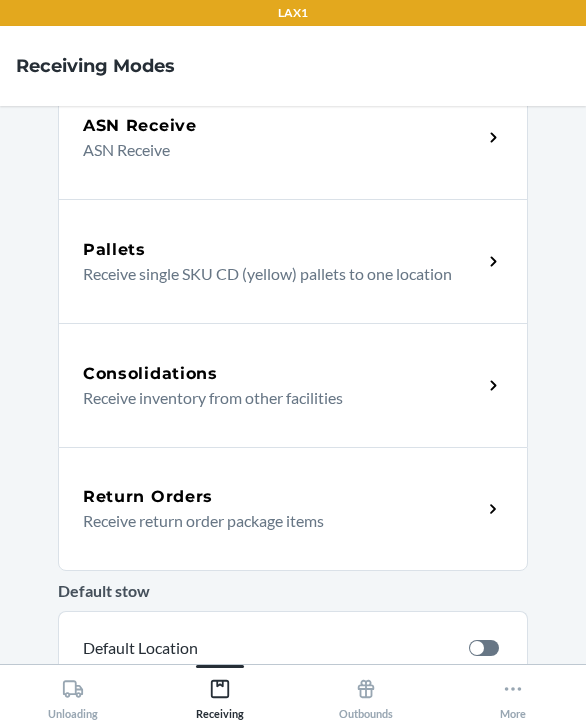 scroll, scrollTop: 300, scrollLeft: 0, axis: vertical 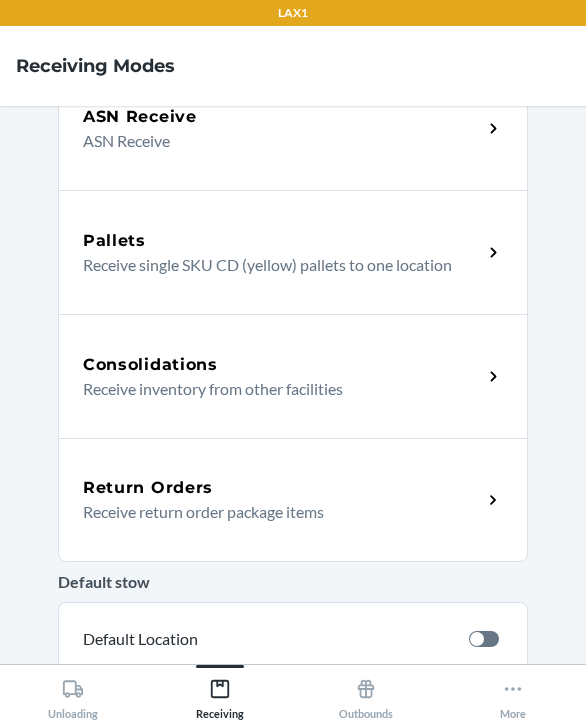 click on "Return Orders" at bounding box center (148, 488) 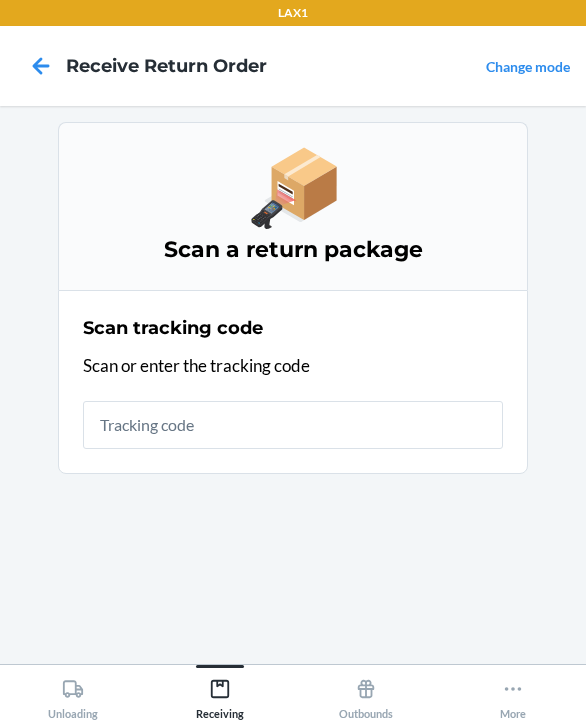 scroll, scrollTop: 0, scrollLeft: 0, axis: both 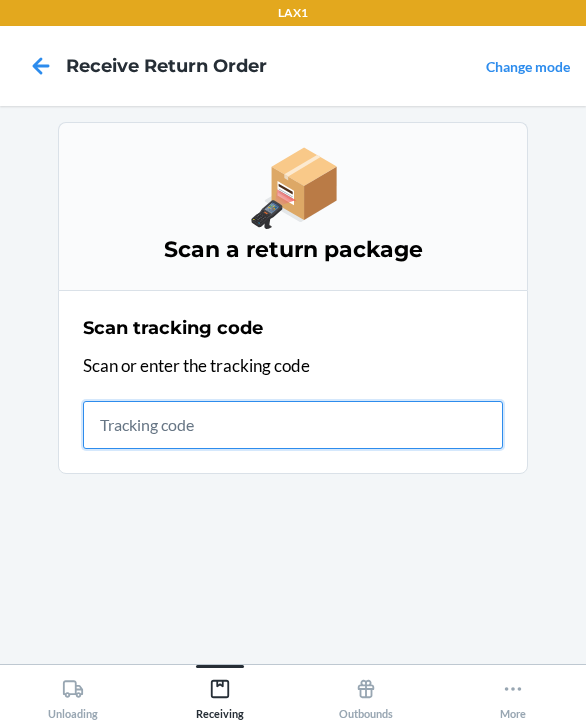 click at bounding box center (293, 425) 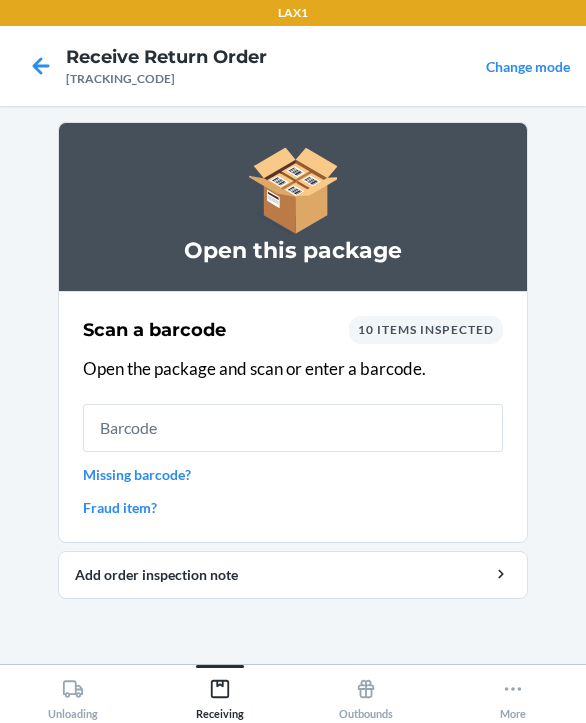 click on "Change mode" at bounding box center (528, 66) 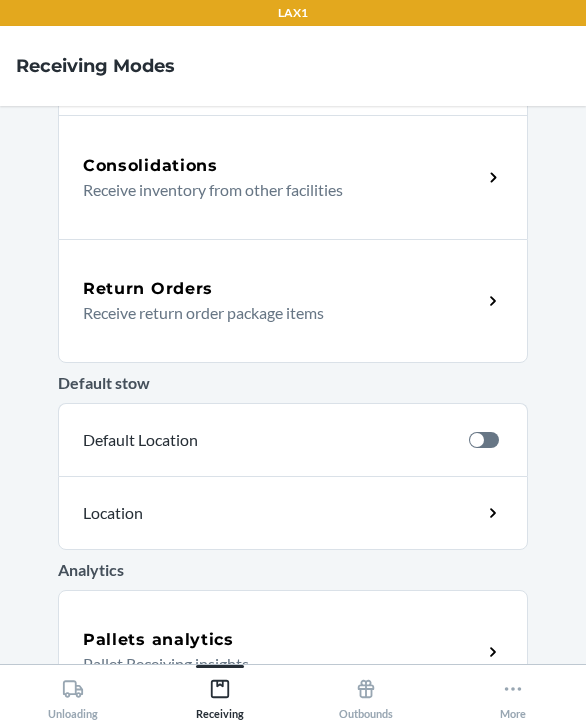 scroll, scrollTop: 500, scrollLeft: 0, axis: vertical 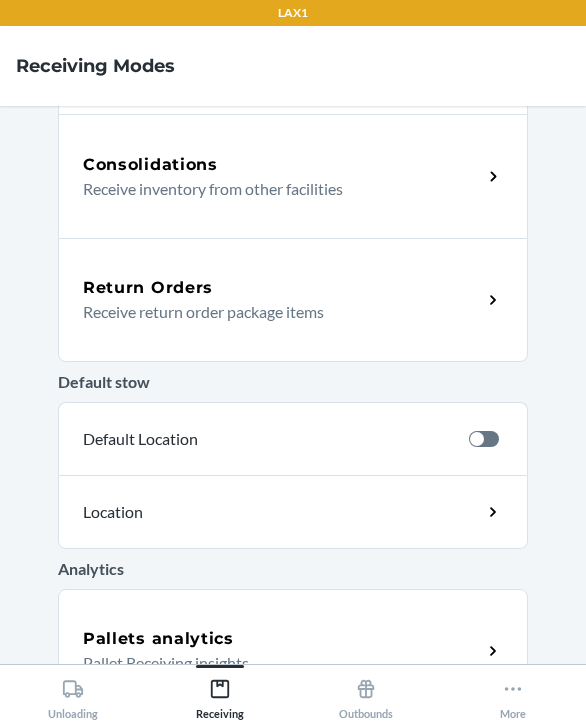 click on "Return Orders" at bounding box center [282, 288] 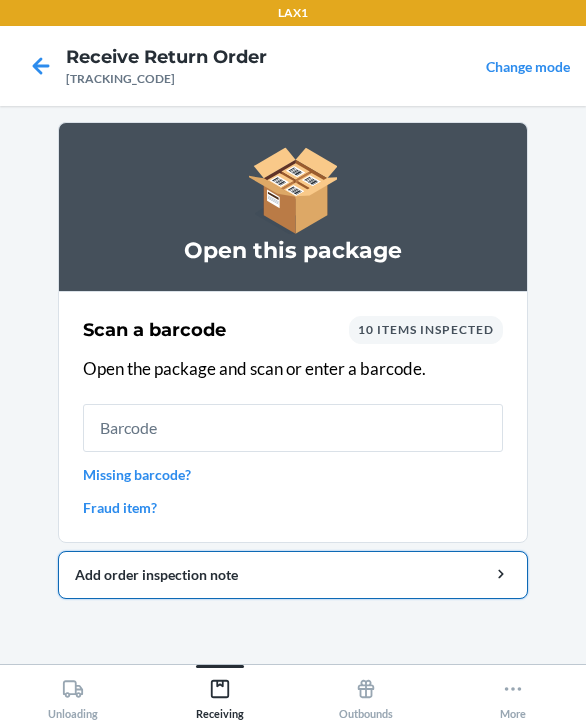 click on "Add order inspection note" at bounding box center (293, 574) 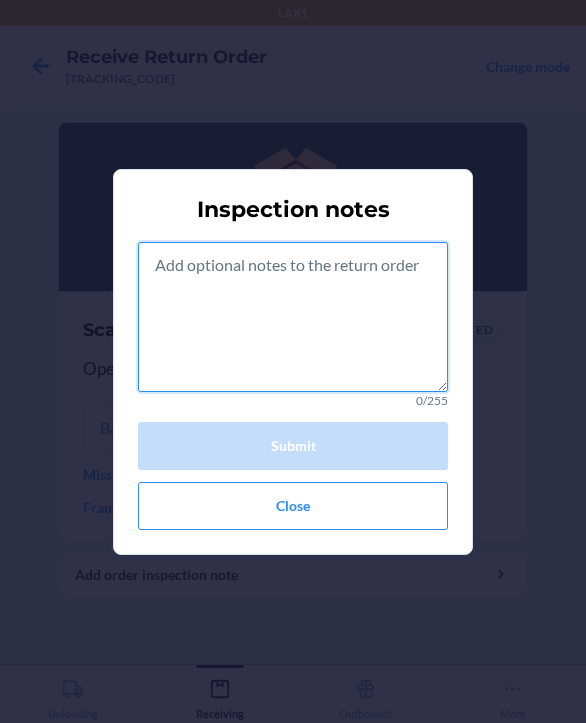 click at bounding box center (293, 317) 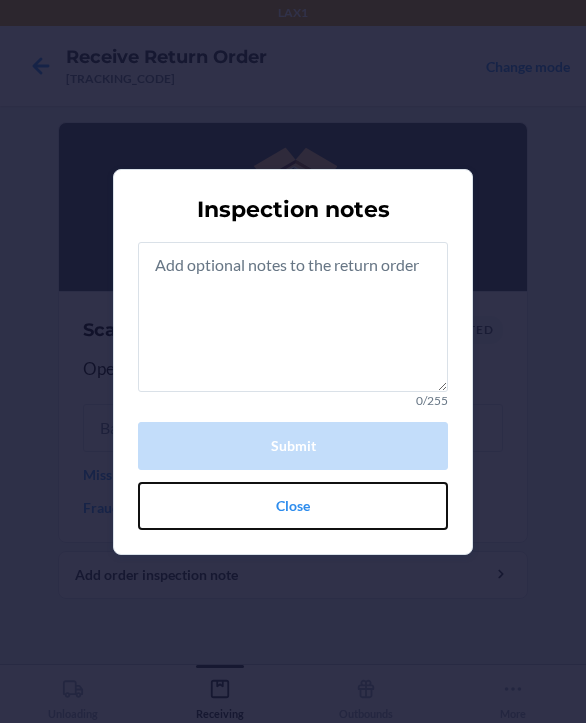 click on "Close" at bounding box center [293, 506] 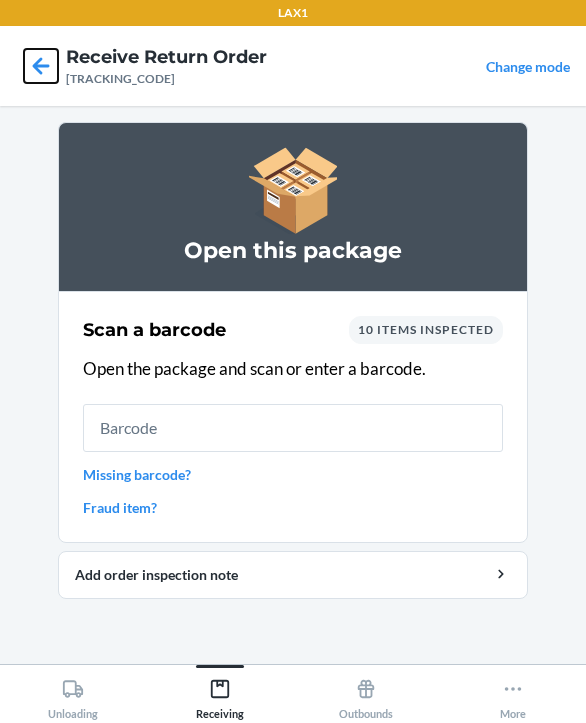 click 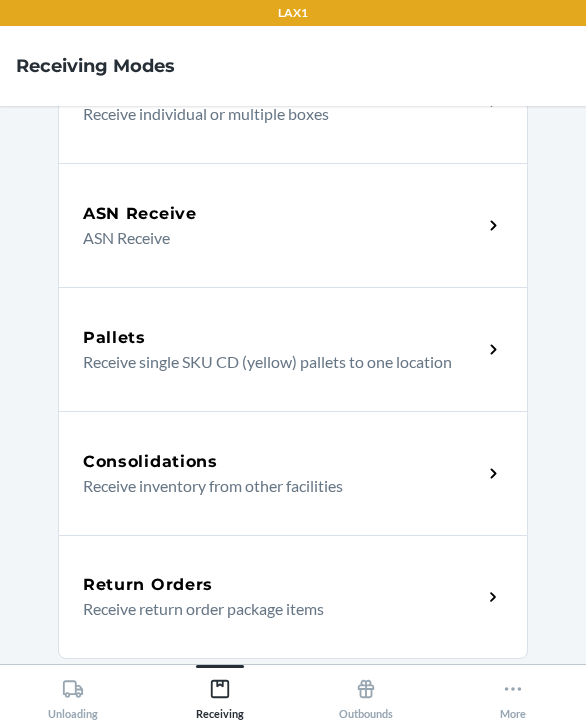 scroll, scrollTop: 500, scrollLeft: 0, axis: vertical 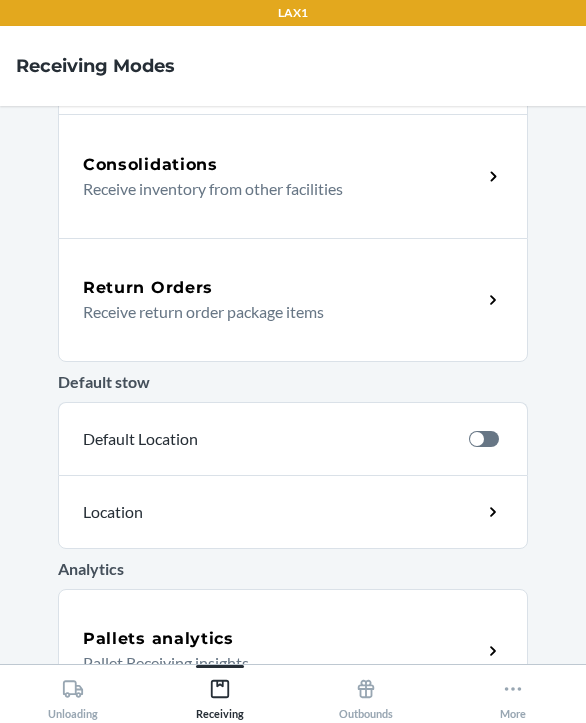 click on "Return Orders" at bounding box center [148, 288] 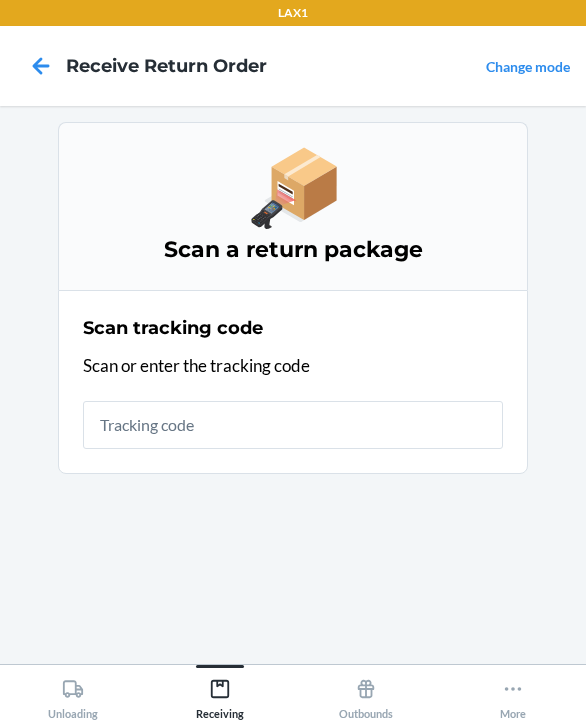 scroll, scrollTop: 0, scrollLeft: 0, axis: both 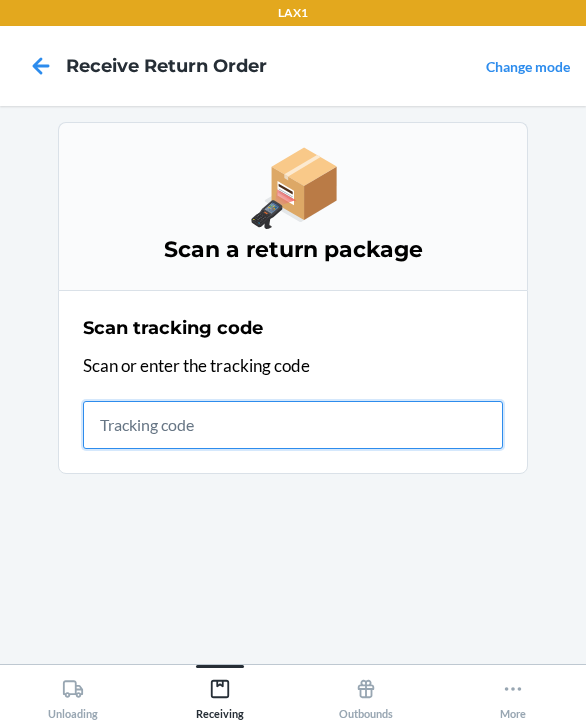 click at bounding box center [293, 425] 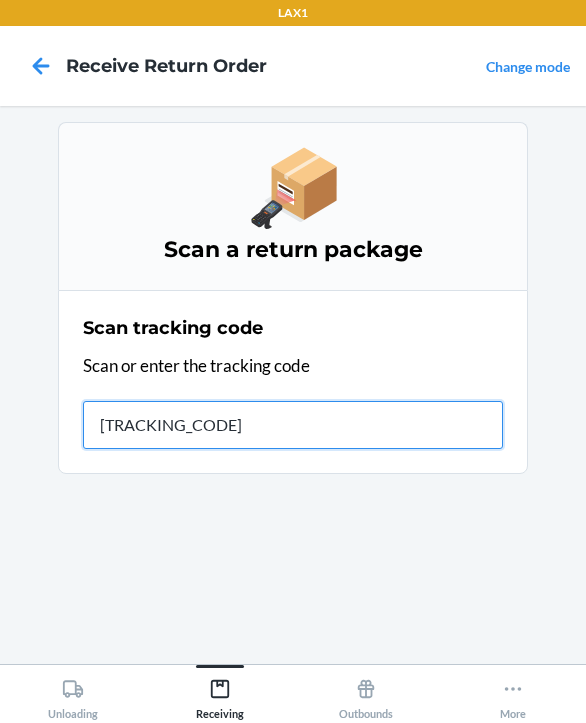 type on "spNL4" 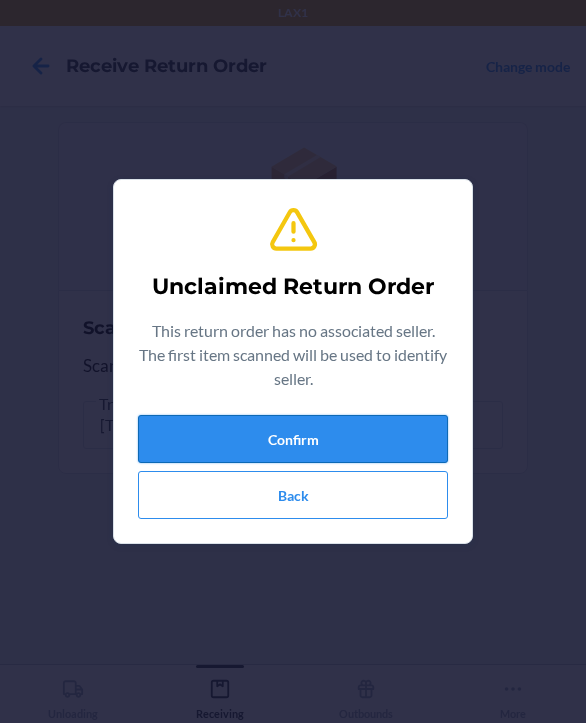 click on "Confirm" at bounding box center [293, 439] 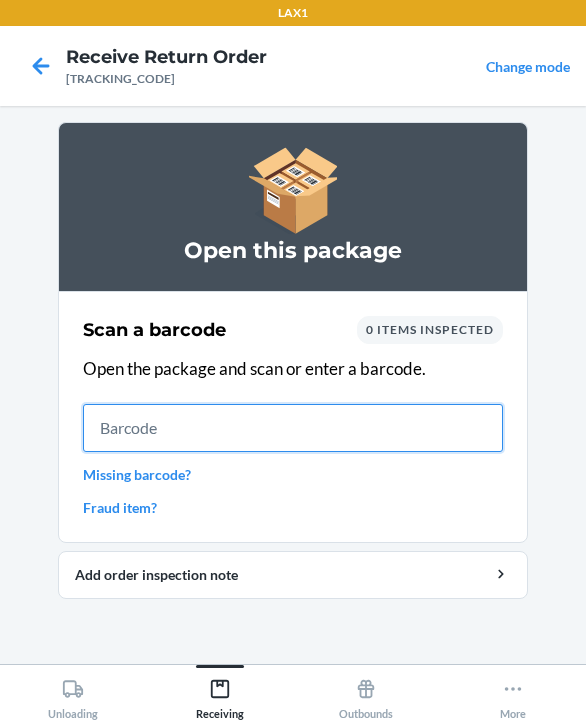 click at bounding box center (293, 428) 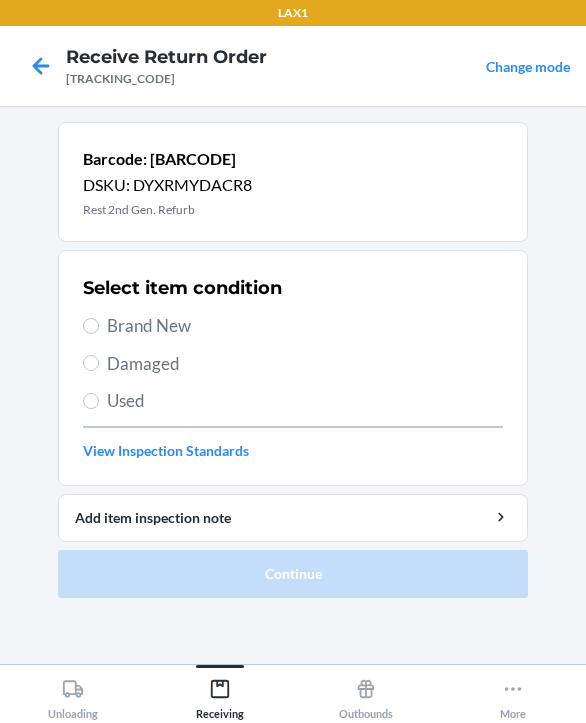 click on "Damaged" at bounding box center [305, 364] 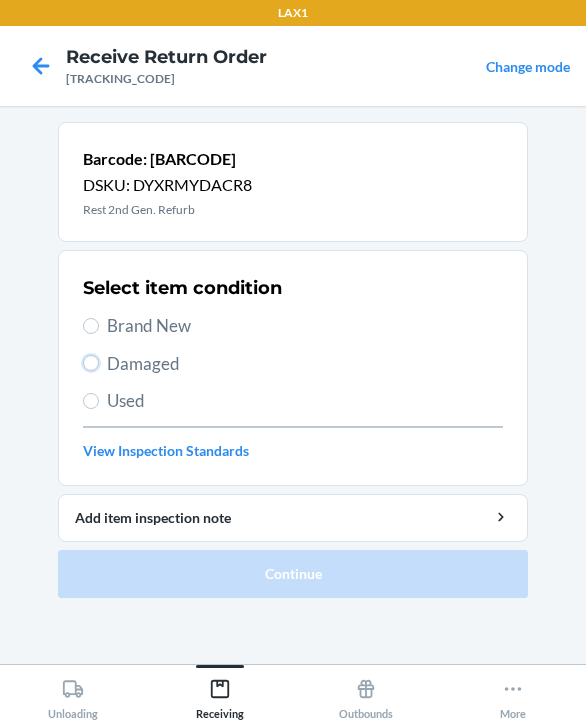 click on "Damaged" at bounding box center [91, 363] 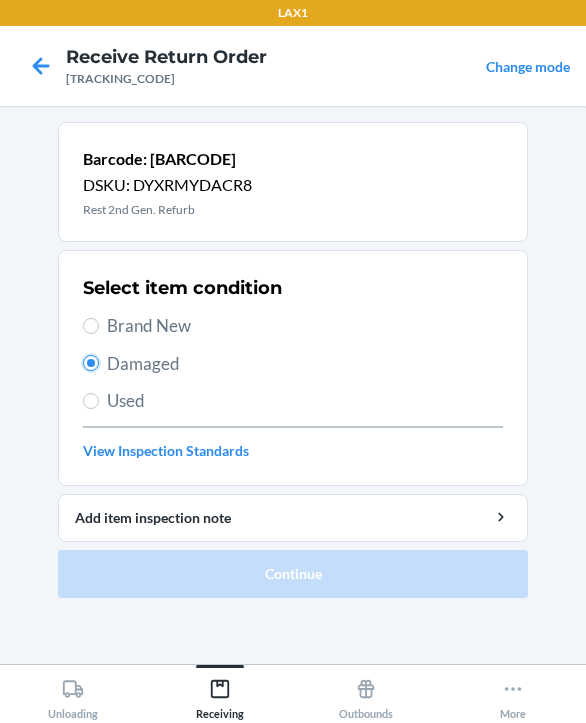 radio on "true" 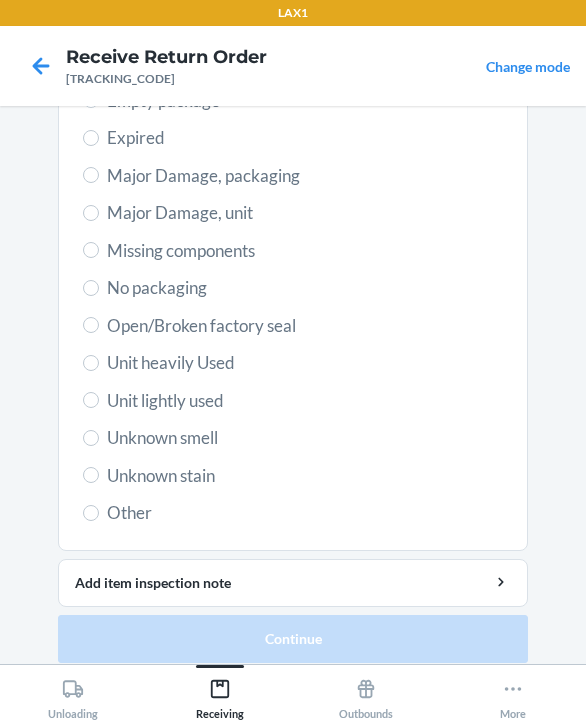 scroll, scrollTop: 484, scrollLeft: 0, axis: vertical 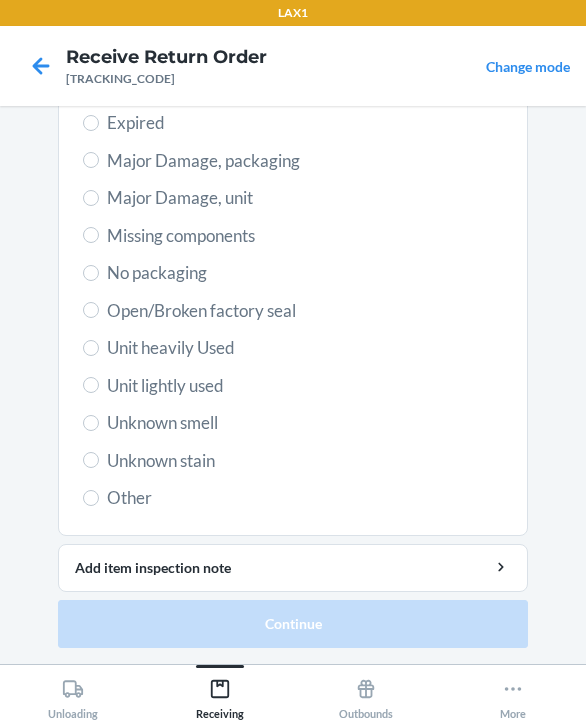 click on "Major Damage, unit" at bounding box center (305, 198) 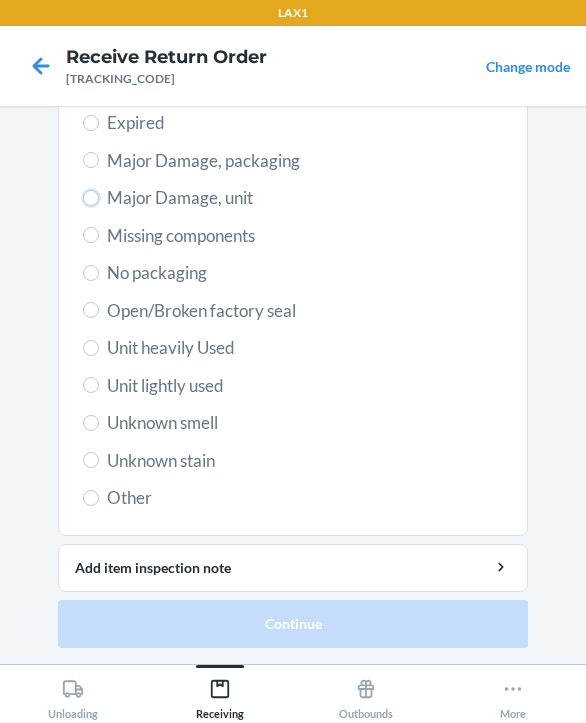click on "Major Damage, unit" at bounding box center (91, 198) 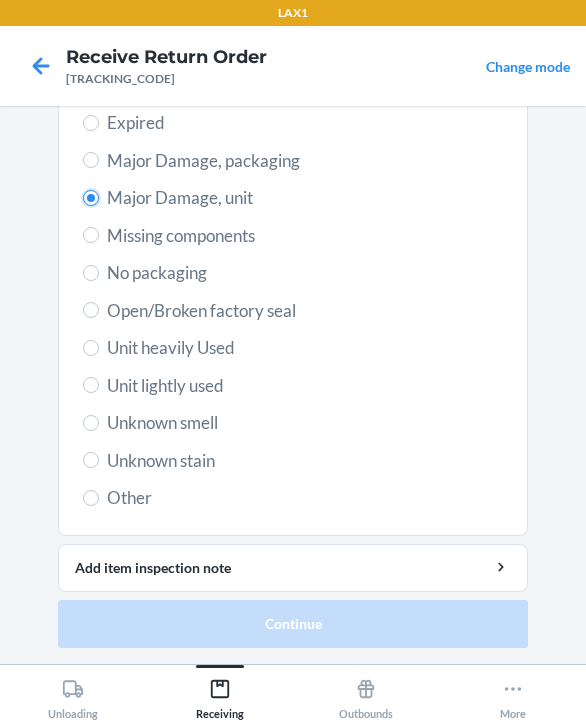 radio on "true" 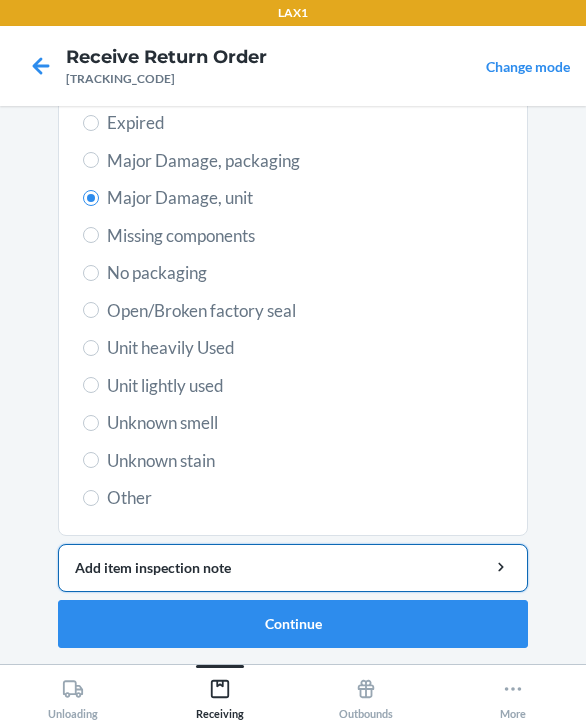 click on "Add item inspection note" at bounding box center [293, 567] 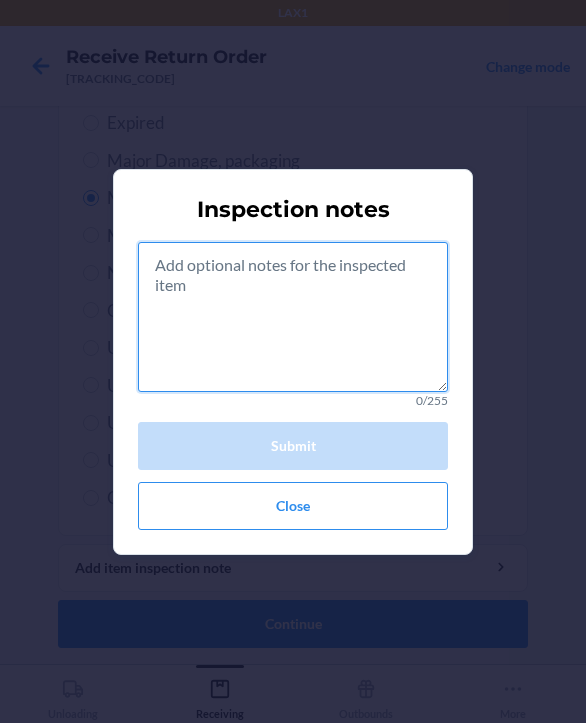 click at bounding box center [293, 317] 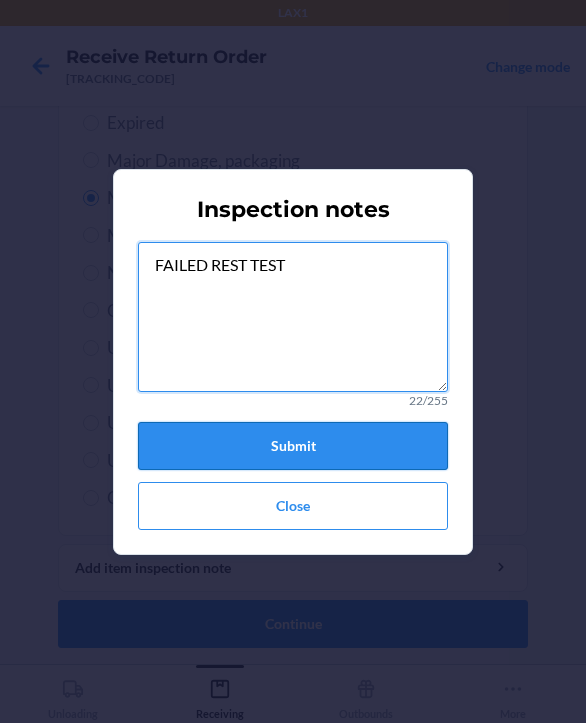 type on "FAILED REST TEST" 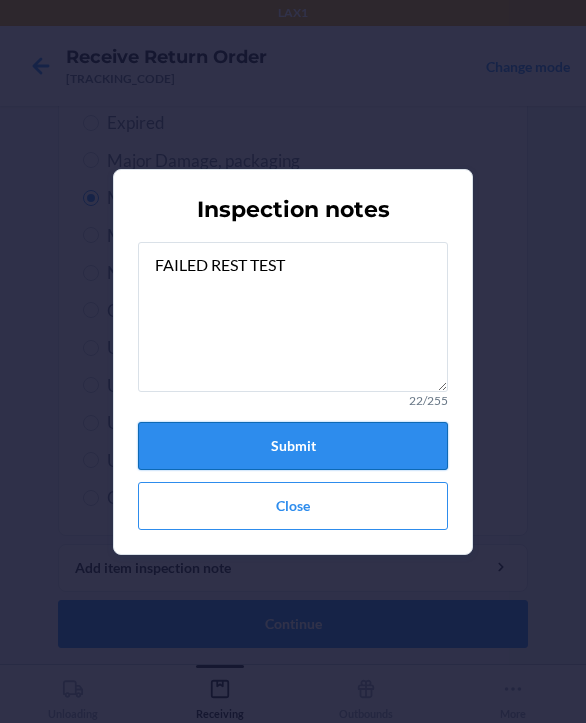 click on "Submit" at bounding box center [293, 446] 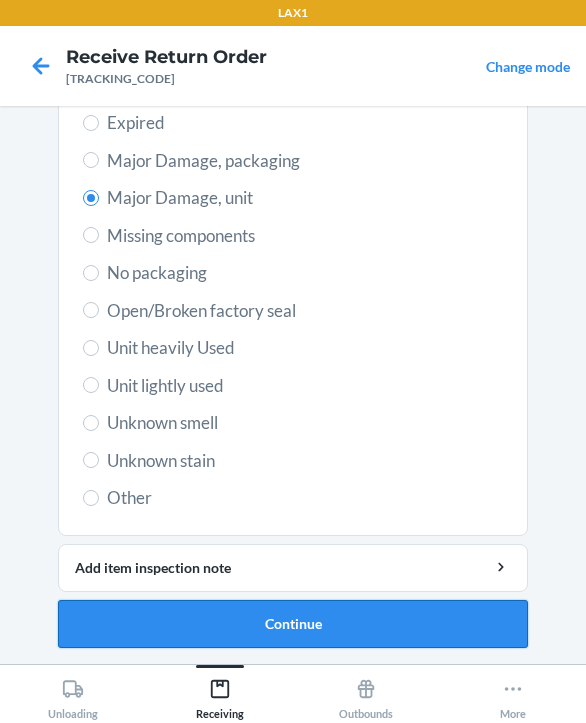 click on "Continue" at bounding box center [293, 624] 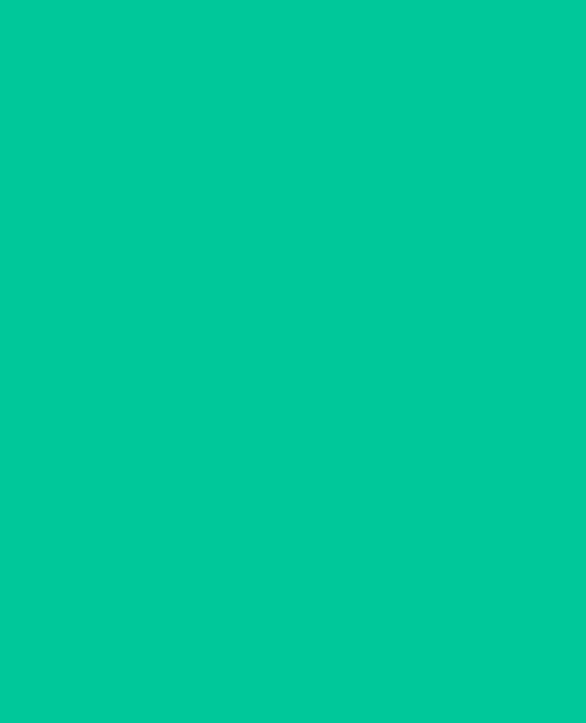 scroll, scrollTop: 319, scrollLeft: 0, axis: vertical 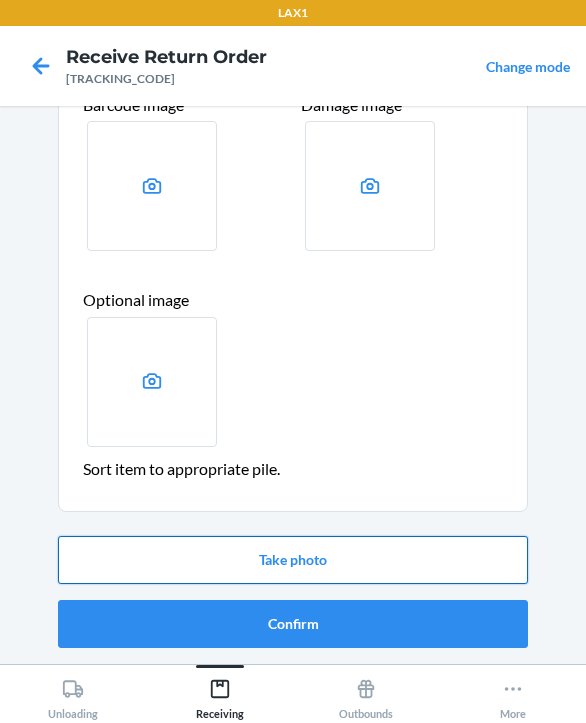 click on "Take photo" at bounding box center (293, 560) 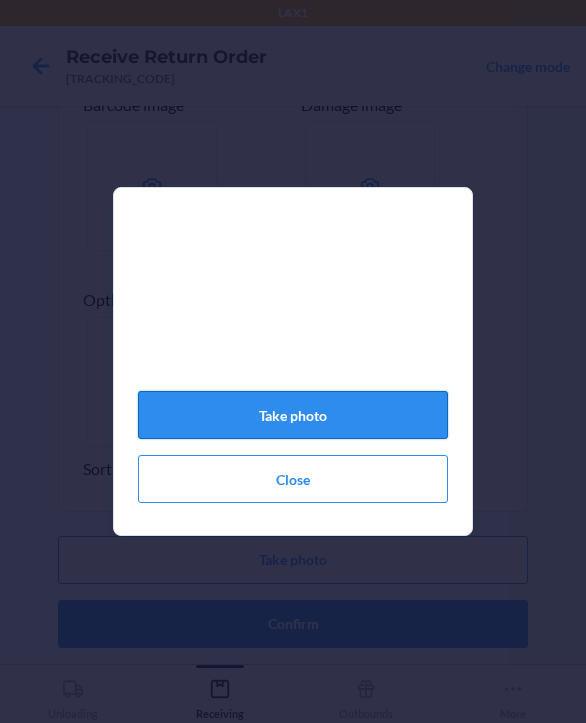 click on "Take photo" 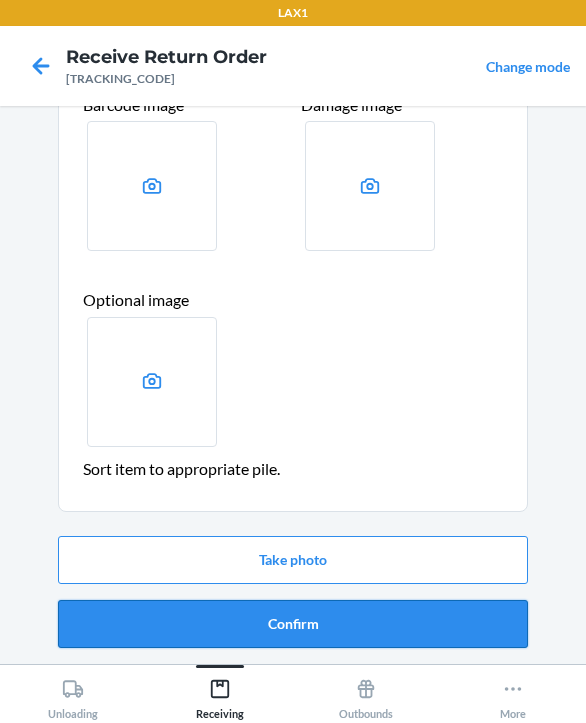 click on "Confirm" at bounding box center (293, 624) 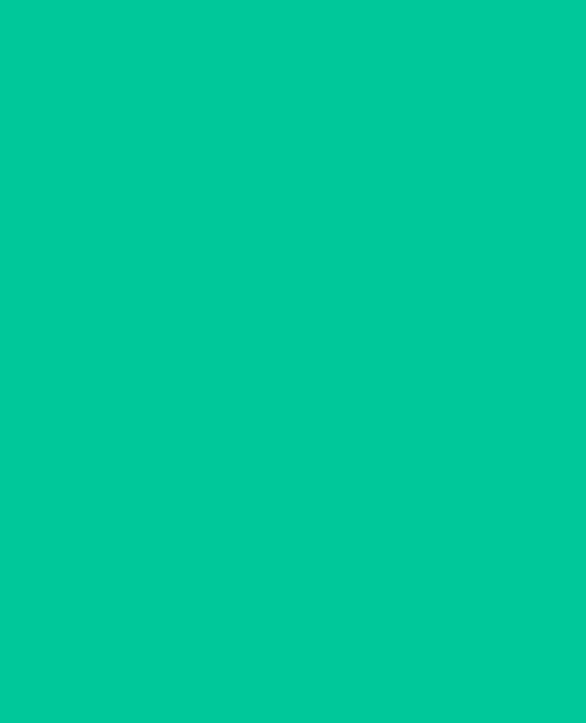 scroll, scrollTop: 0, scrollLeft: 0, axis: both 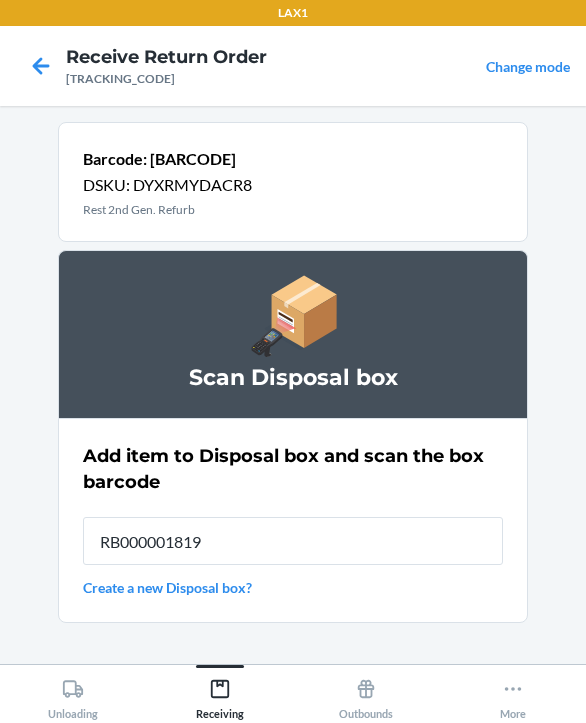 type on "RB000001819" 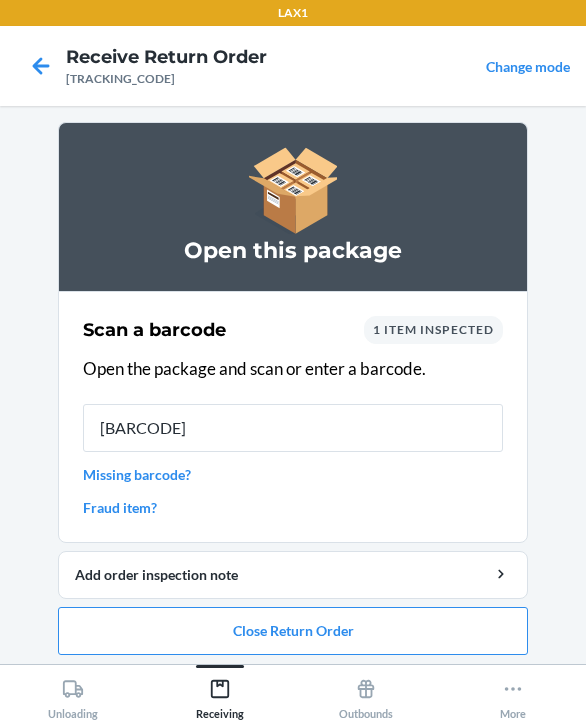 type on "00852852007979" 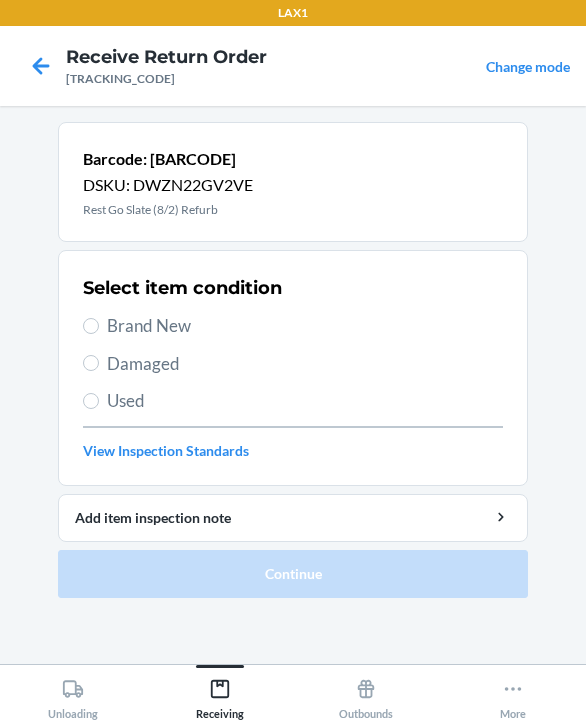 click on "Damaged" at bounding box center [305, 364] 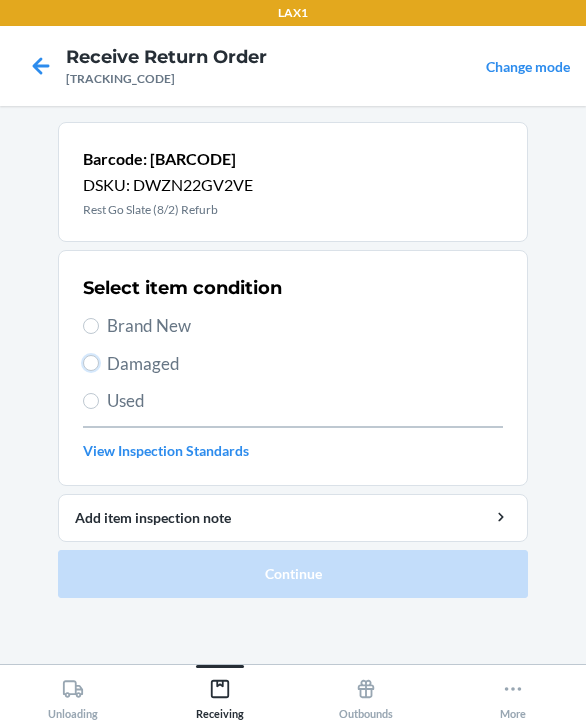 click on "Damaged" at bounding box center (91, 363) 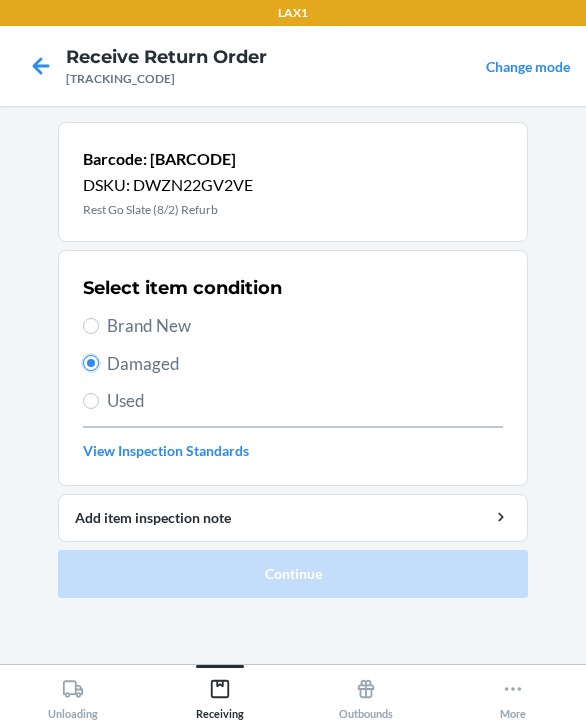 radio on "true" 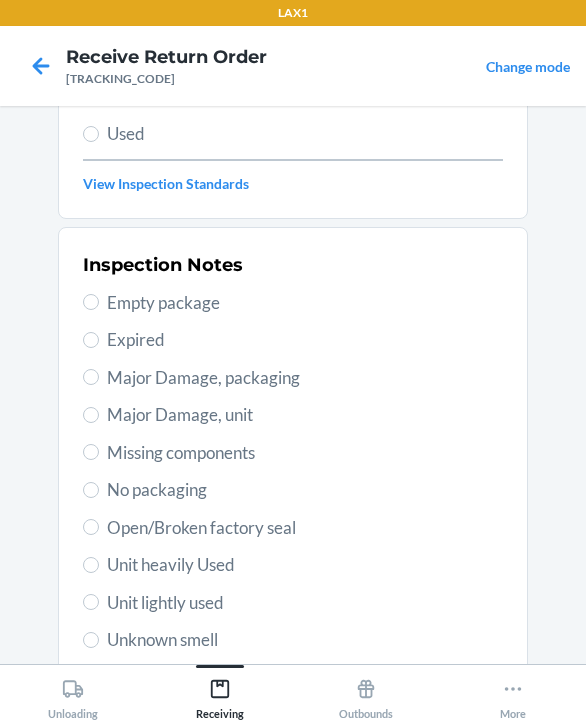 scroll, scrollTop: 300, scrollLeft: 0, axis: vertical 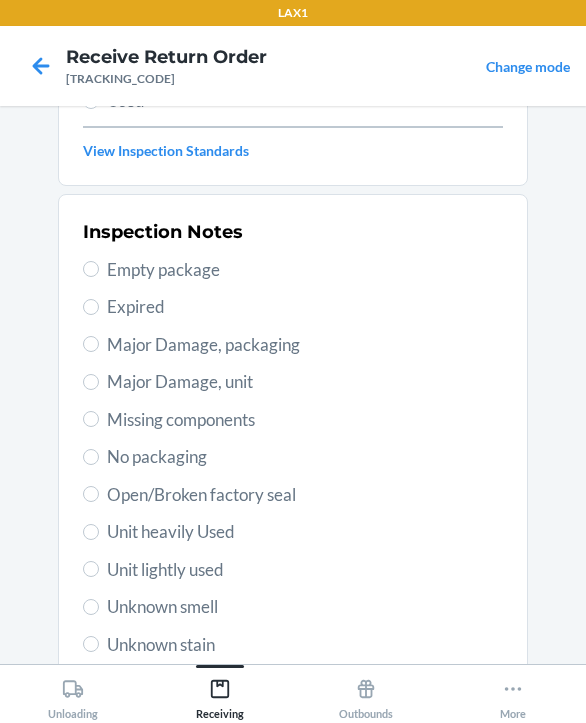 click on "Open/Broken factory seal" at bounding box center [305, 495] 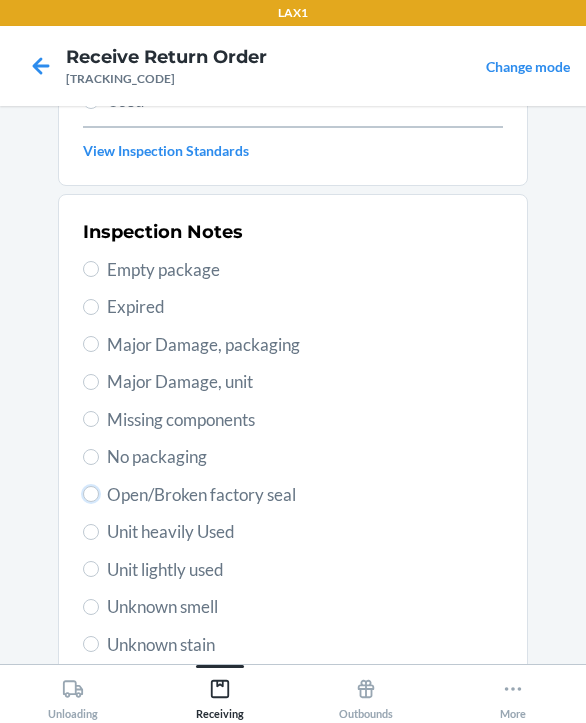 radio on "true" 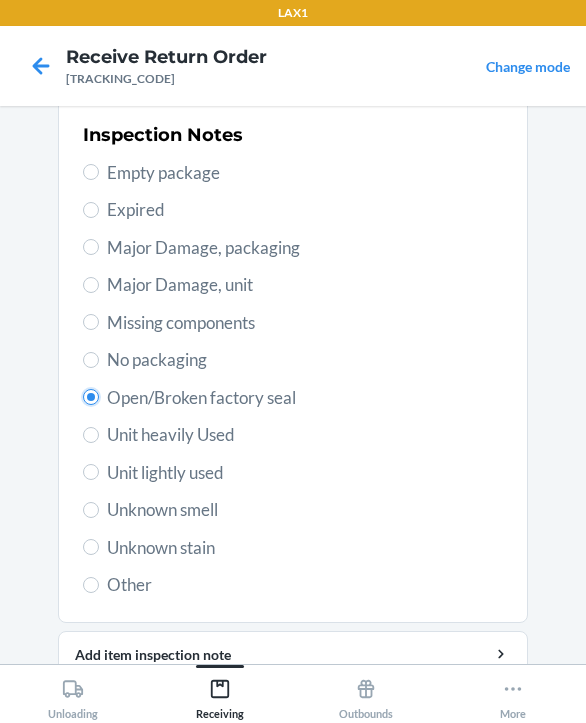 scroll, scrollTop: 484, scrollLeft: 0, axis: vertical 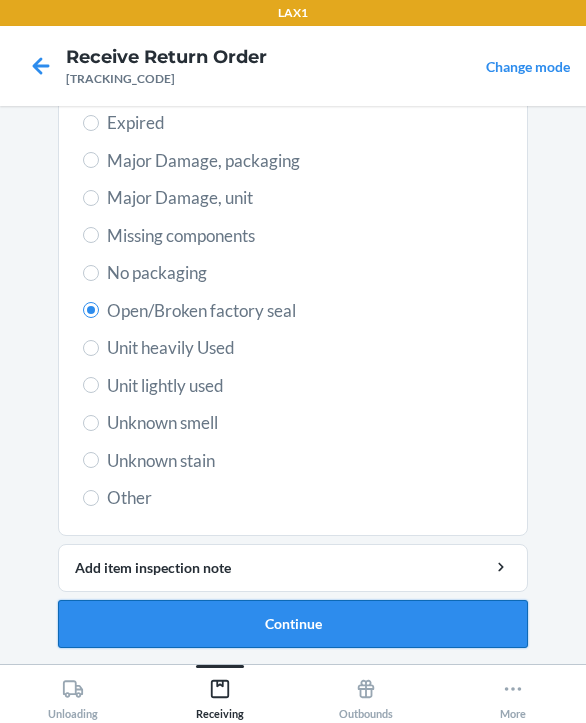 click on "Continue" at bounding box center (293, 624) 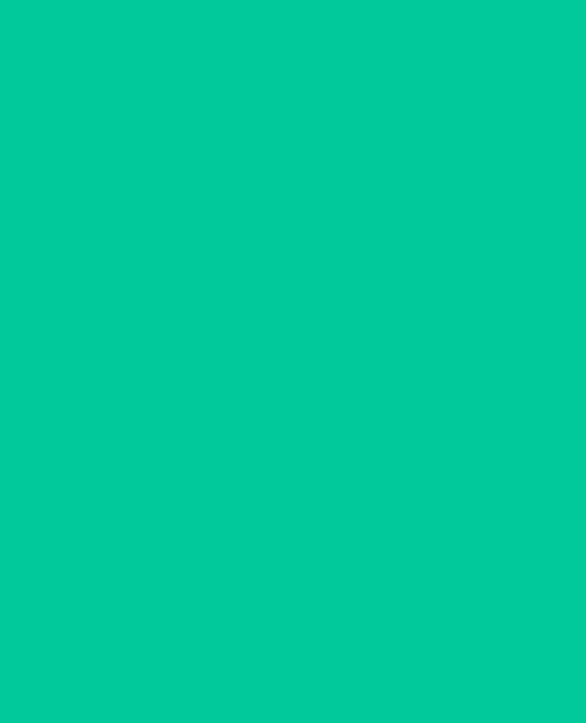 scroll, scrollTop: 319, scrollLeft: 0, axis: vertical 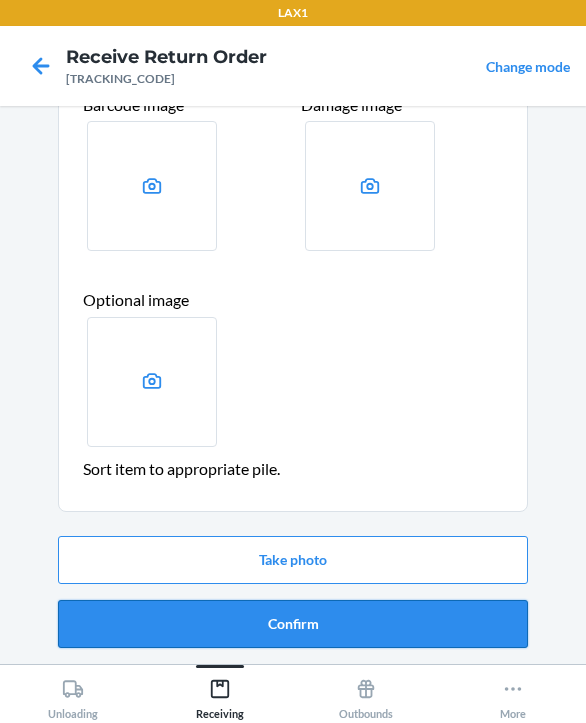 click on "Confirm" at bounding box center (293, 624) 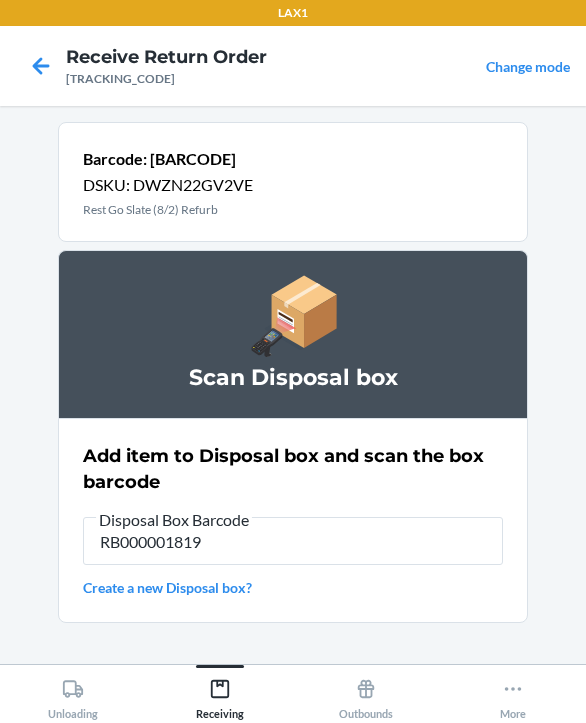 type on "RB000001819" 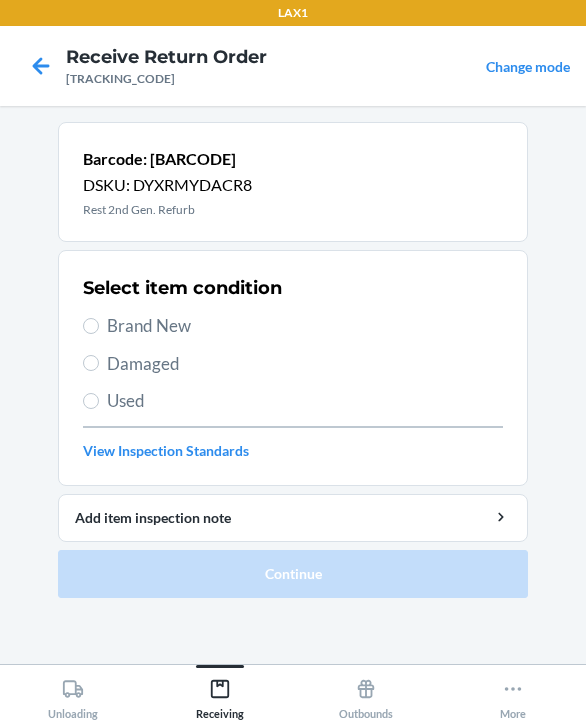 click on "Select item condition Brand New Damaged Used View Inspection Standards" at bounding box center (293, 368) 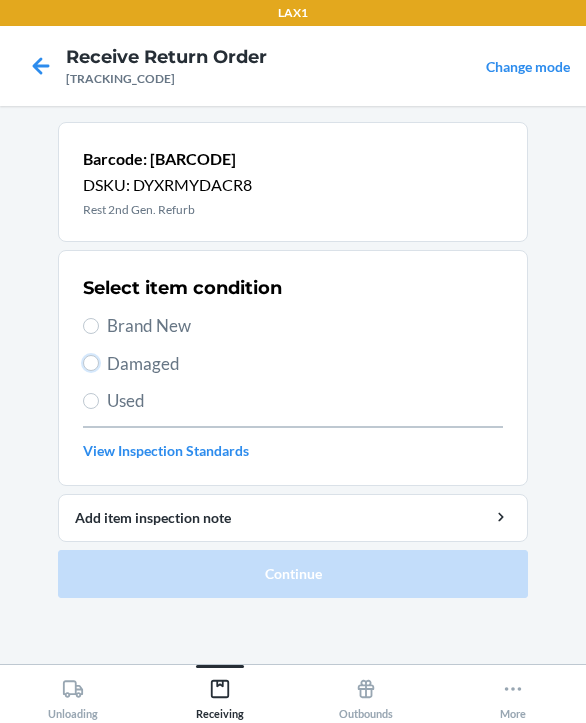 click on "Damaged" at bounding box center (91, 363) 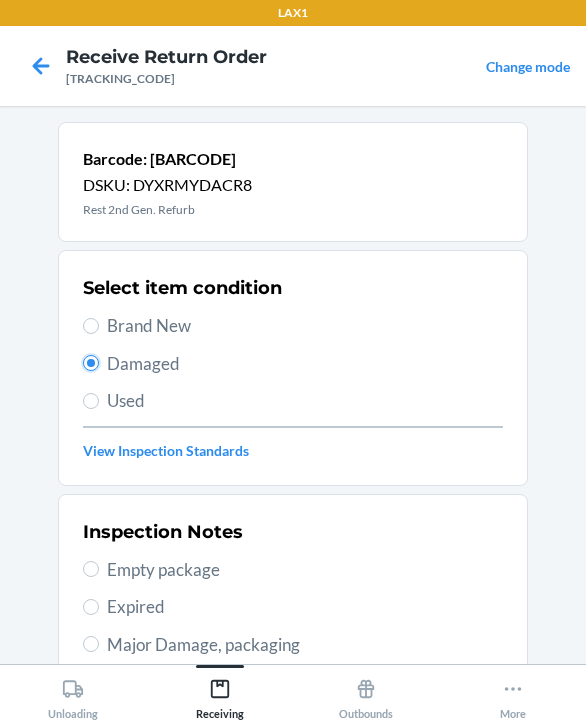 scroll, scrollTop: 484, scrollLeft: 0, axis: vertical 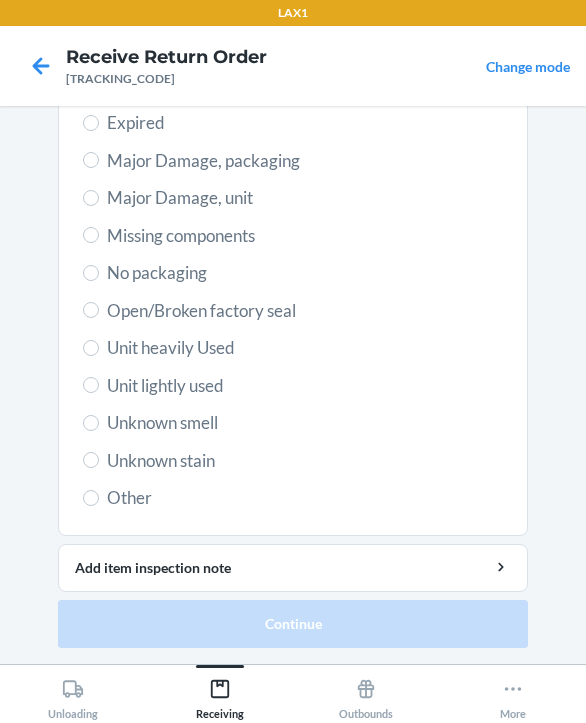 click on "Major Damage, unit" at bounding box center (305, 198) 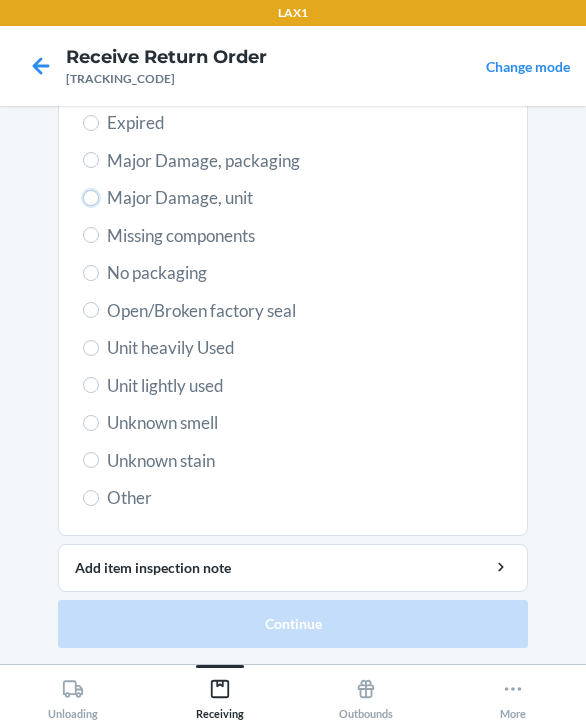 click on "Major Damage, unit" at bounding box center (91, 198) 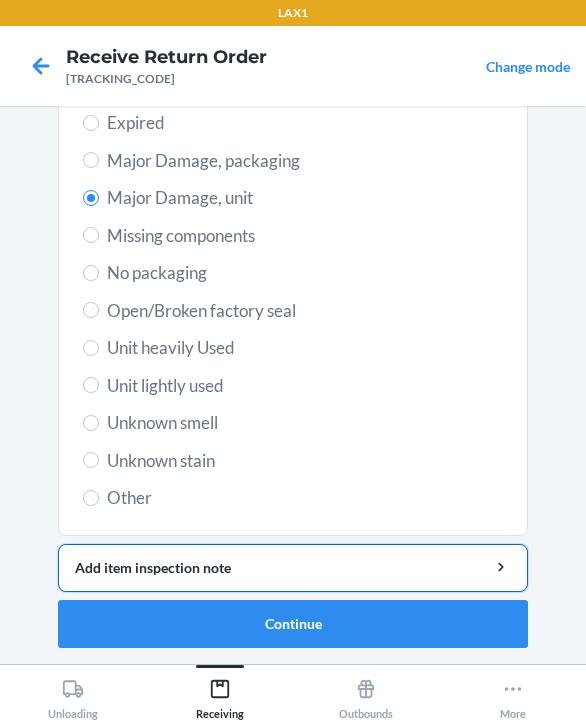 click on "Add item inspection note" at bounding box center (293, 567) 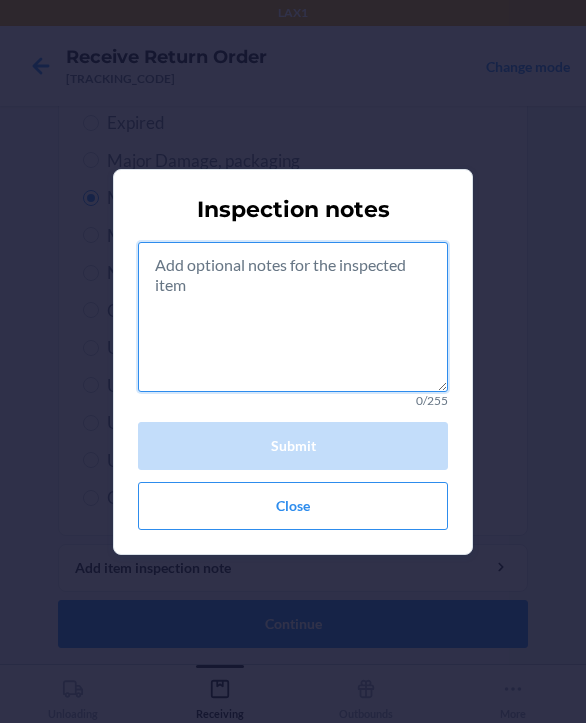 click at bounding box center [293, 317] 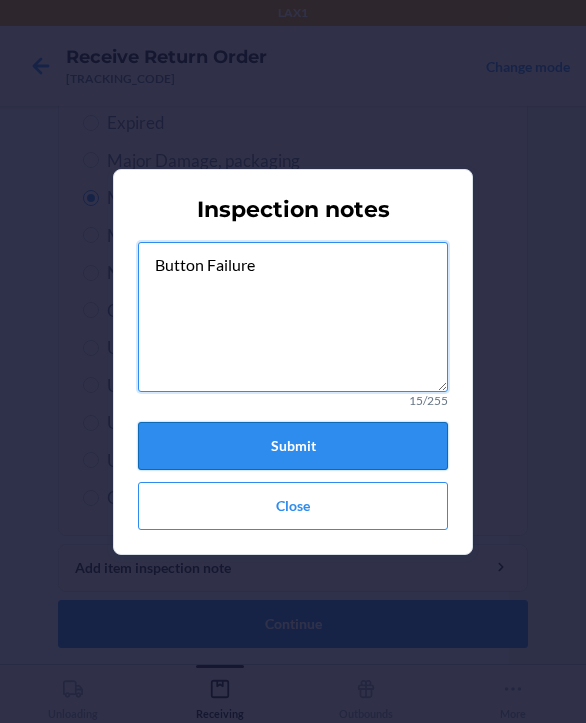 type on "Button Failure" 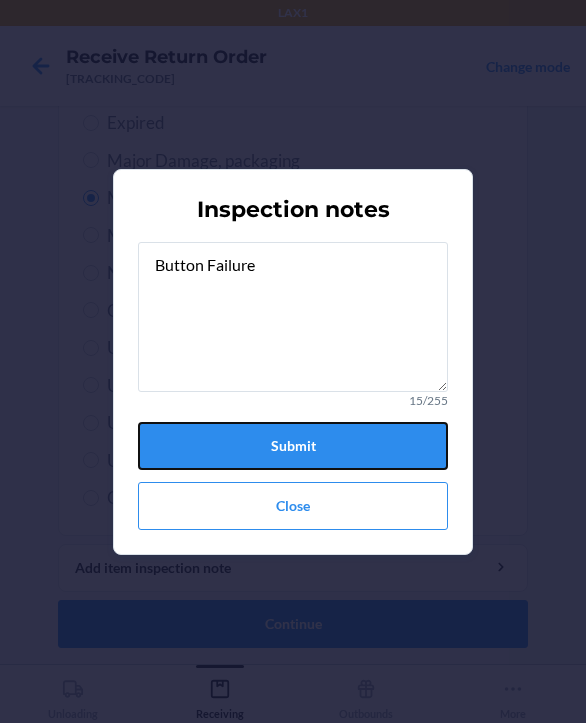 click on "Submit" at bounding box center (293, 446) 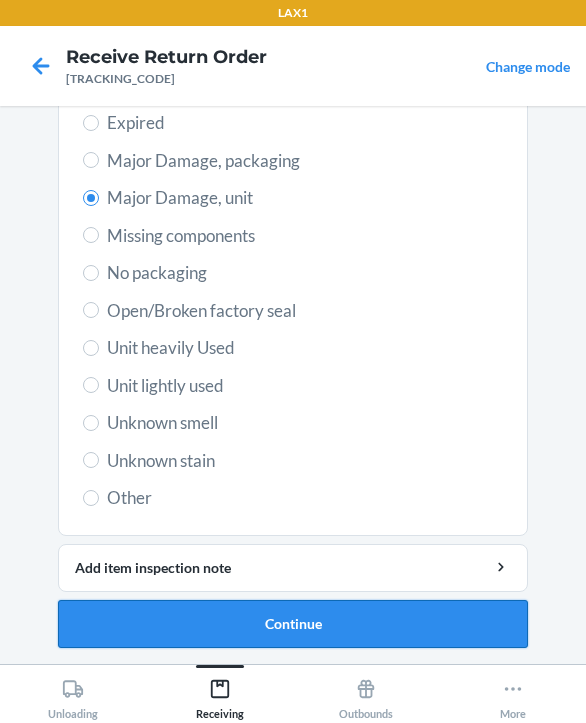 click on "Continue" at bounding box center (293, 624) 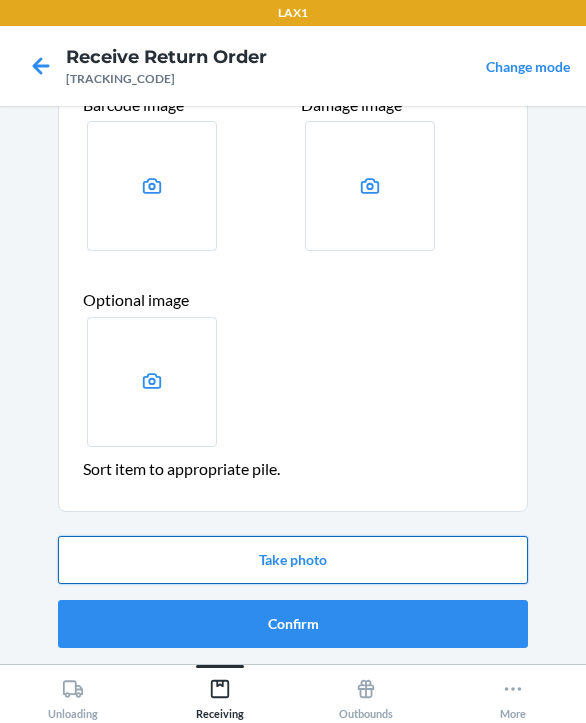 click on "Take photo" at bounding box center [293, 560] 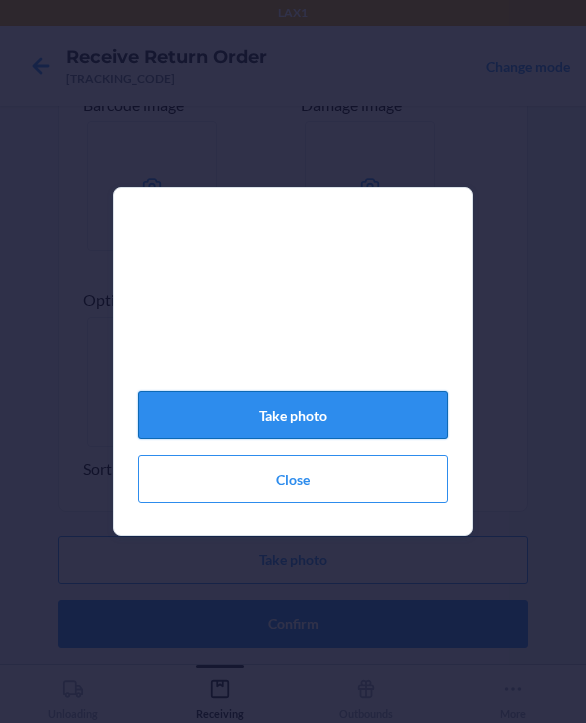 click on "Take photo" 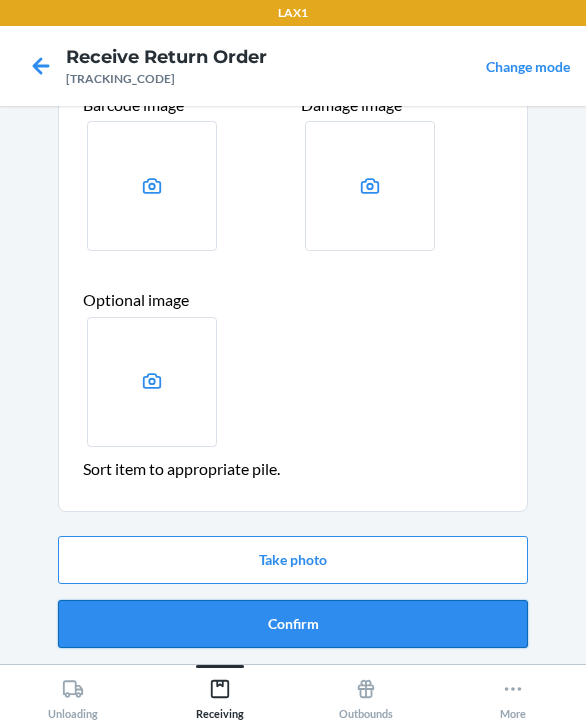 click on "Confirm" at bounding box center [293, 624] 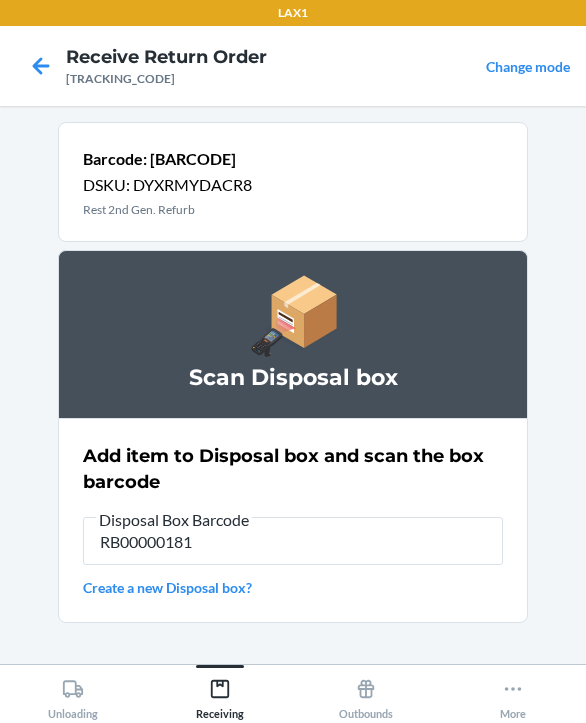 type on "RB000001819" 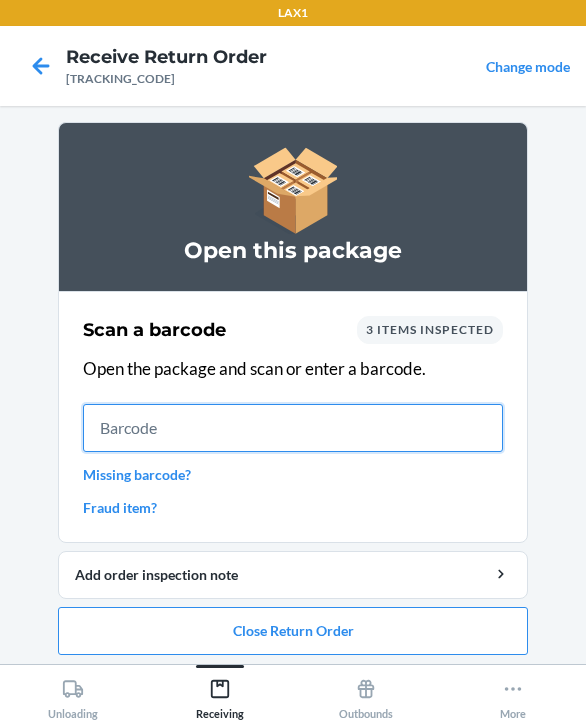 click at bounding box center [293, 428] 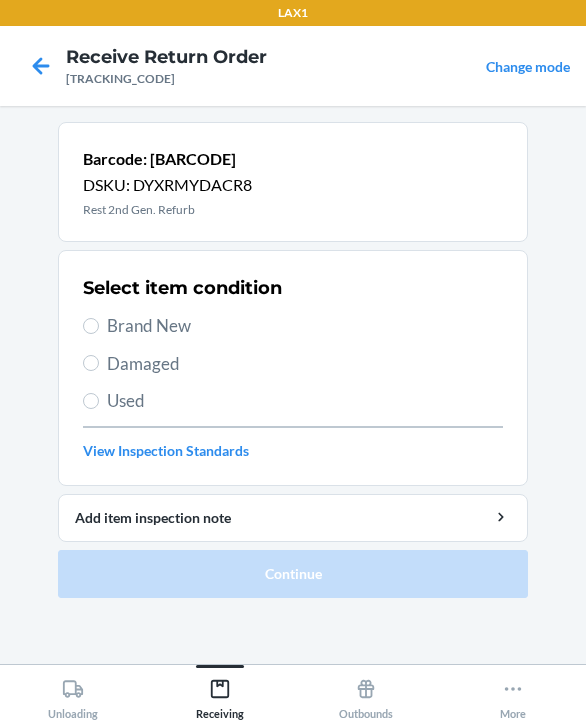 click on "Damaged" at bounding box center [305, 364] 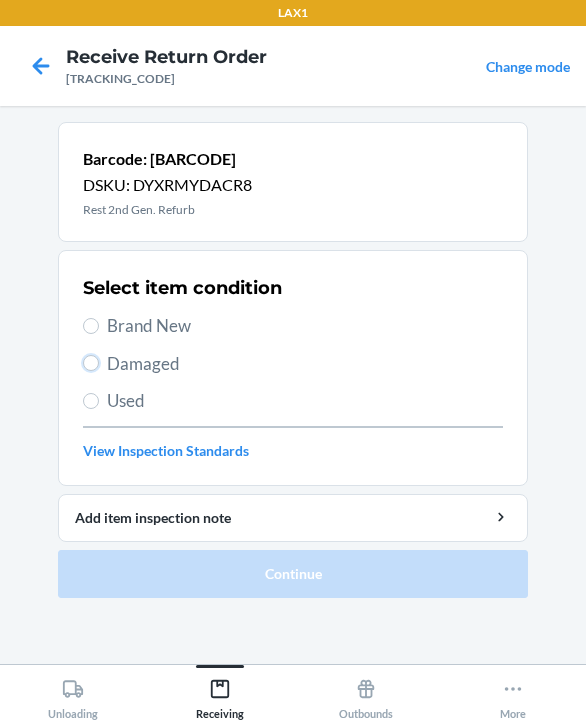click on "Damaged" at bounding box center [91, 363] 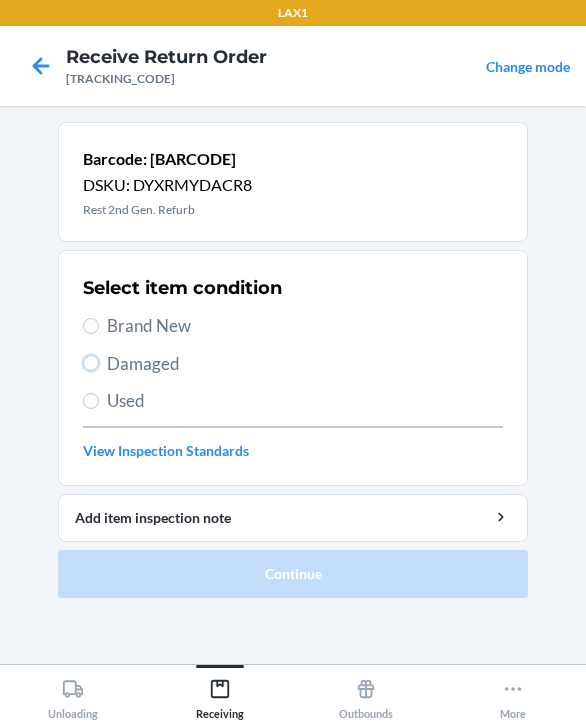 radio on "true" 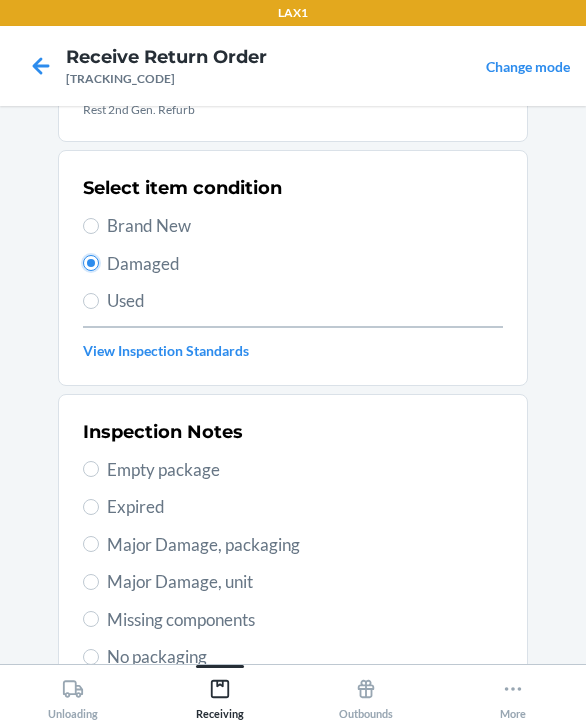 scroll, scrollTop: 200, scrollLeft: 0, axis: vertical 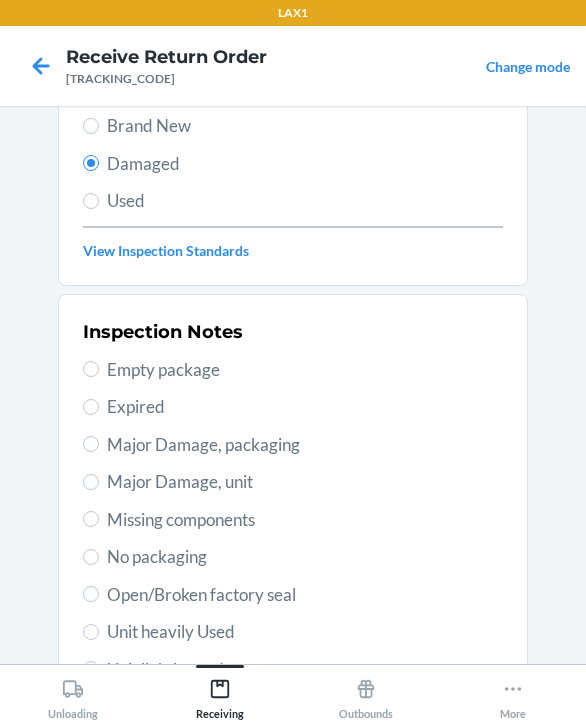 click on "Major Damage, unit" at bounding box center [305, 482] 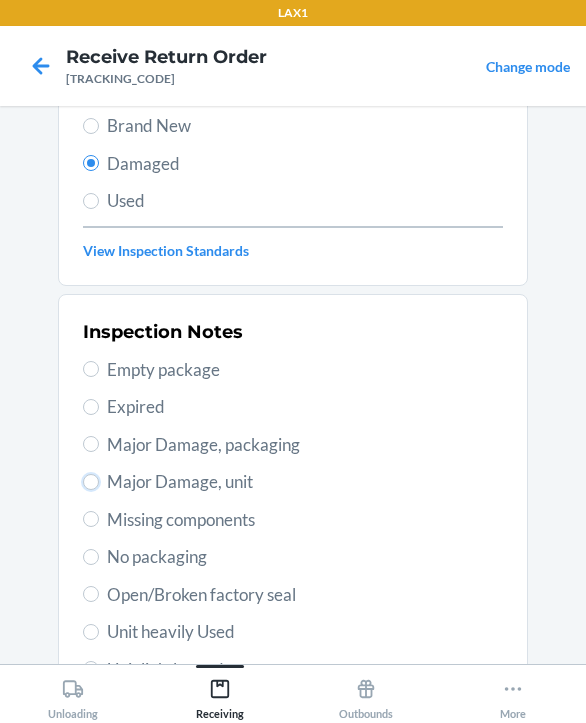 click on "Major Damage, unit" at bounding box center (91, 482) 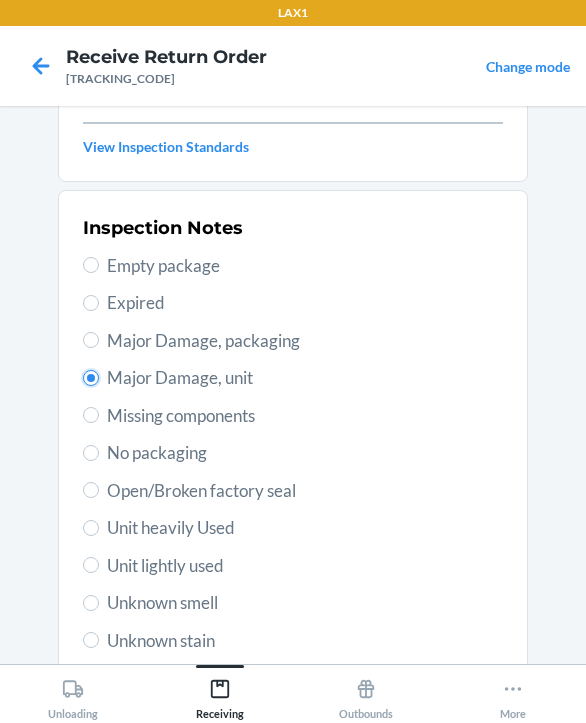 scroll, scrollTop: 484, scrollLeft: 0, axis: vertical 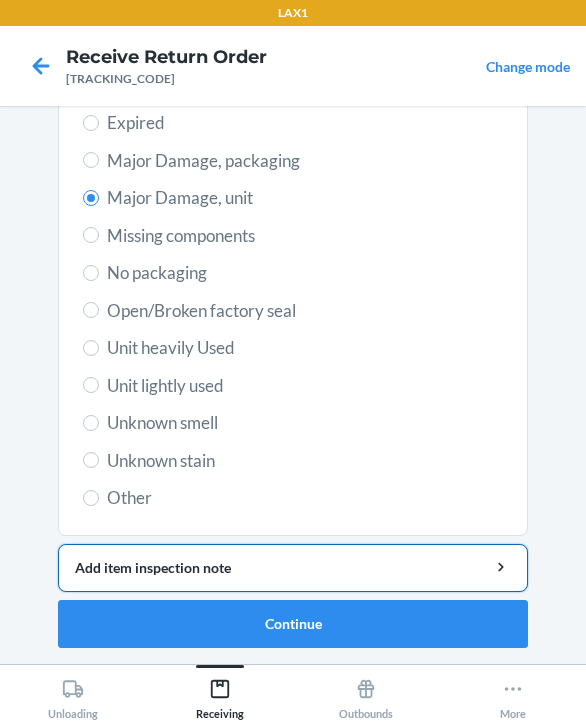 click on "Add item inspection note" at bounding box center (293, 567) 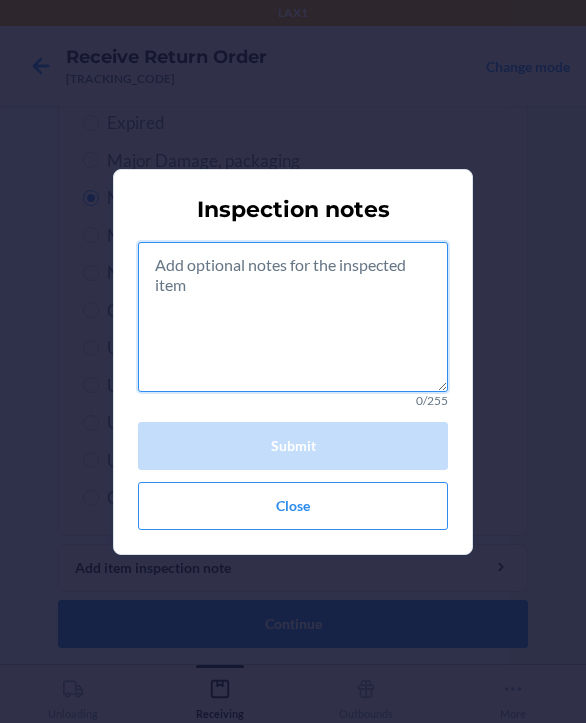 click at bounding box center (293, 317) 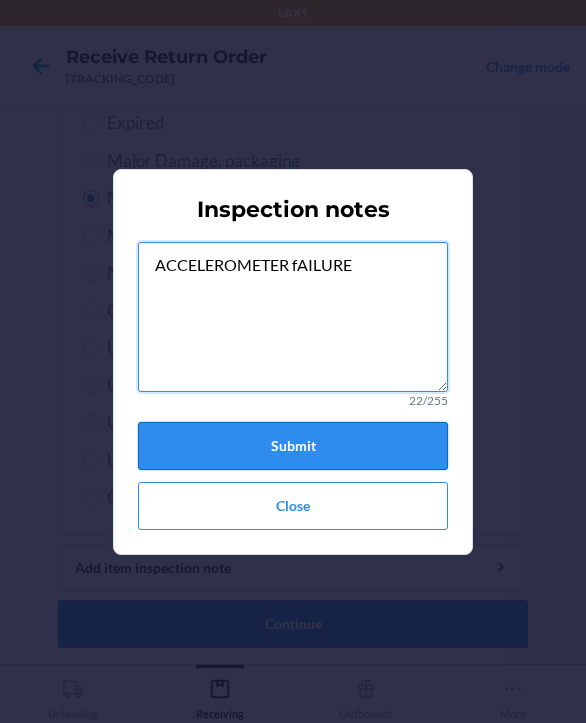 type on "ACCELEROMETER fAILURE" 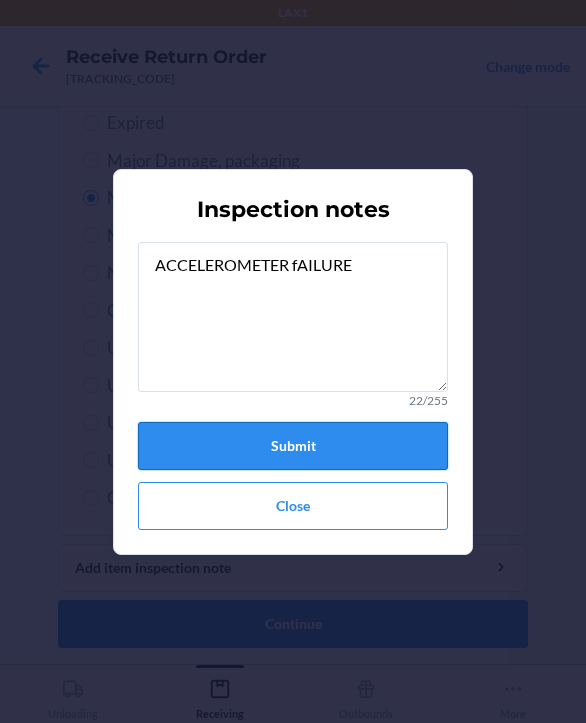 click on "Submit" at bounding box center [293, 446] 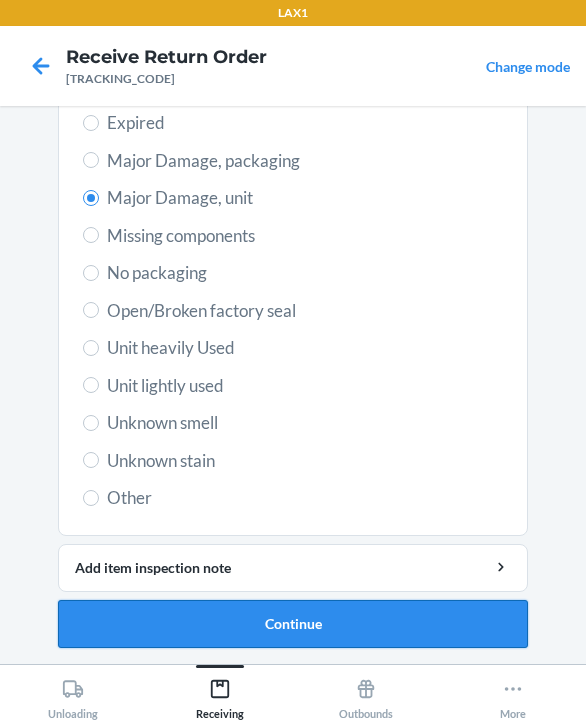 click on "Continue" at bounding box center [293, 624] 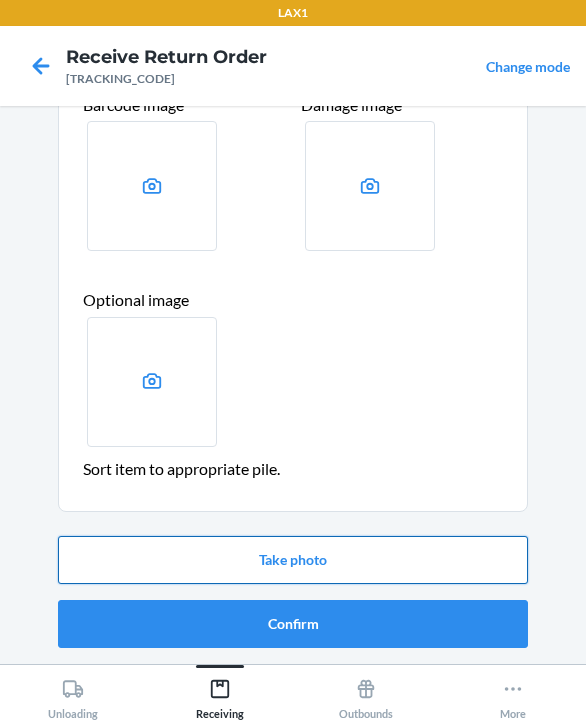 click on "Take photo" at bounding box center [293, 560] 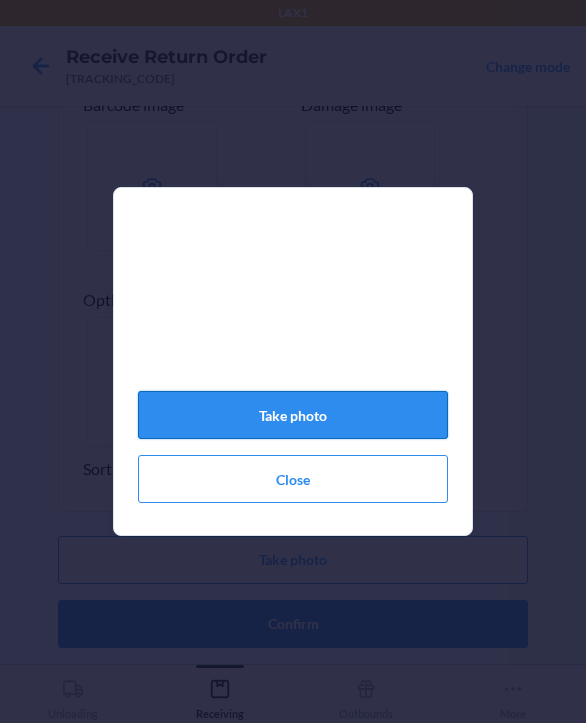 click on "Take photo" 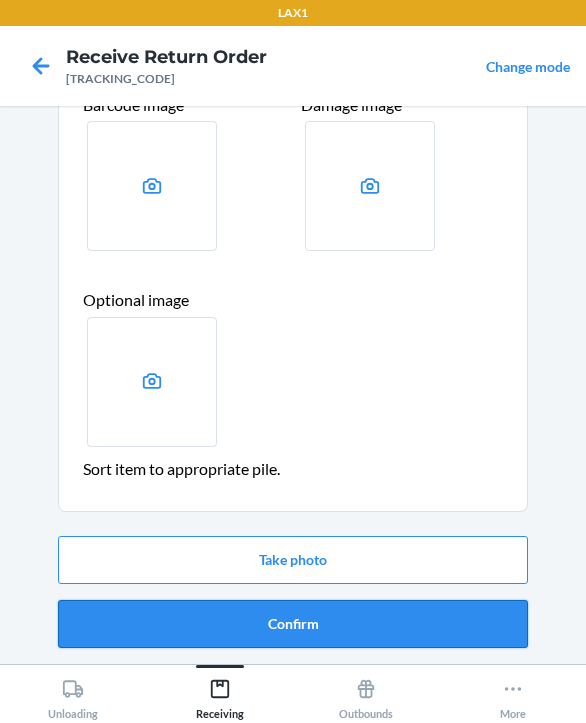 click on "Confirm" at bounding box center [293, 624] 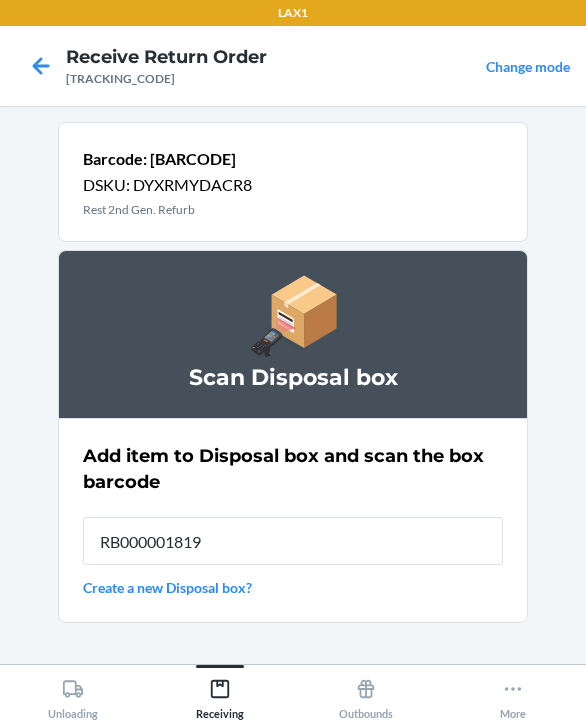 type on "RB000001819" 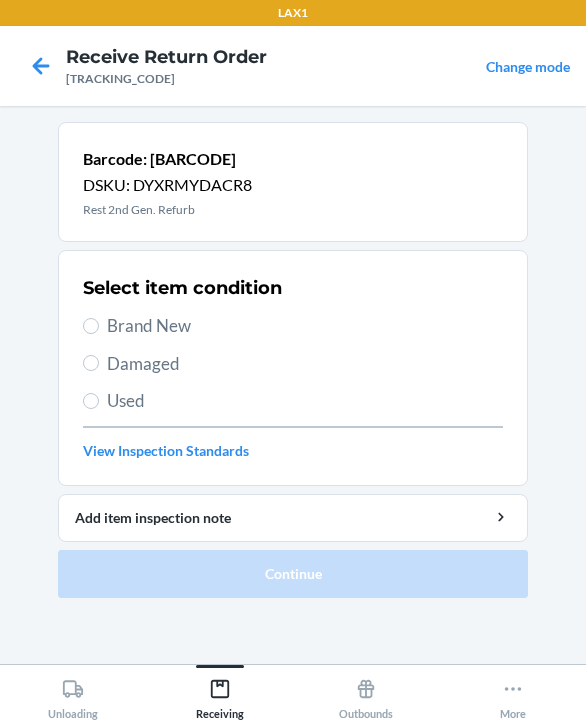 click on "Damaged" at bounding box center [305, 364] 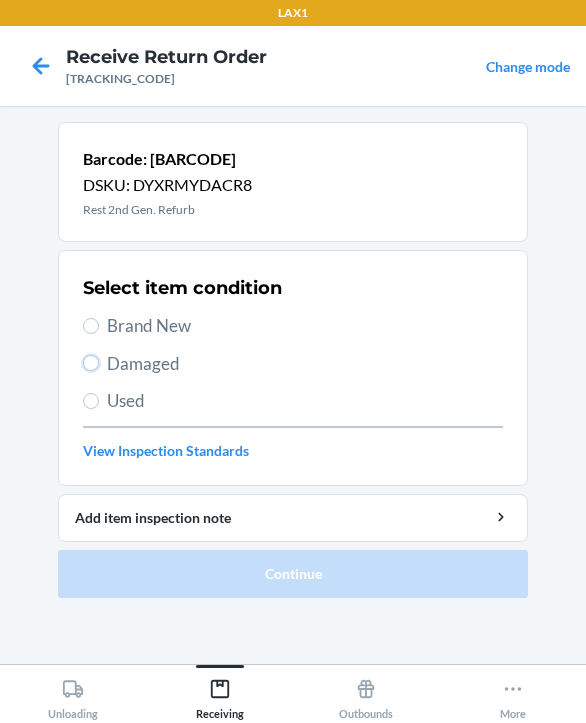 click on "Damaged" at bounding box center (91, 363) 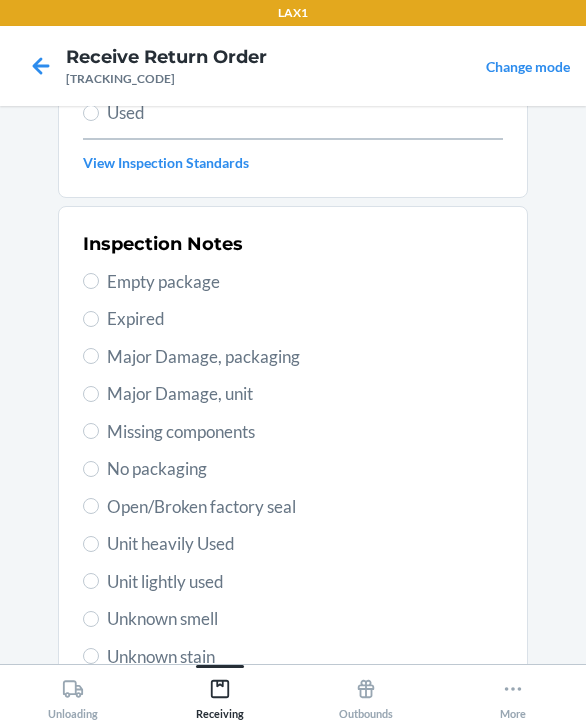 scroll, scrollTop: 300, scrollLeft: 0, axis: vertical 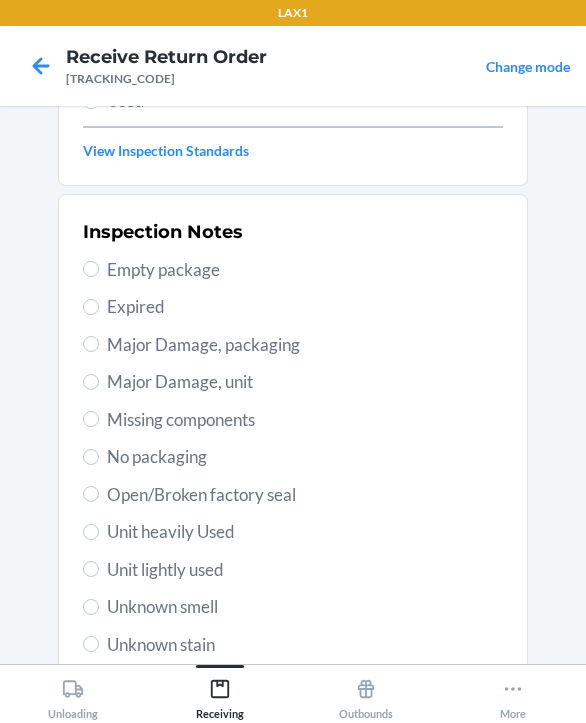 click on "Major Damage, unit" at bounding box center [305, 382] 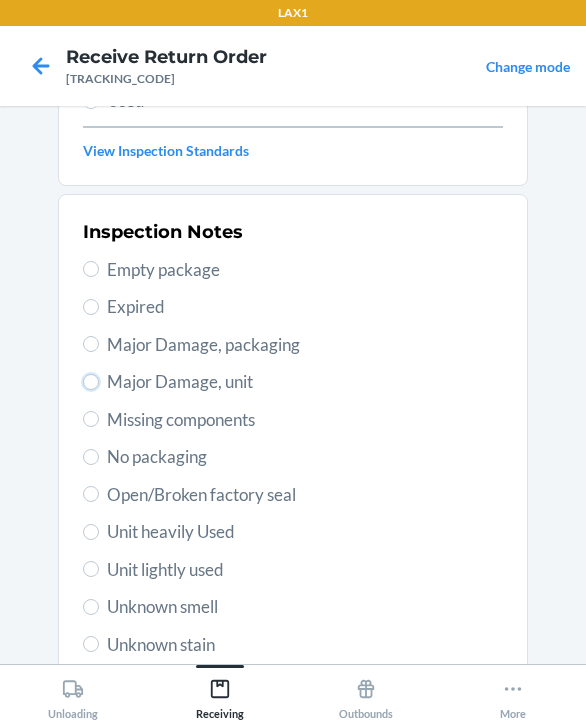 click on "Major Damage, unit" at bounding box center [91, 382] 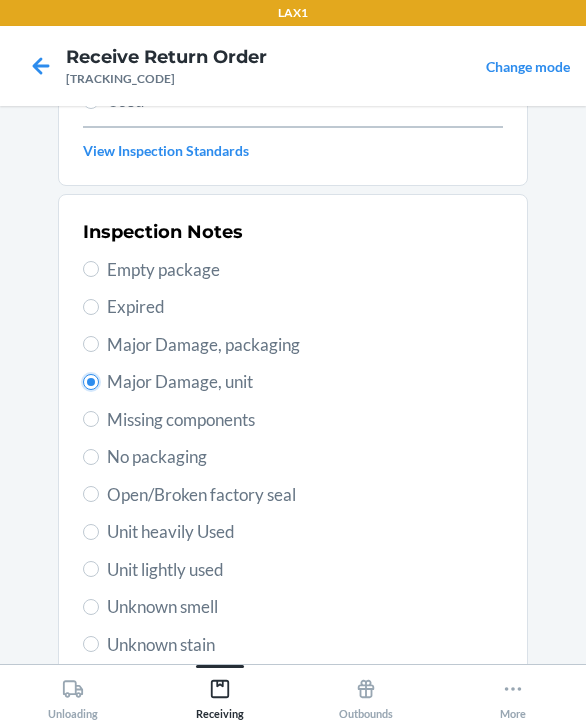 radio on "true" 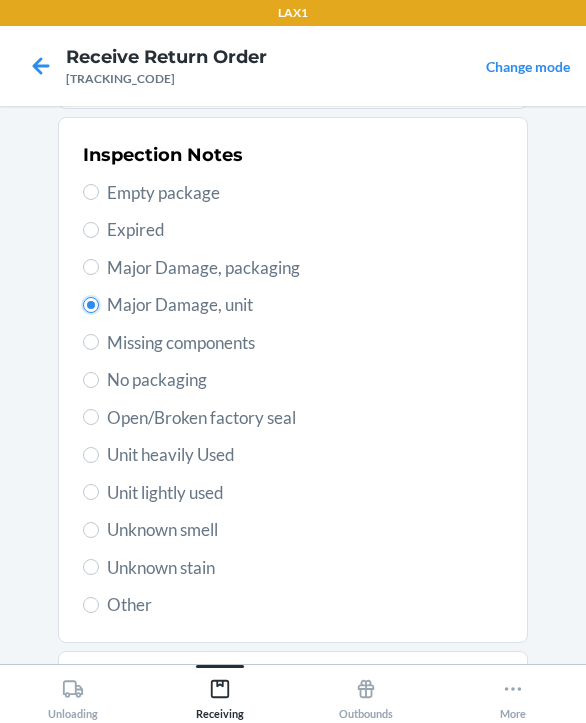 scroll, scrollTop: 484, scrollLeft: 0, axis: vertical 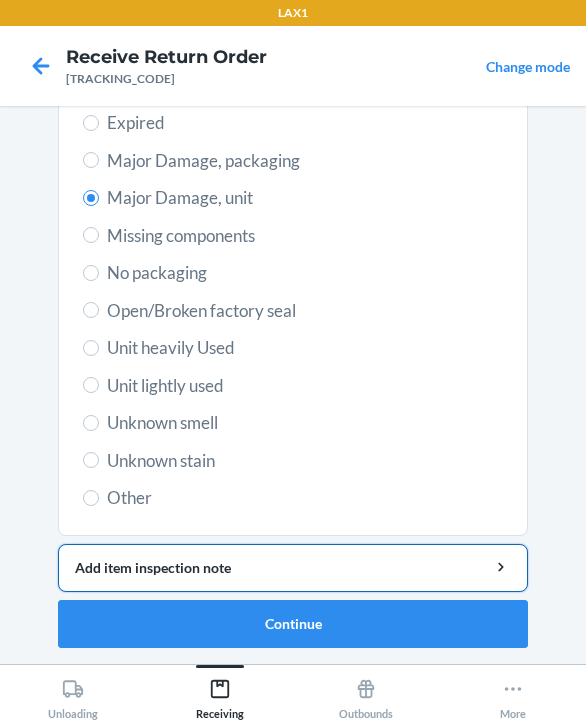 click on "Add item inspection note" at bounding box center [293, 567] 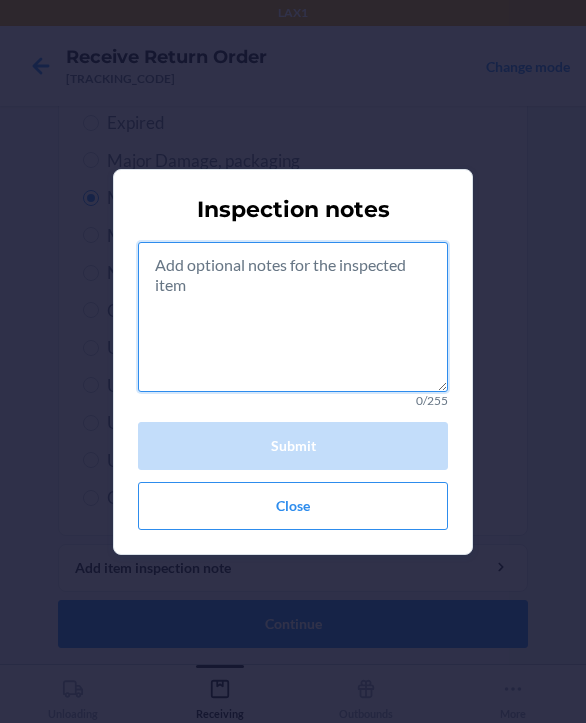 click at bounding box center (293, 317) 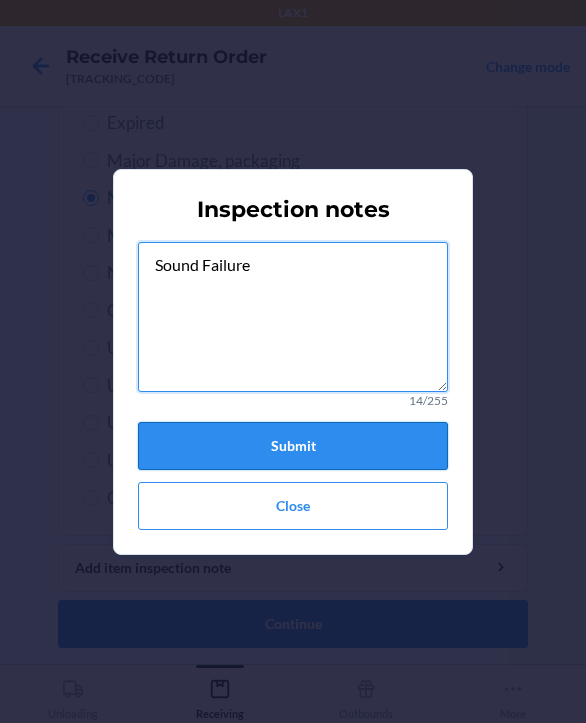 type on "Sound Failure" 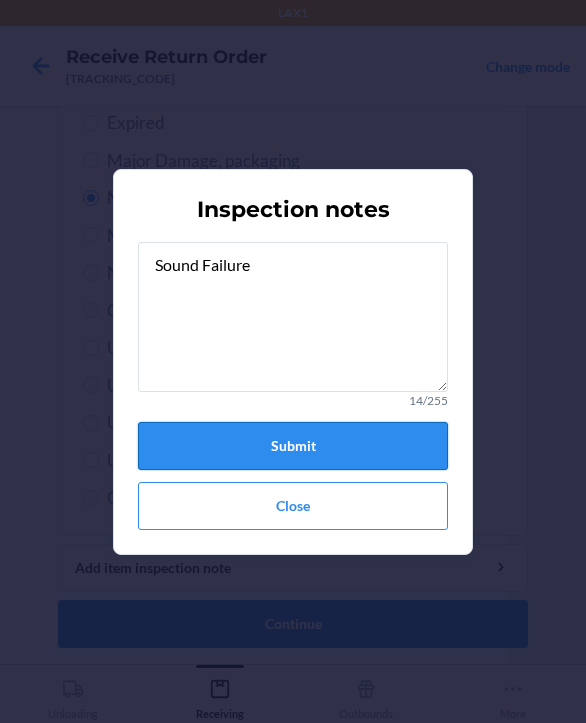 click on "Submit" at bounding box center [293, 446] 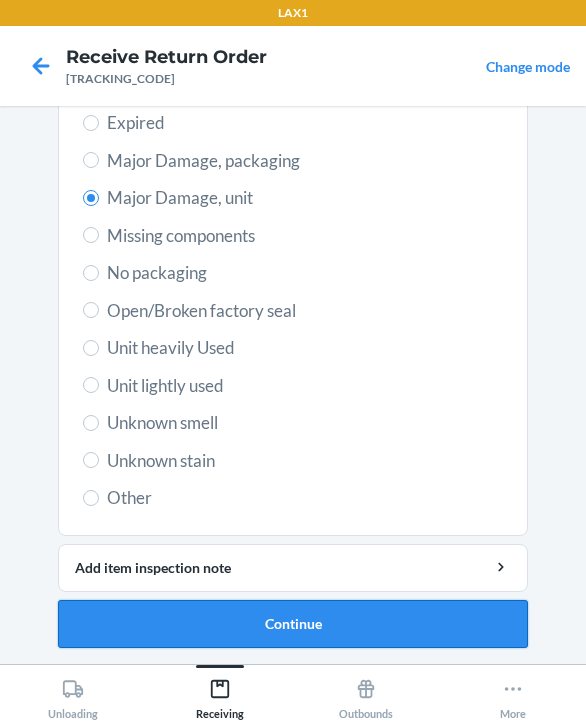 click on "Continue" at bounding box center (293, 624) 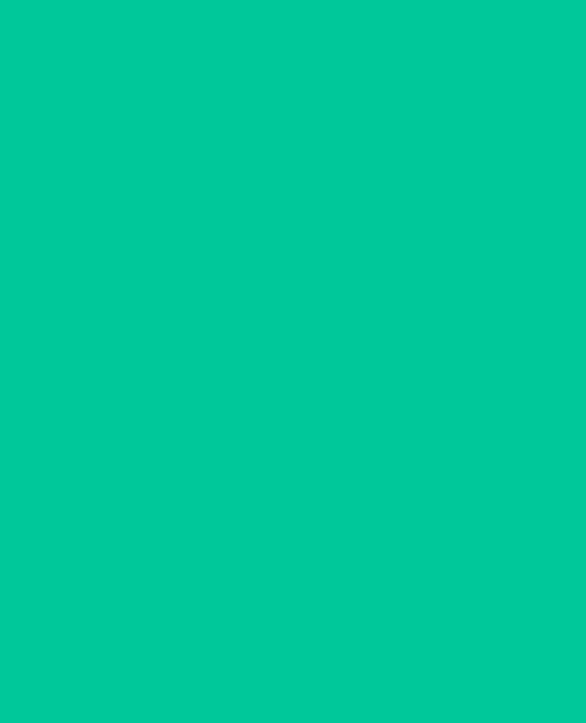 scroll, scrollTop: 319, scrollLeft: 0, axis: vertical 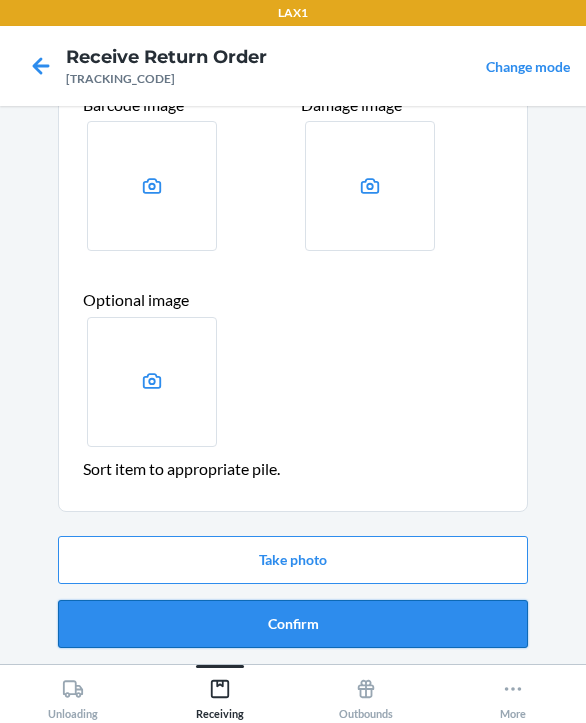 click on "Confirm" at bounding box center [293, 624] 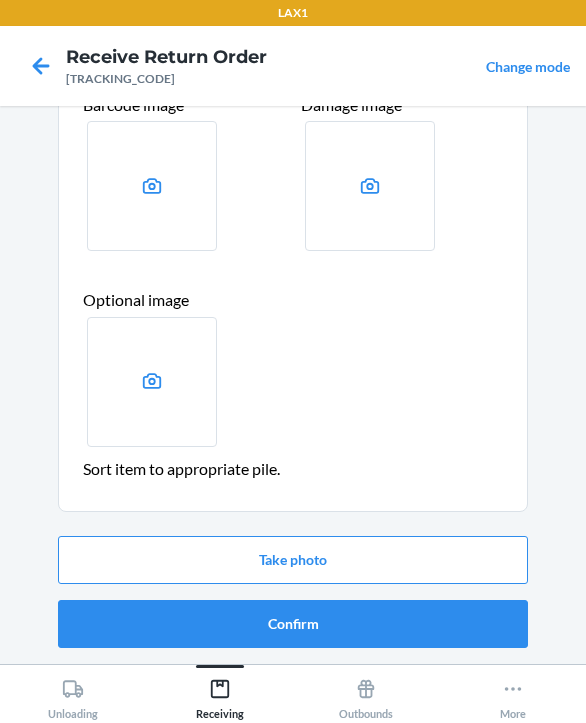 scroll, scrollTop: 0, scrollLeft: 0, axis: both 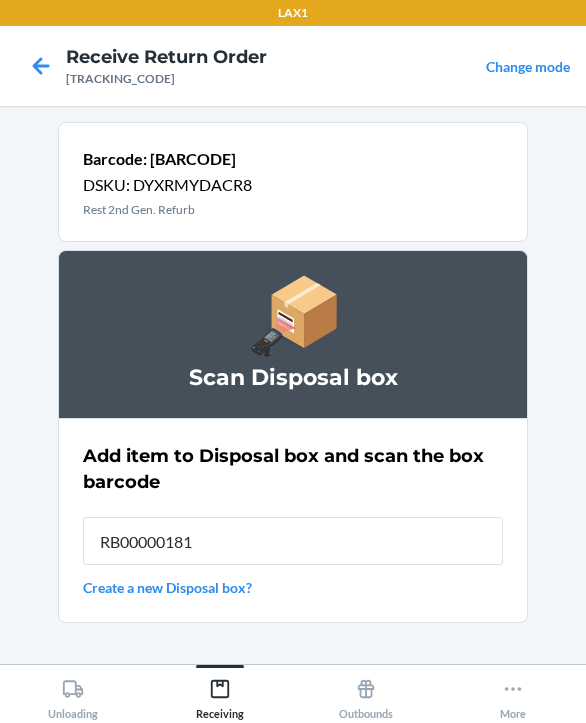 type on "RB000001819" 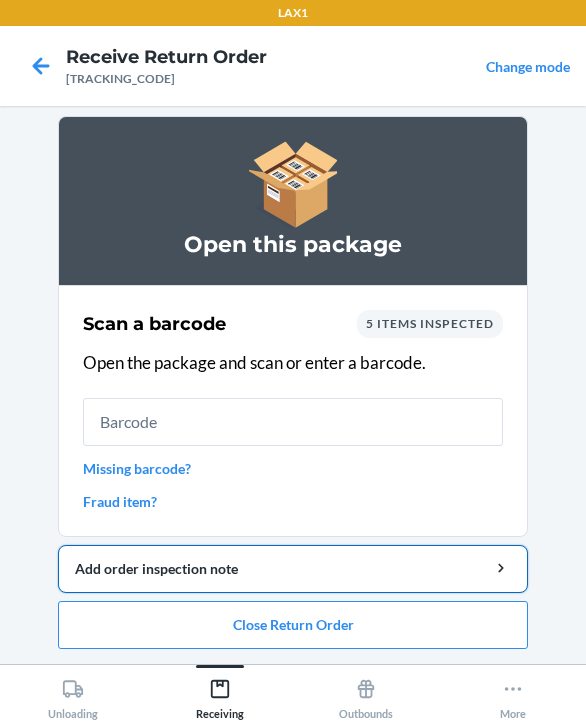 scroll, scrollTop: 7, scrollLeft: 0, axis: vertical 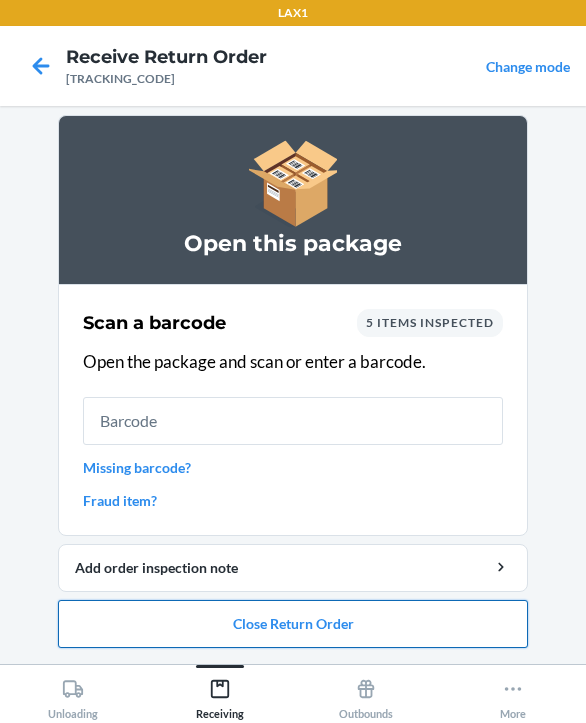 click on "Close Return Order" at bounding box center (293, 624) 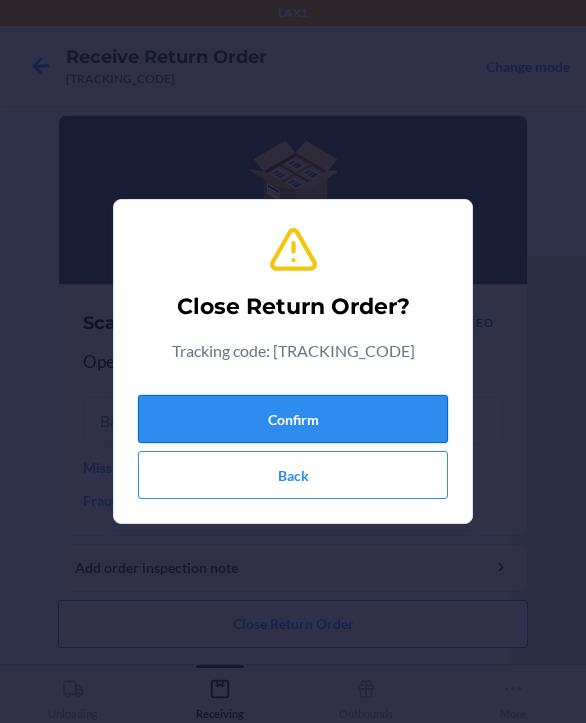 click on "Confirm" at bounding box center [293, 419] 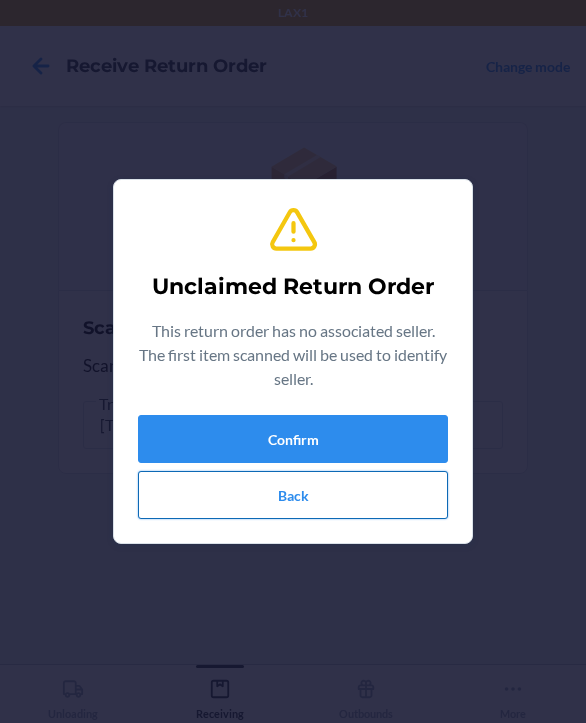 click on "Back" at bounding box center (293, 495) 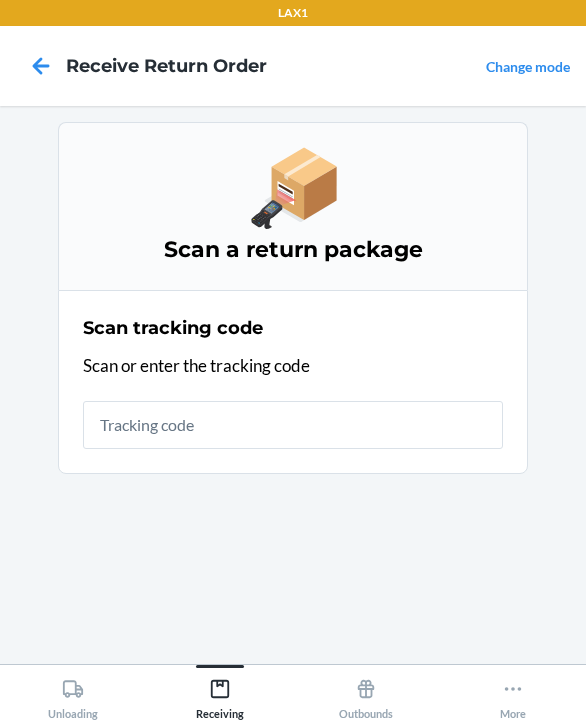 type 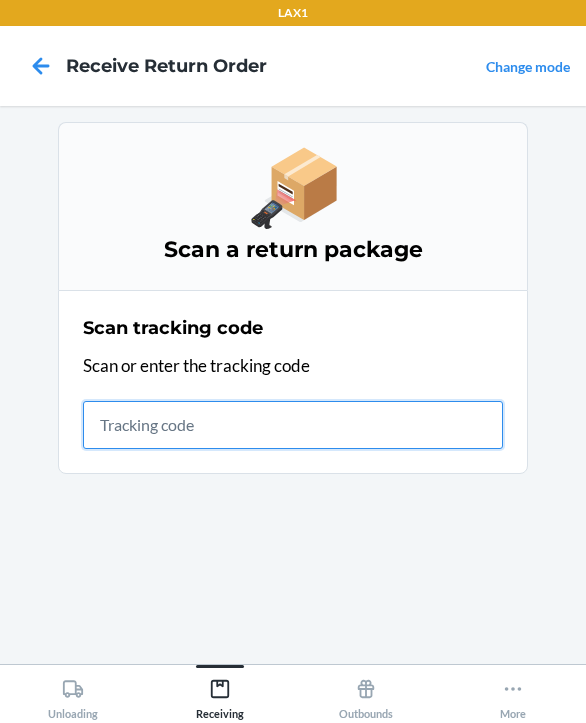click at bounding box center [293, 425] 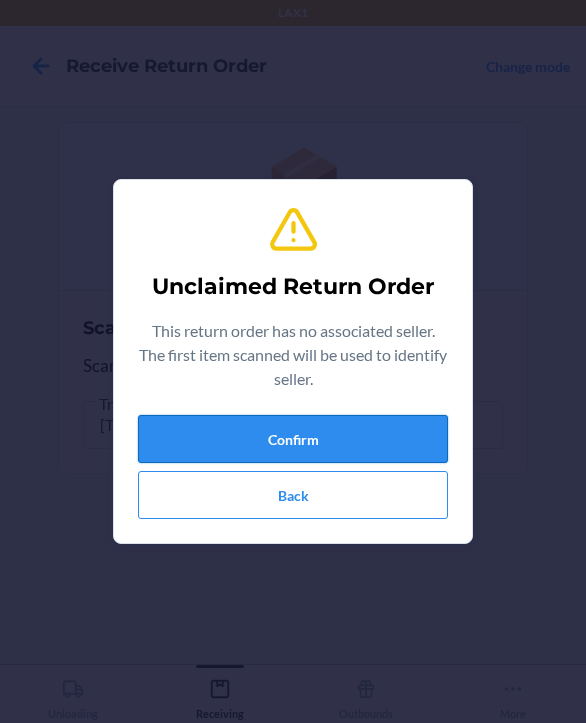 click on "Confirm" at bounding box center (293, 439) 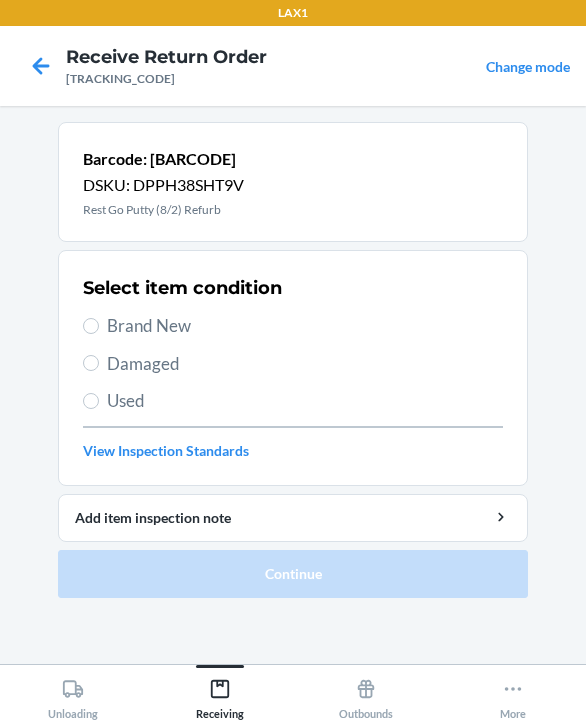 click on "Damaged" at bounding box center (305, 364) 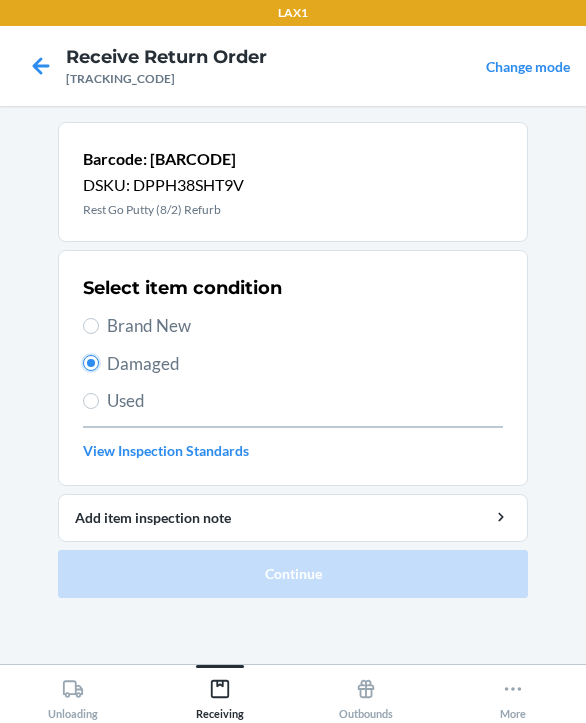 radio on "true" 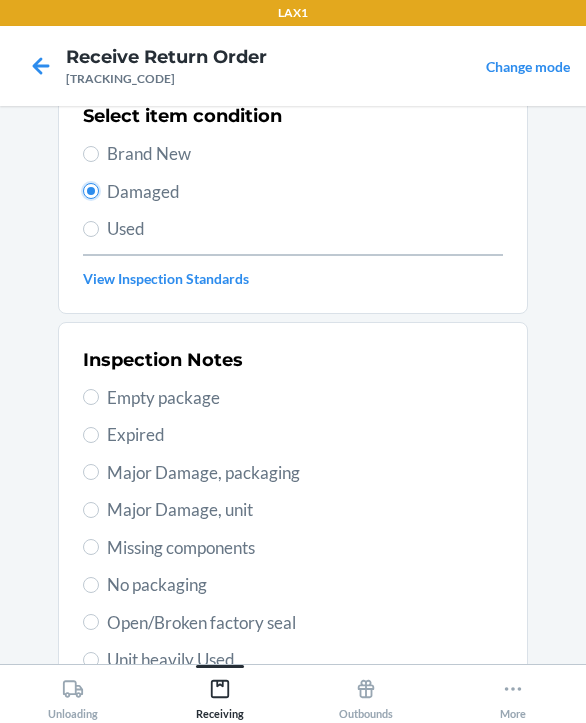 scroll, scrollTop: 300, scrollLeft: 0, axis: vertical 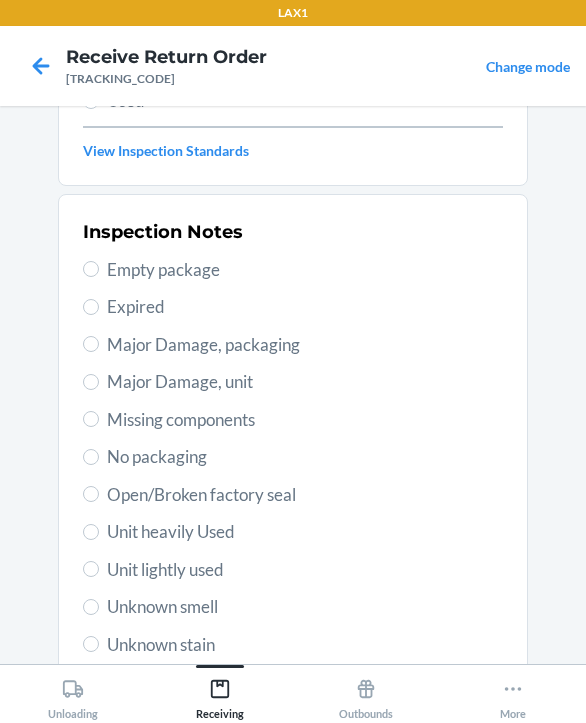 click on "Open/Broken factory seal" at bounding box center [305, 495] 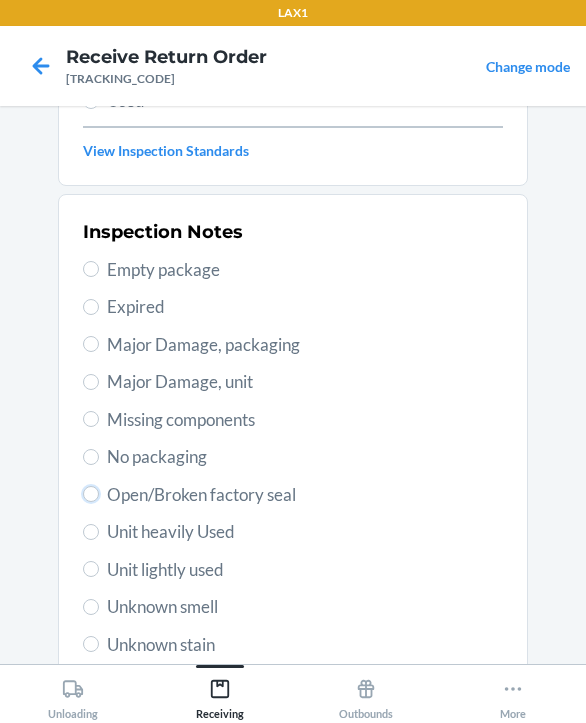 click on "Open/Broken factory seal" at bounding box center (91, 494) 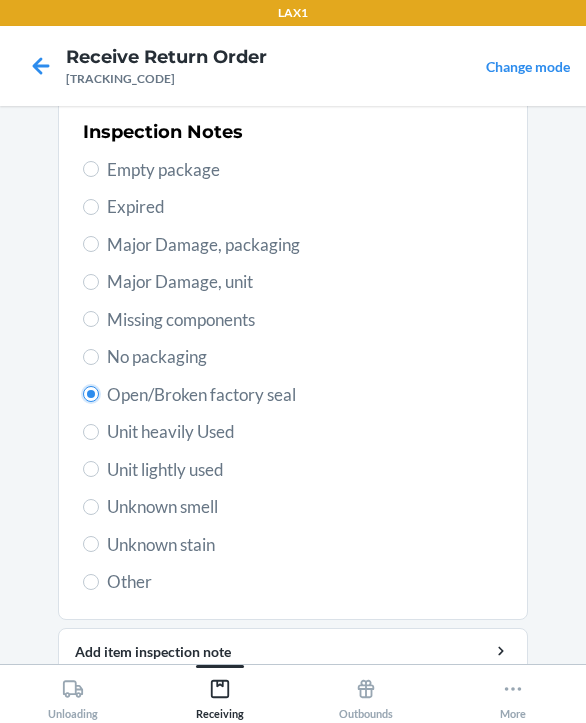 scroll, scrollTop: 484, scrollLeft: 0, axis: vertical 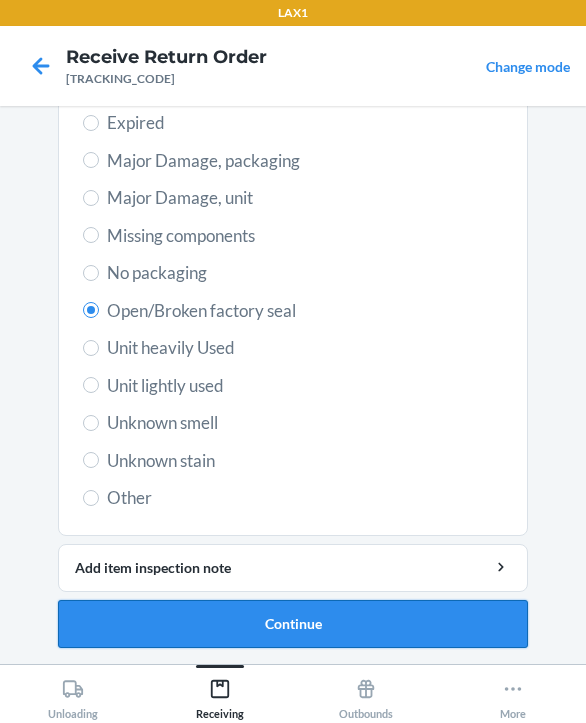 click on "Continue" at bounding box center (293, 624) 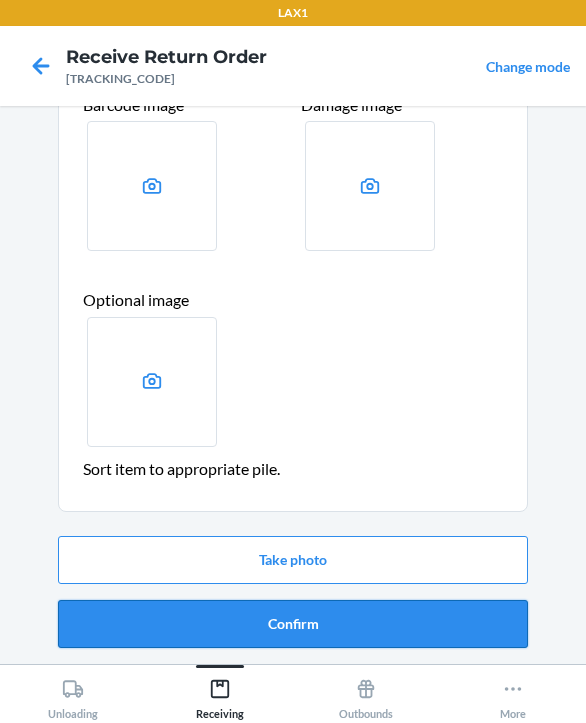 click on "Confirm" at bounding box center (293, 624) 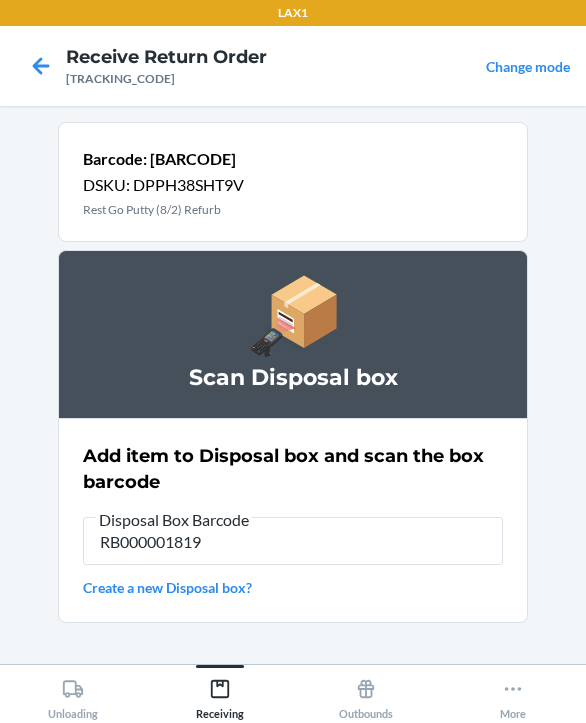 type on "RB000001819" 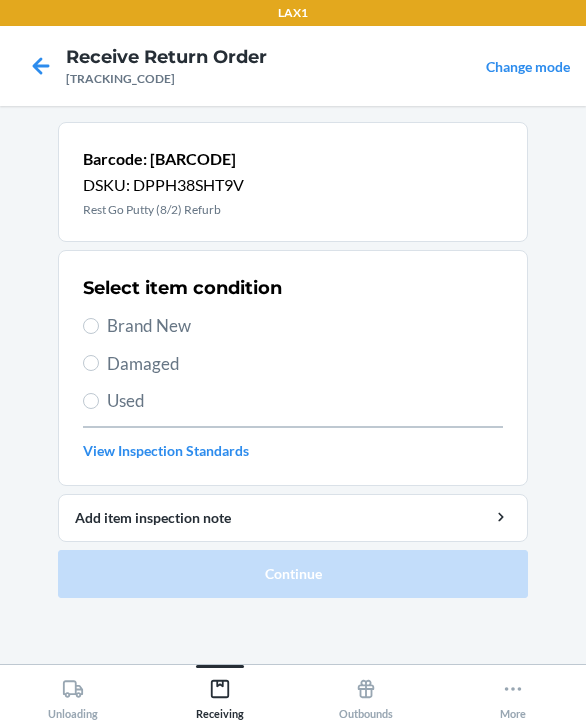 click on "Damaged" at bounding box center [305, 364] 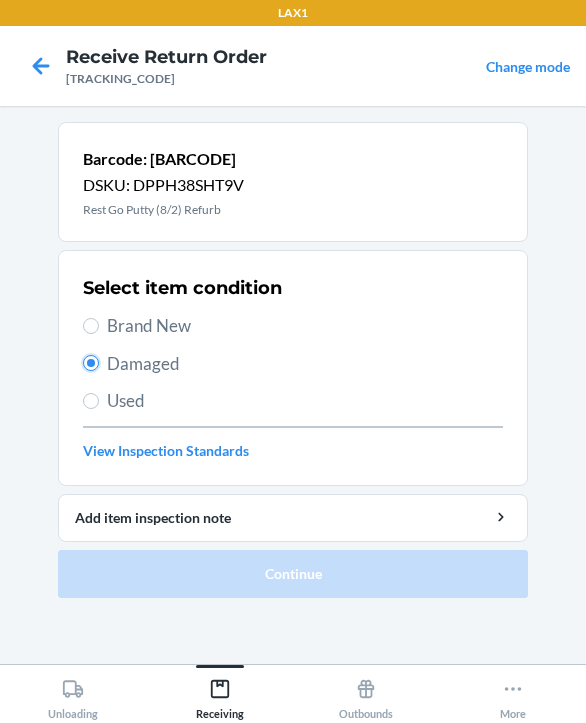 radio on "true" 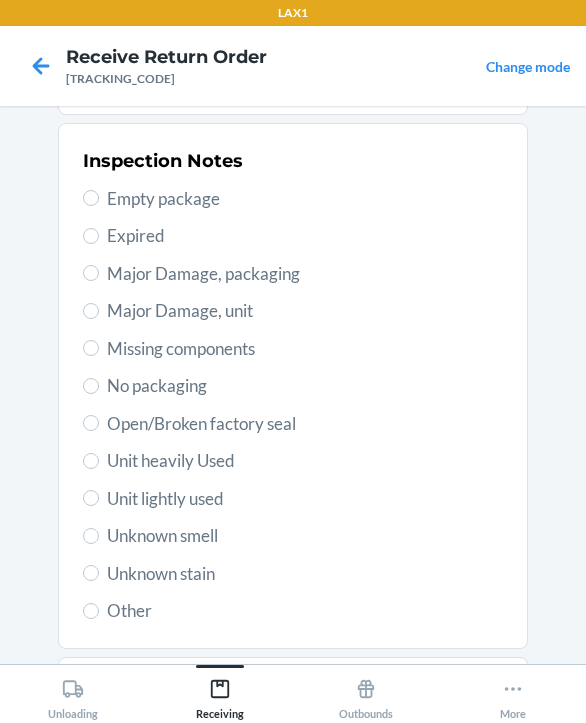 scroll, scrollTop: 400, scrollLeft: 0, axis: vertical 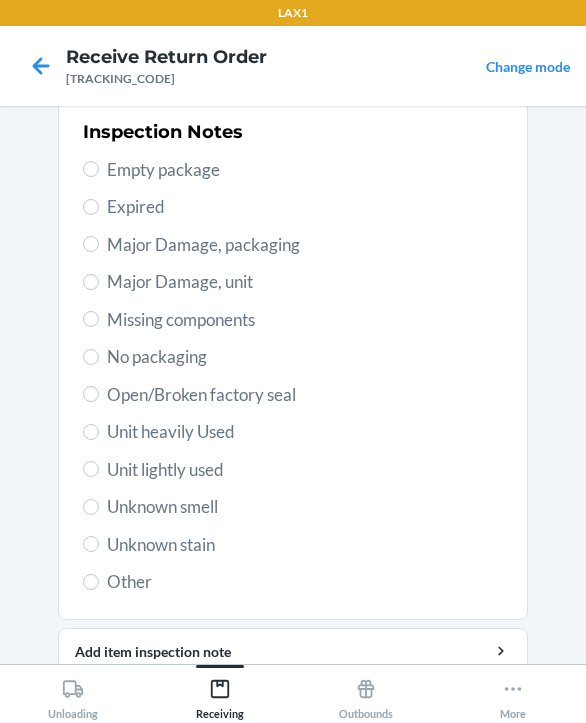 click on "Open/Broken factory seal" at bounding box center (305, 395) 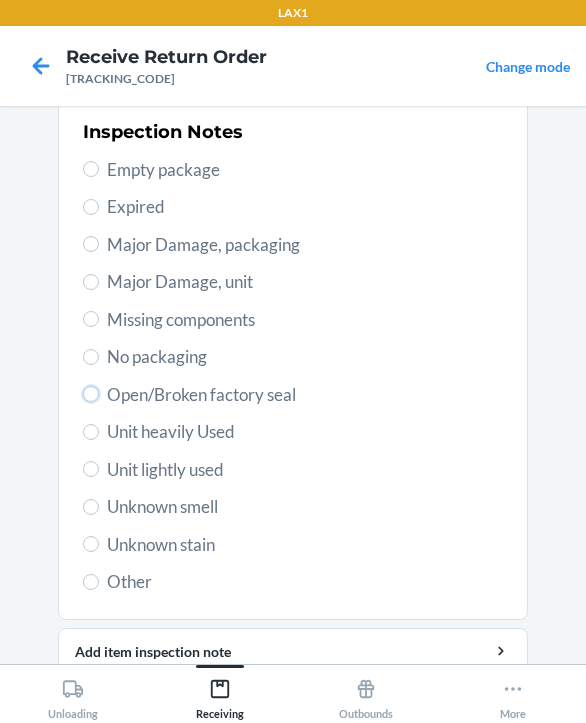 click on "Open/Broken factory seal" at bounding box center (91, 394) 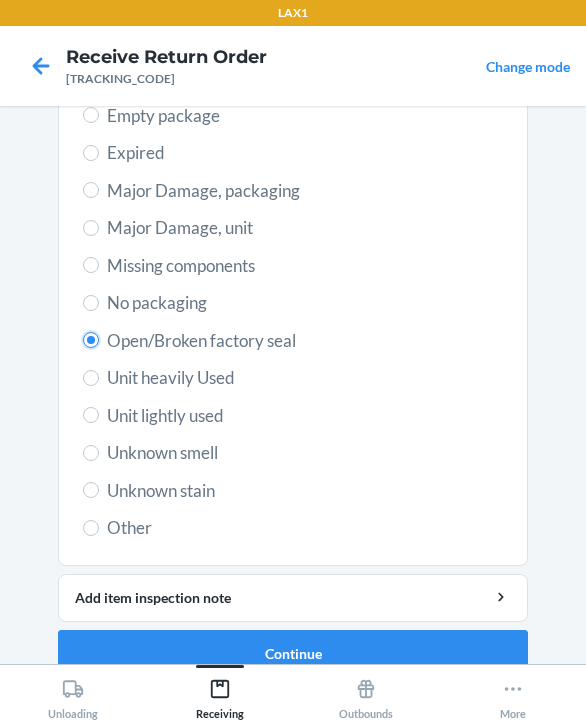 scroll, scrollTop: 484, scrollLeft: 0, axis: vertical 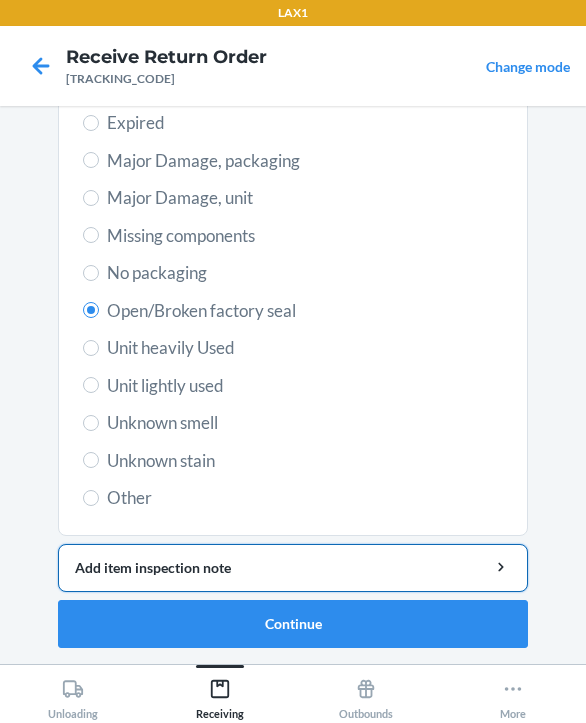 click on "Add item inspection note" at bounding box center (293, 567) 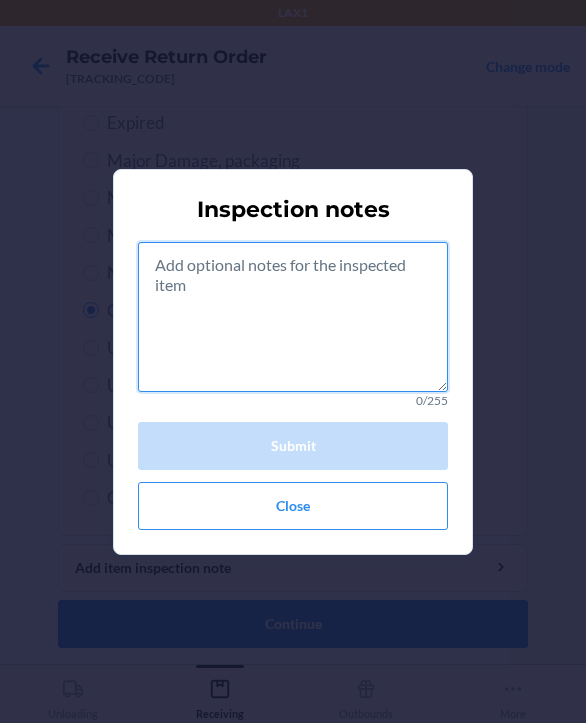 click at bounding box center (293, 317) 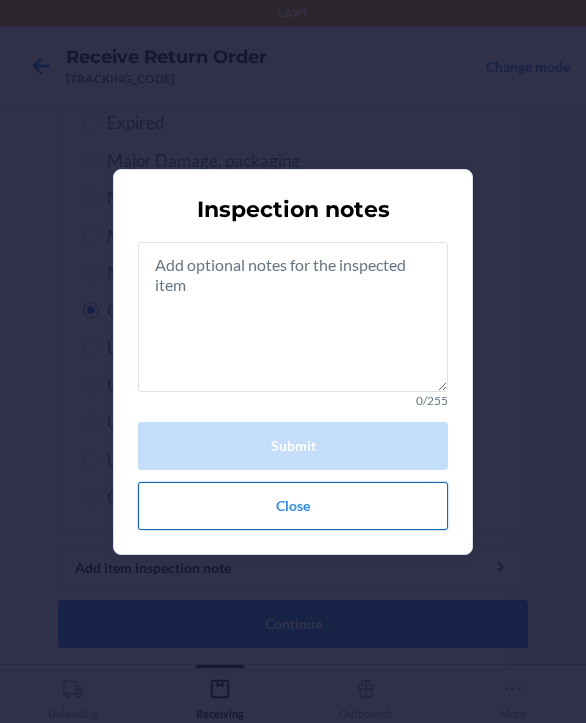 click on "Close" at bounding box center [293, 506] 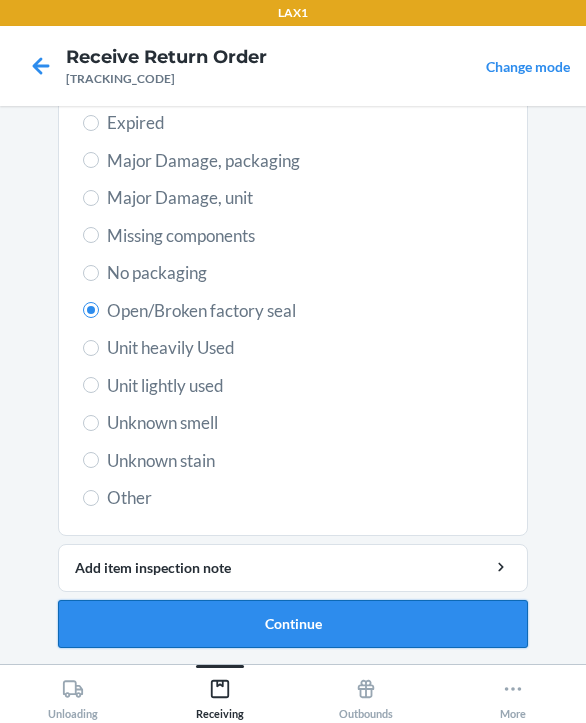 click on "Continue" at bounding box center [293, 624] 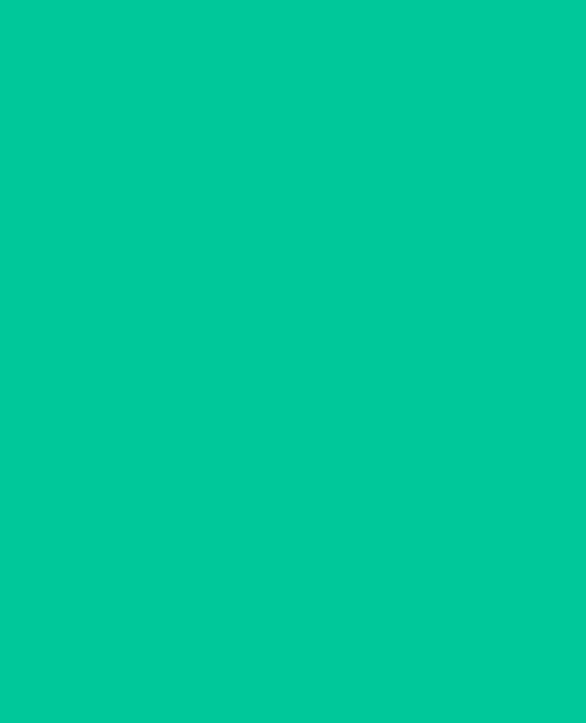 scroll, scrollTop: 319, scrollLeft: 0, axis: vertical 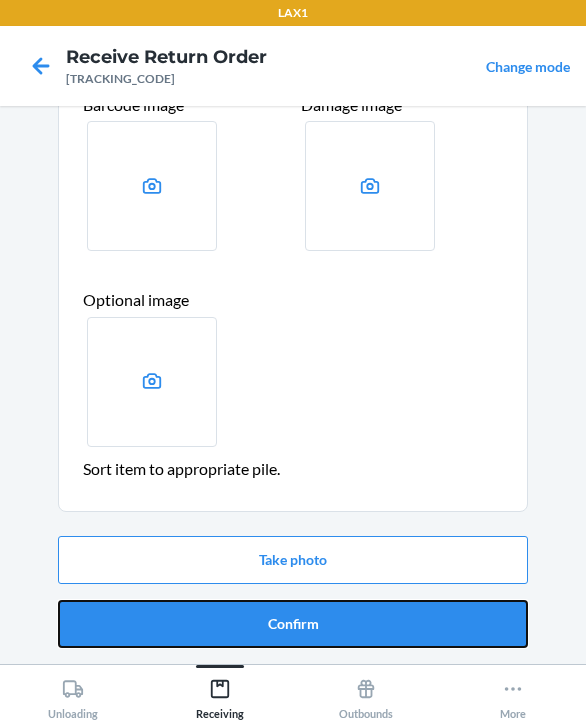 click on "Confirm" at bounding box center (293, 624) 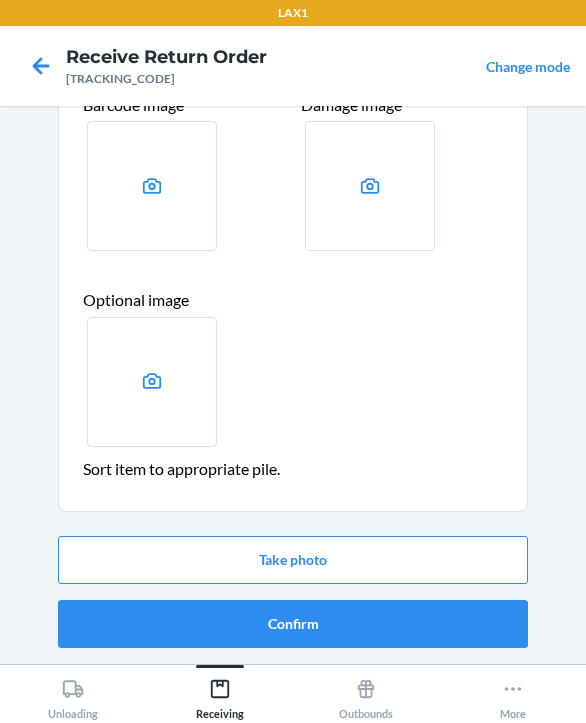 scroll, scrollTop: 0, scrollLeft: 0, axis: both 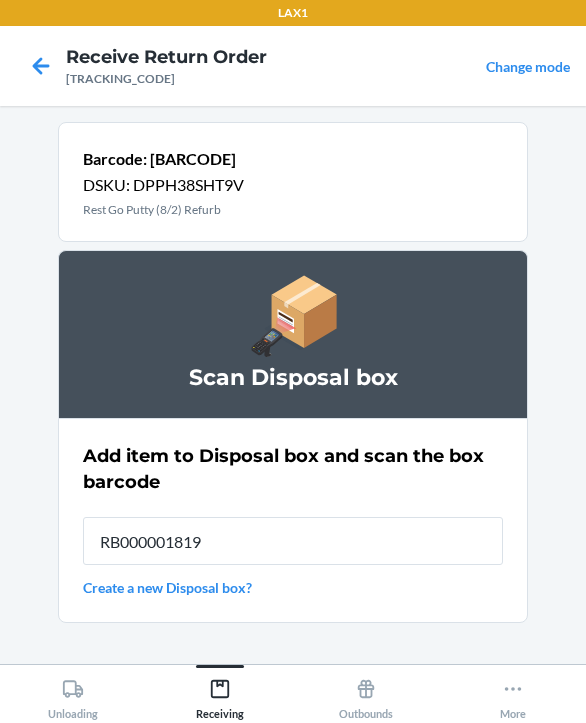 type on "RB000001819" 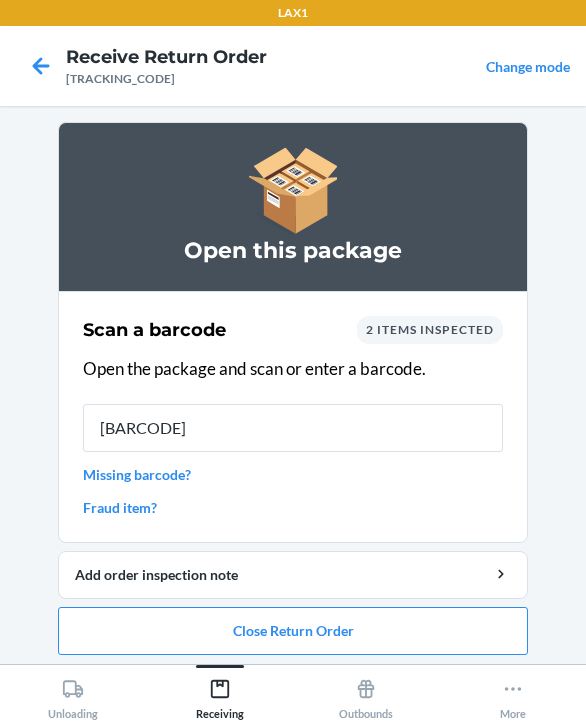 type on "00852852007986" 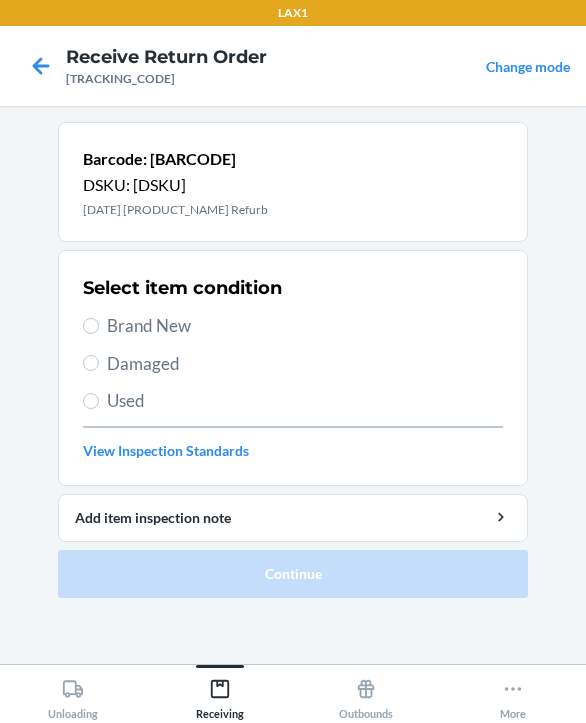 click on "Damaged" at bounding box center (305, 364) 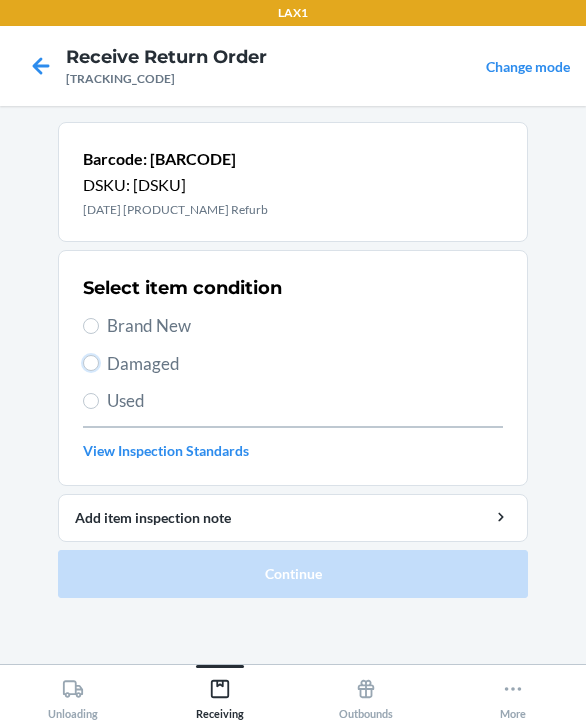 click on "Damaged" at bounding box center [91, 363] 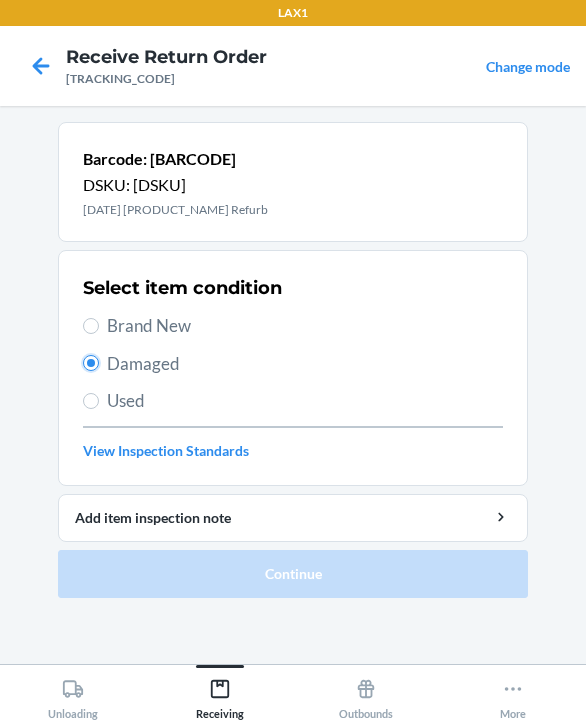 radio on "true" 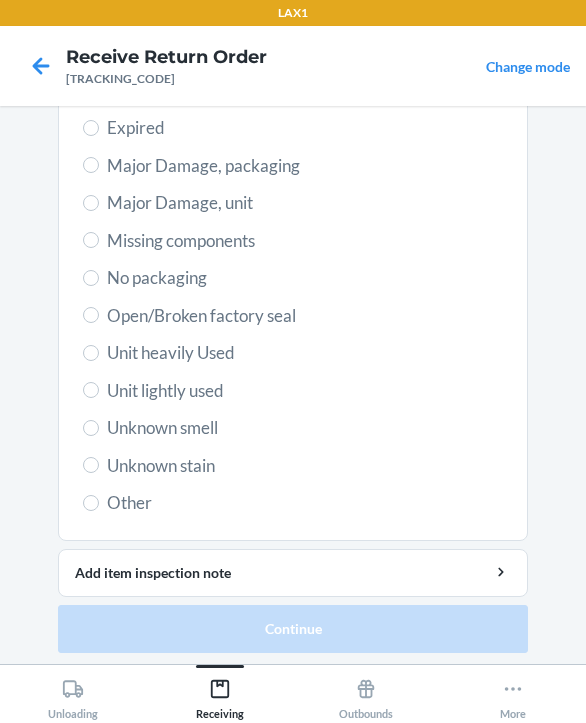 scroll, scrollTop: 484, scrollLeft: 0, axis: vertical 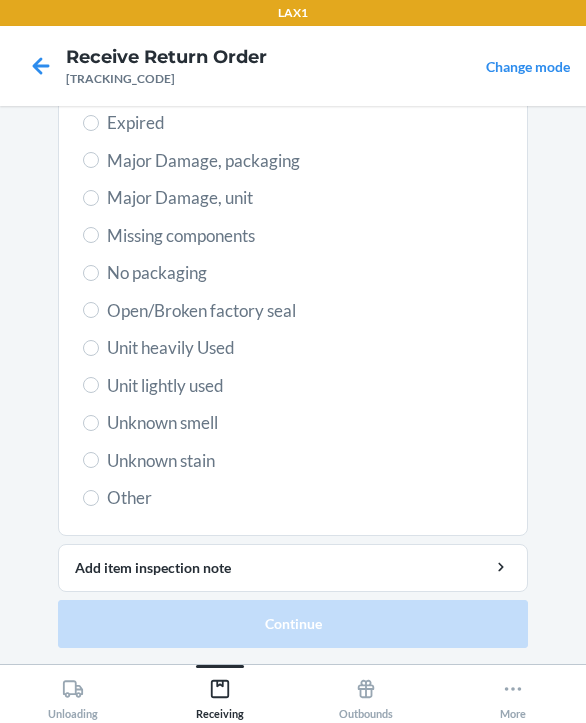 click on "Open/Broken factory seal" at bounding box center [305, 311] 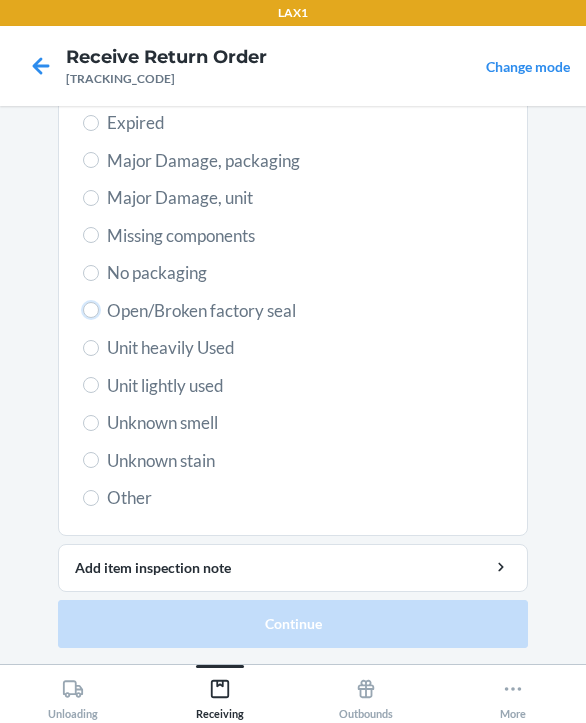 click on "Open/Broken factory seal" at bounding box center (91, 310) 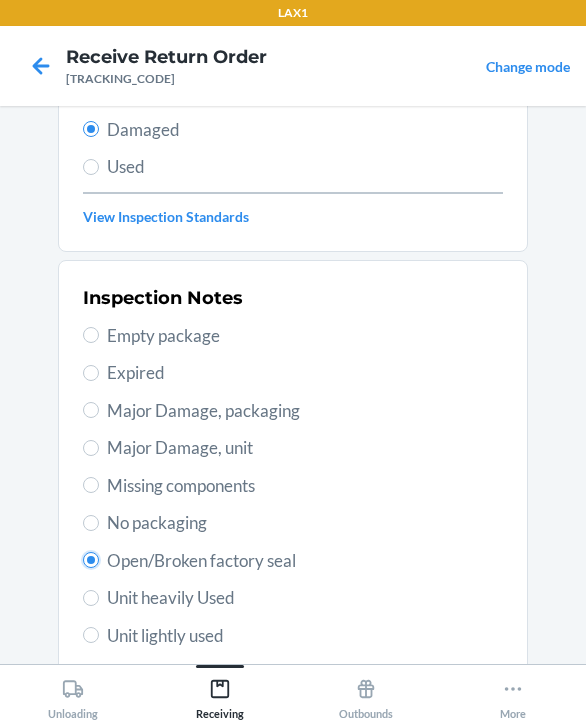 scroll, scrollTop: 184, scrollLeft: 0, axis: vertical 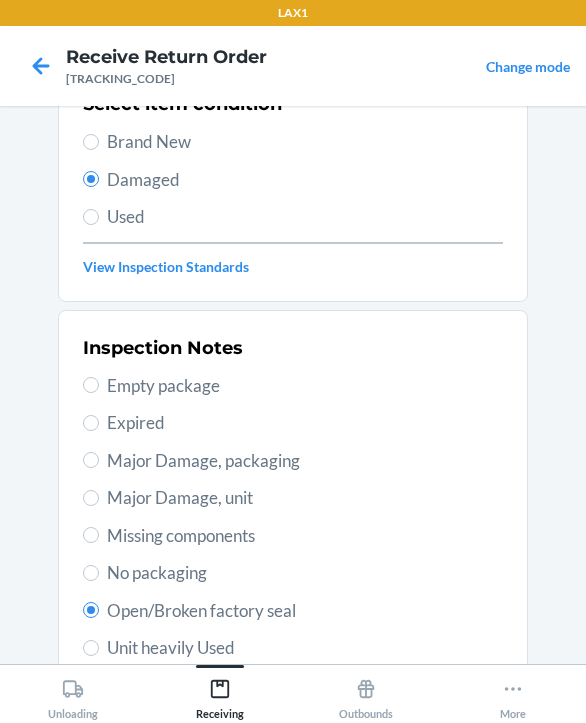 click on "Empty package" at bounding box center (305, 386) 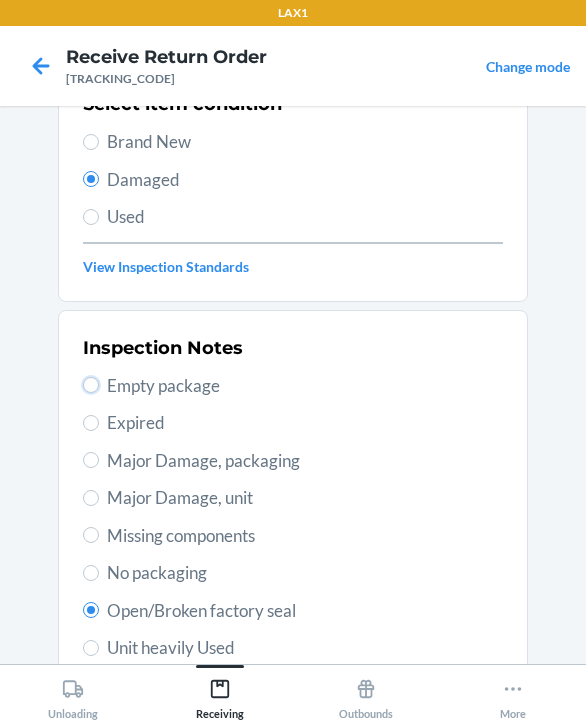 click on "Empty package" at bounding box center [91, 385] 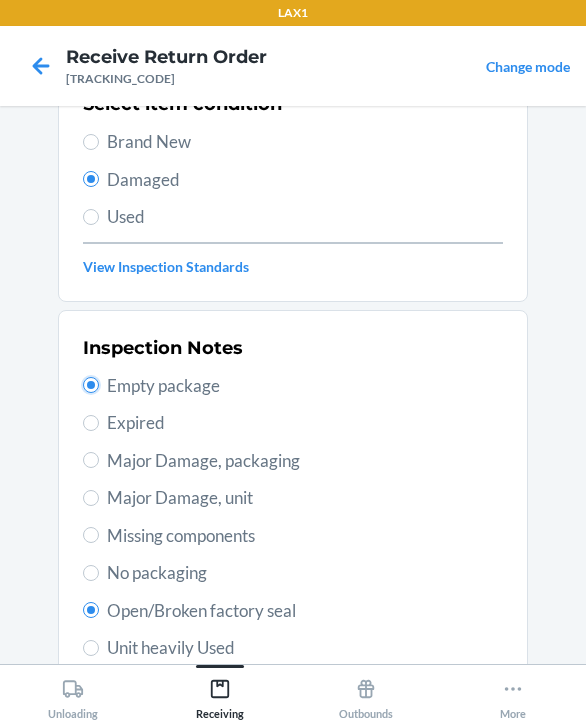 radio on "true" 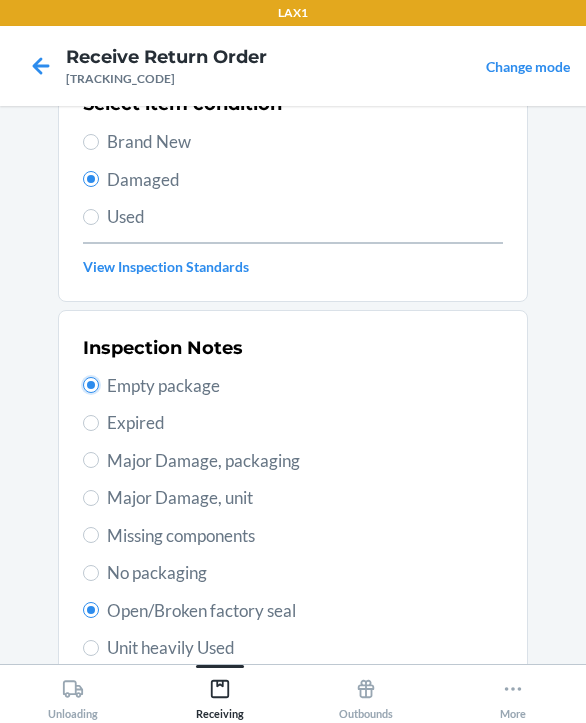 radio on "false" 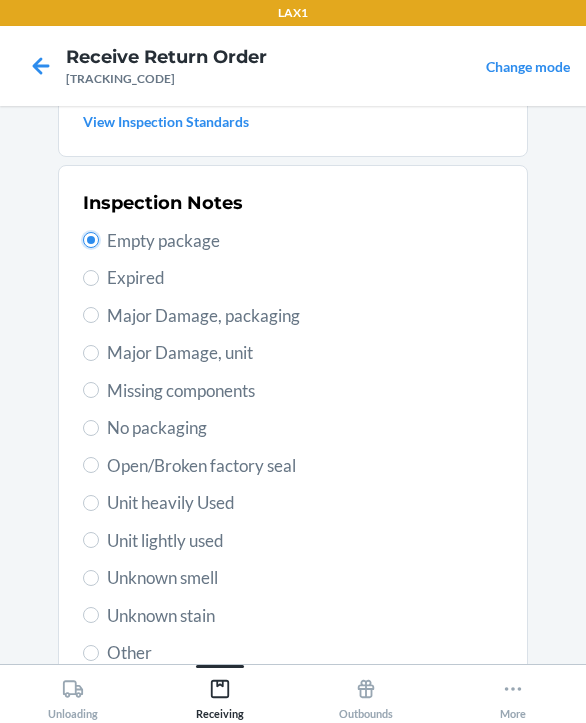scroll, scrollTop: 484, scrollLeft: 0, axis: vertical 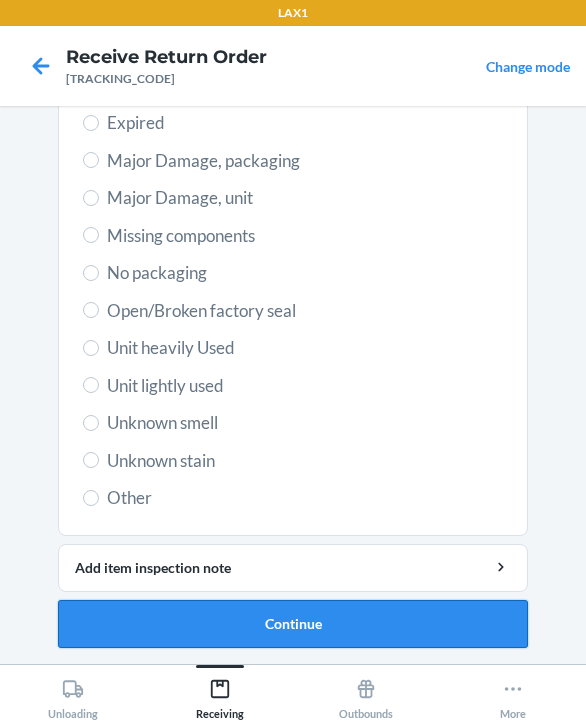 click on "Continue" at bounding box center (293, 624) 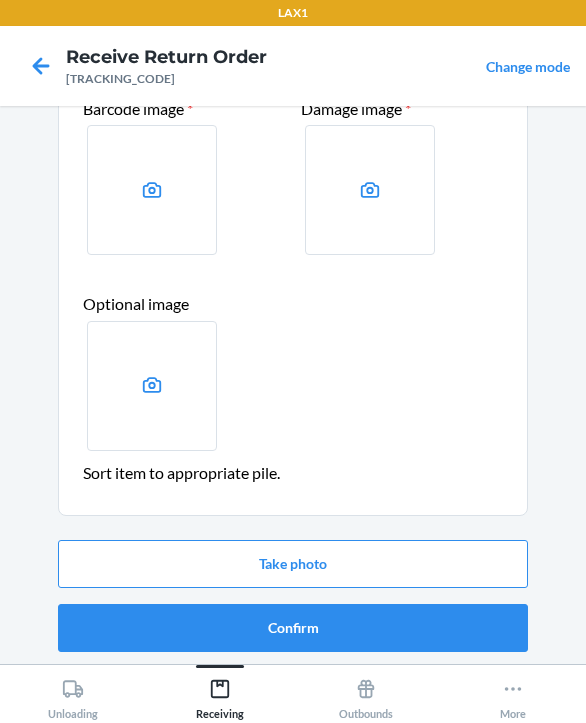 scroll, scrollTop: 319, scrollLeft: 0, axis: vertical 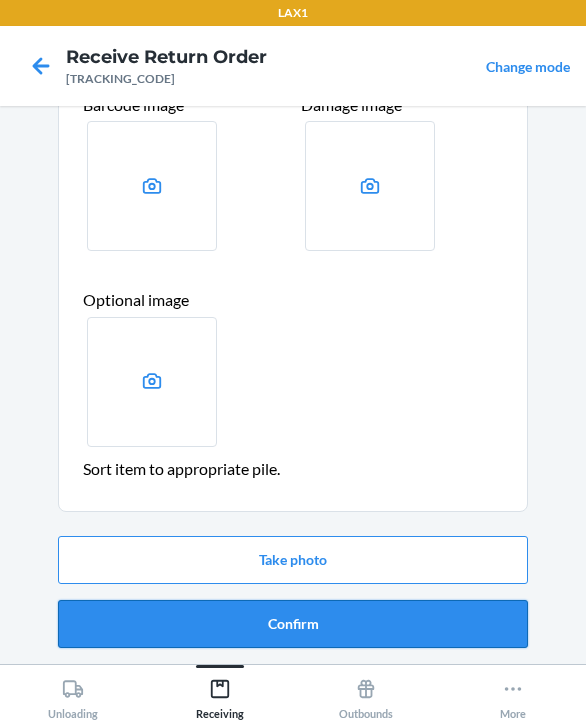 click on "Confirm" at bounding box center (293, 624) 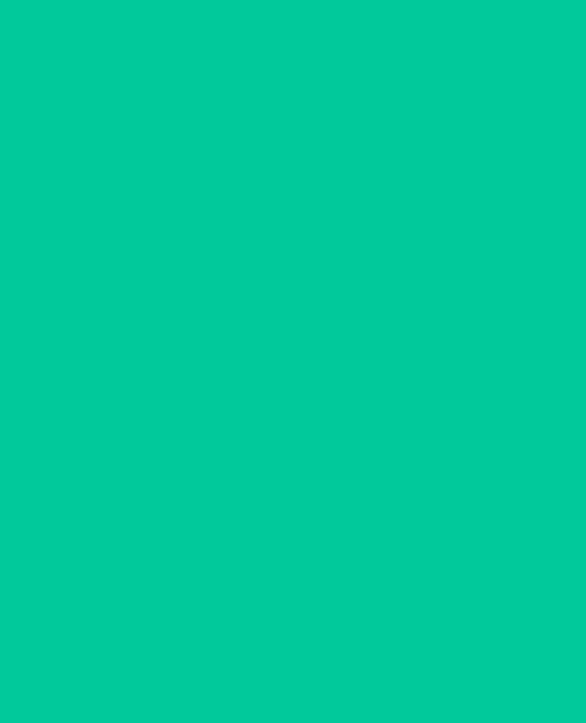 scroll, scrollTop: 0, scrollLeft: 0, axis: both 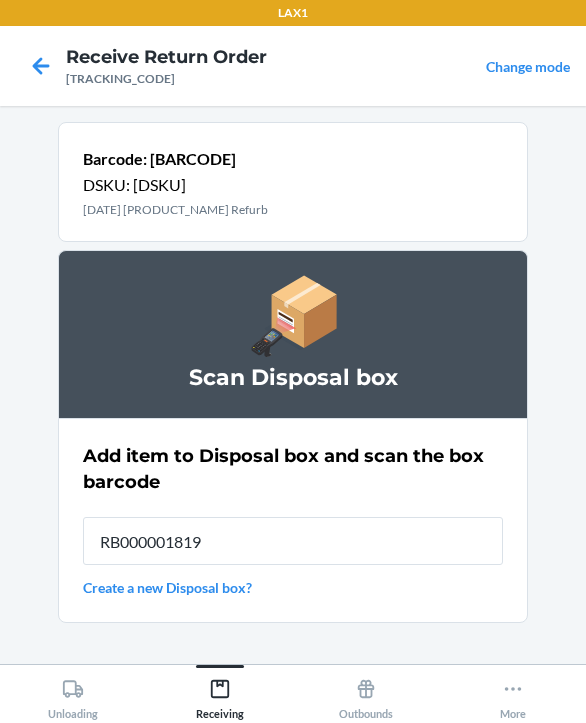 type on "RB000001819" 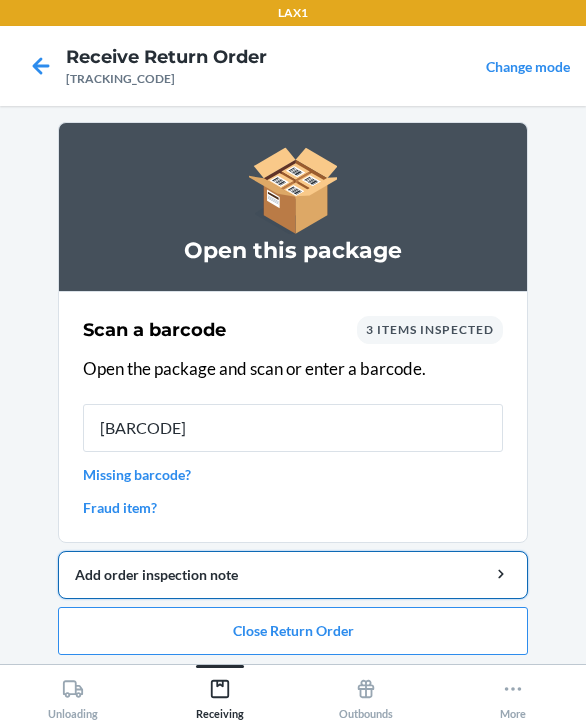 type on "00852852007979" 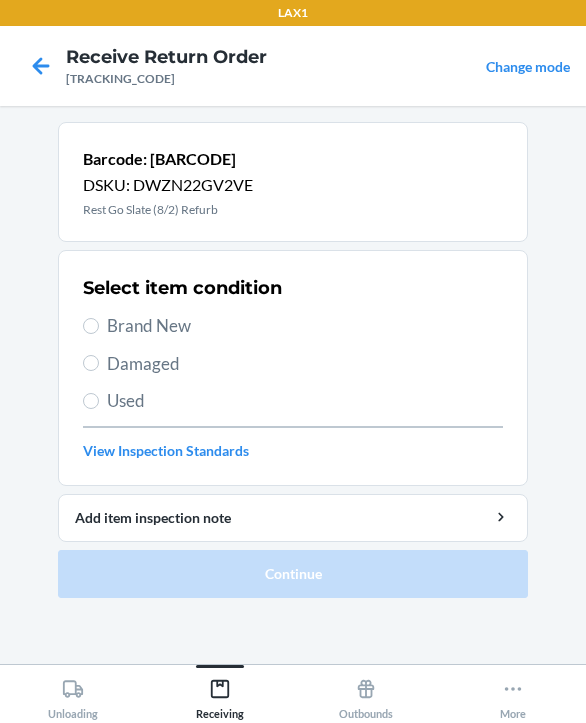 click on "Brand New" at bounding box center [305, 326] 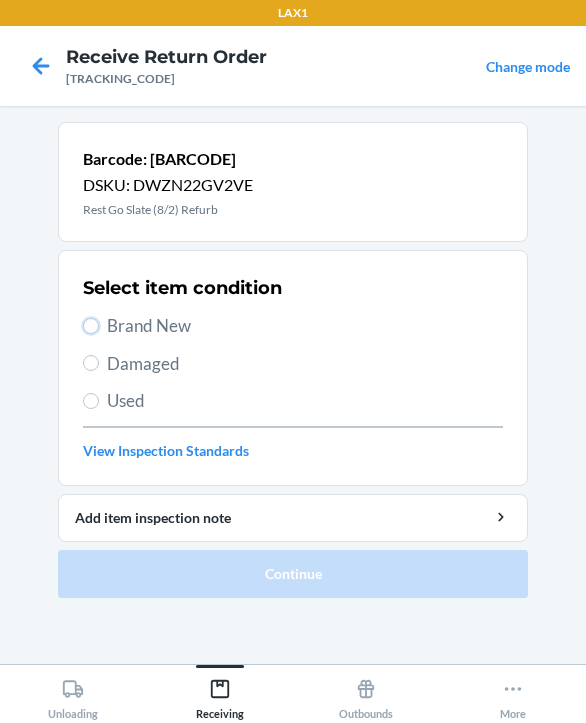 click on "Brand New" at bounding box center [91, 326] 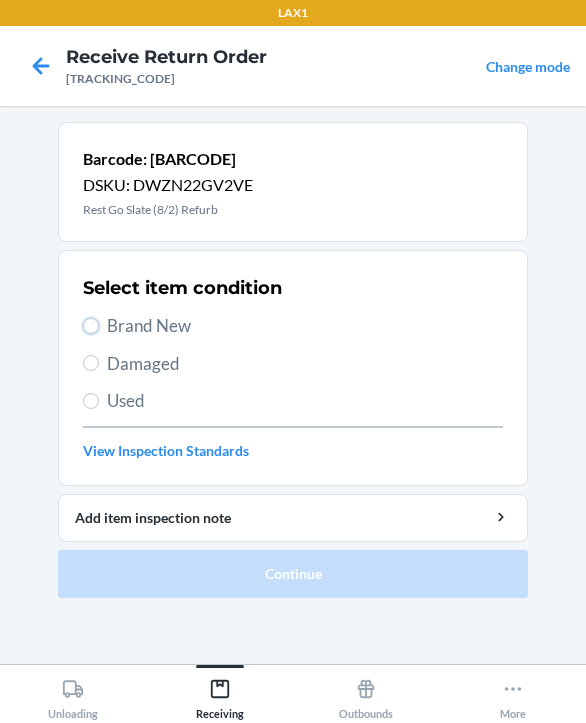 radio on "true" 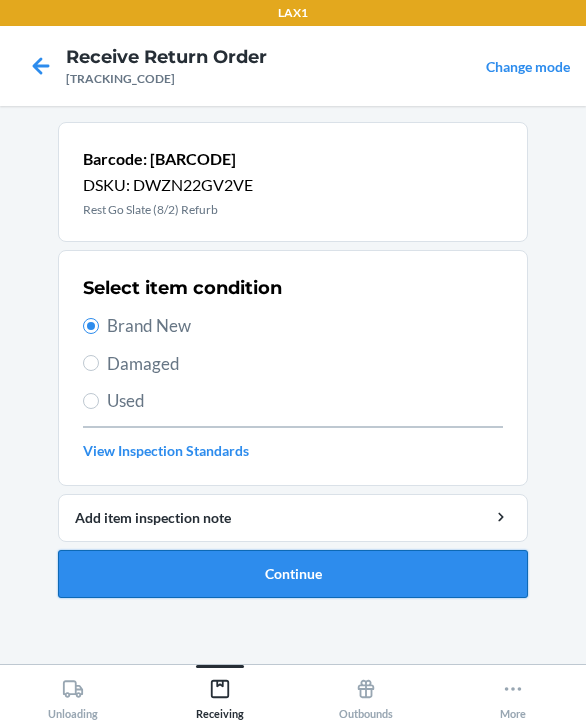 click on "Continue" at bounding box center (293, 574) 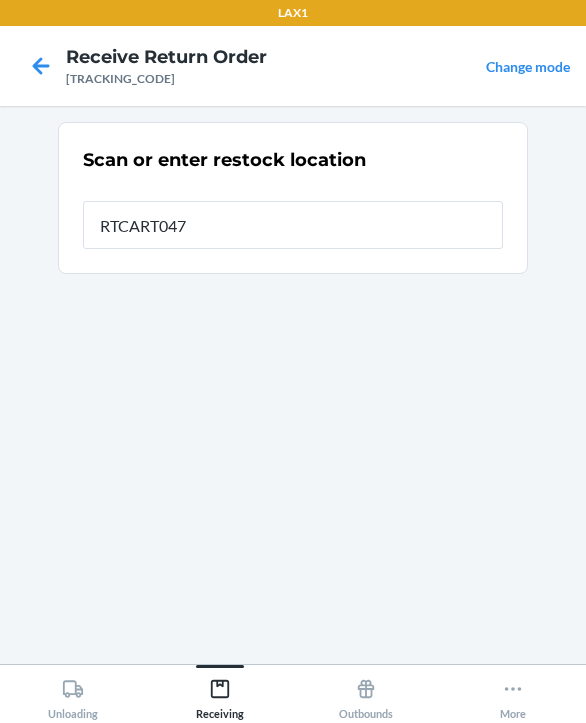 type on "RTCART047" 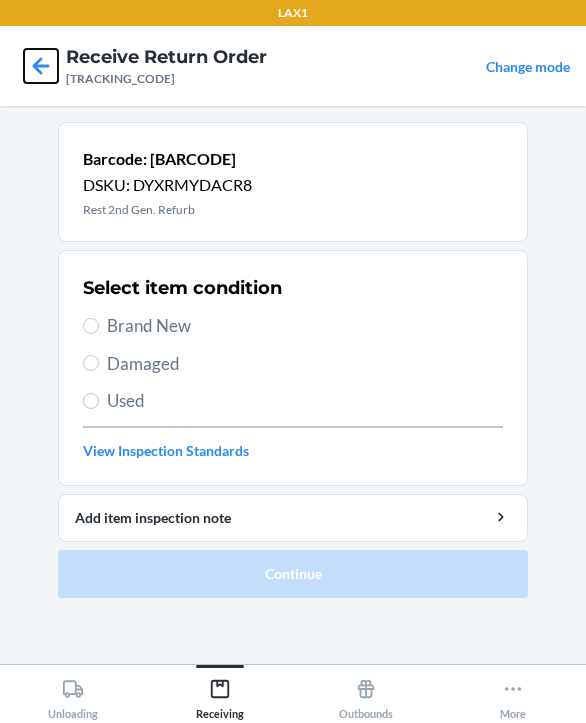click 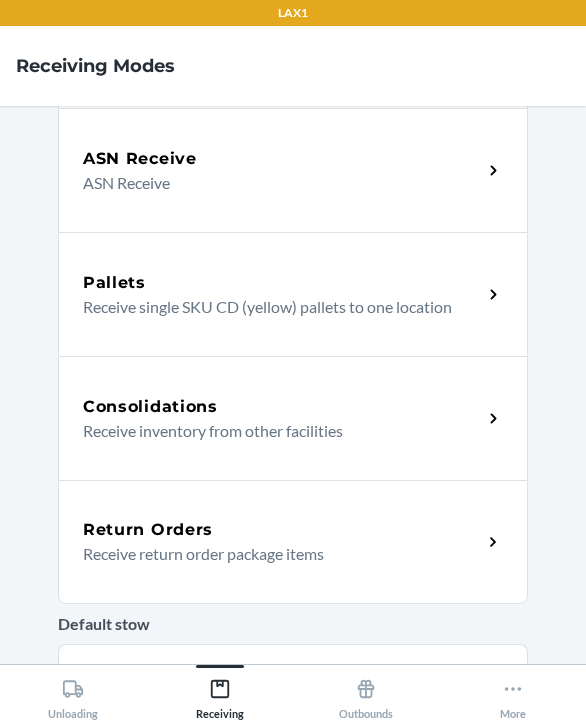scroll, scrollTop: 300, scrollLeft: 0, axis: vertical 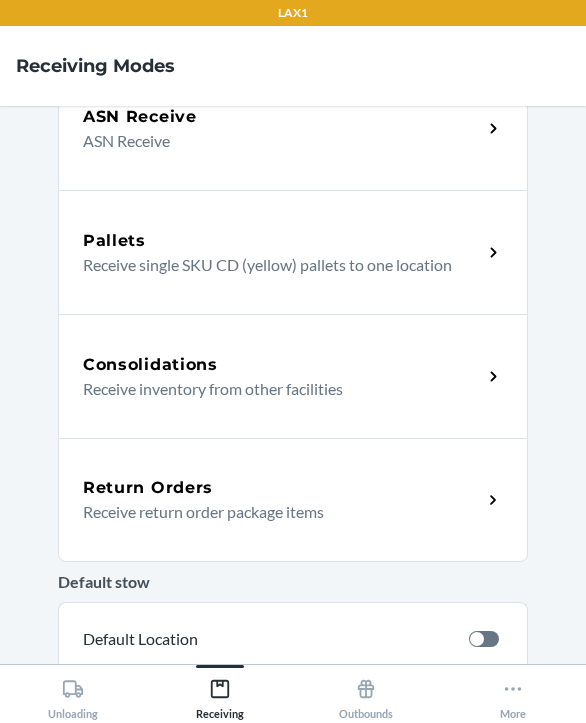click on "Return Orders" at bounding box center [148, 488] 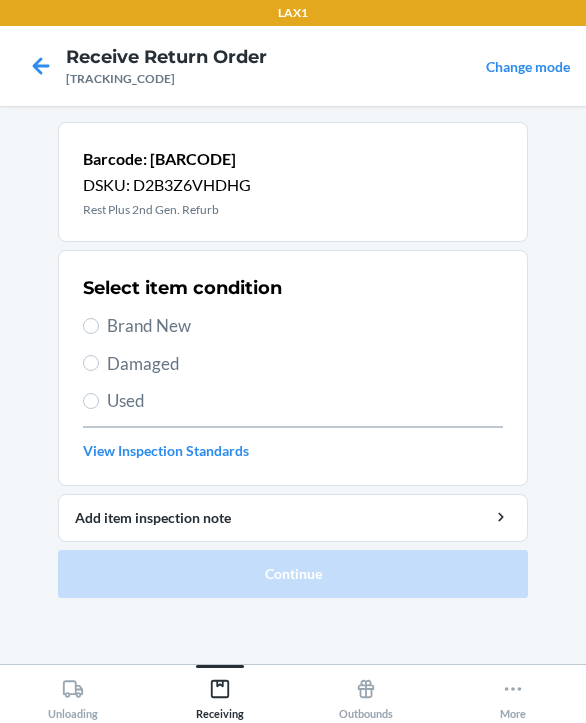 click on "Damaged" at bounding box center [305, 364] 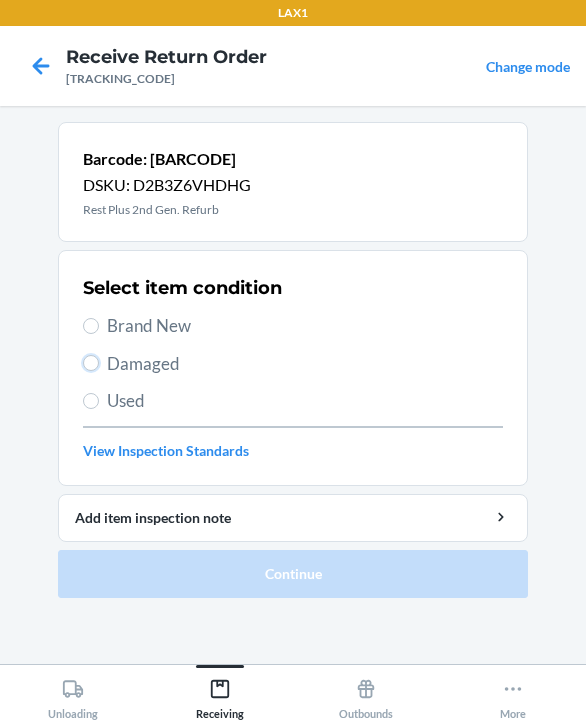 click on "Damaged" at bounding box center [91, 363] 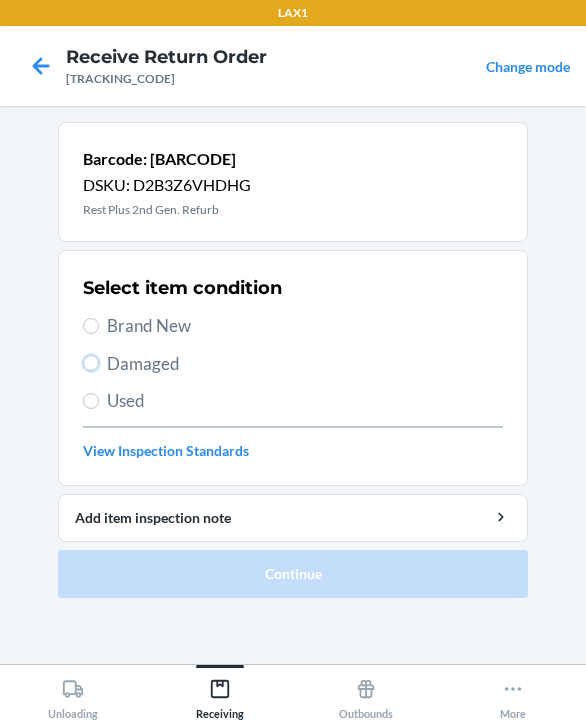 radio on "true" 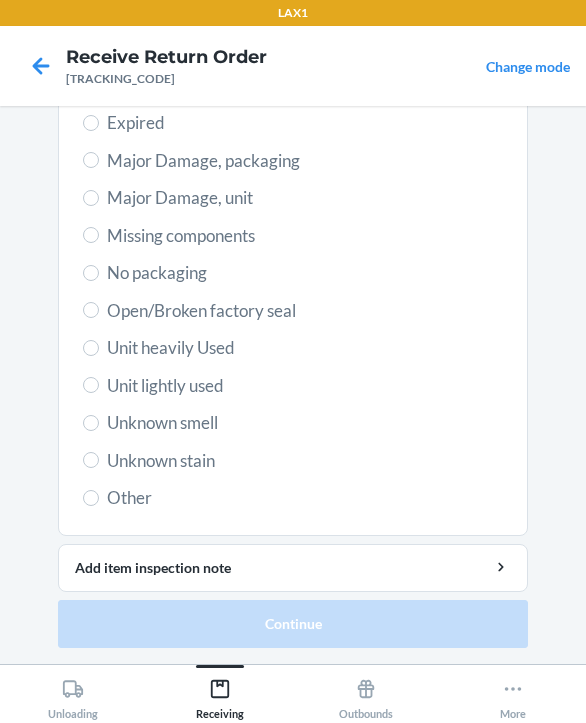 scroll, scrollTop: 384, scrollLeft: 0, axis: vertical 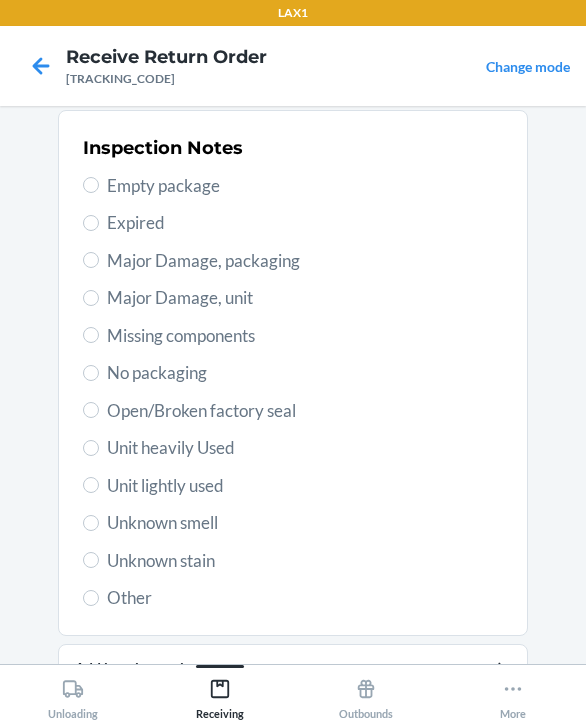 click on "Major Damage, unit" at bounding box center (305, 298) 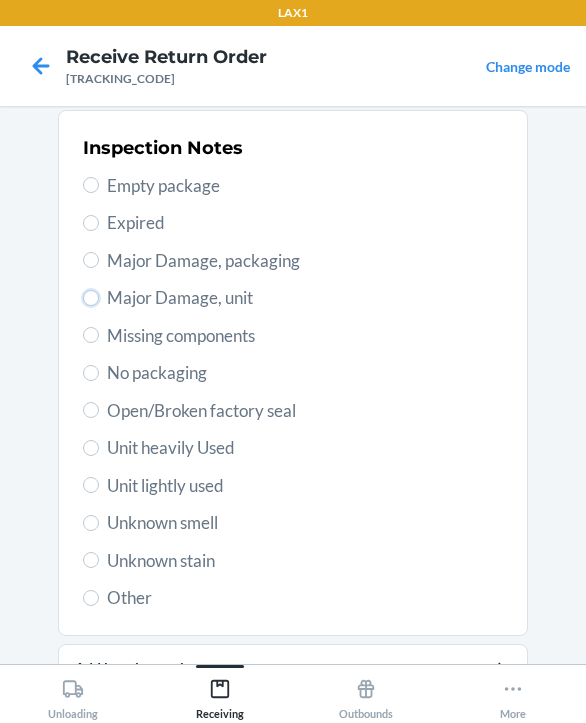 click on "Major Damage, unit" at bounding box center [91, 298] 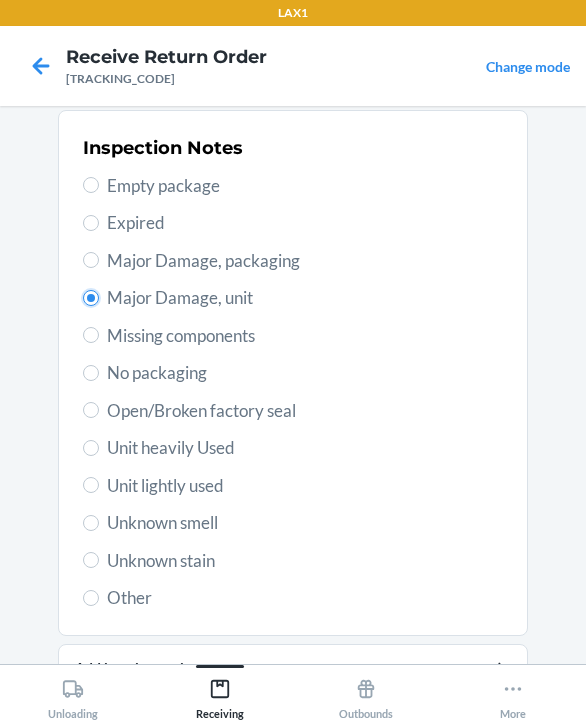 radio on "true" 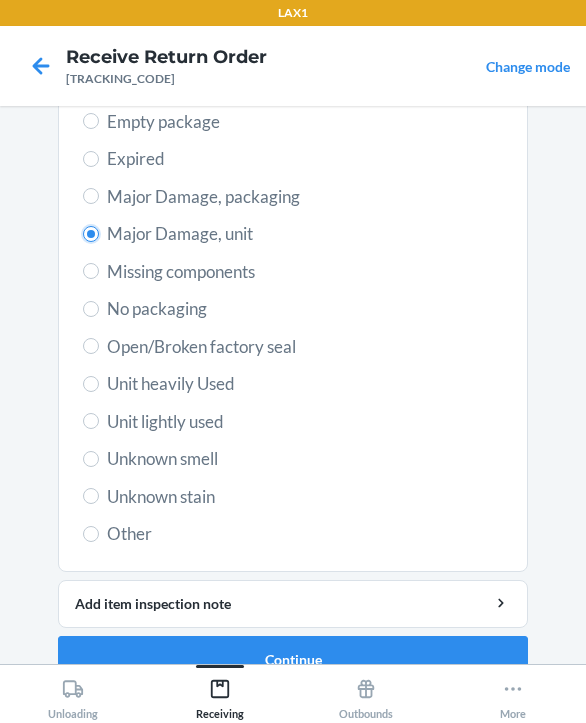 scroll, scrollTop: 484, scrollLeft: 0, axis: vertical 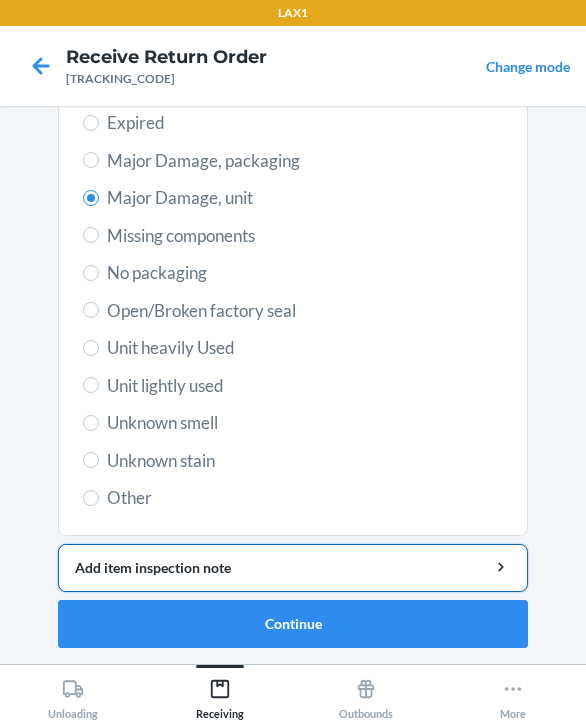 click on "Add item inspection note" at bounding box center (293, 567) 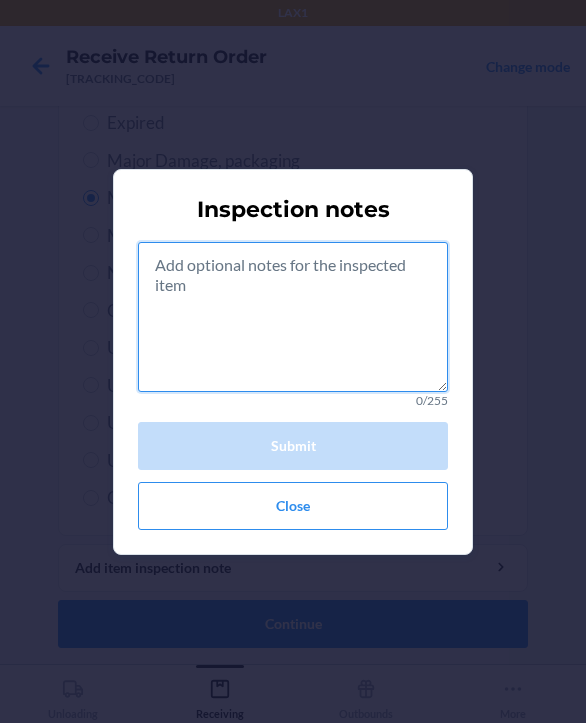 click at bounding box center [293, 317] 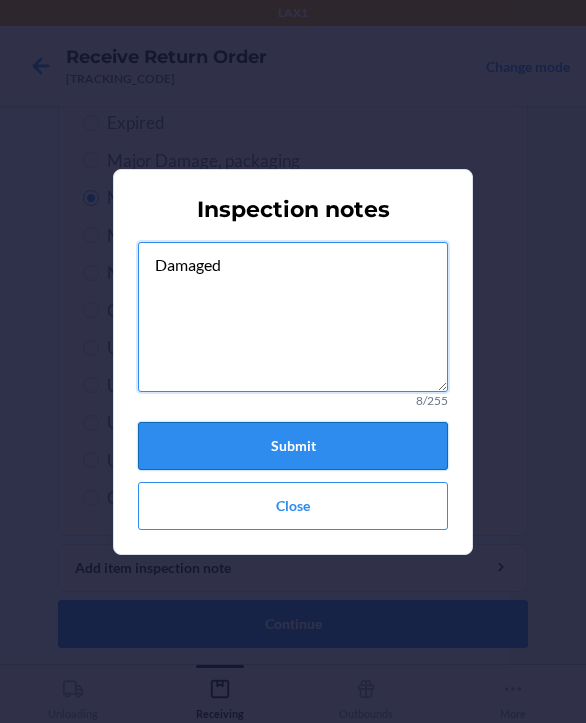 type on "Damaged" 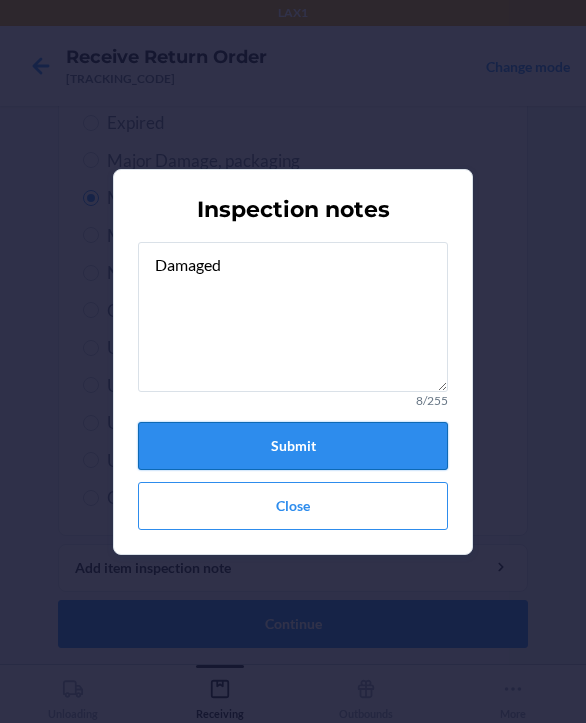 click on "Submit" at bounding box center (293, 446) 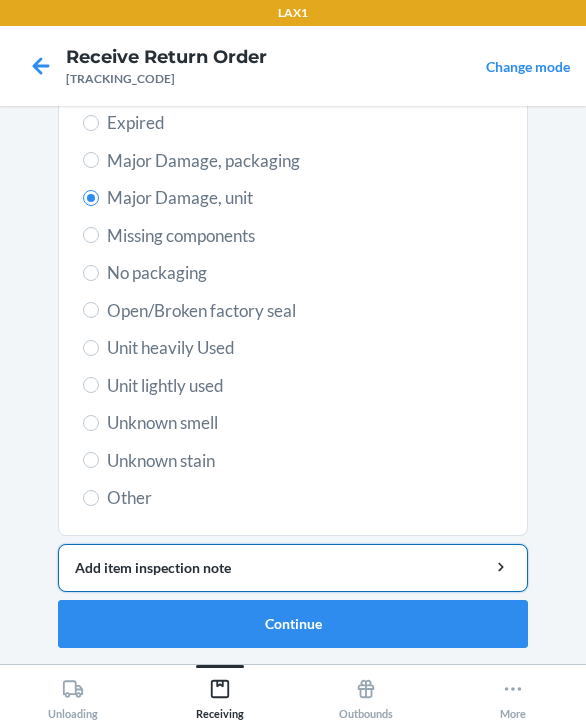 click on "Add item inspection note" at bounding box center (293, 568) 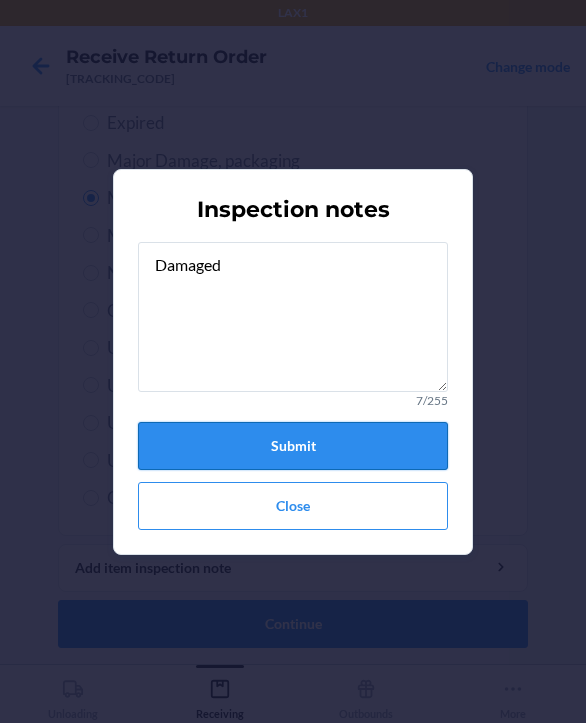 click on "Submit" at bounding box center (293, 446) 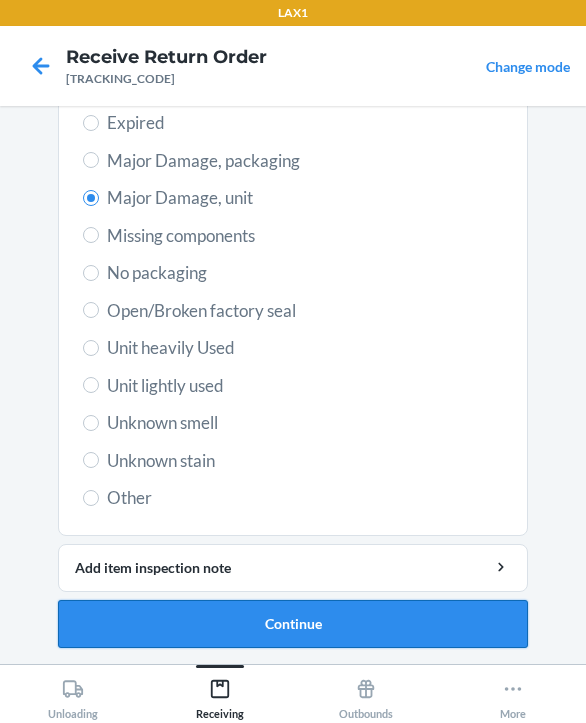 click on "Continue" at bounding box center (293, 624) 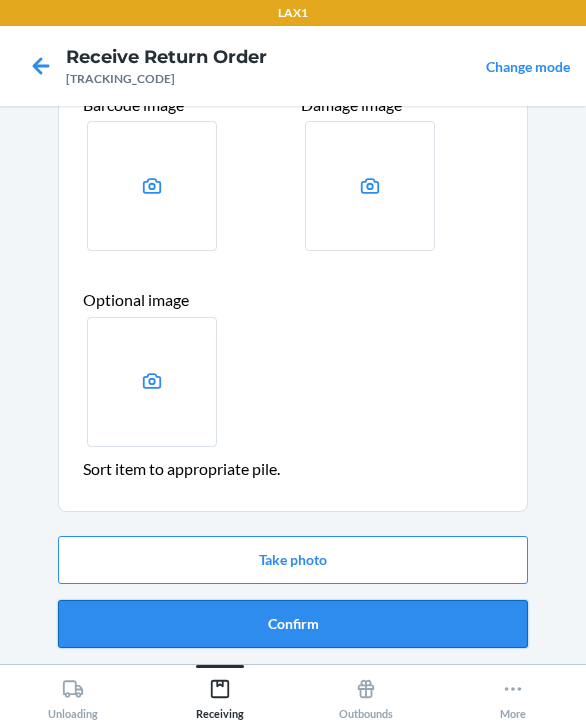 click on "Confirm" at bounding box center (293, 624) 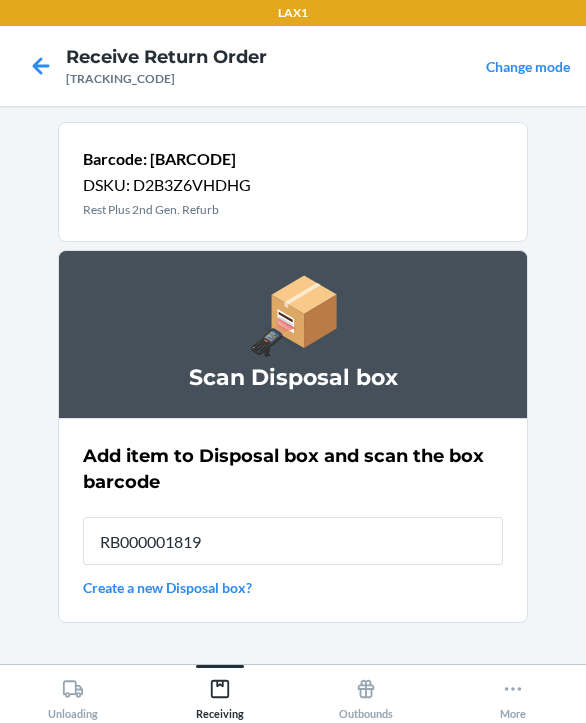 type on "RB000001819" 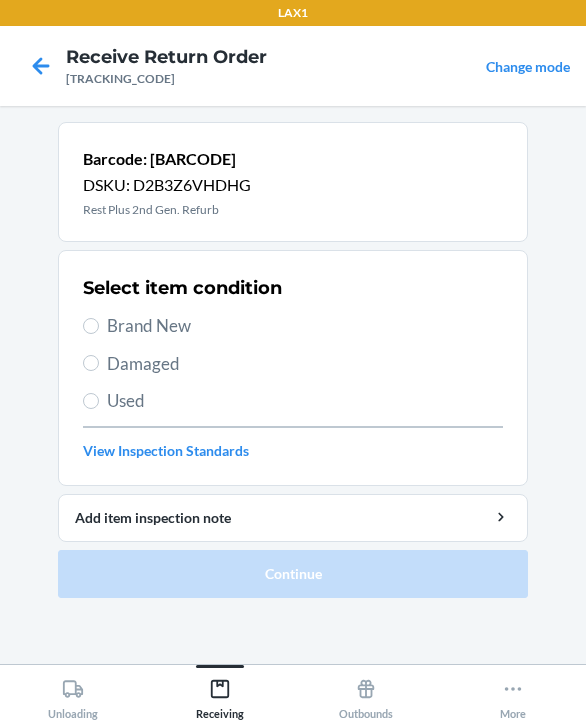 click on "Damaged" at bounding box center [305, 364] 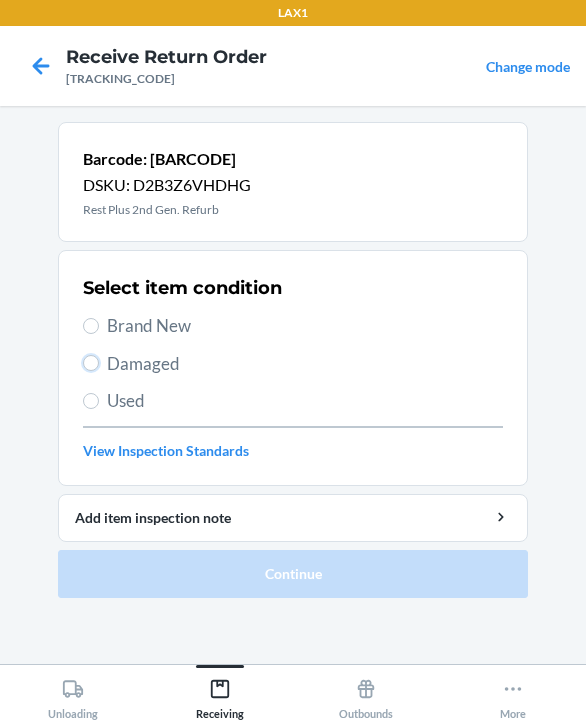 click on "Damaged" at bounding box center (91, 363) 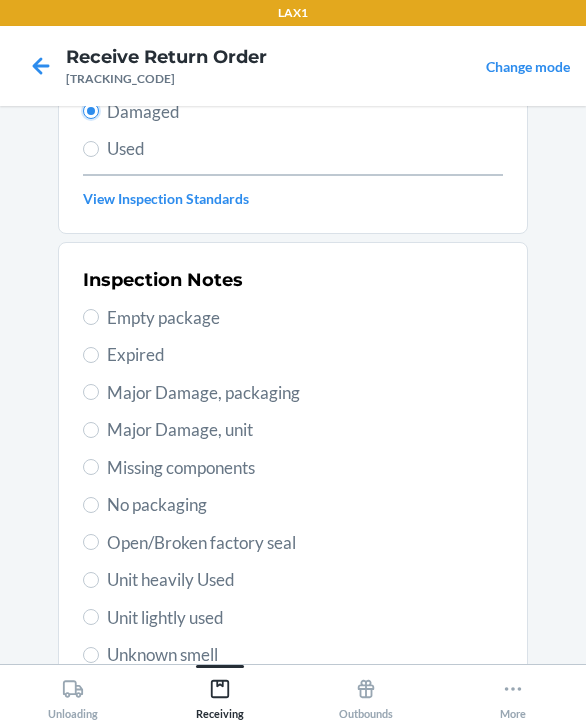 scroll, scrollTop: 284, scrollLeft: 0, axis: vertical 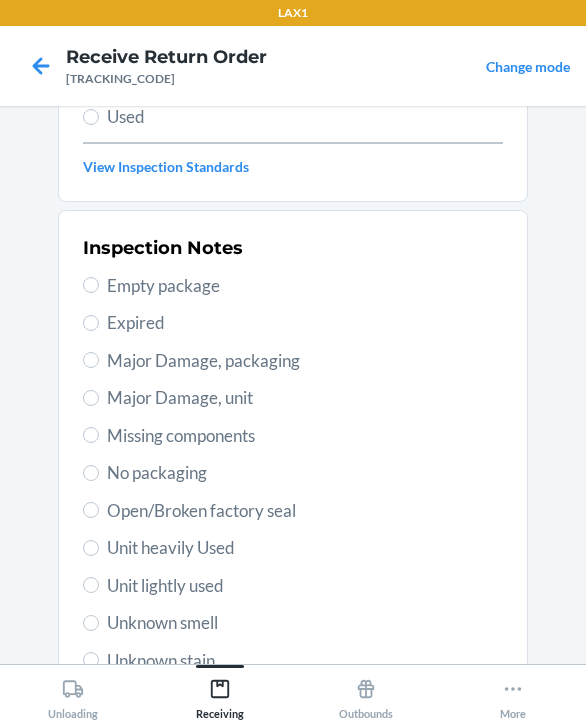 click on "Major Damage, unit" at bounding box center [305, 398] 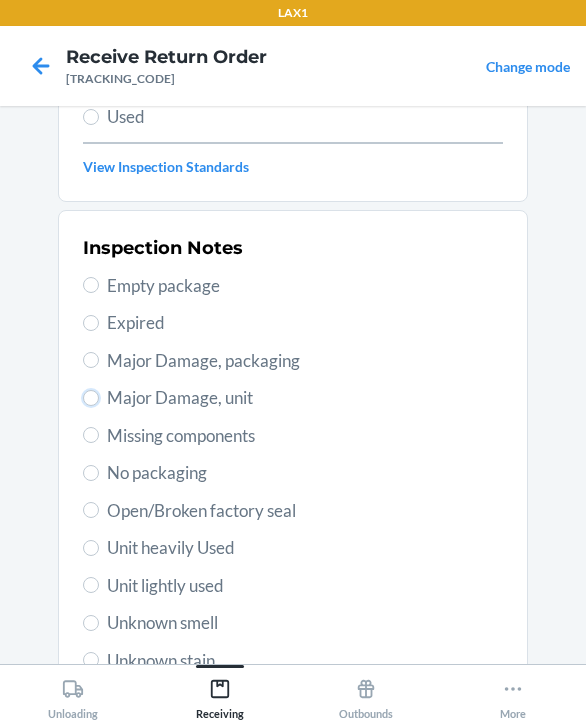 click on "Major Damage, unit" at bounding box center (91, 398) 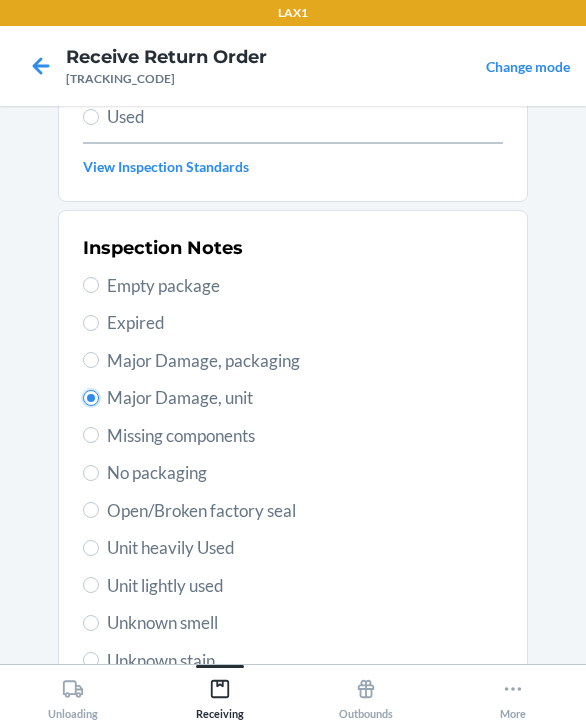 radio on "true" 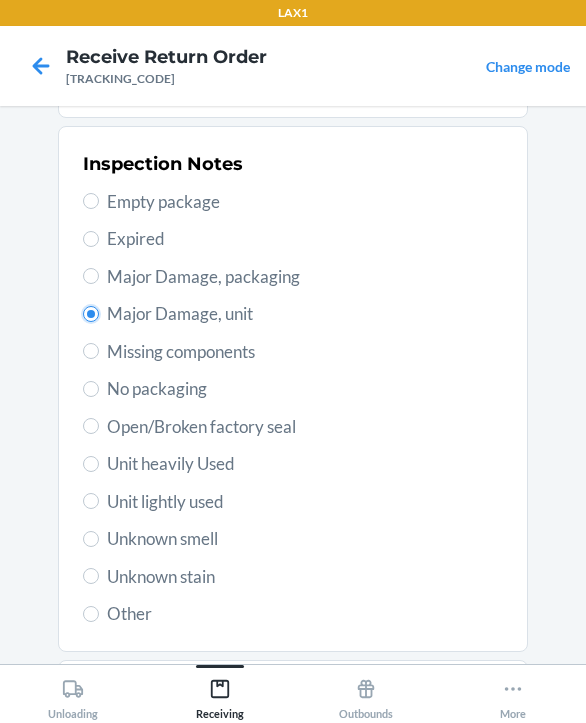 scroll, scrollTop: 484, scrollLeft: 0, axis: vertical 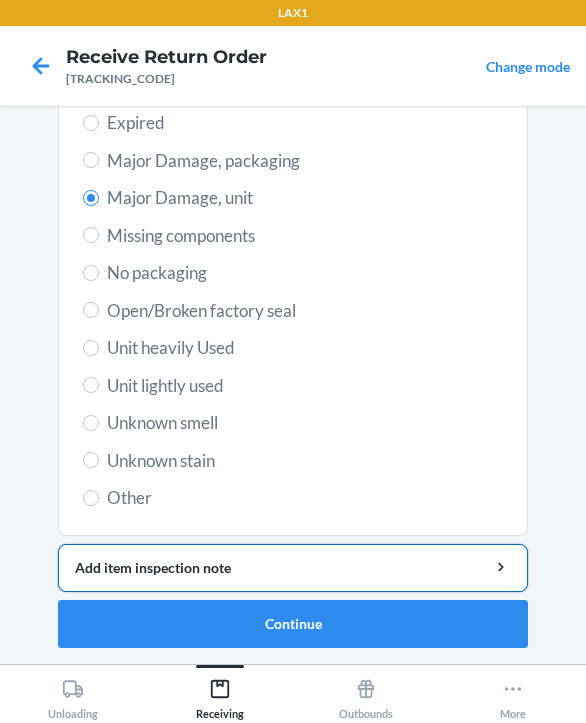 click on "Add item inspection note" at bounding box center (293, 567) 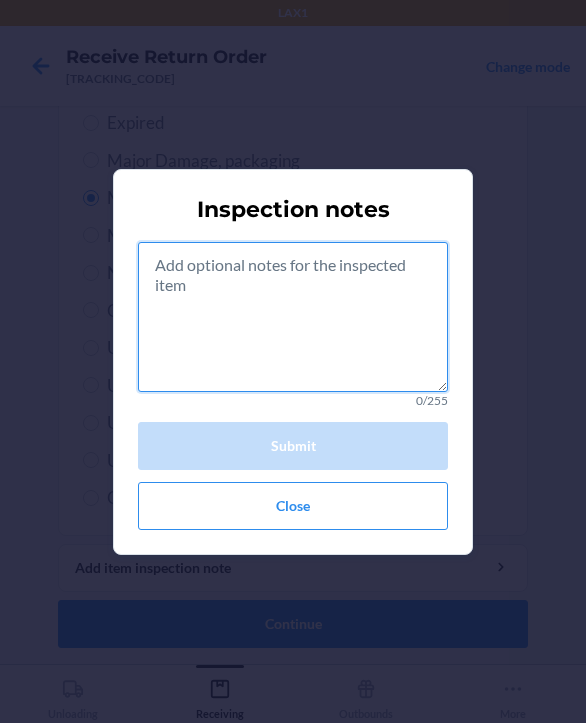 click at bounding box center [293, 317] 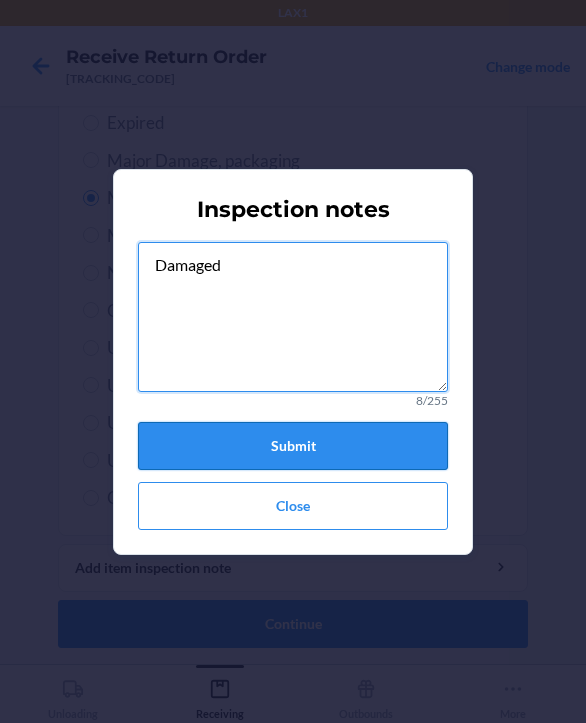 type on "Damaged" 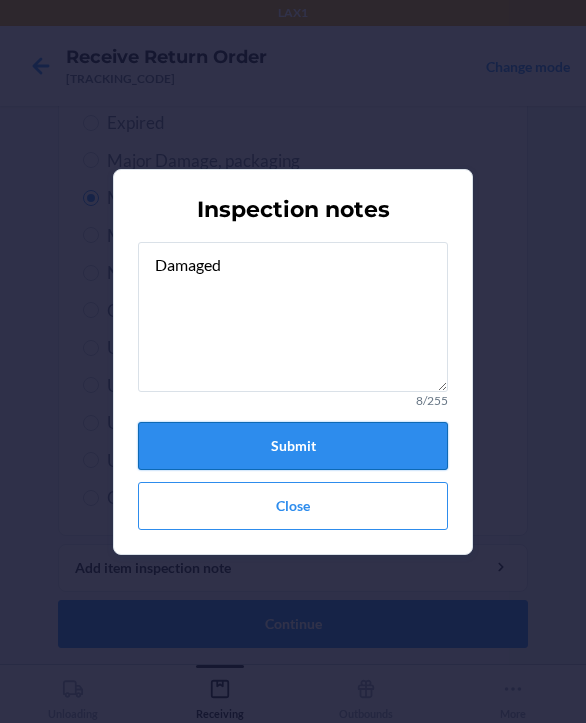 click on "Submit" at bounding box center [293, 446] 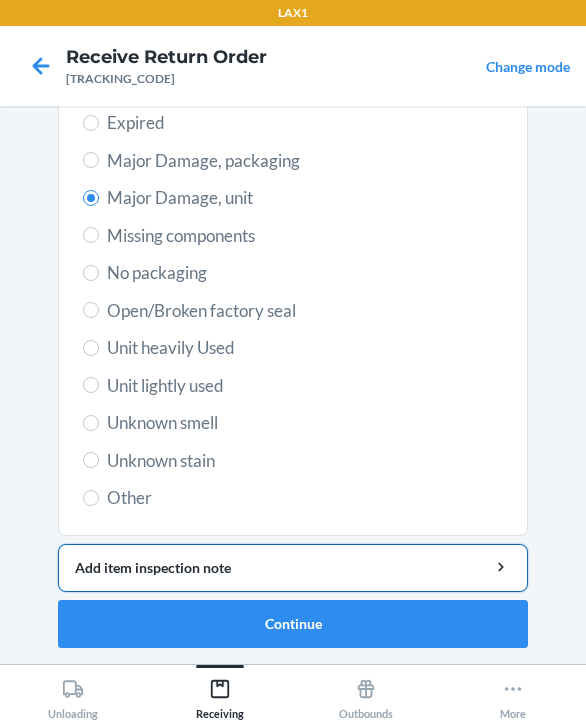 click on "Add item inspection note" at bounding box center (293, 567) 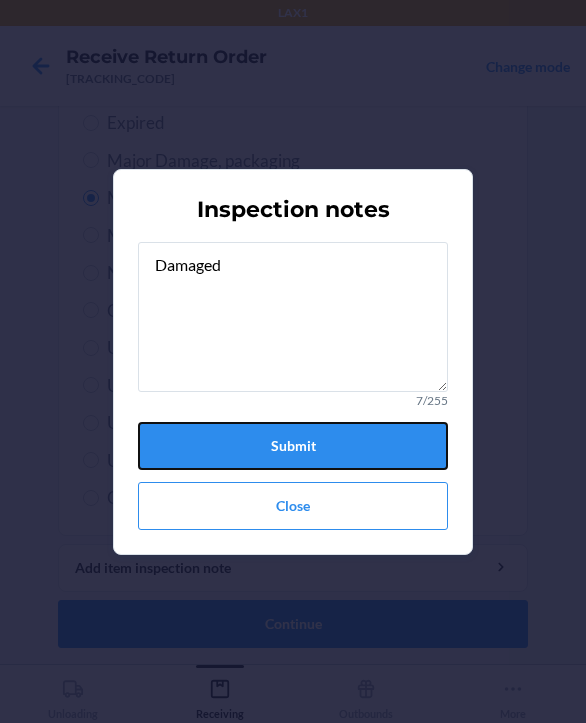 click on "Submit" at bounding box center [293, 446] 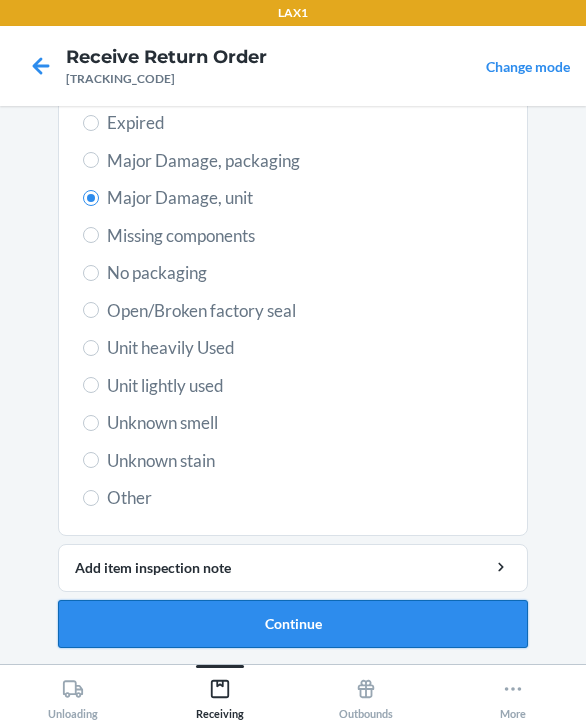 click on "Continue" at bounding box center [293, 624] 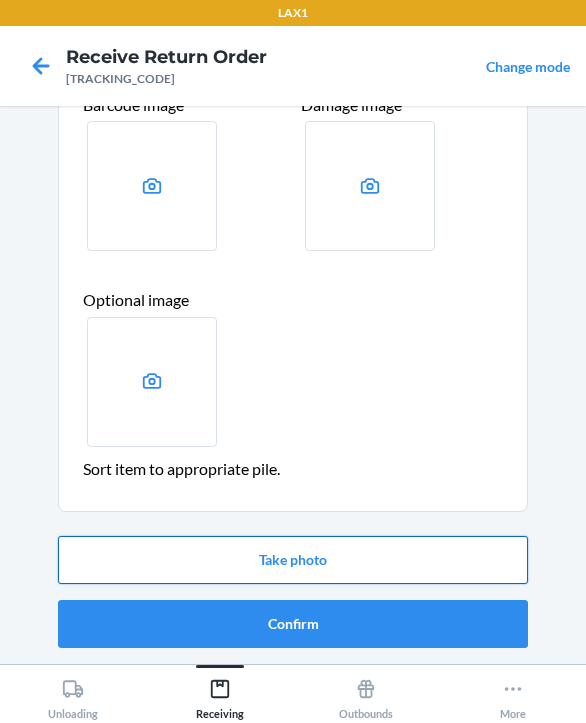 click on "Take photo" at bounding box center [293, 560] 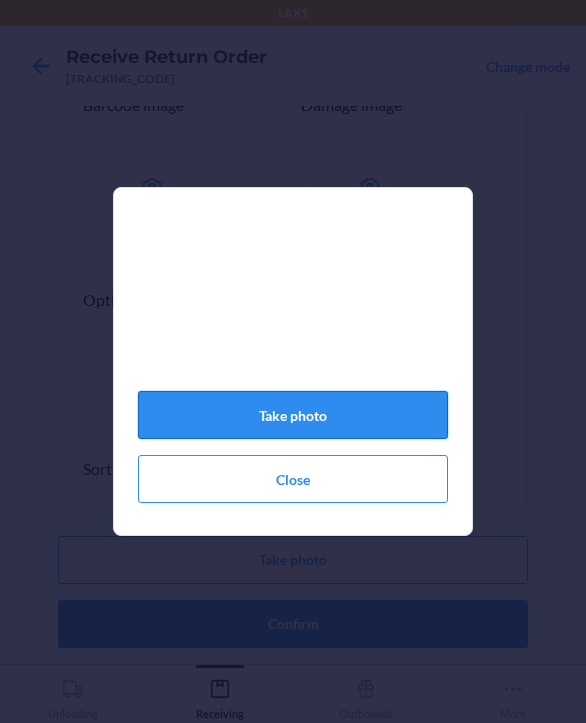 click on "Take photo" 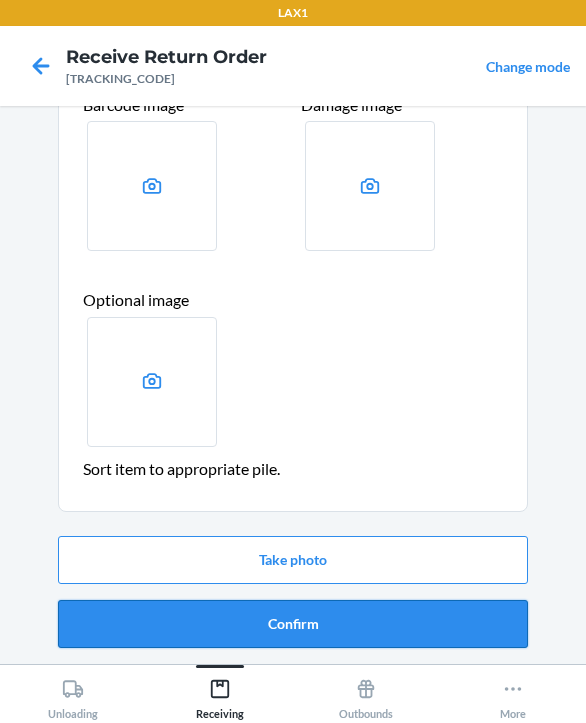 click on "Confirm" at bounding box center (293, 624) 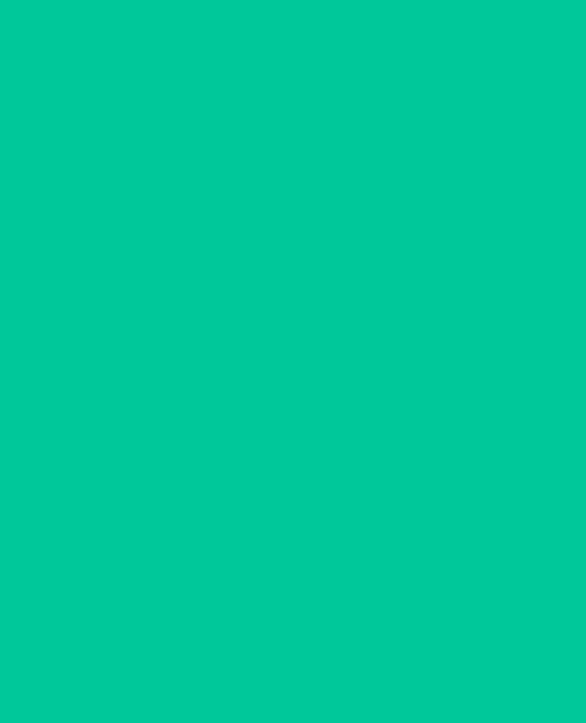 scroll, scrollTop: 0, scrollLeft: 0, axis: both 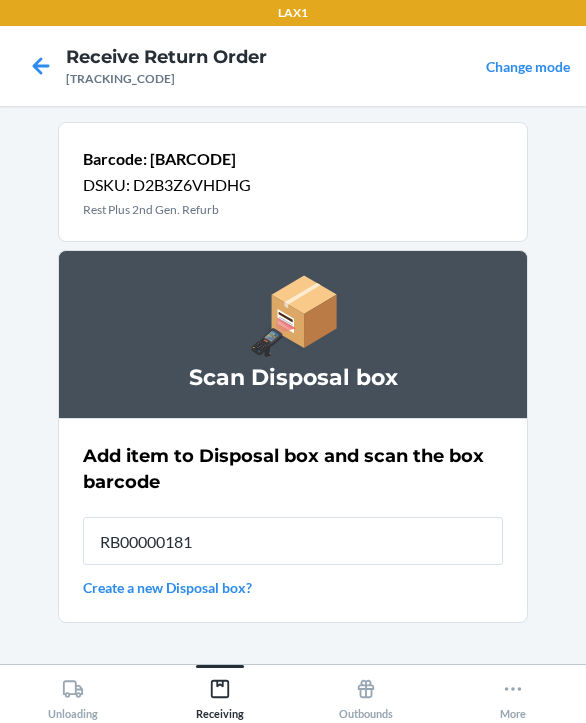 type on "RB000001819" 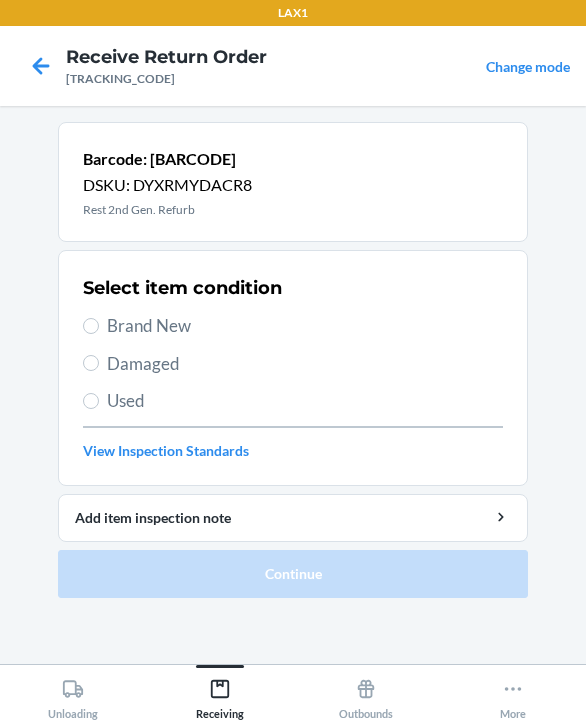 click on "Damaged" at bounding box center (305, 364) 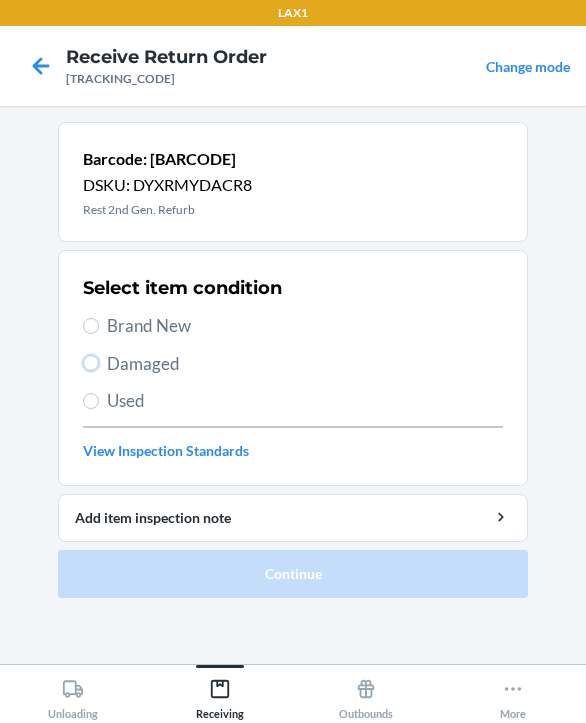 click on "Damaged" at bounding box center (91, 363) 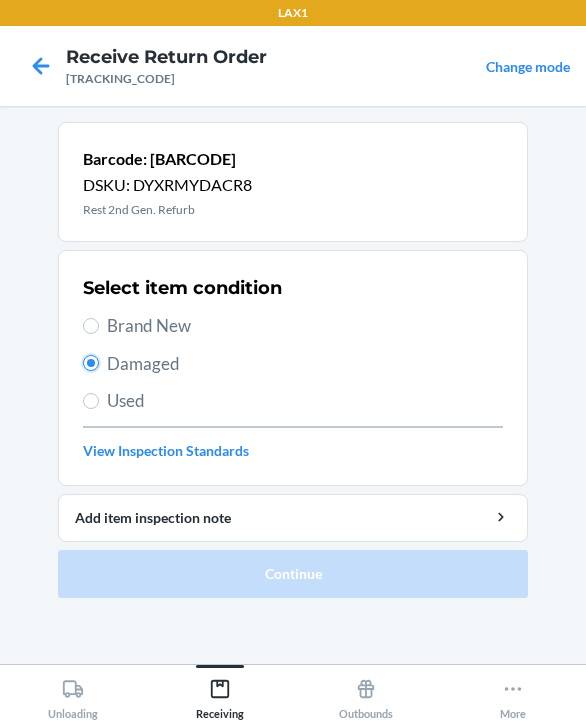 radio on "true" 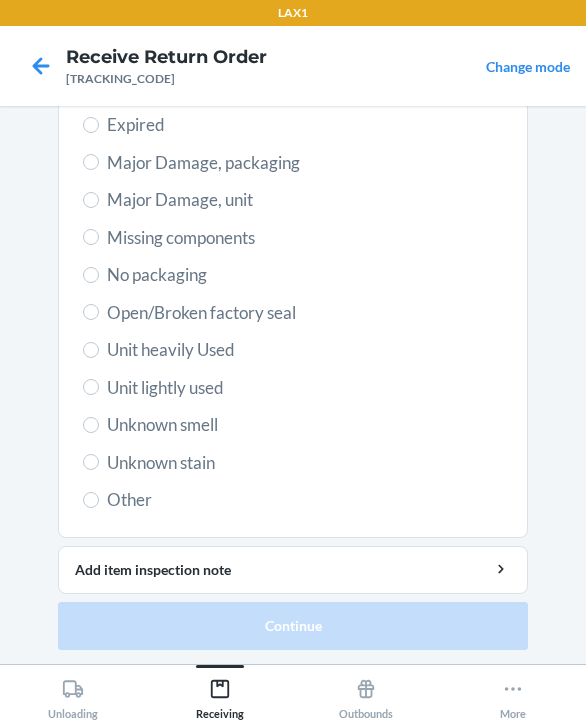 scroll, scrollTop: 484, scrollLeft: 0, axis: vertical 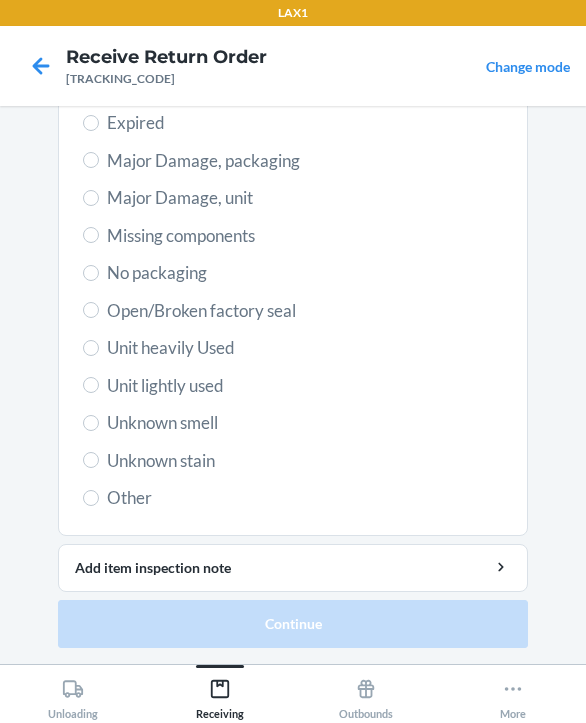 click on "Major Damage, unit" at bounding box center (305, 198) 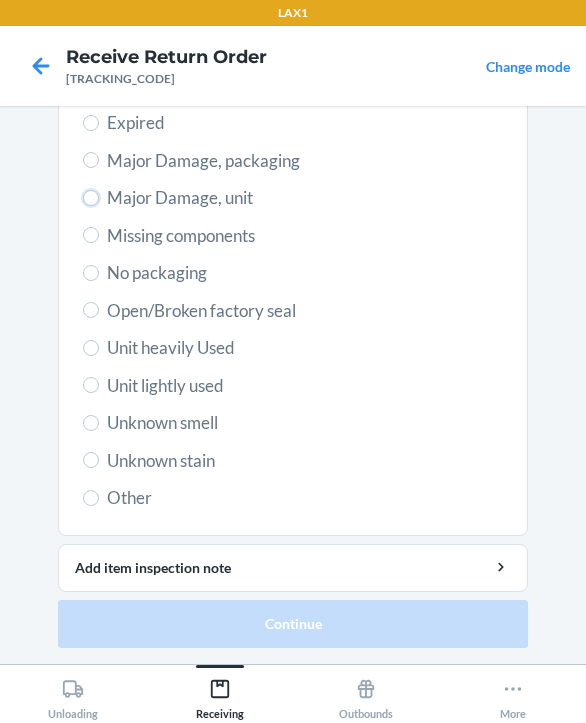 click on "Major Damage, unit" at bounding box center [91, 198] 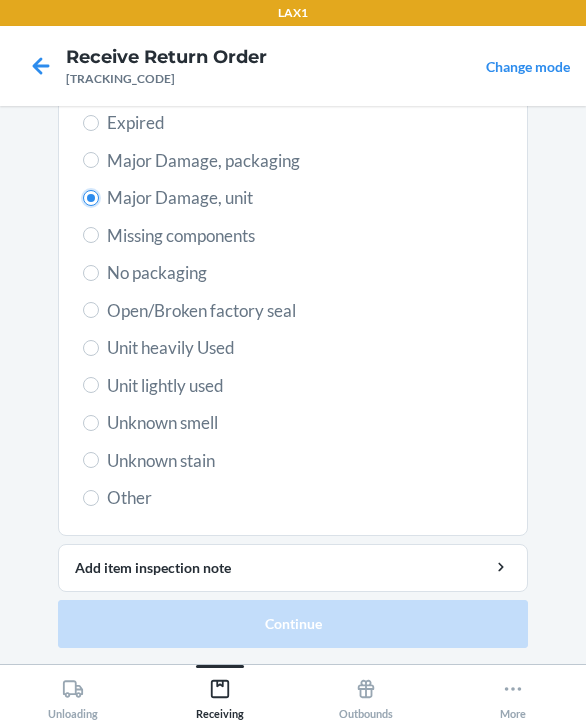 radio on "true" 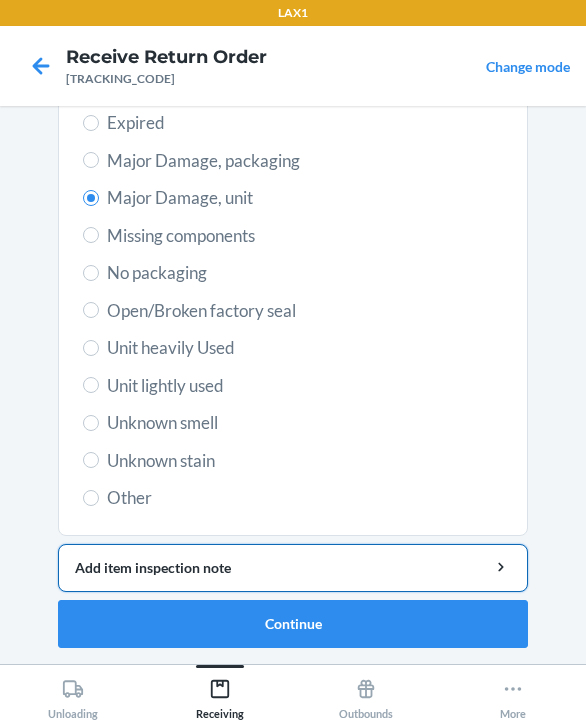 click on "Add item inspection note" at bounding box center (293, 568) 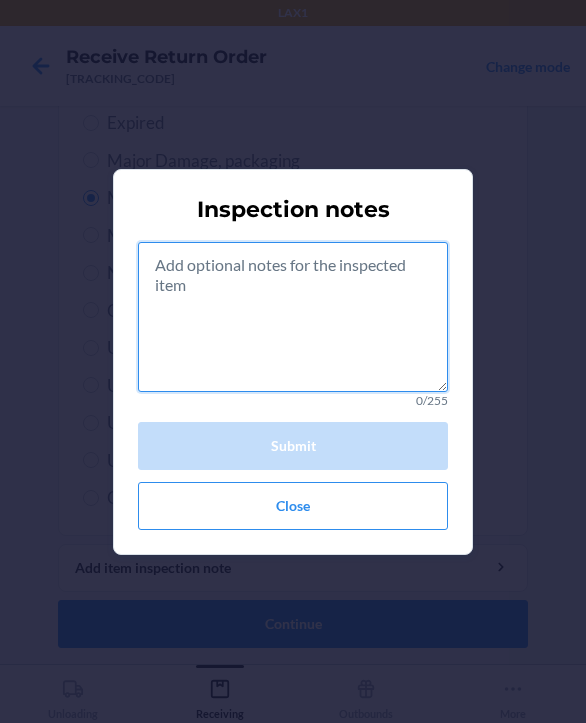 click at bounding box center (293, 317) 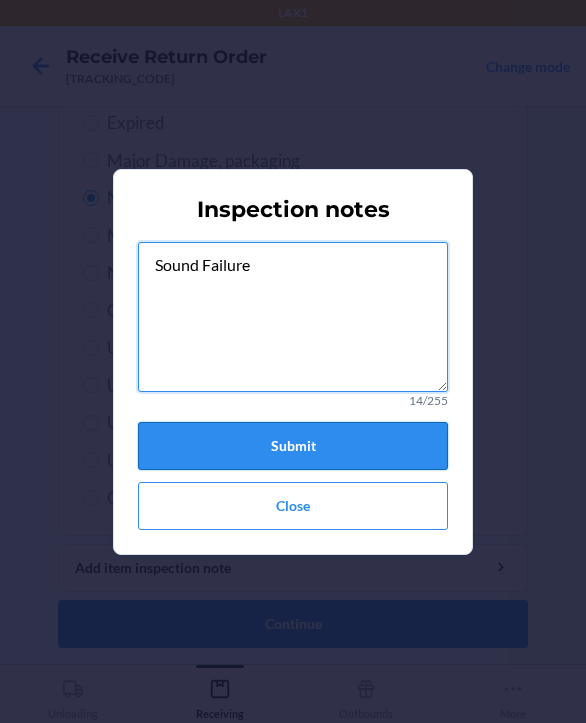 type on "Sound Failure" 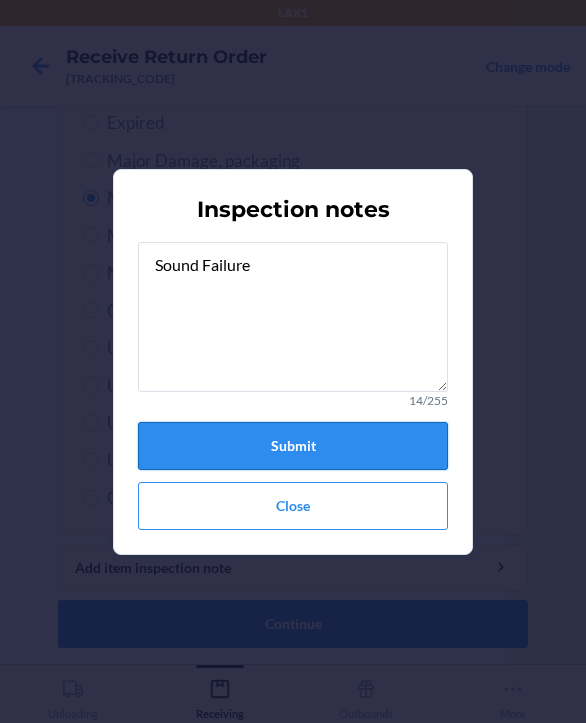 click on "Submit" at bounding box center [293, 446] 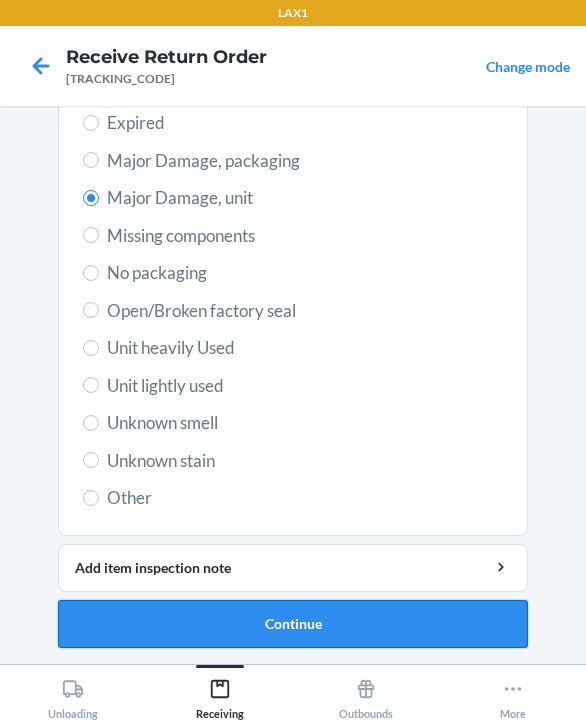 click on "Continue" at bounding box center [293, 624] 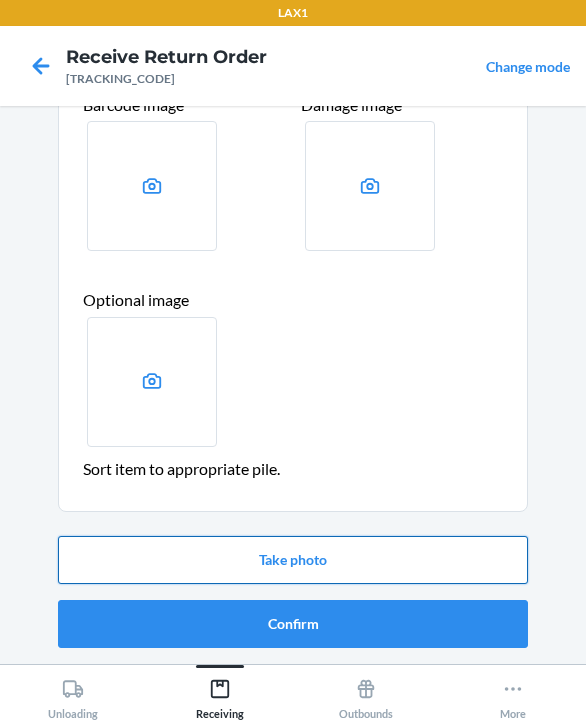 click on "Take photo" at bounding box center [293, 560] 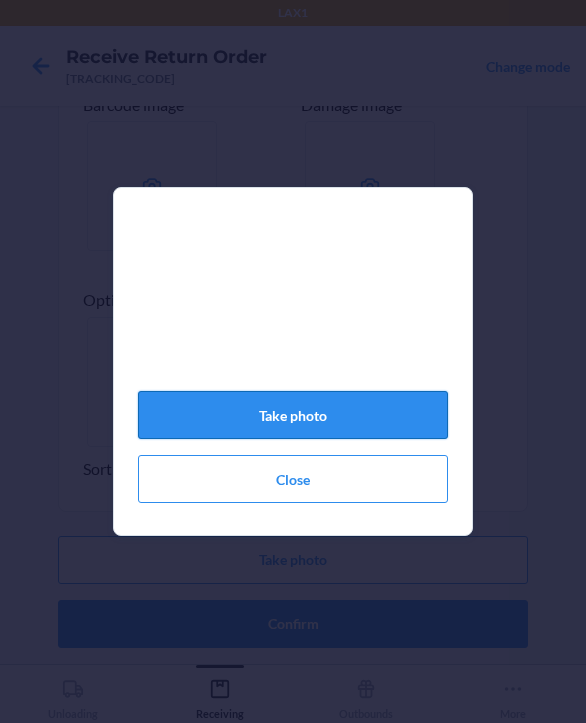click on "Take photo" 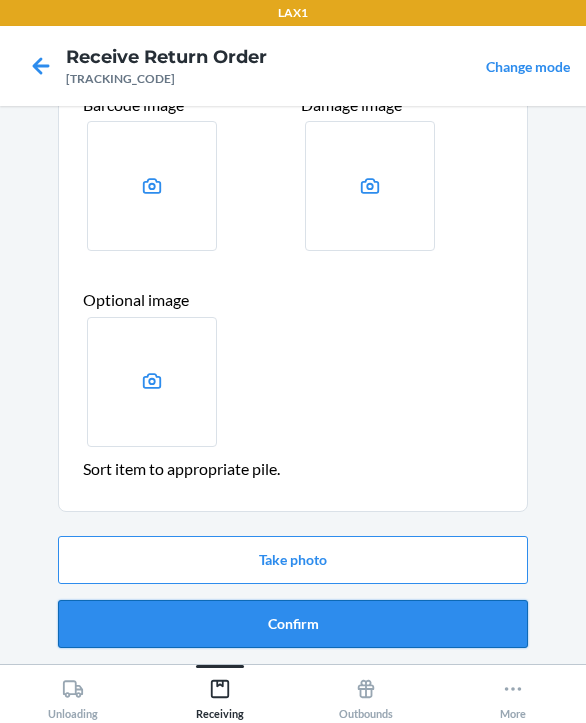 click on "Confirm" at bounding box center (293, 624) 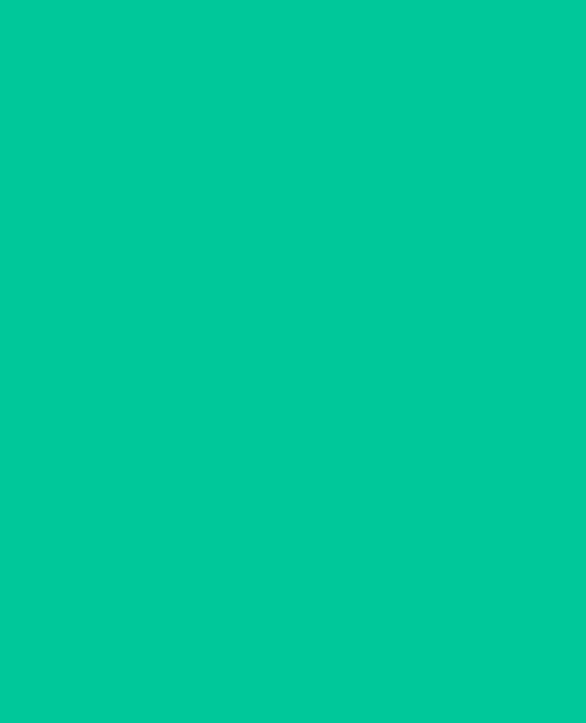 scroll, scrollTop: 0, scrollLeft: 0, axis: both 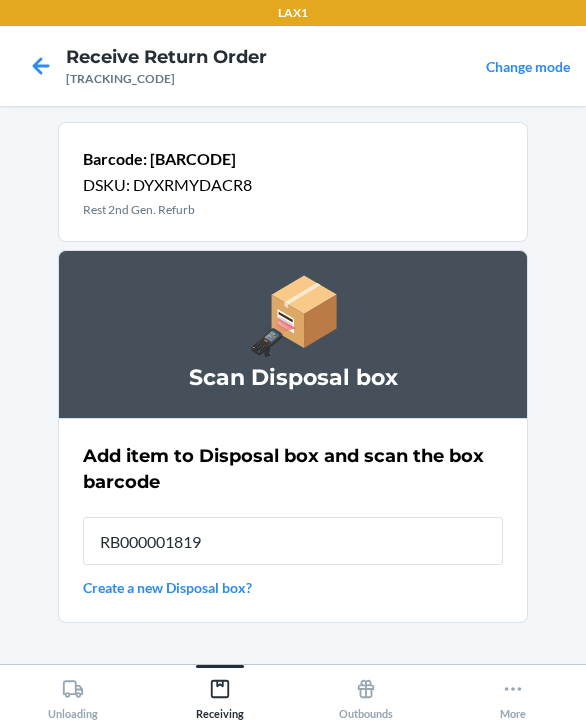 type on "RB000001819" 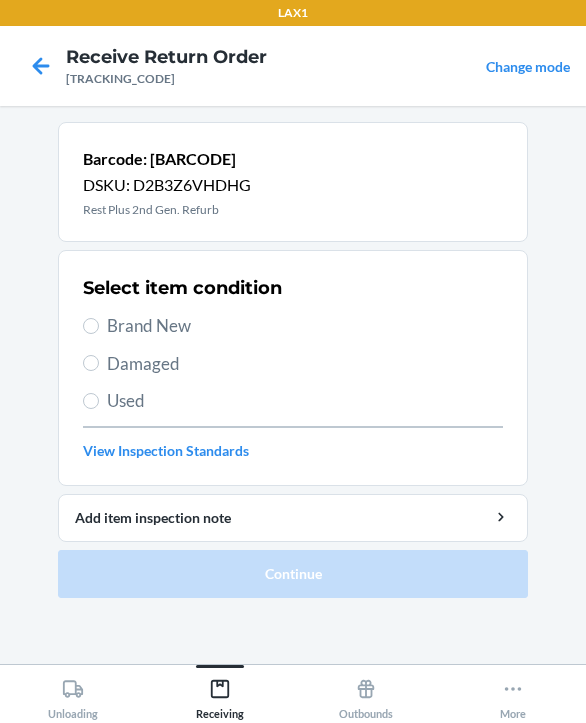 click on "Brand New" at bounding box center [305, 326] 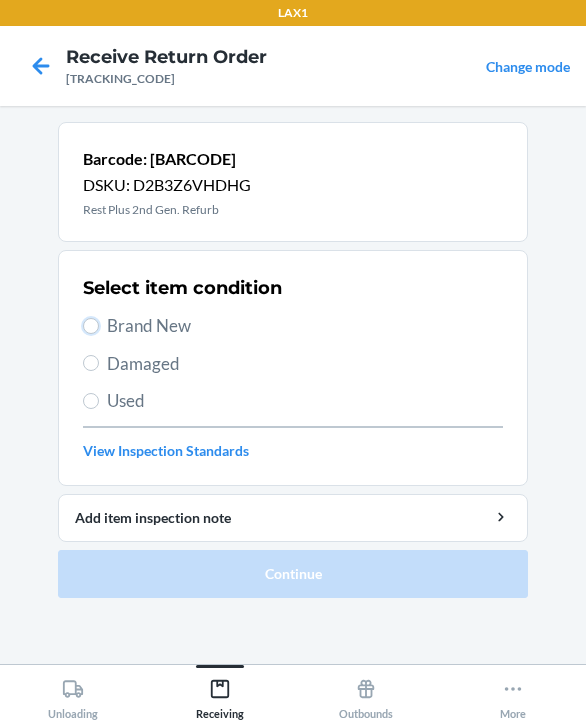 click on "Brand New" at bounding box center (91, 326) 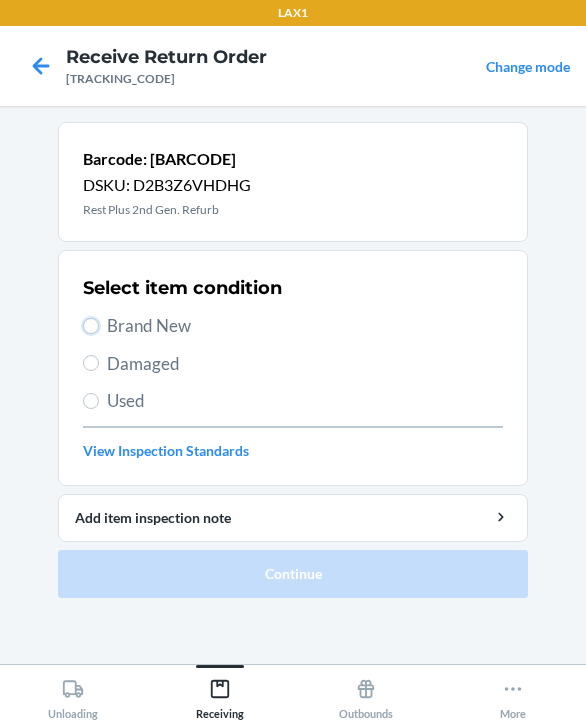 radio on "true" 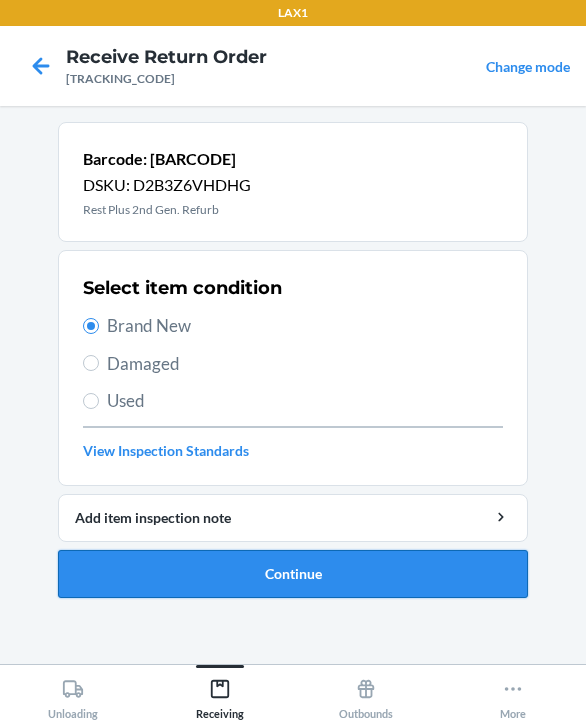 click on "Continue" at bounding box center [293, 574] 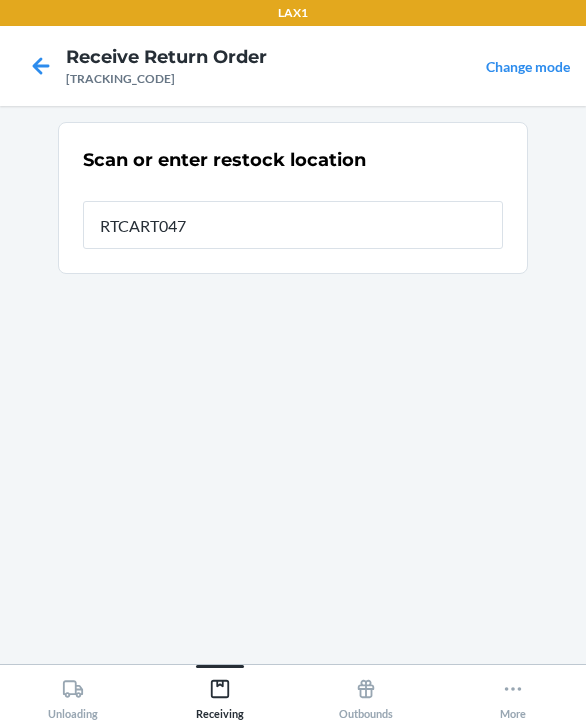 type on "RTCART047" 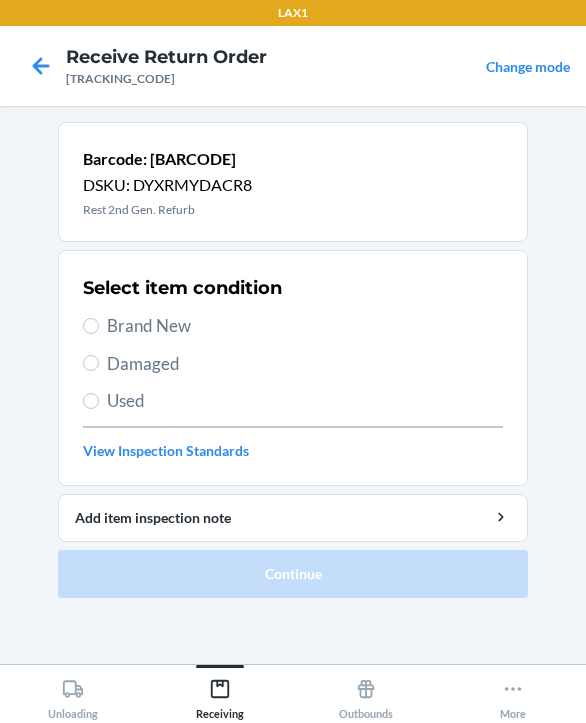 click on "Damaged" at bounding box center [305, 364] 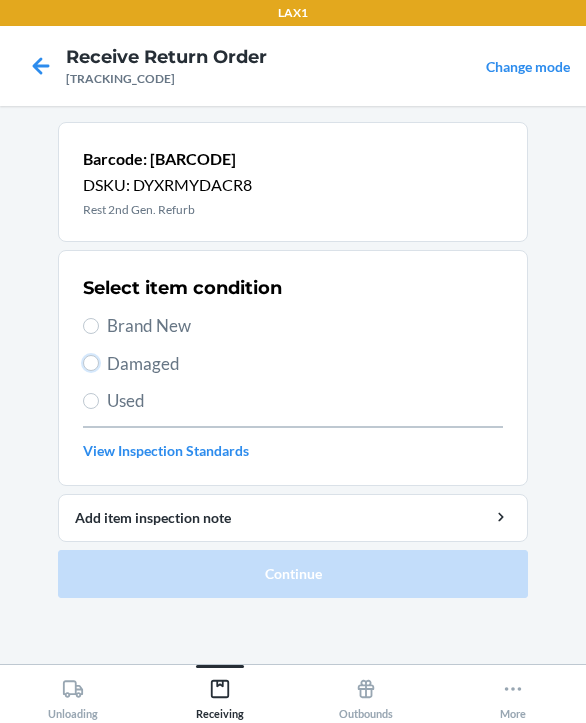 click on "Damaged" at bounding box center (91, 363) 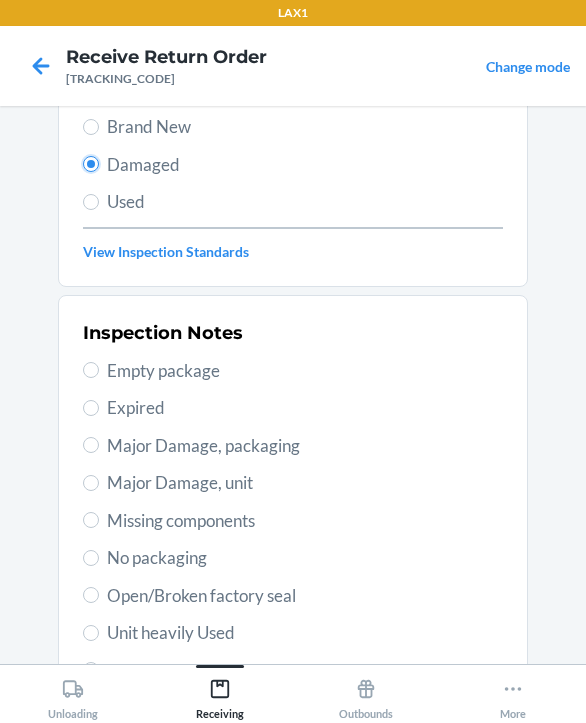 scroll, scrollTop: 200, scrollLeft: 0, axis: vertical 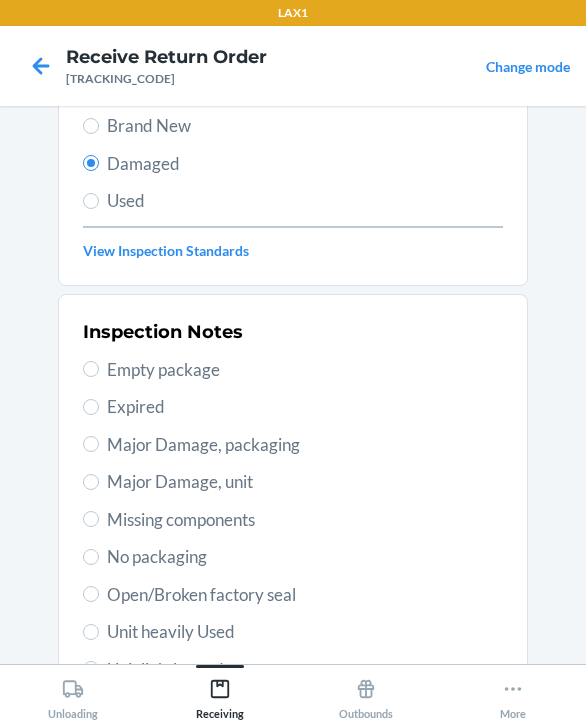 click on "Major Damage, unit" at bounding box center [305, 482] 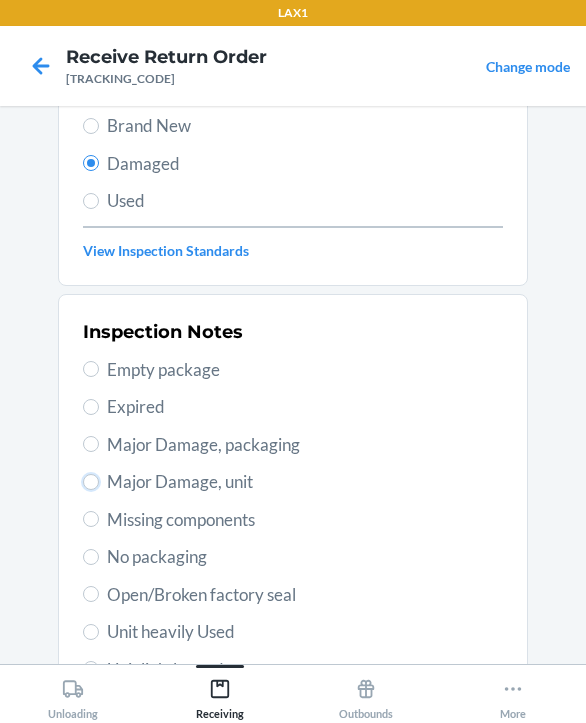 click on "Major Damage, unit" at bounding box center (91, 482) 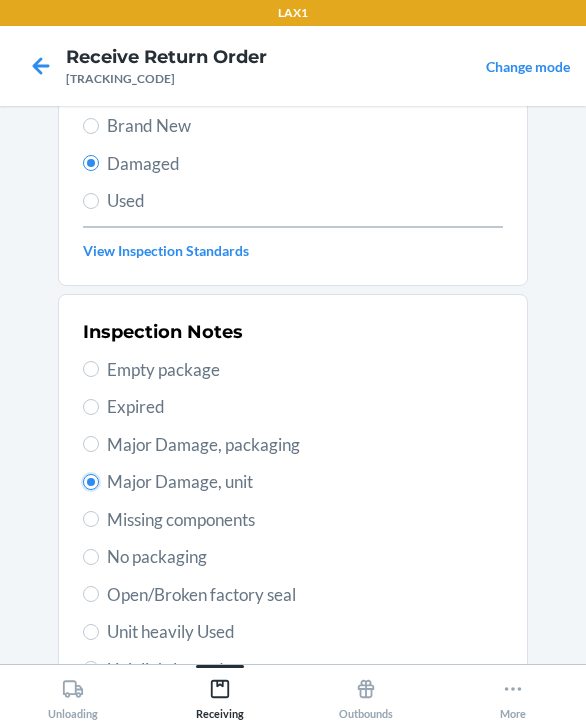 radio on "true" 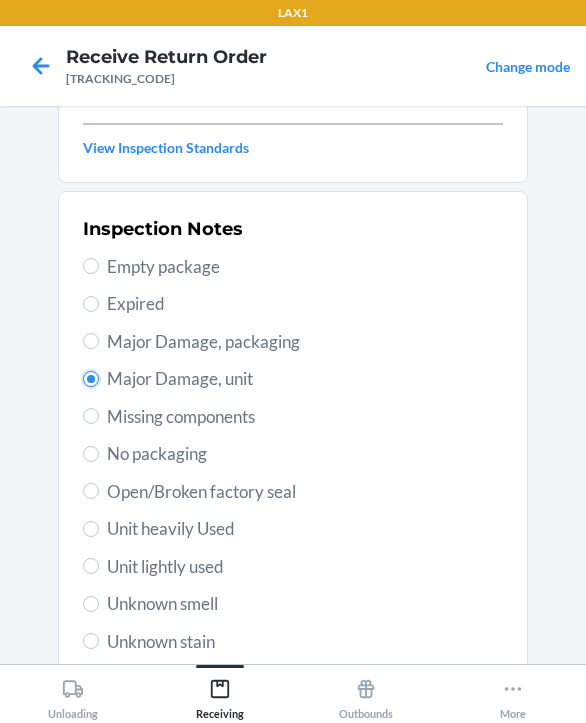 scroll, scrollTop: 484, scrollLeft: 0, axis: vertical 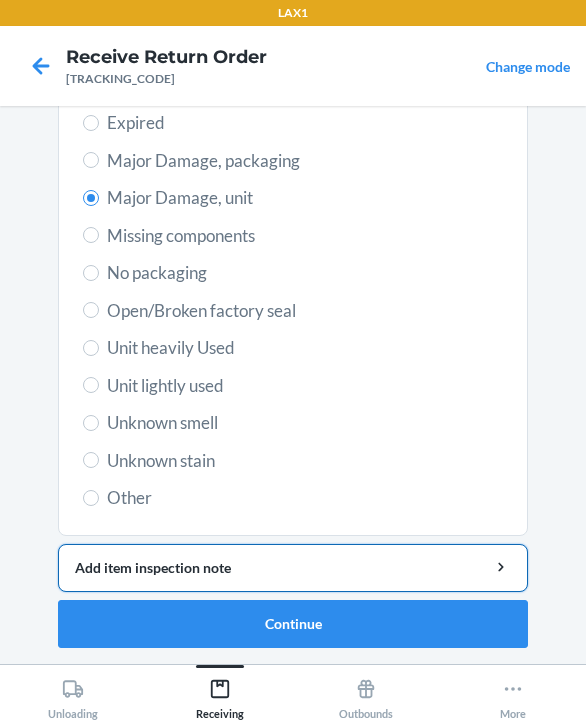 click on "Add item inspection note" at bounding box center (293, 567) 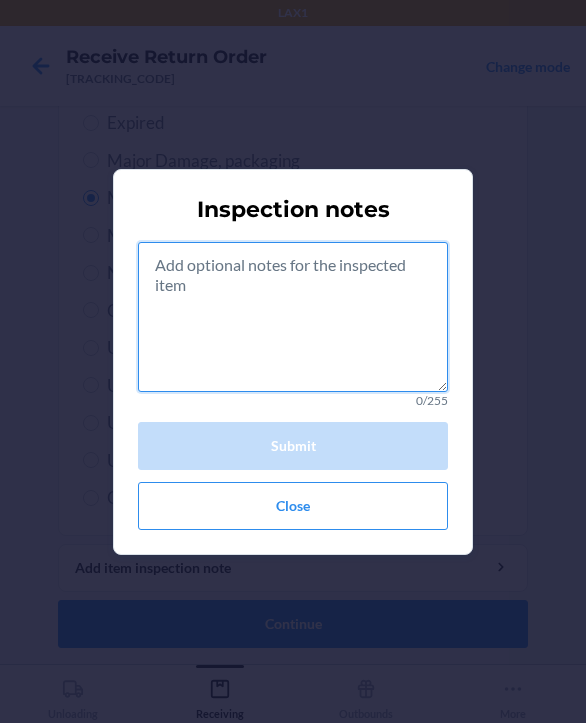 click at bounding box center (293, 317) 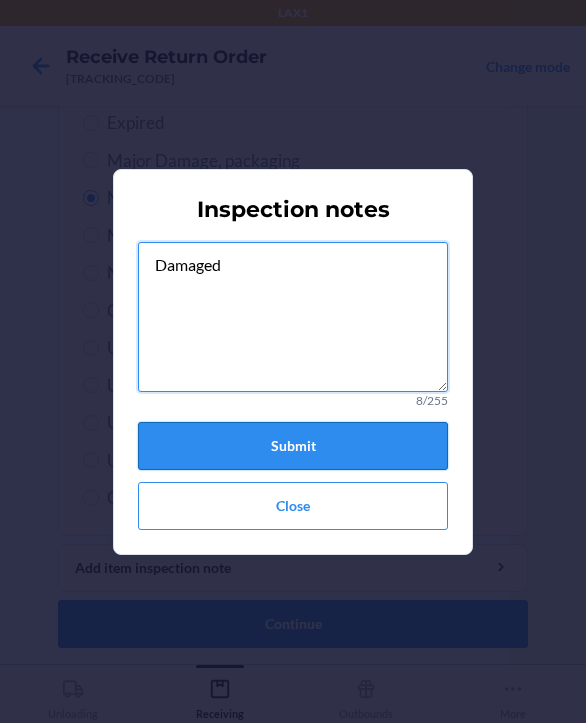 type on "Damaged" 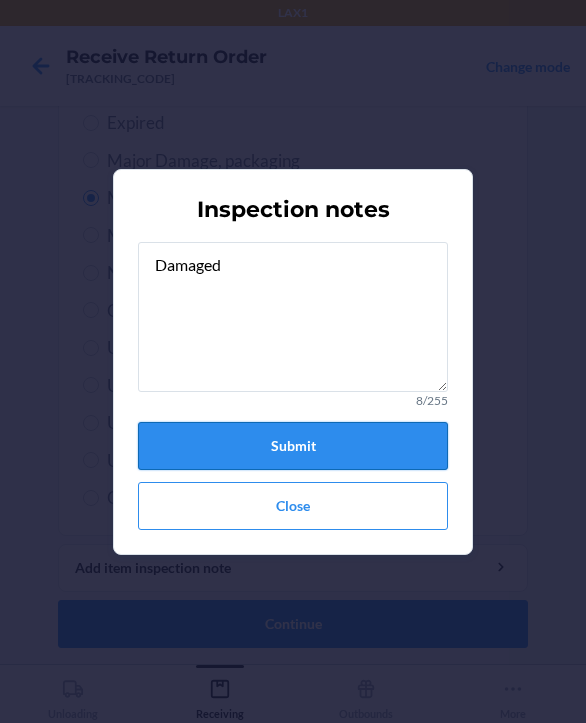 click on "Submit" at bounding box center (293, 446) 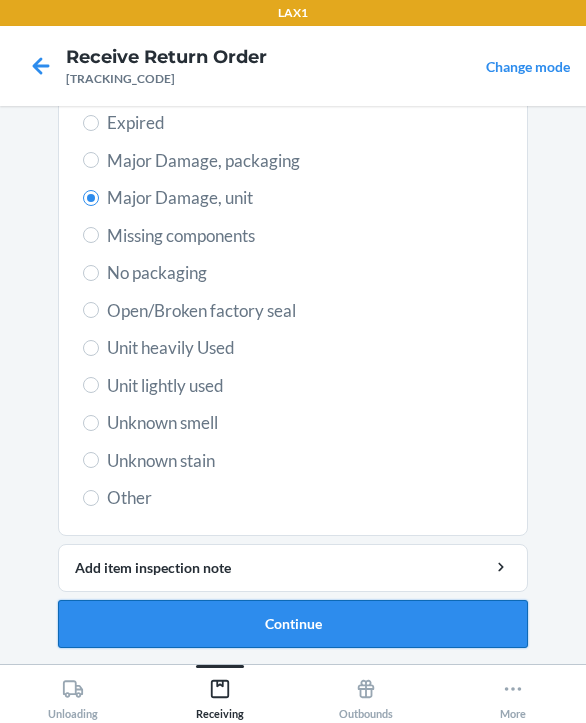click on "Continue" at bounding box center (293, 624) 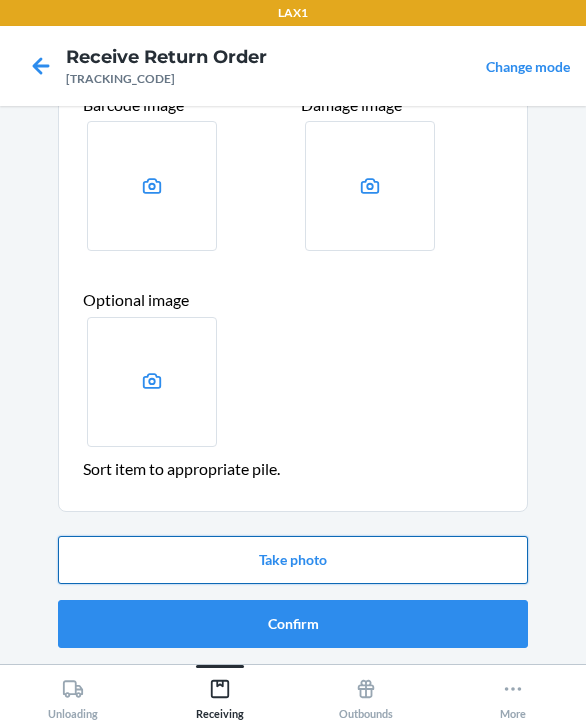 click on "Take photo" at bounding box center (293, 560) 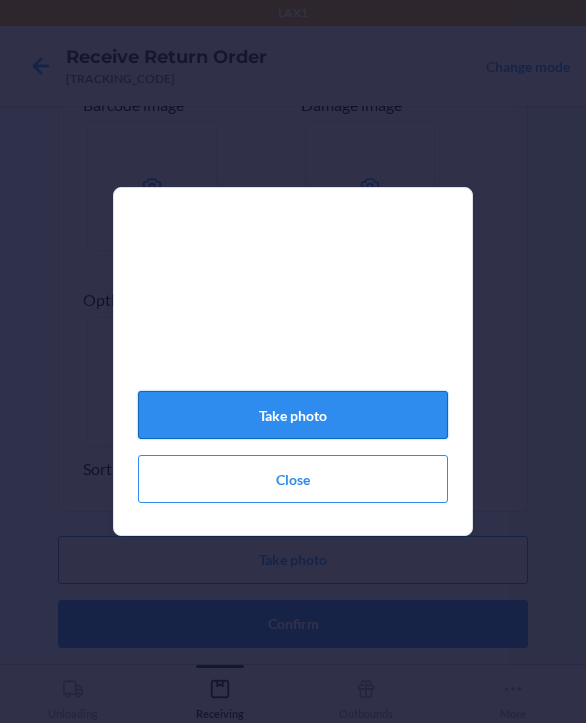 click on "Take photo" 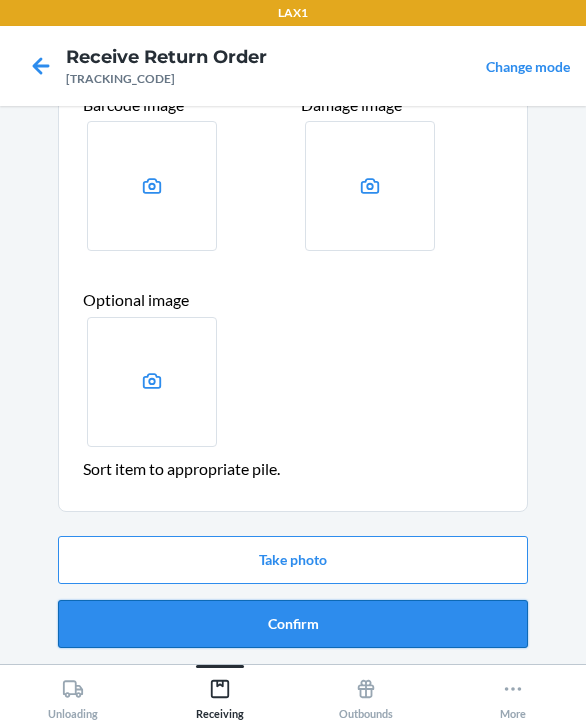 click on "Confirm" at bounding box center [293, 624] 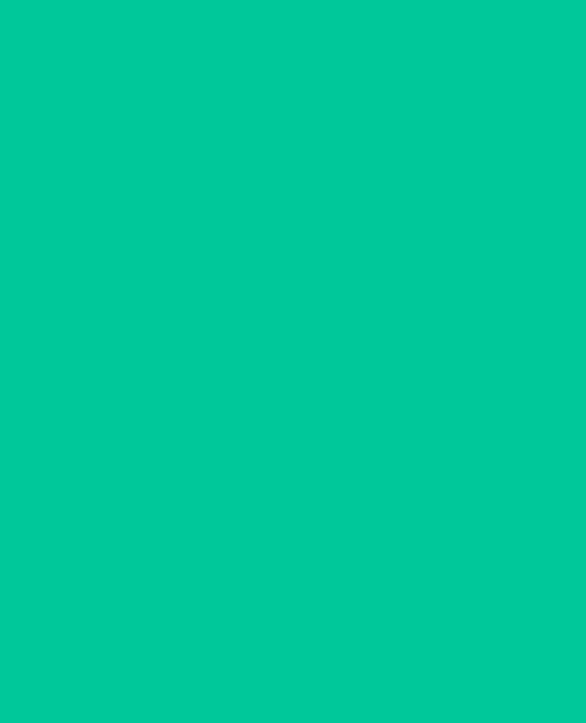 scroll, scrollTop: 0, scrollLeft: 0, axis: both 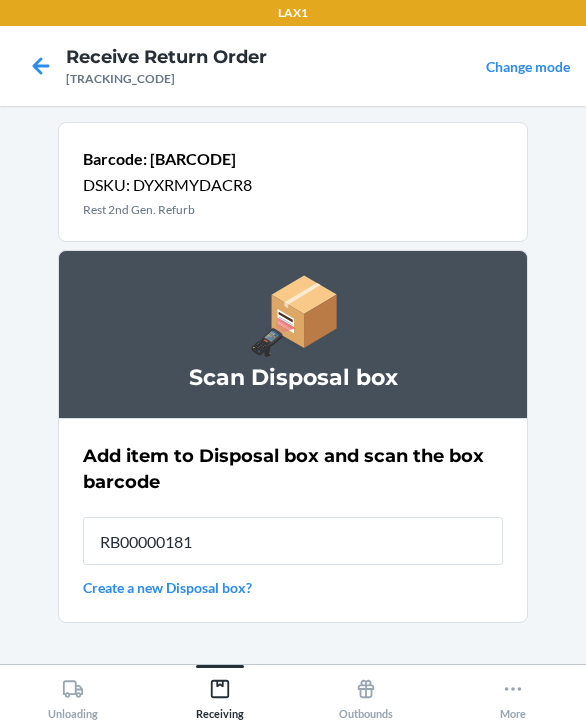type on "RB000001819" 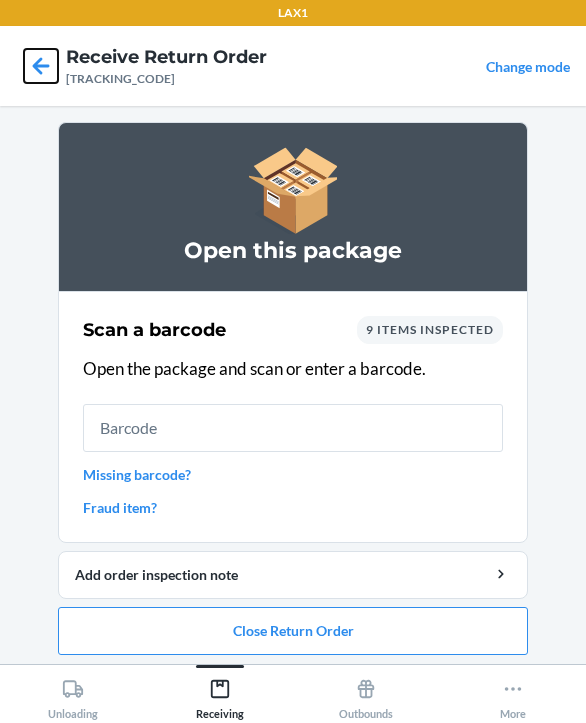 click 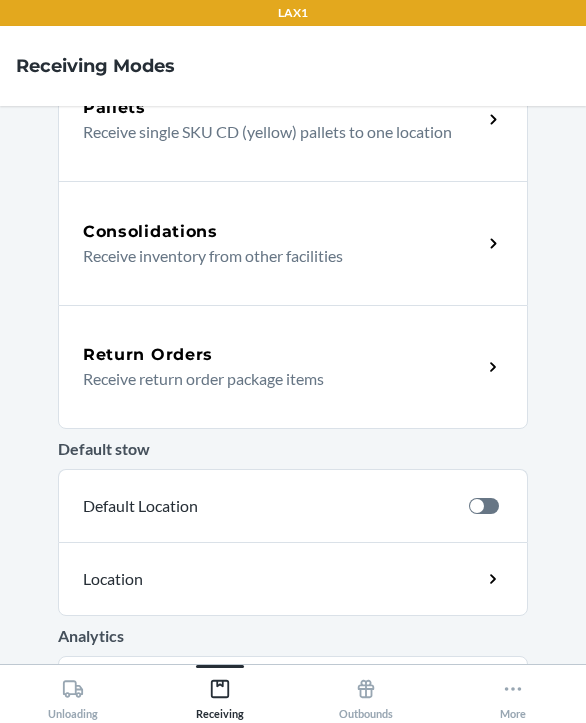 scroll, scrollTop: 500, scrollLeft: 0, axis: vertical 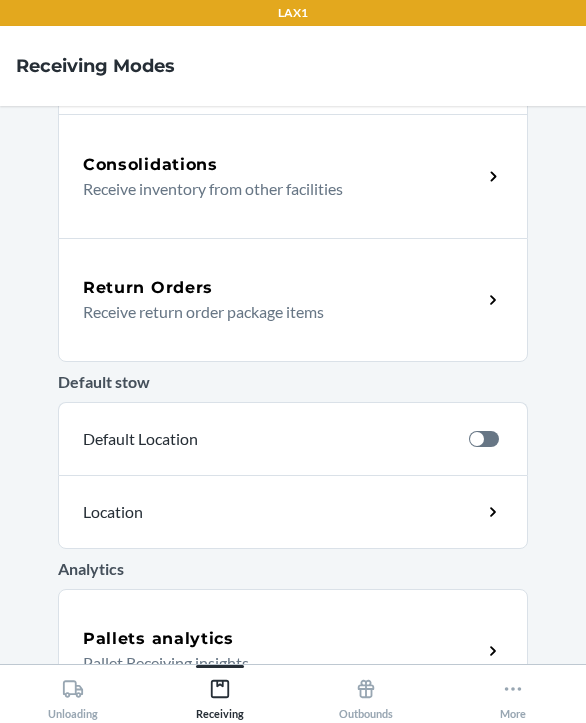 click on "Return Orders Receive return order package items" at bounding box center [293, 300] 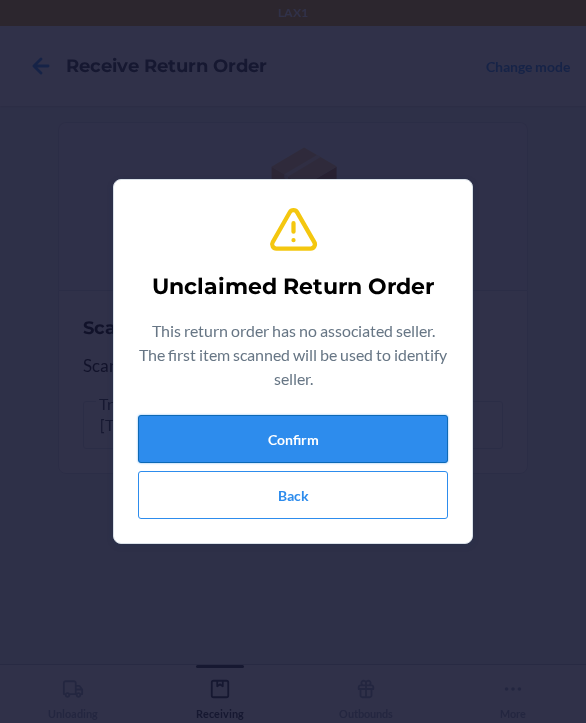 click on "Confirm" at bounding box center (293, 439) 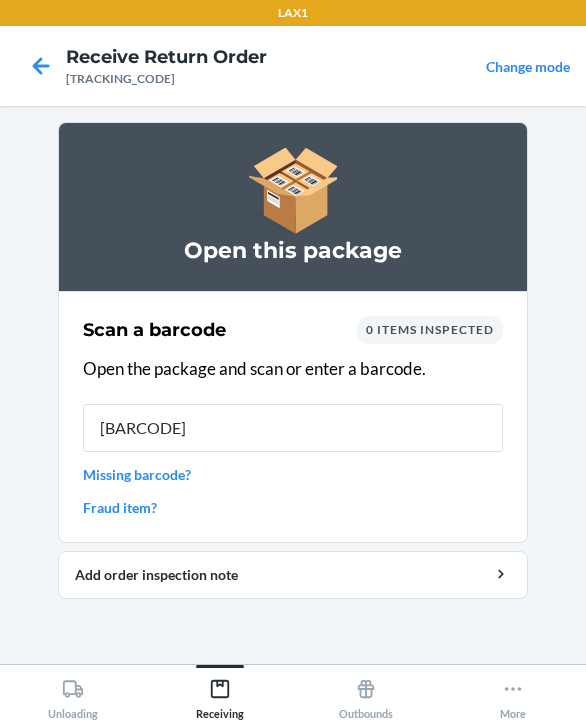 type on "00852852007962" 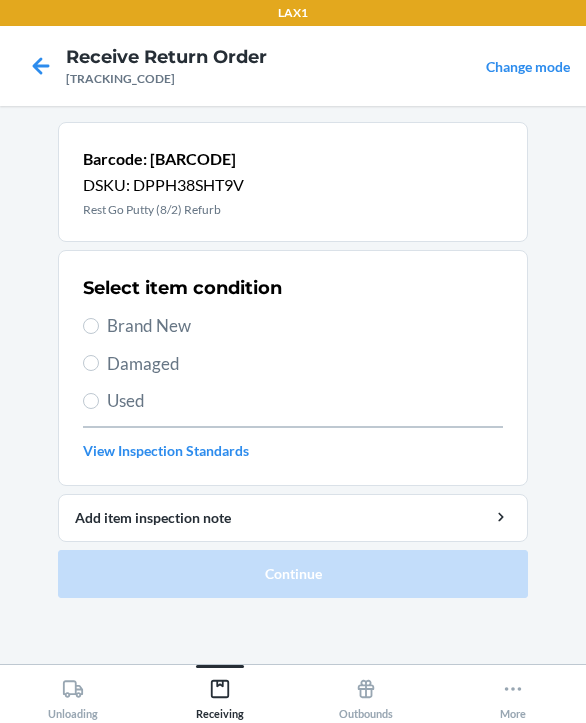 click on "Brand New" at bounding box center (305, 326) 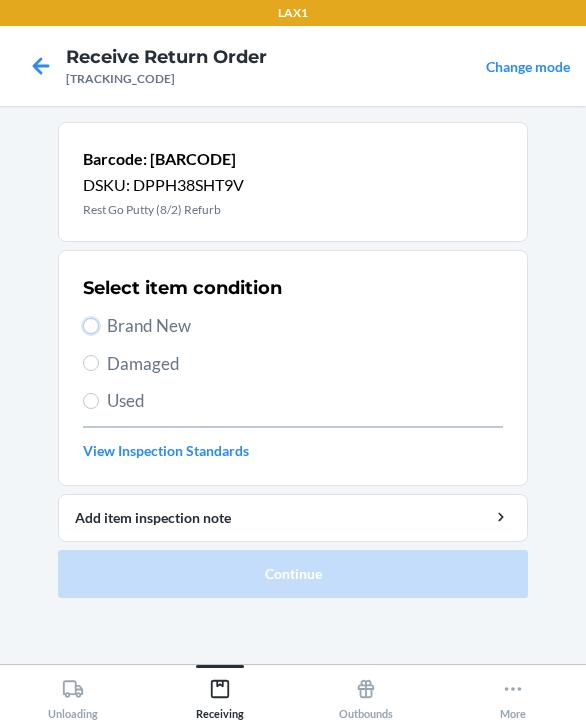 click on "Brand New" at bounding box center [91, 326] 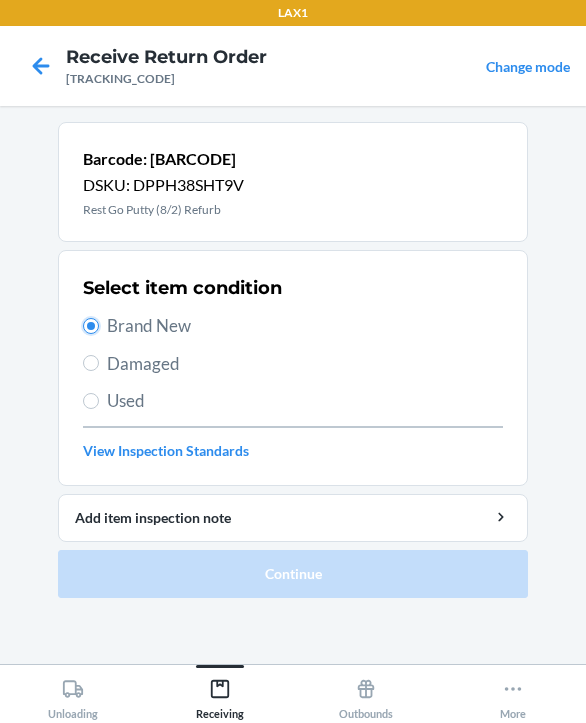 radio on "true" 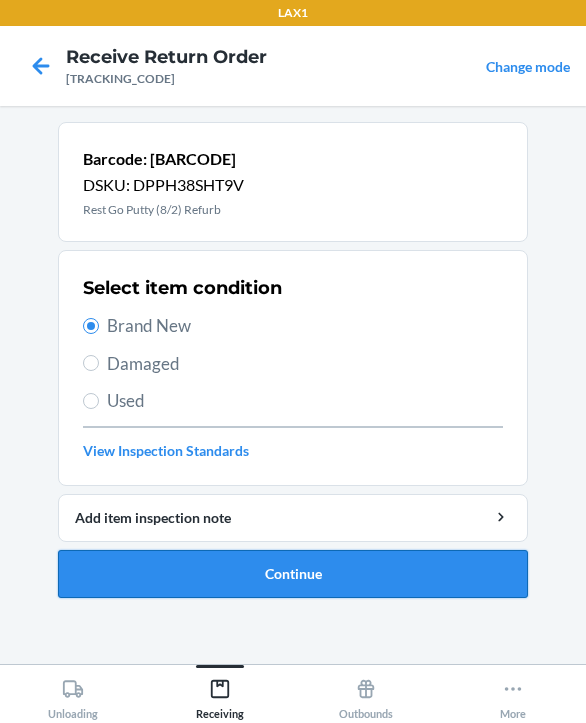 click on "Continue" at bounding box center [293, 574] 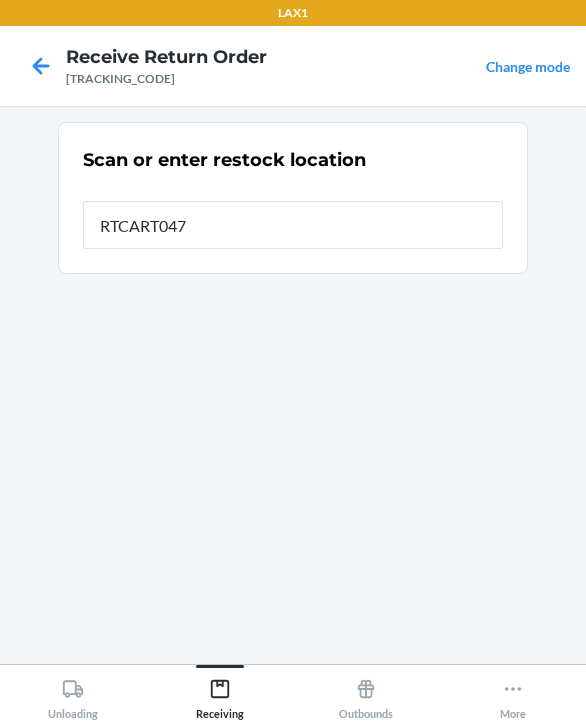 type on "RTCART047" 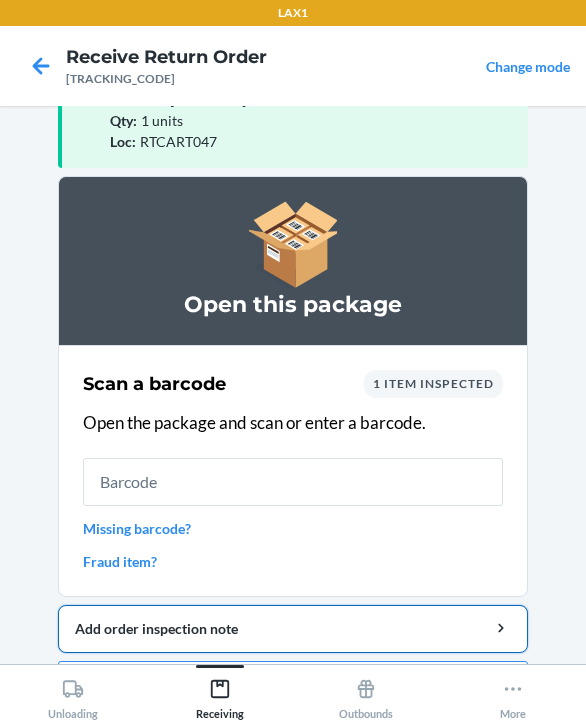 scroll, scrollTop: 139, scrollLeft: 0, axis: vertical 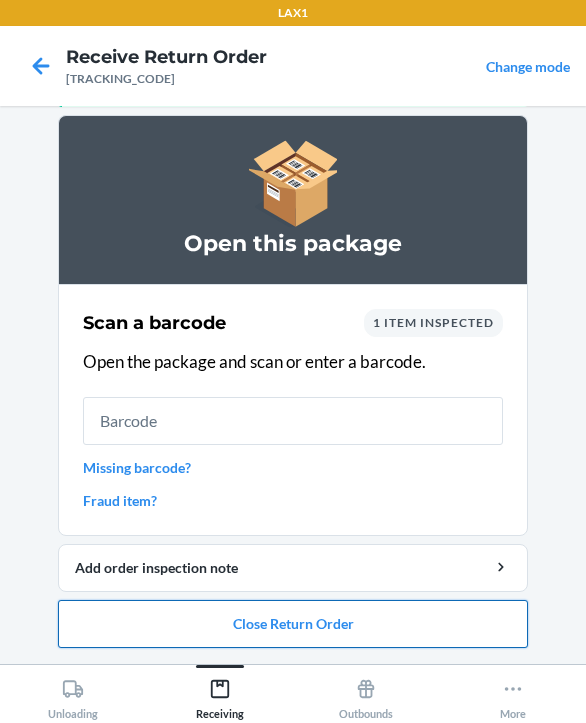 click on "Close Return Order" at bounding box center (293, 624) 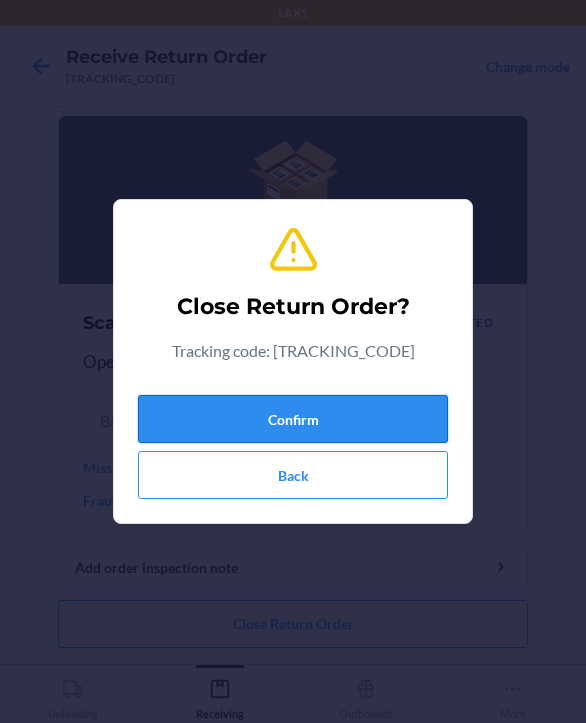 click on "Confirm" at bounding box center [293, 419] 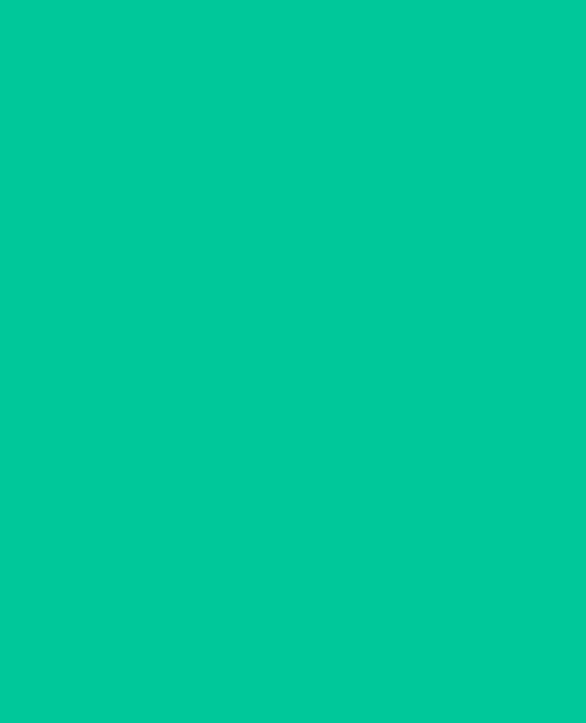 scroll, scrollTop: 0, scrollLeft: 0, axis: both 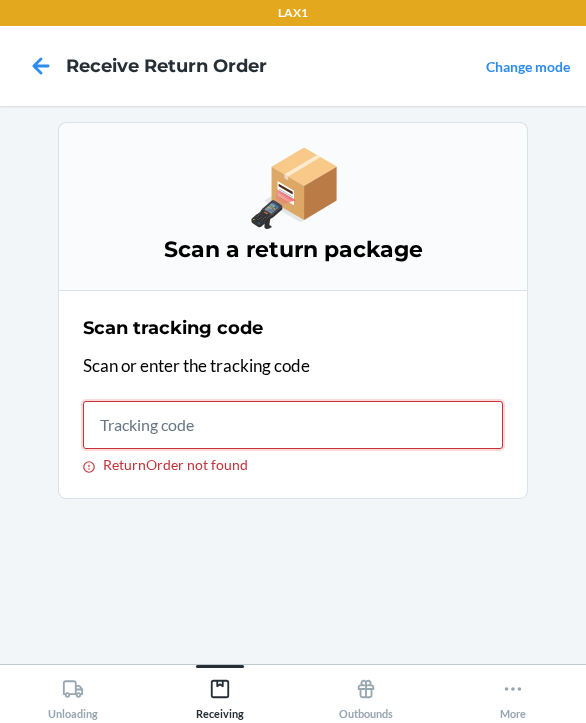 click on "ReturnOrder not found" at bounding box center (293, 425) 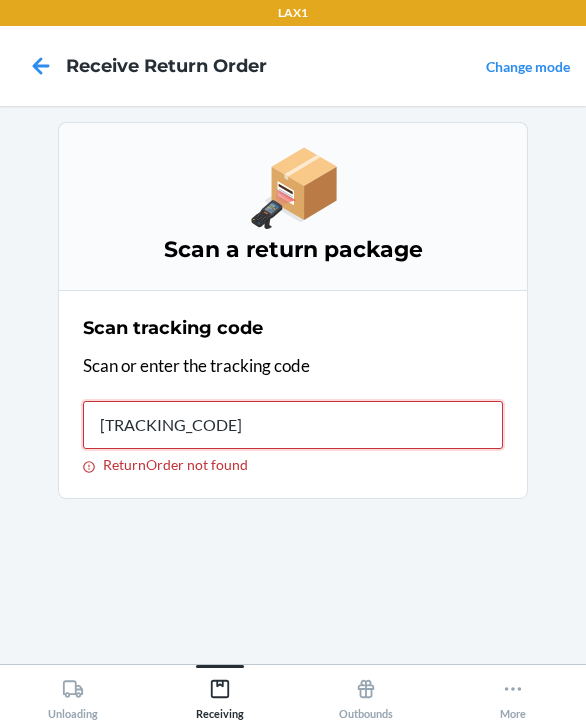type on "tsSCRU0369" 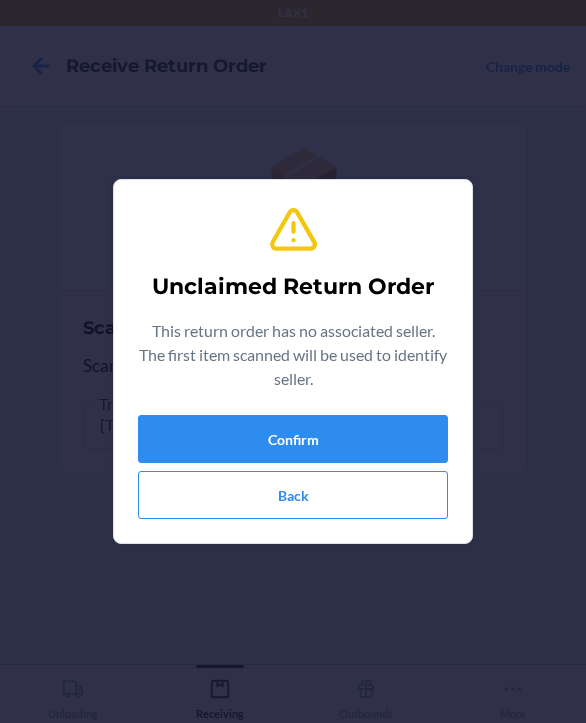 click on "Unclaimed Return Order This return order has no associated seller. The first item scanned will be used to identify seller. Confirm Back" at bounding box center [293, 361] 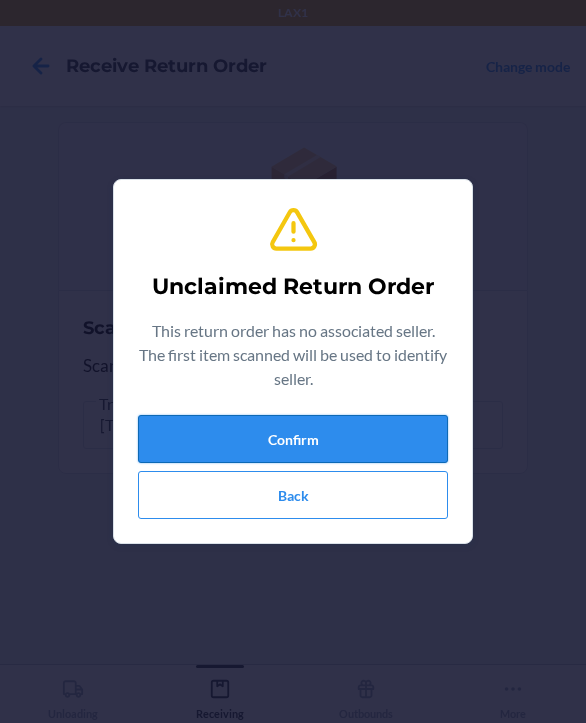 click on "Confirm" at bounding box center (293, 439) 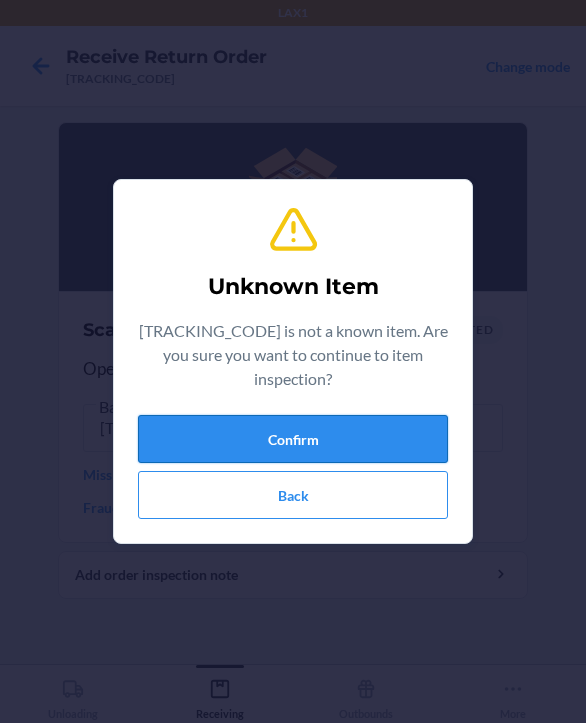 click on "Confirm" at bounding box center [293, 439] 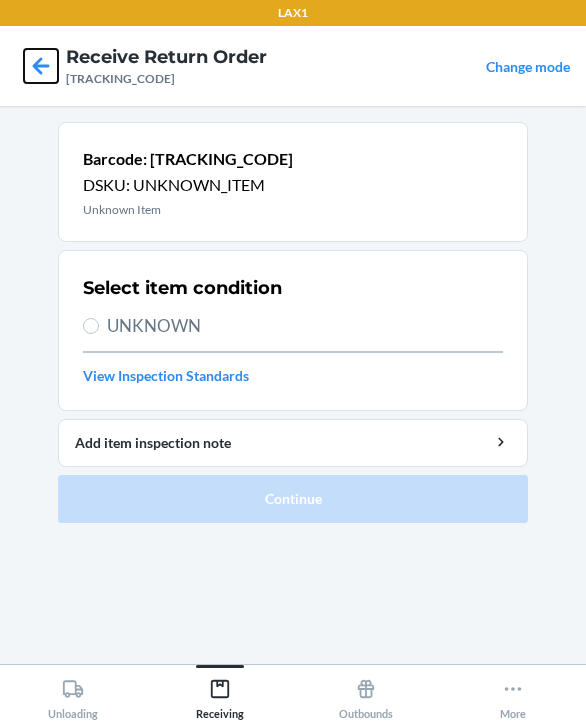 click 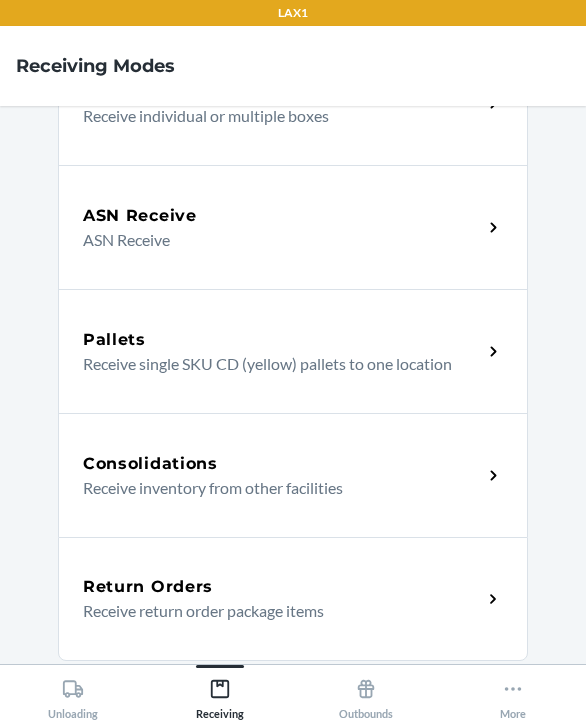 scroll, scrollTop: 500, scrollLeft: 0, axis: vertical 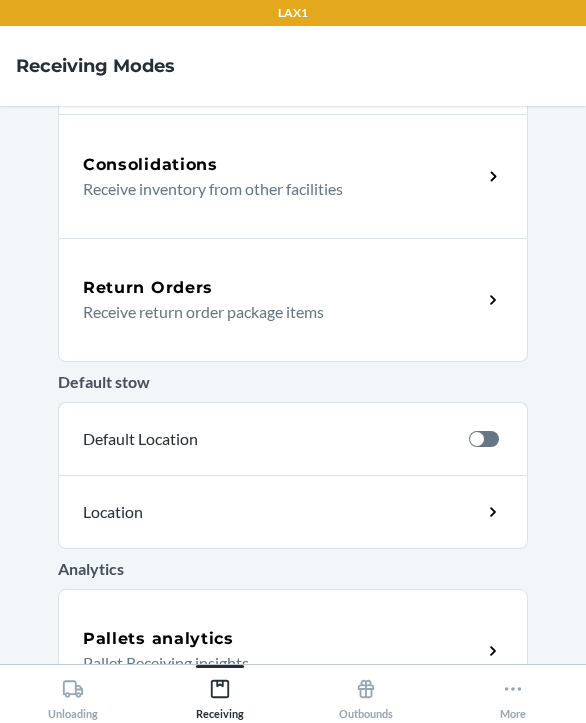 click on "Return Orders" at bounding box center [148, 288] 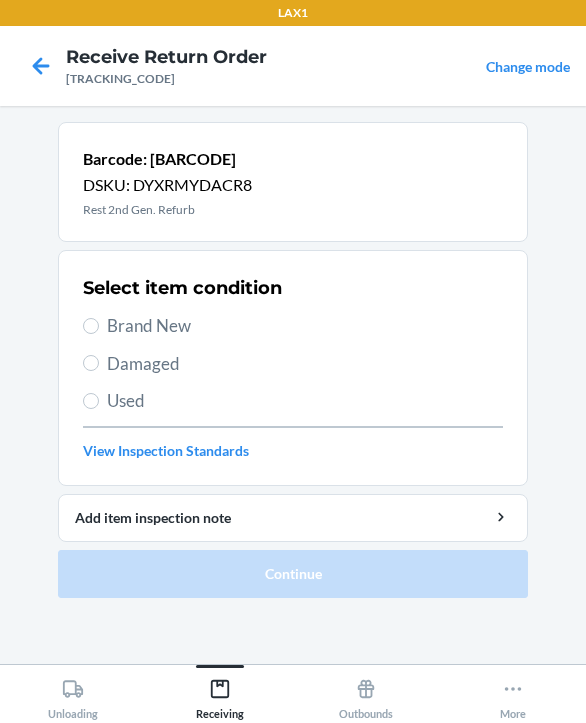 click on "Damaged" at bounding box center (305, 364) 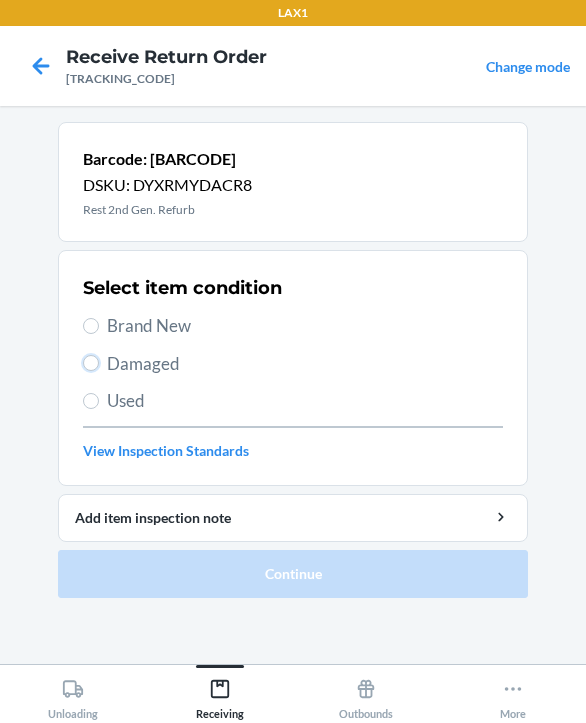click on "Damaged" at bounding box center (91, 363) 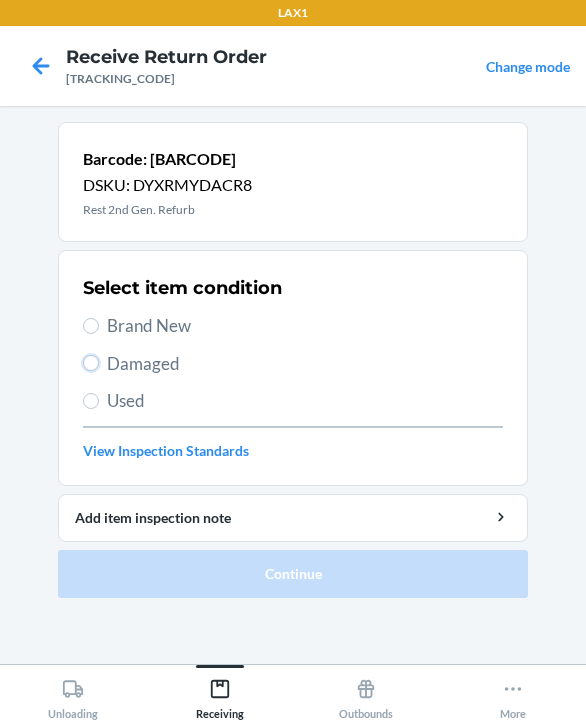 radio on "true" 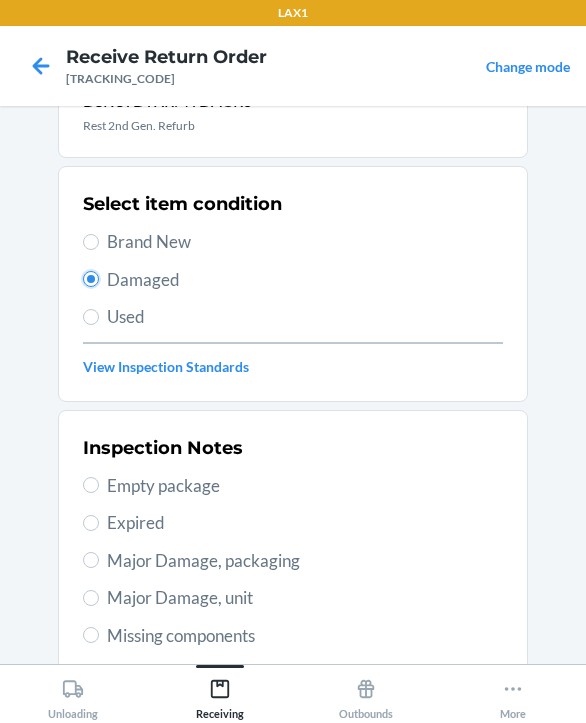 scroll, scrollTop: 200, scrollLeft: 0, axis: vertical 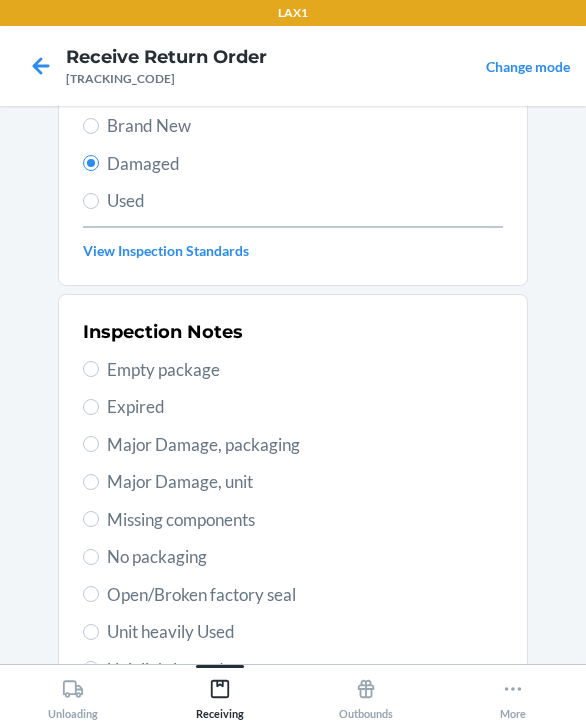 click on "Major Damage, unit" at bounding box center [305, 482] 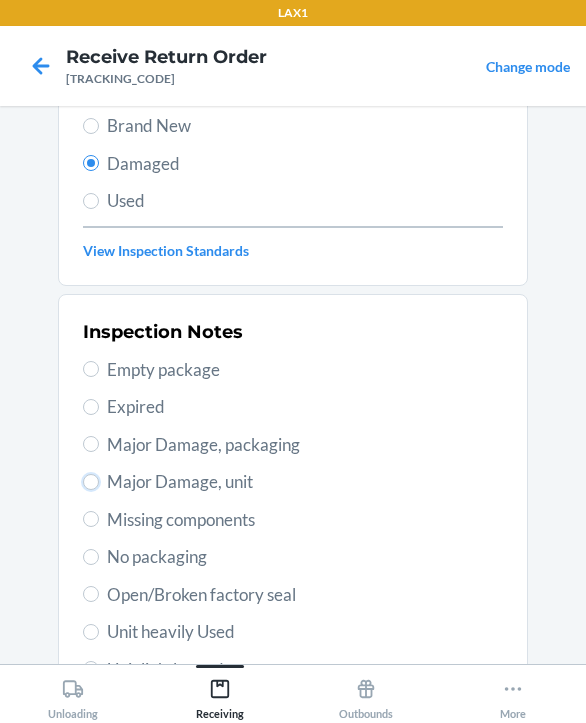 click on "Major Damage, unit" at bounding box center [91, 482] 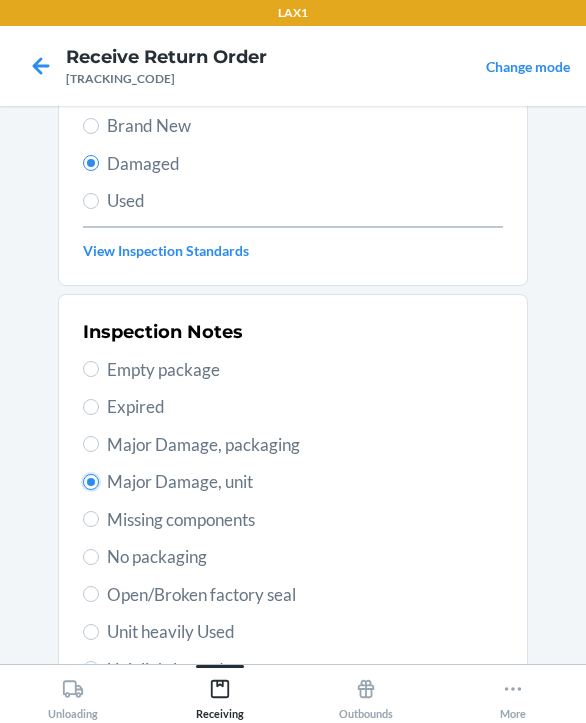 radio on "true" 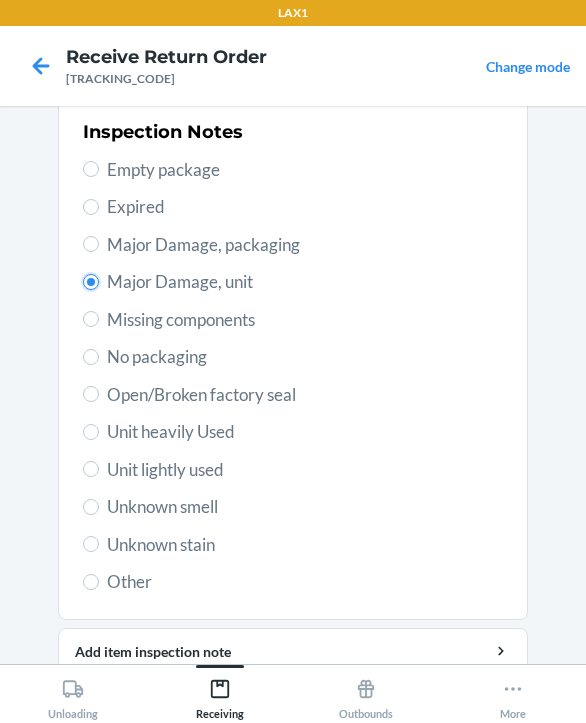 scroll, scrollTop: 484, scrollLeft: 0, axis: vertical 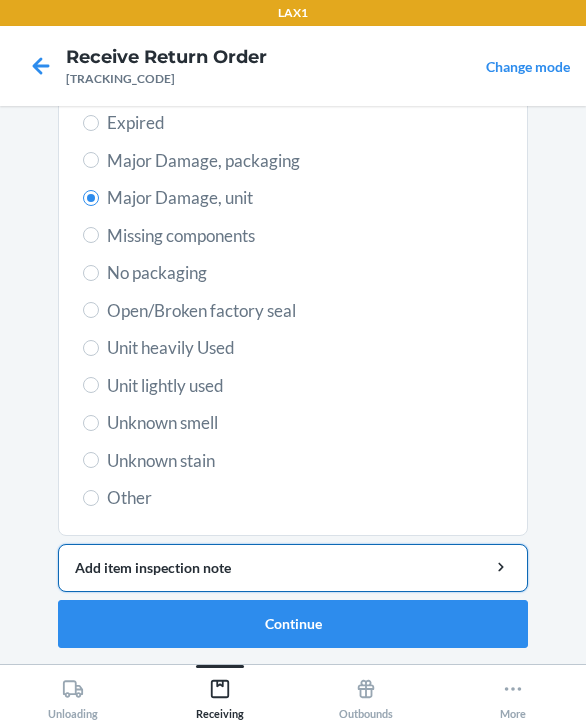 click on "Add item inspection note" at bounding box center [293, 568] 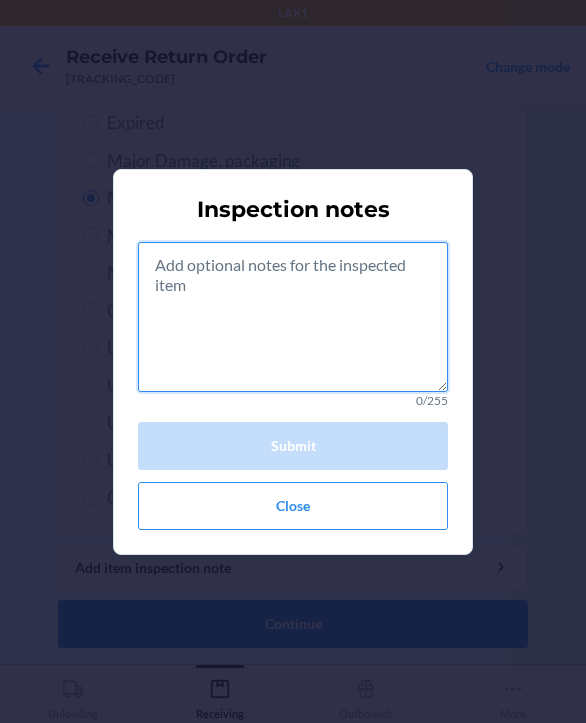 click at bounding box center (293, 317) 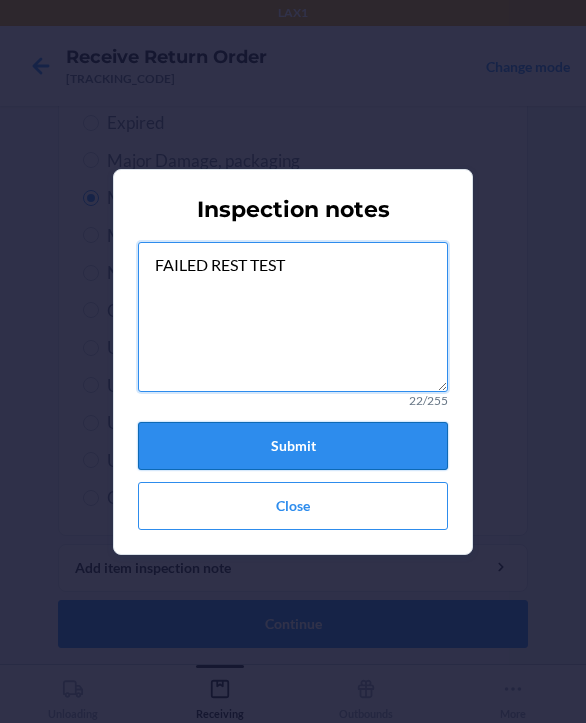 type on "FAILED REST TEST" 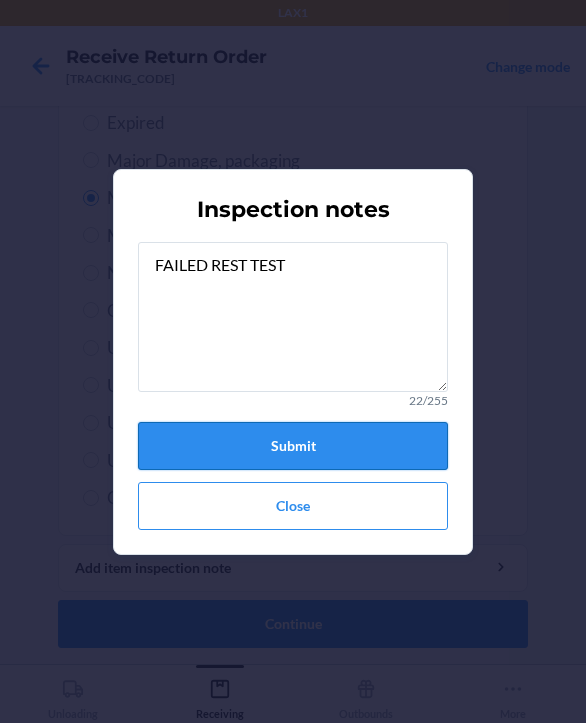 click on "Submit" at bounding box center [293, 446] 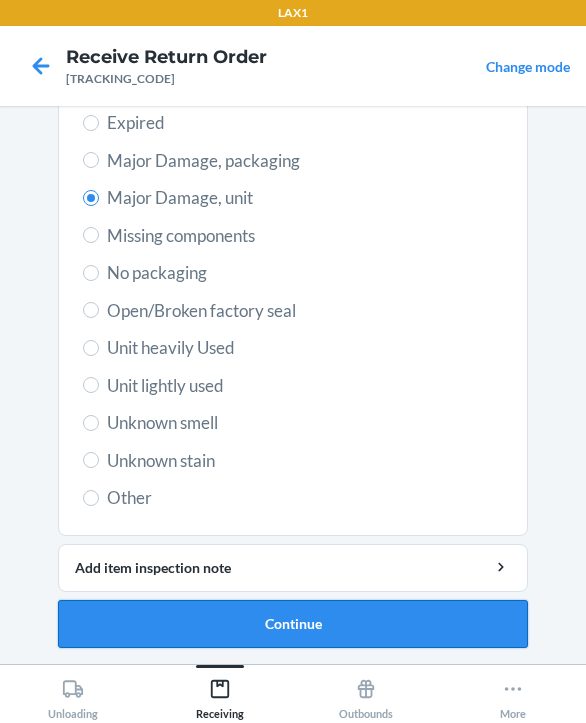 click on "Continue" at bounding box center (293, 624) 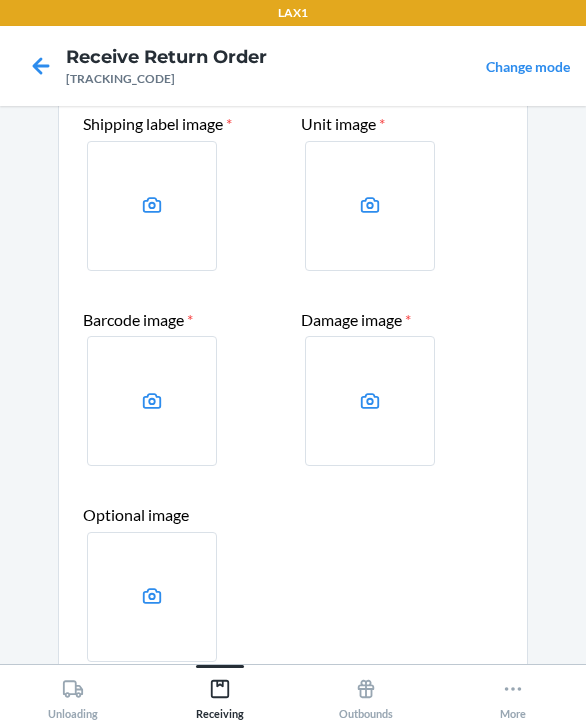 scroll, scrollTop: 319, scrollLeft: 0, axis: vertical 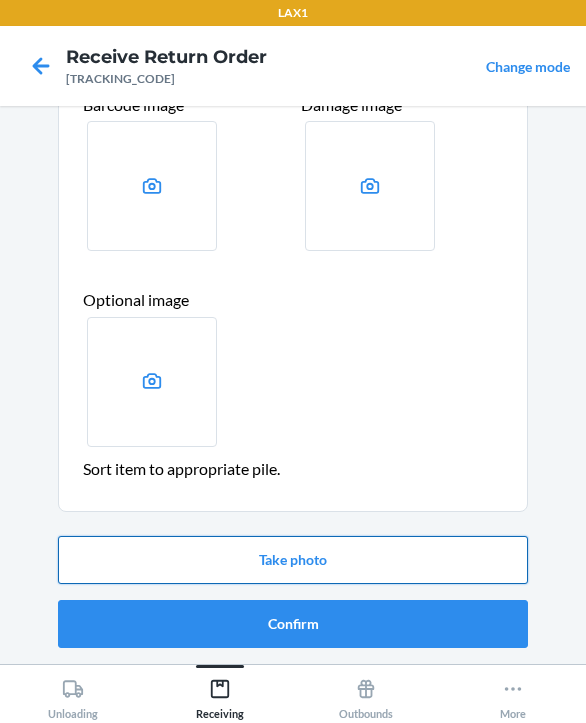 click on "Take photo" at bounding box center (293, 560) 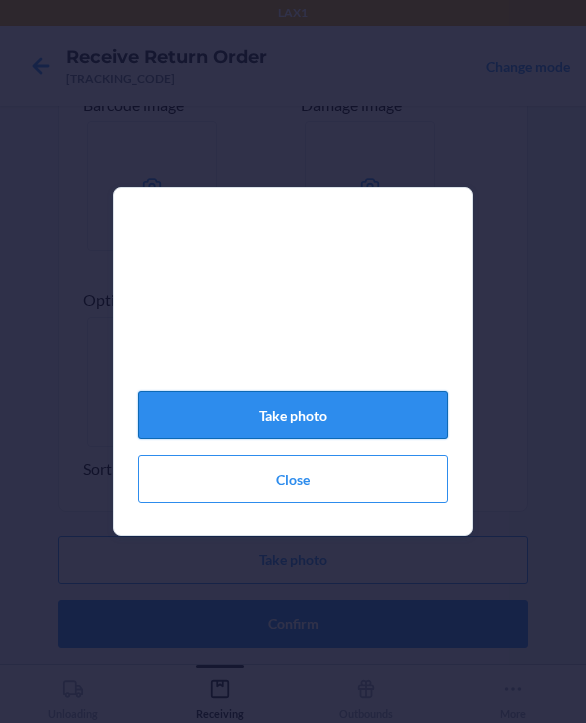 click on "Take photo" 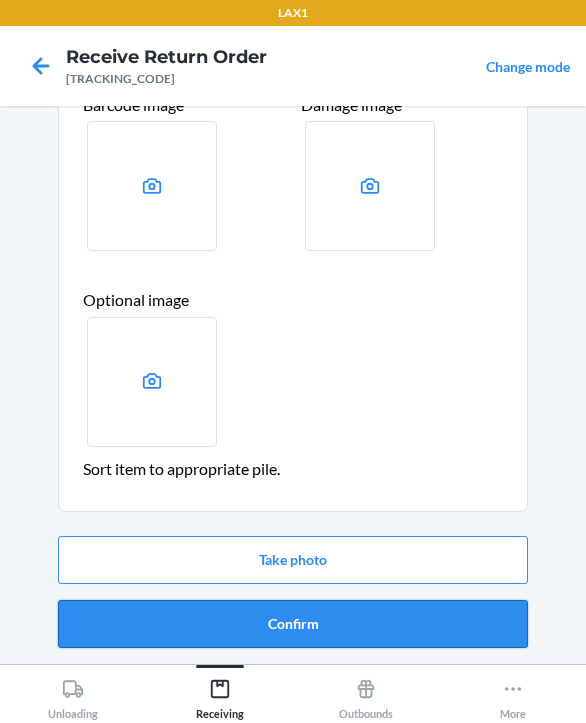 click on "Confirm" at bounding box center (293, 624) 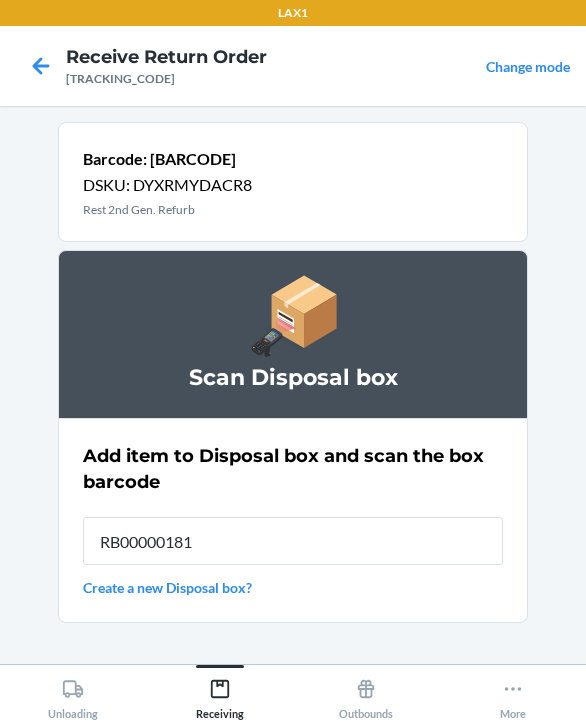 type on "RB000001819" 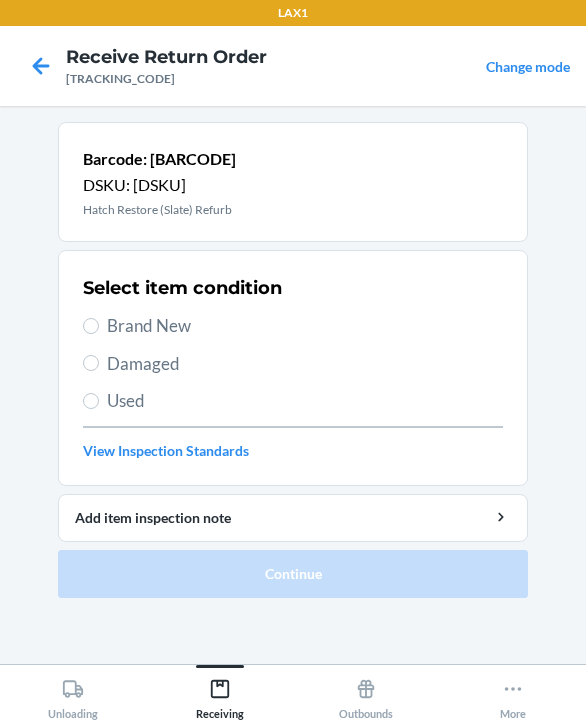 click on "Damaged" at bounding box center (305, 364) 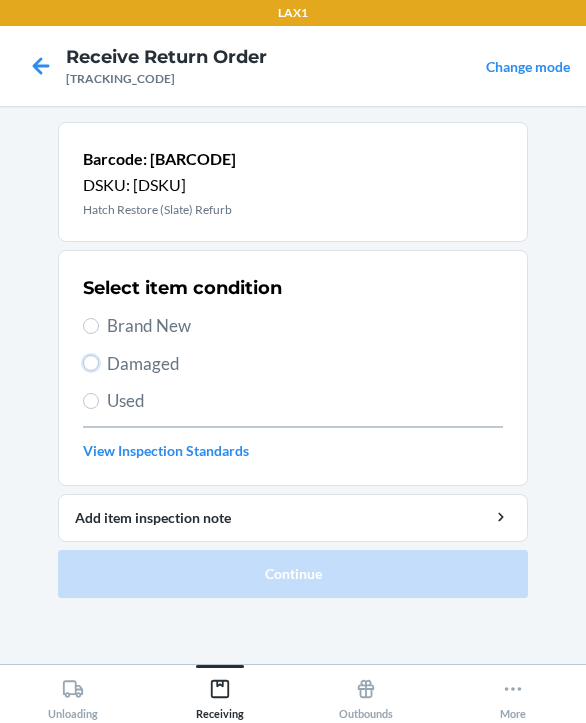 click on "Damaged" at bounding box center [91, 363] 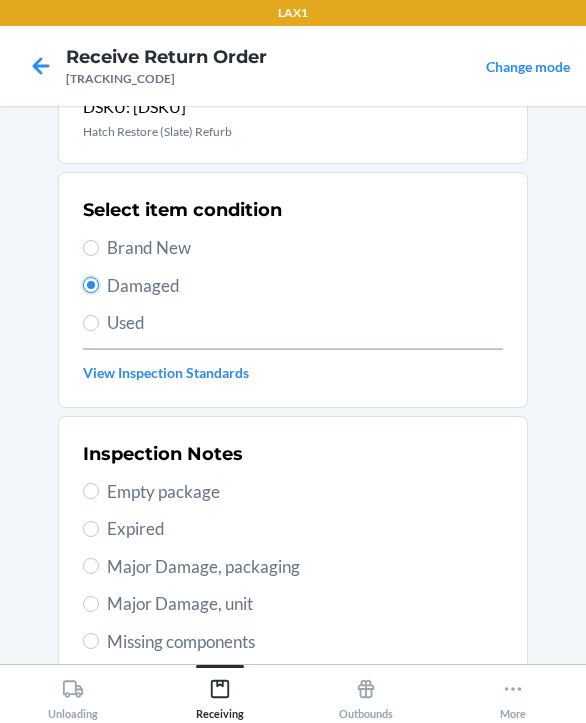 scroll, scrollTop: 300, scrollLeft: 0, axis: vertical 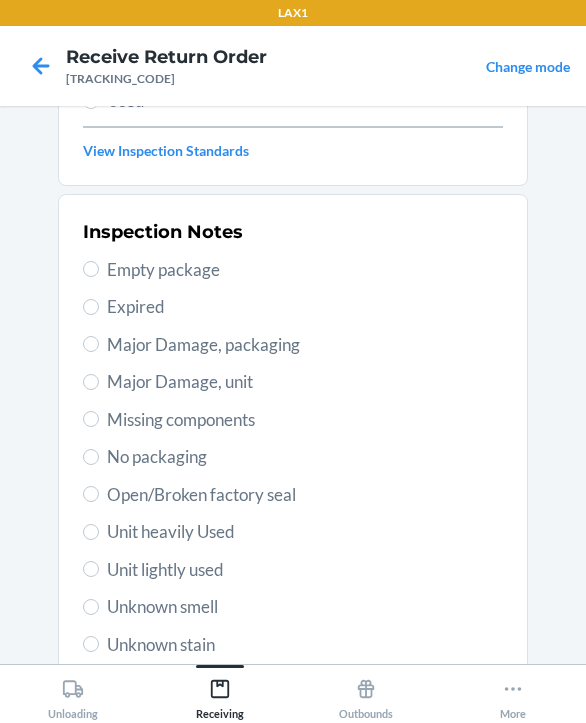 click on "Major Damage, unit" at bounding box center (305, 382) 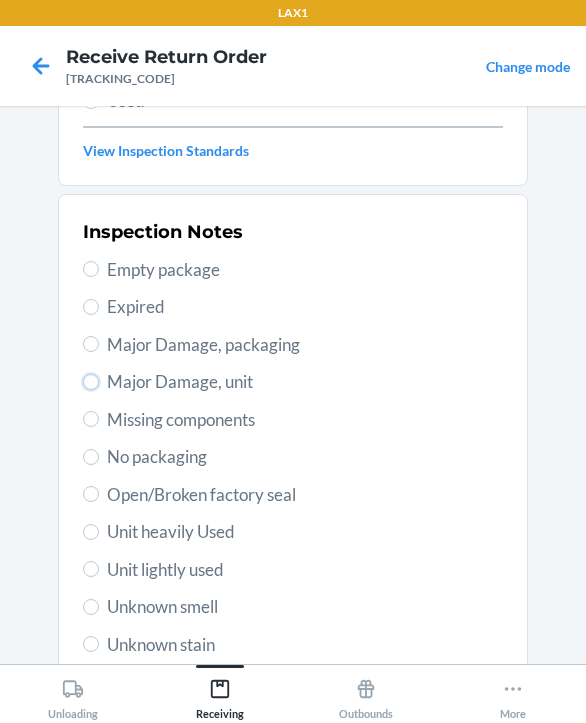 click on "Major Damage, unit" at bounding box center (91, 382) 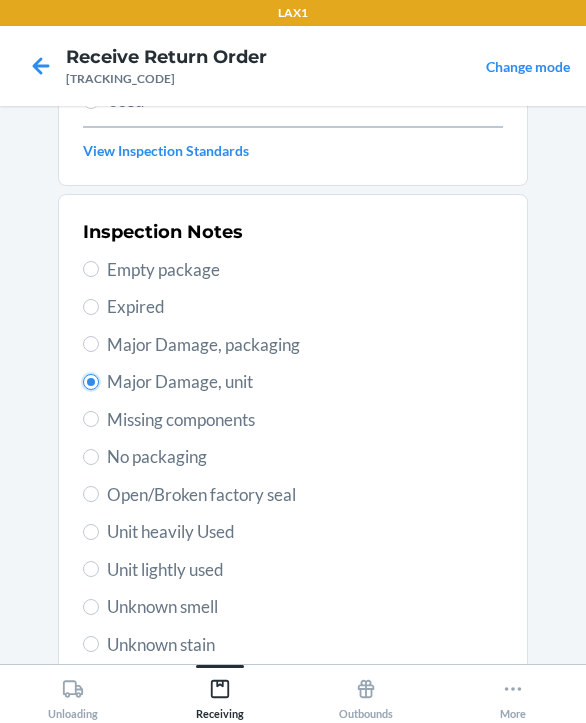 radio on "true" 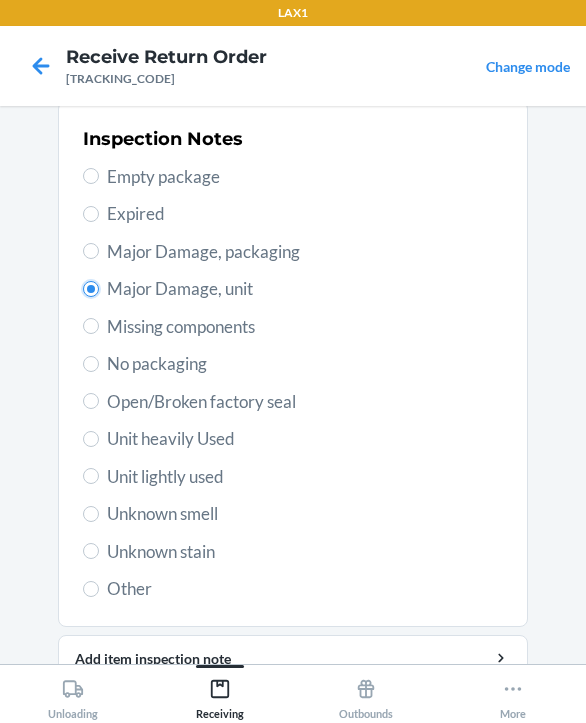 scroll, scrollTop: 484, scrollLeft: 0, axis: vertical 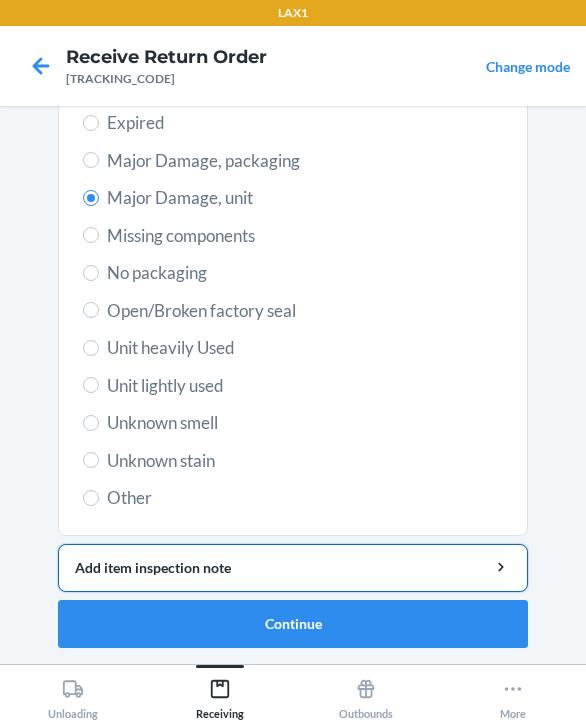 click on "Add item inspection note" at bounding box center (293, 567) 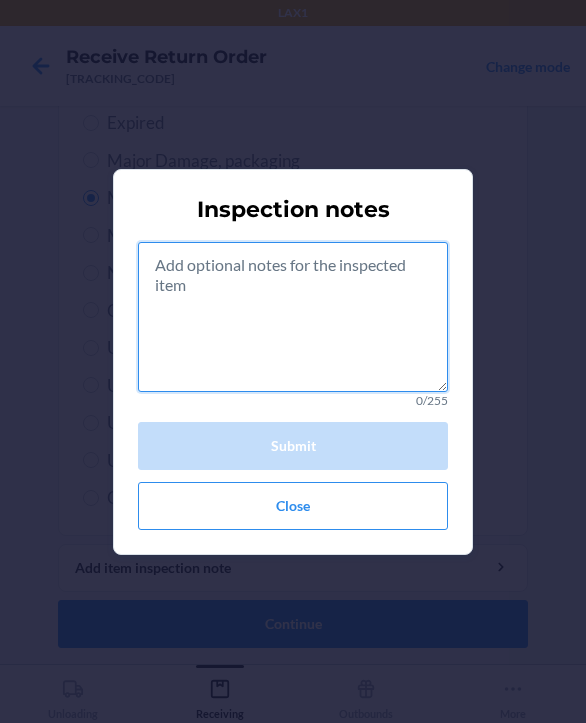 click at bounding box center (293, 317) 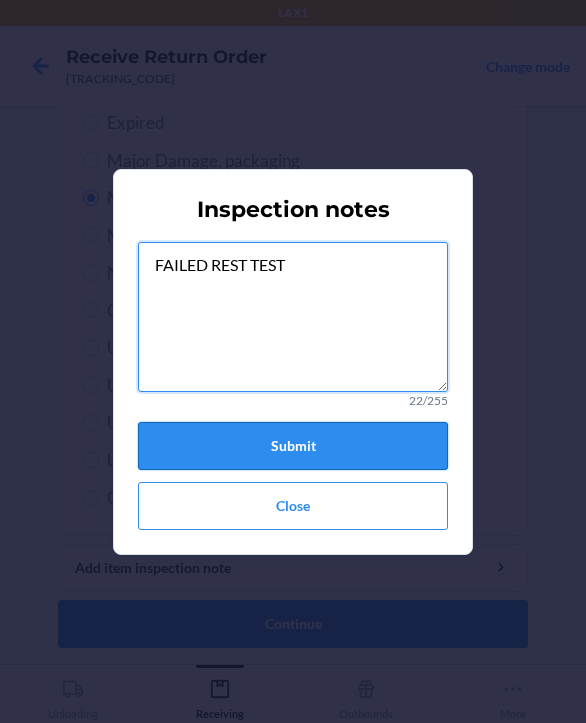 type on "FAILED REST TEST" 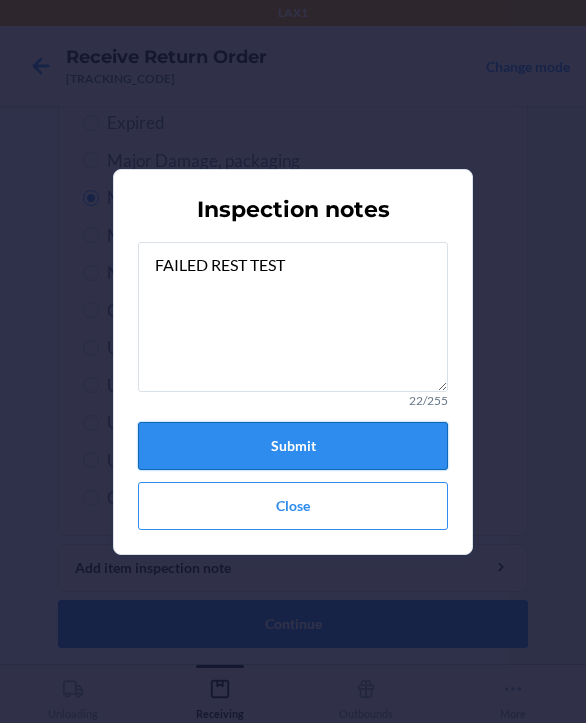 click on "Submit" at bounding box center (293, 446) 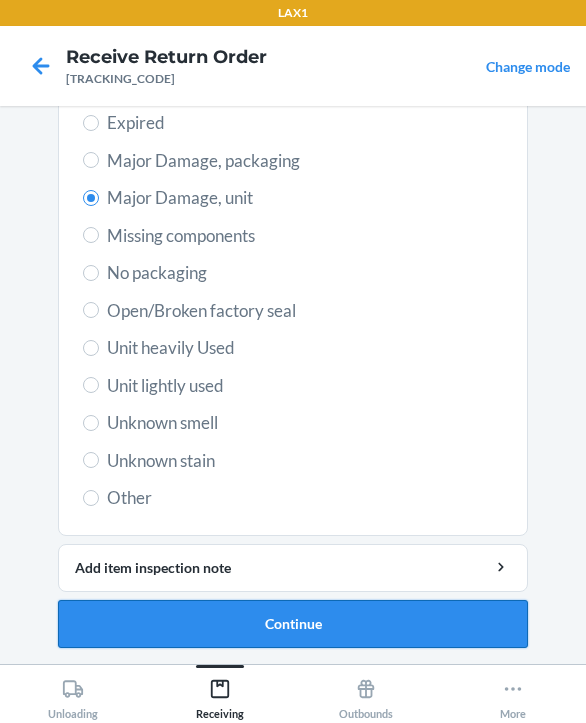 click on "Continue" at bounding box center [293, 624] 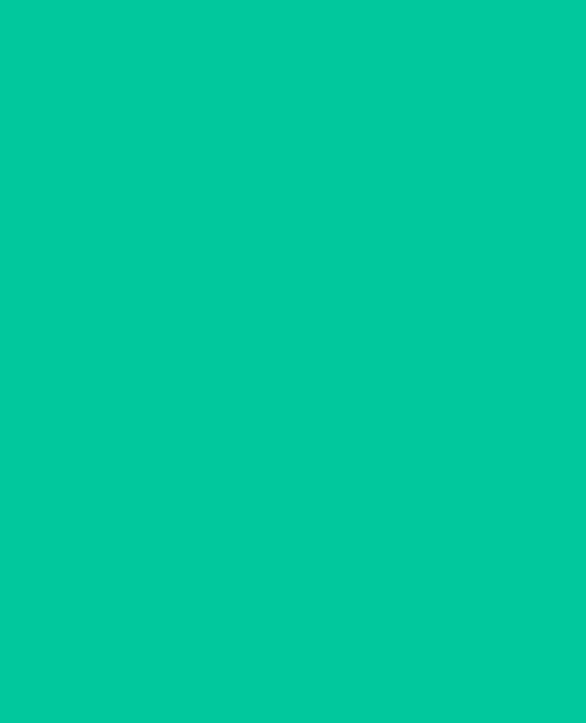 scroll, scrollTop: 319, scrollLeft: 0, axis: vertical 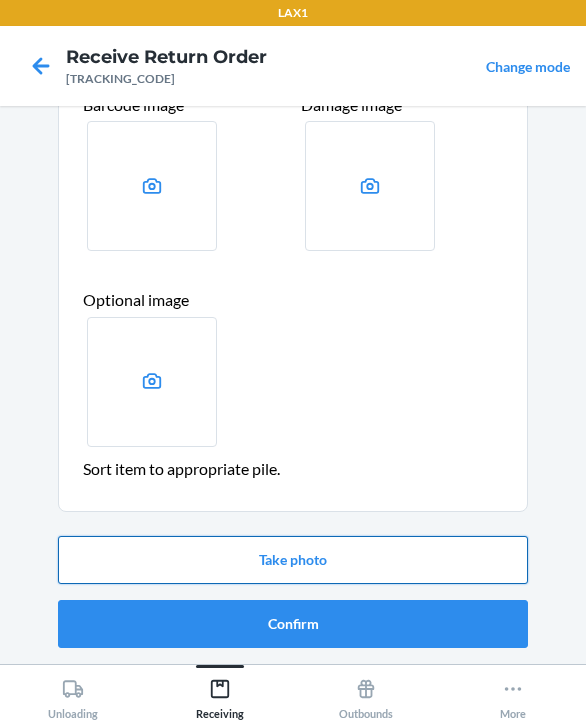 click on "Take photo" at bounding box center [293, 560] 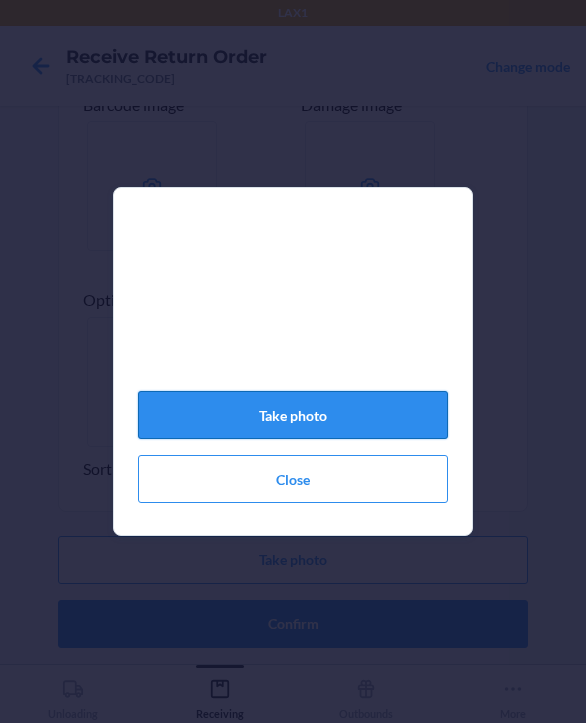 click on "Take photo" 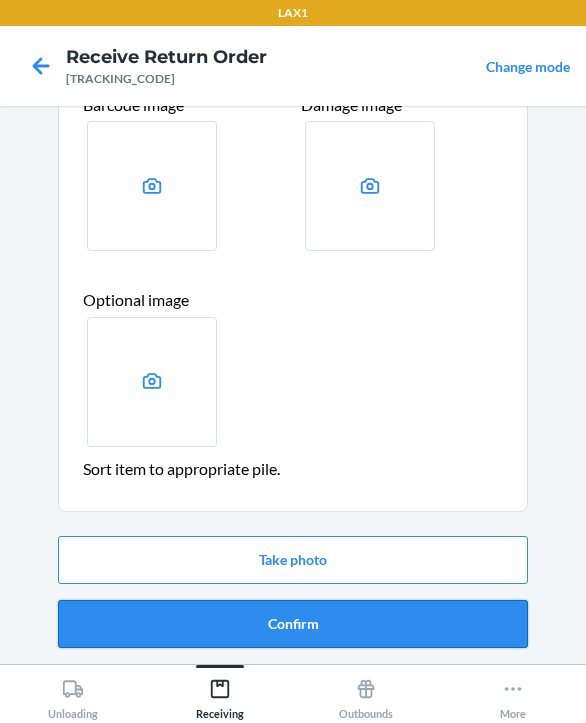 click on "Confirm" at bounding box center [293, 624] 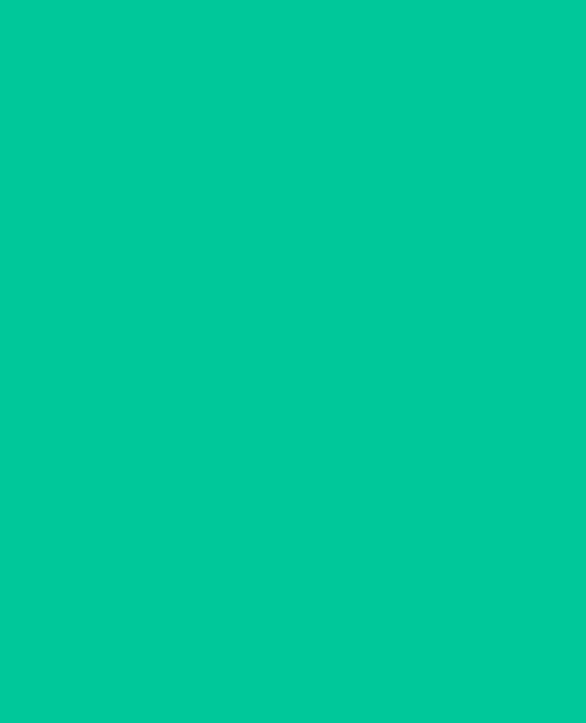 scroll, scrollTop: 0, scrollLeft: 0, axis: both 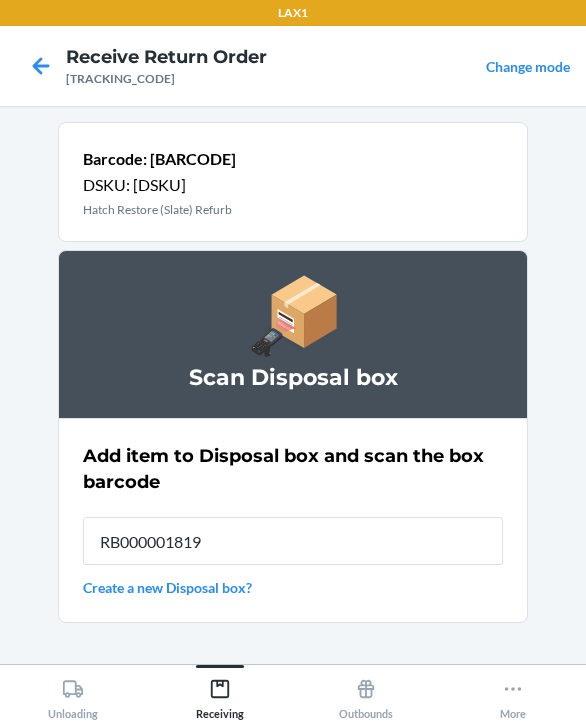 type on "RB000001819" 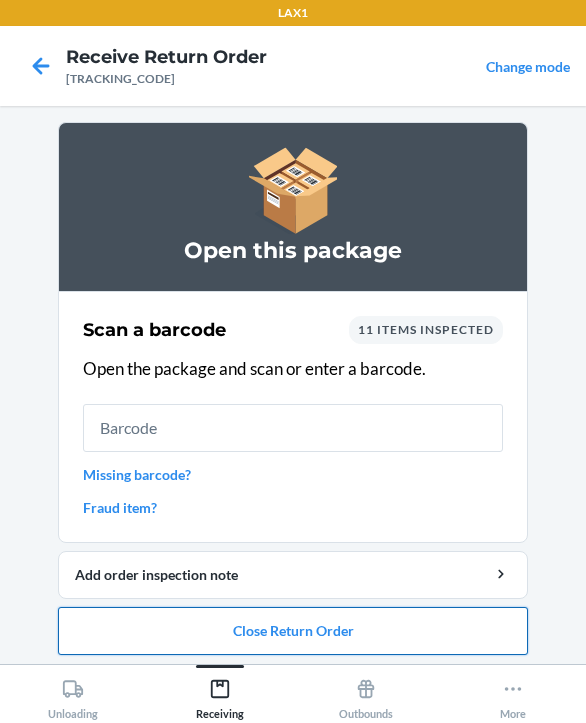 click on "Close Return Order" at bounding box center [293, 631] 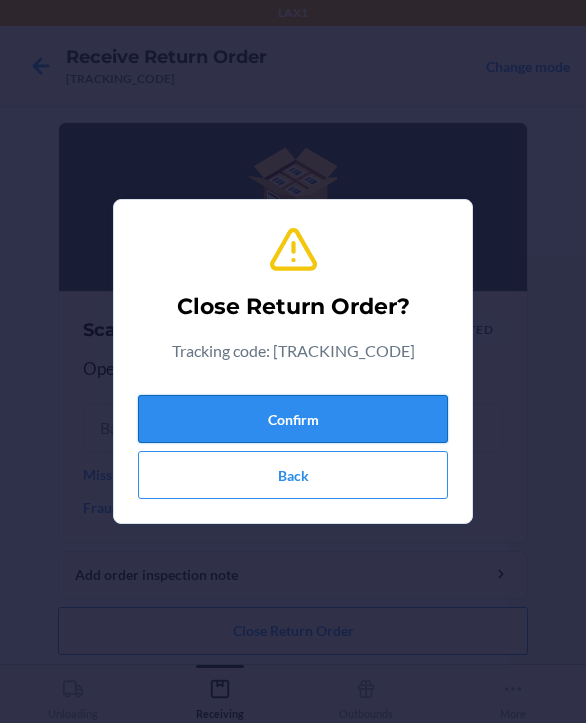 click on "Confirm" at bounding box center [293, 419] 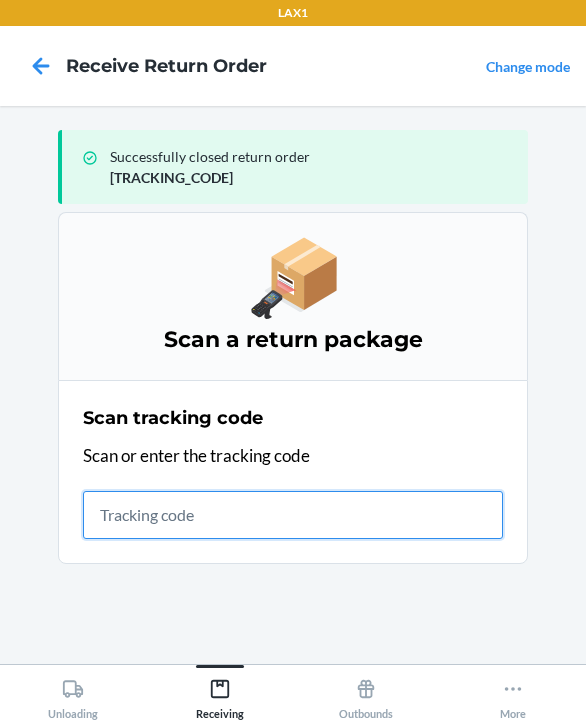 click at bounding box center [293, 515] 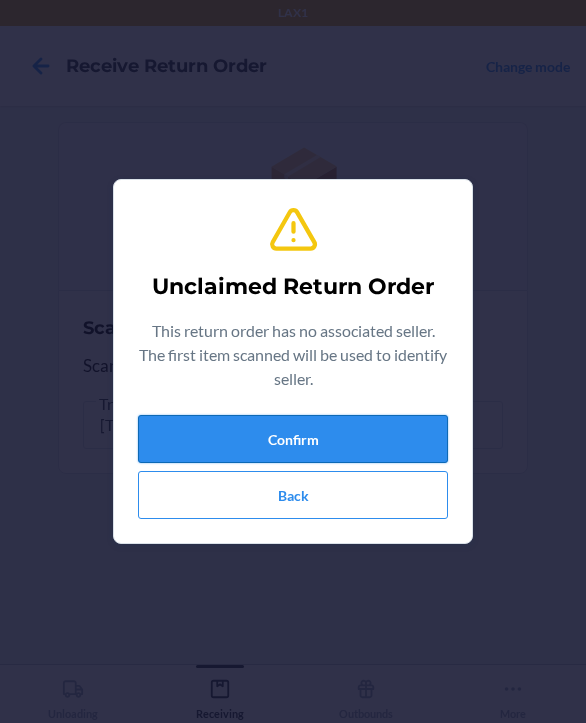 click on "Confirm" at bounding box center (293, 439) 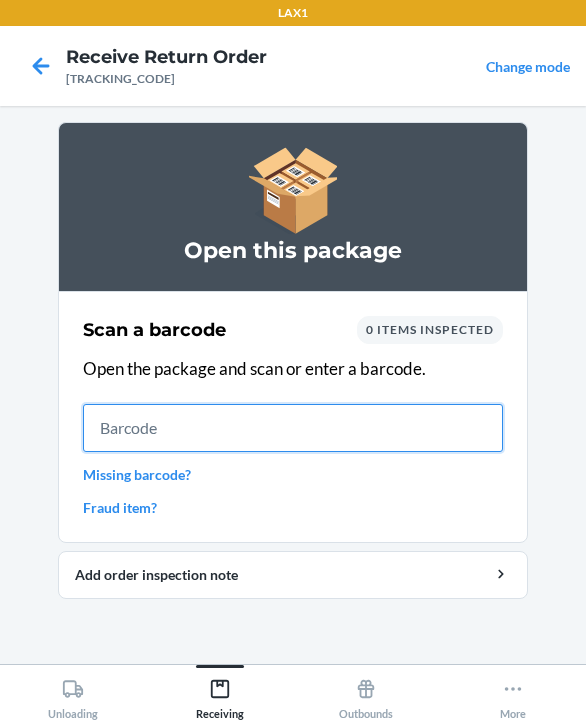click at bounding box center [293, 428] 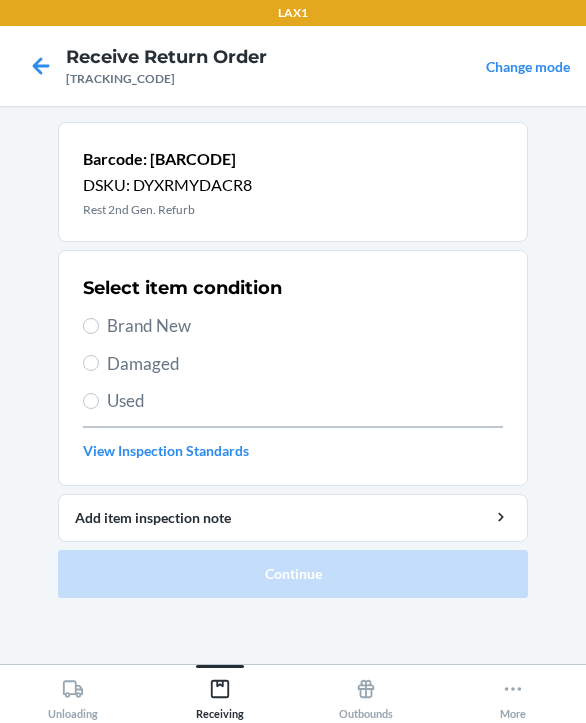 click on "Damaged" at bounding box center (305, 364) 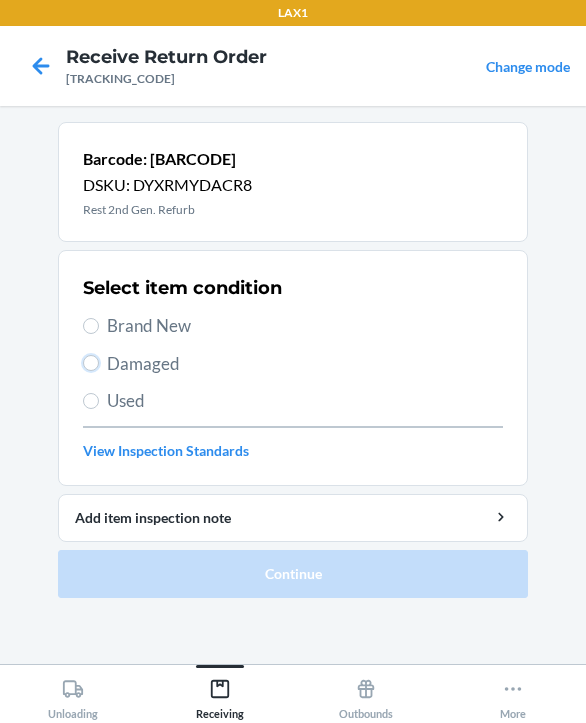 click on "Damaged" at bounding box center (91, 363) 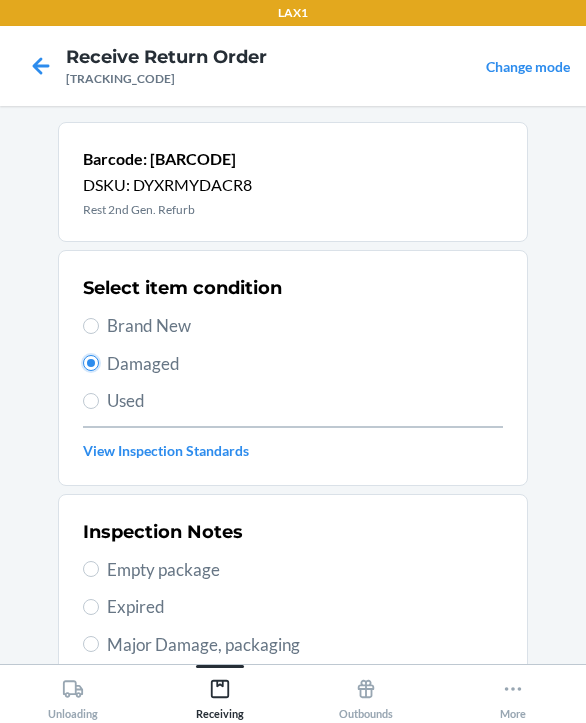 scroll, scrollTop: 300, scrollLeft: 0, axis: vertical 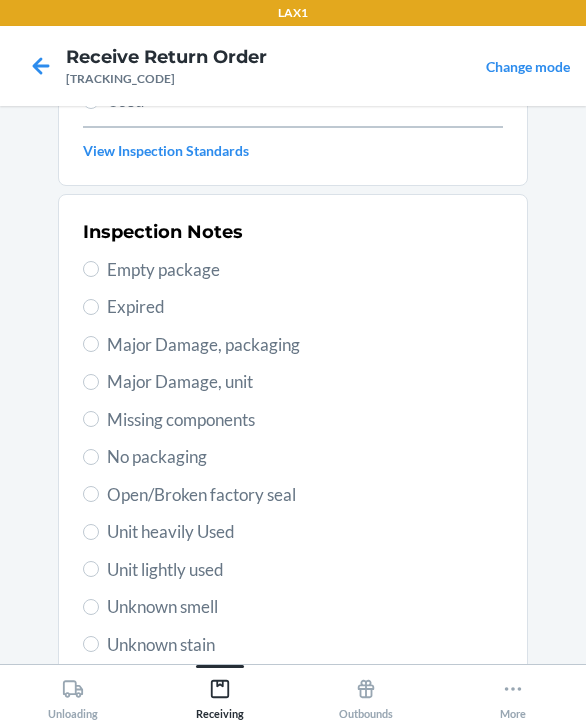 click on "Major Damage, unit" at bounding box center (305, 382) 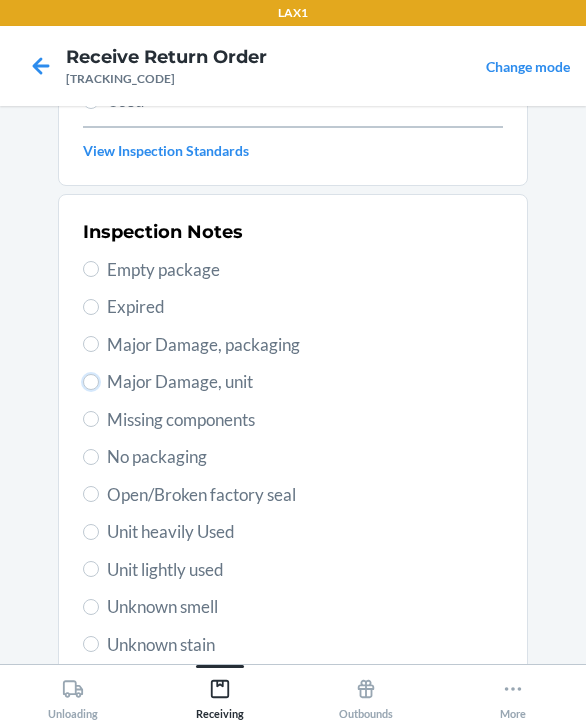 click on "Major Damage, unit" at bounding box center [91, 382] 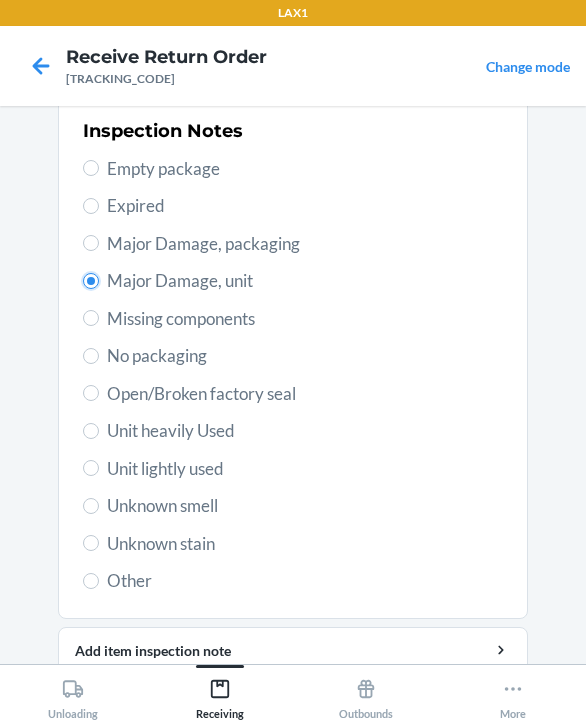 scroll, scrollTop: 484, scrollLeft: 0, axis: vertical 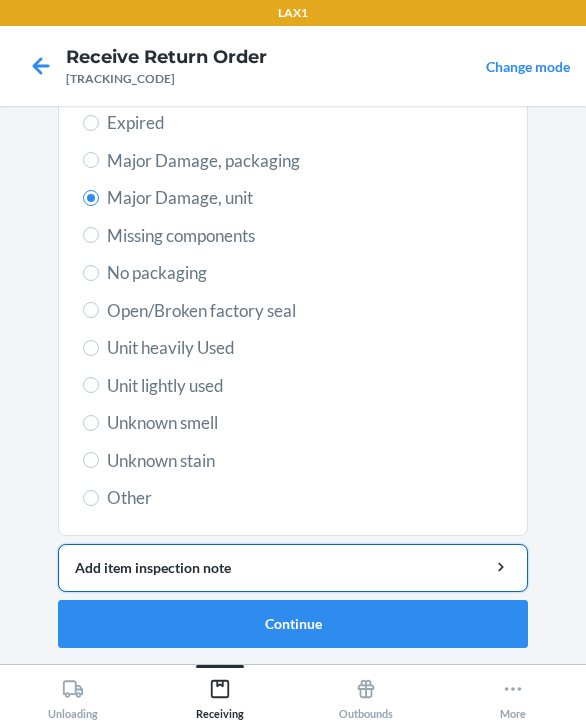click on "Add item inspection note" at bounding box center (293, 567) 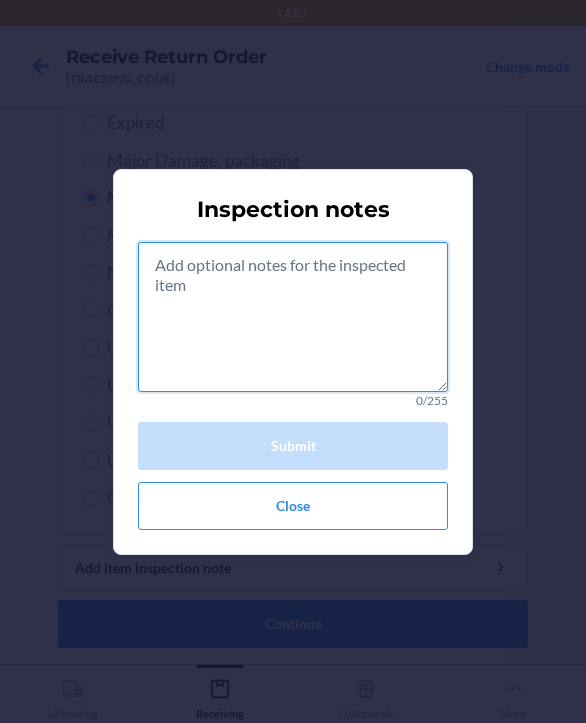 click at bounding box center [293, 317] 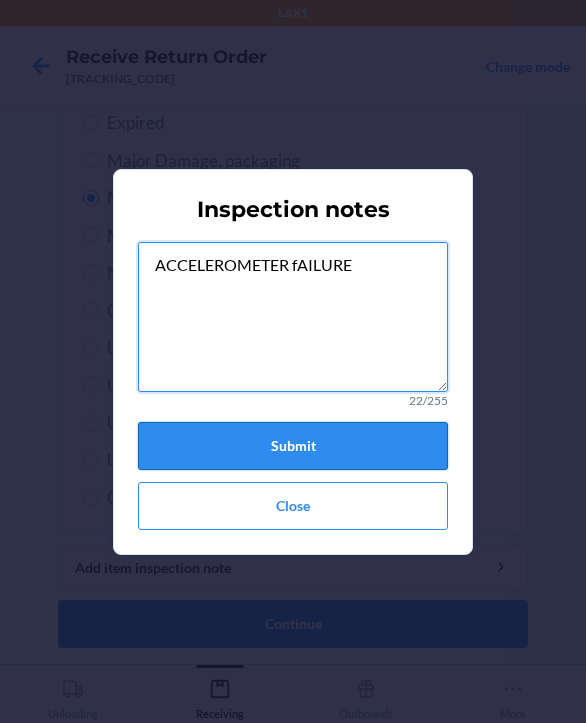 type on "ACCELEROMETER fAILURE" 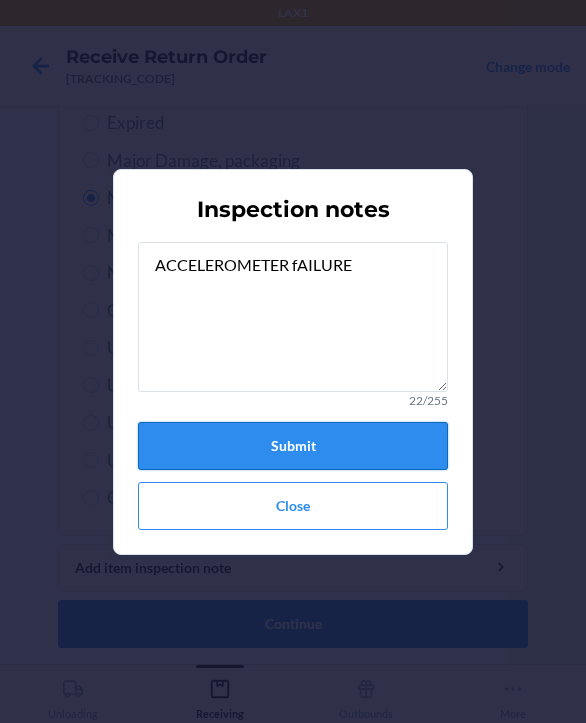 click on "Submit" at bounding box center (293, 446) 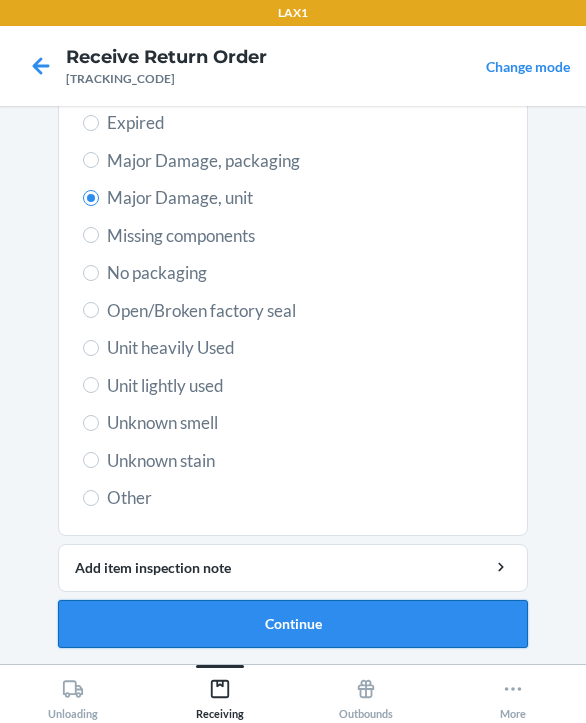 click on "Continue" at bounding box center (293, 624) 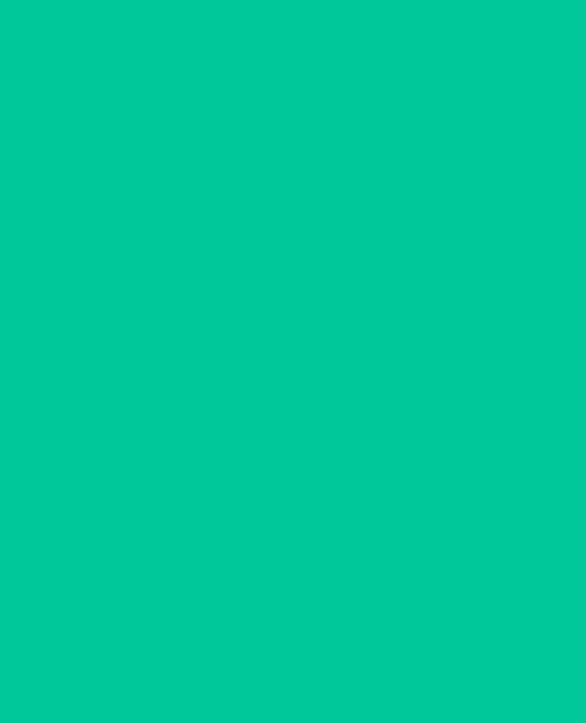 scroll, scrollTop: 319, scrollLeft: 0, axis: vertical 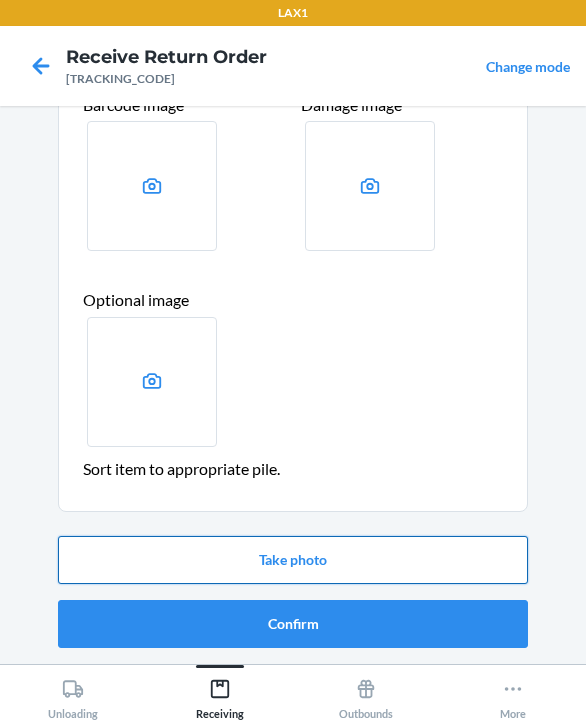 click on "Take photo" at bounding box center (293, 560) 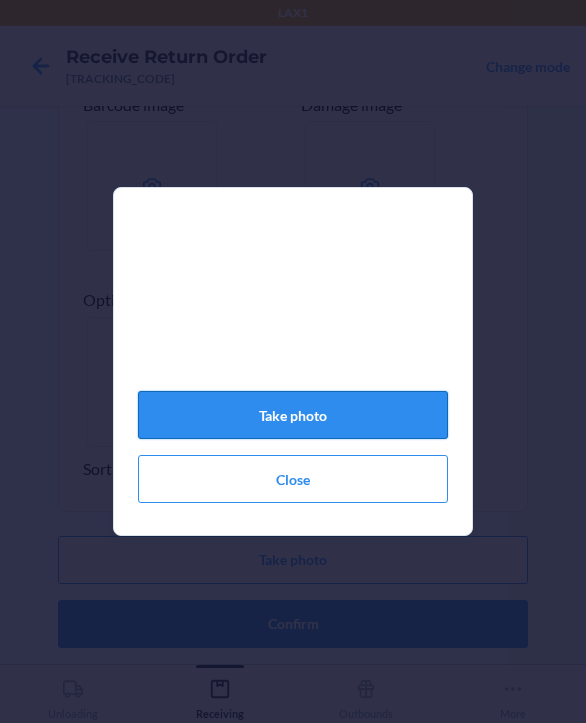 click on "Take photo" 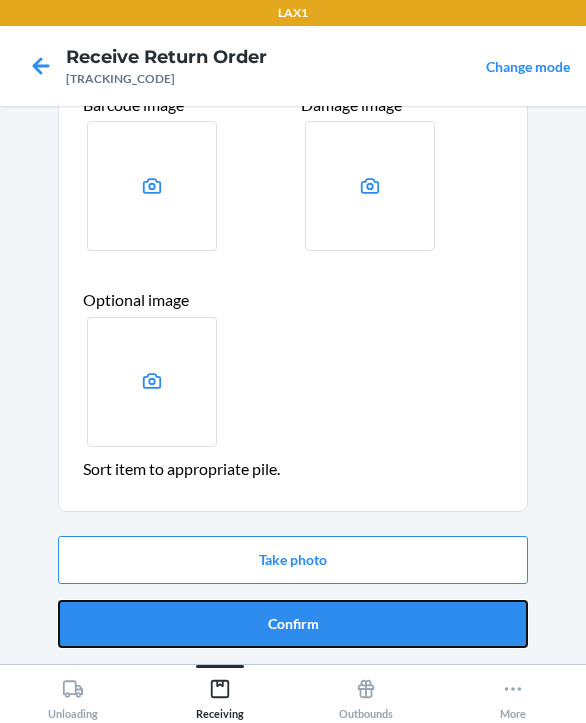 click on "Confirm" at bounding box center (293, 624) 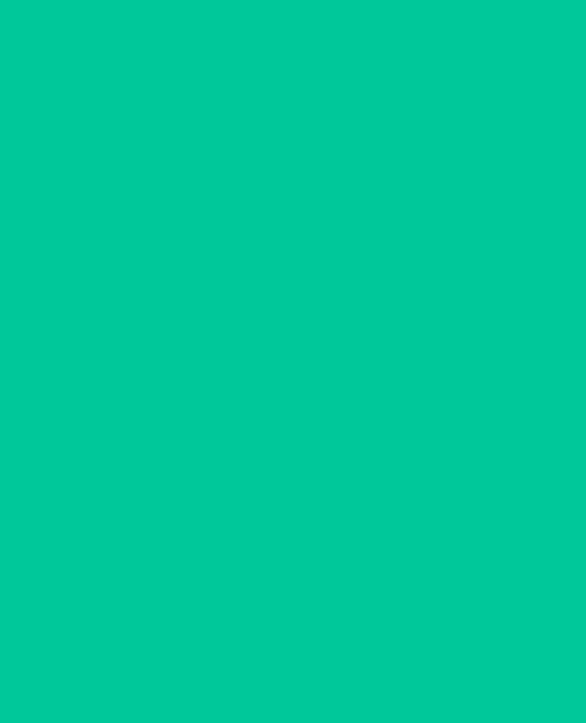 scroll, scrollTop: 0, scrollLeft: 0, axis: both 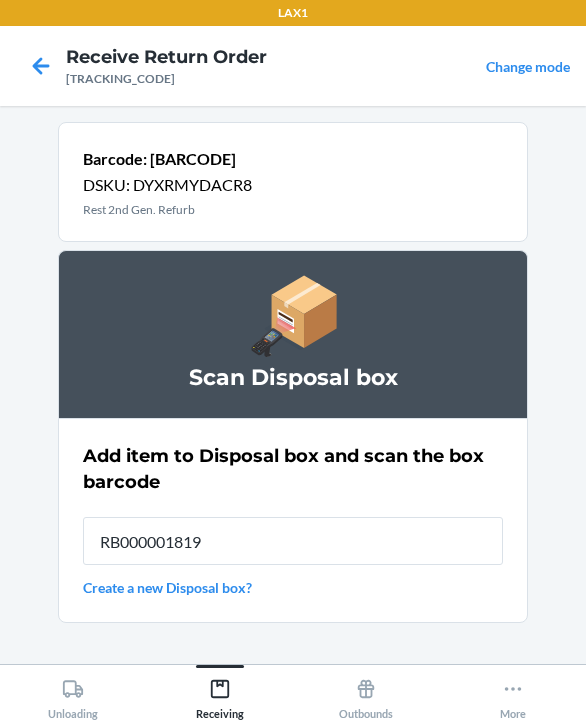 type on "RB000001819" 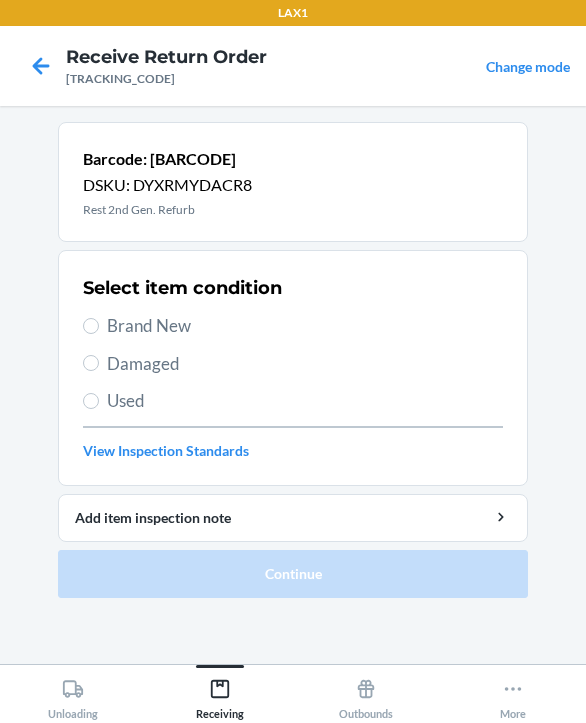click on "Damaged" at bounding box center [305, 364] 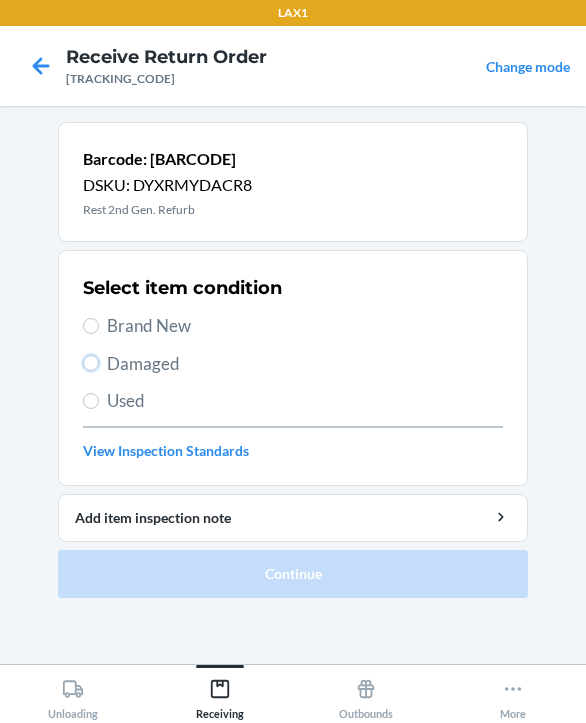 click on "Damaged" at bounding box center [91, 363] 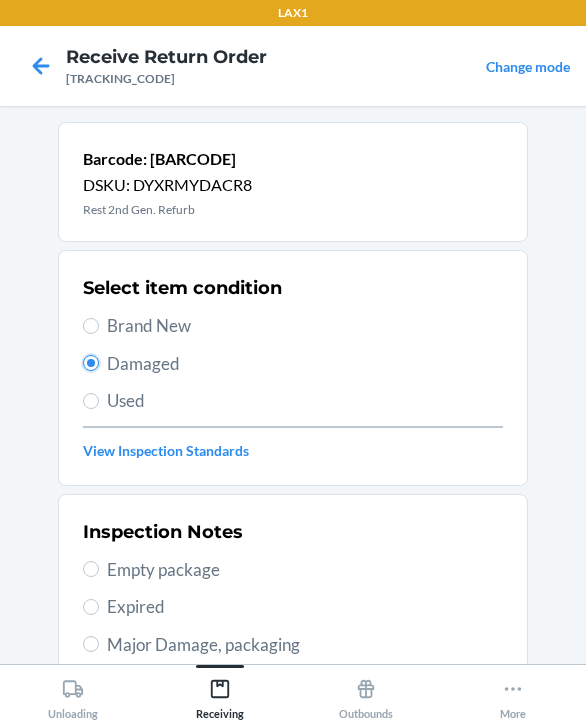 scroll, scrollTop: 200, scrollLeft: 0, axis: vertical 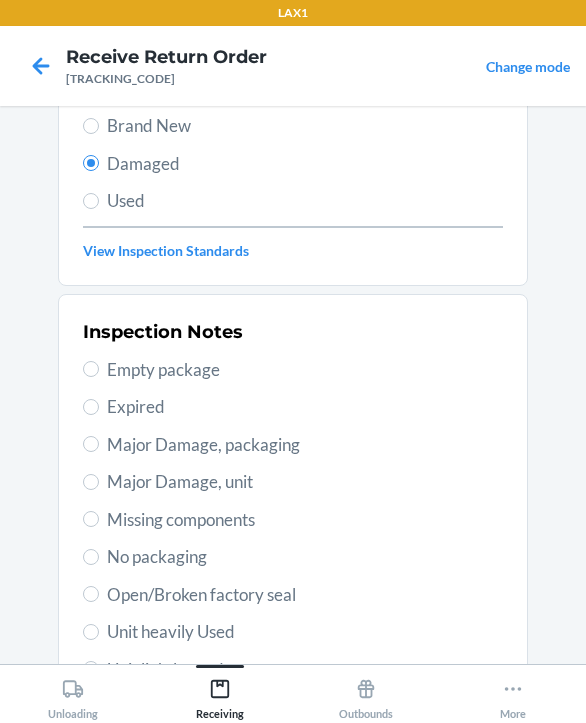 click on "Major Damage, unit" at bounding box center (305, 482) 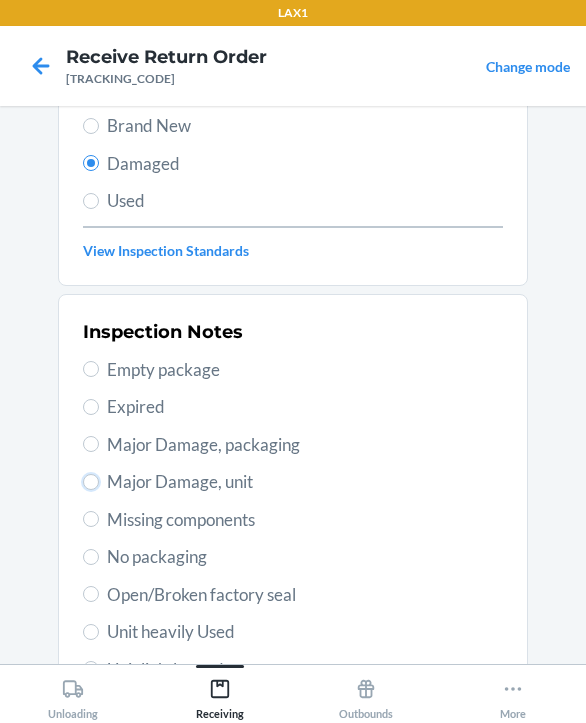 click on "Major Damage, unit" at bounding box center (91, 482) 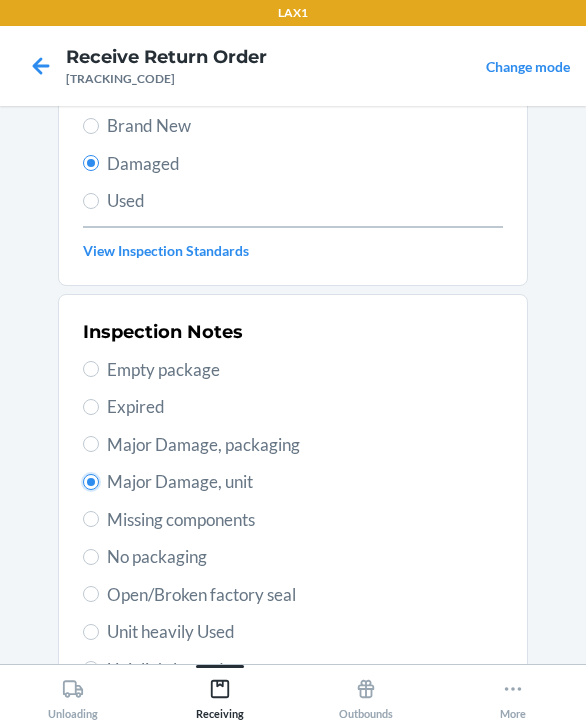 radio on "true" 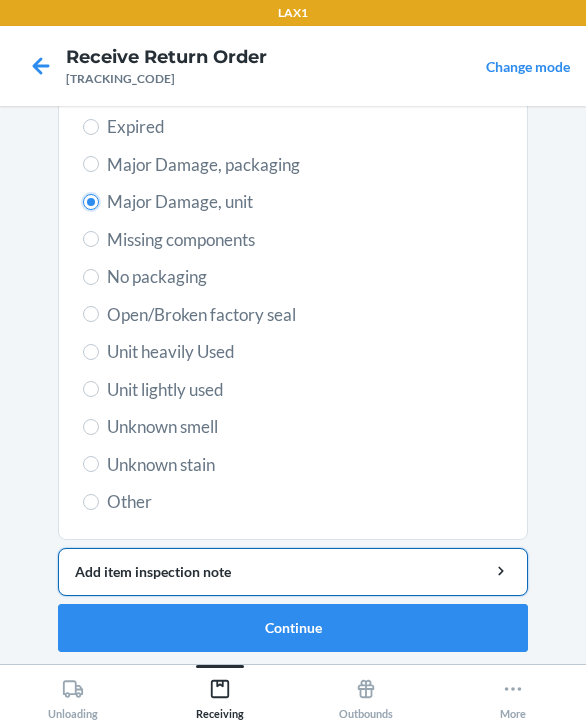 scroll, scrollTop: 484, scrollLeft: 0, axis: vertical 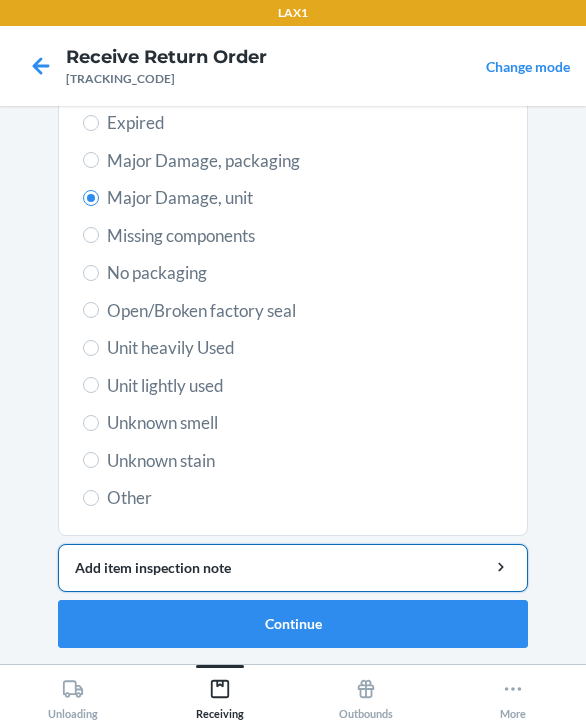 click on "Add item inspection note" at bounding box center [293, 568] 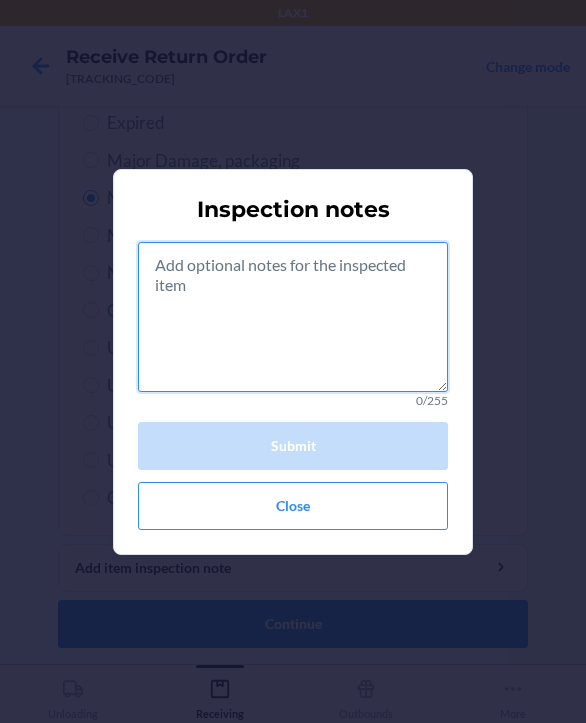 click at bounding box center [293, 317] 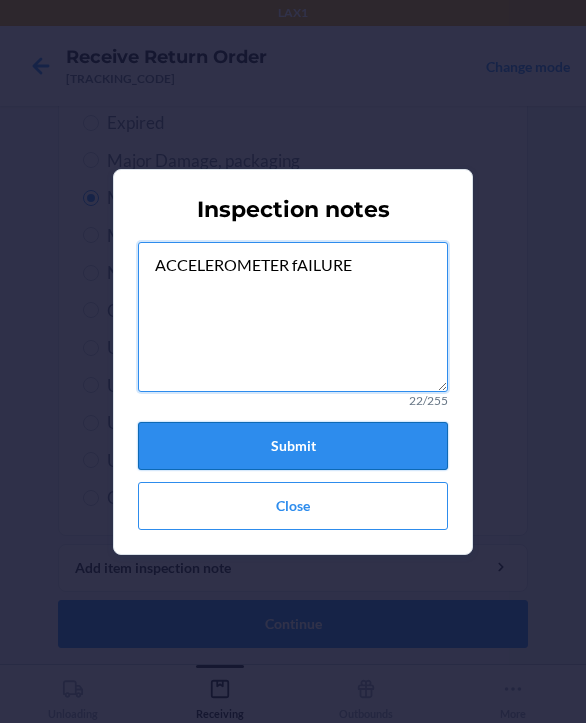 type on "ACCELEROMETER fAILURE" 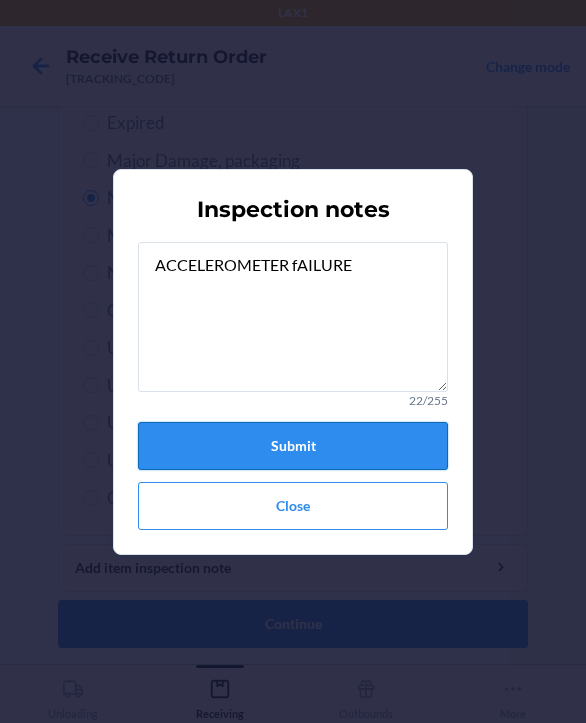 click on "Submit" at bounding box center (293, 446) 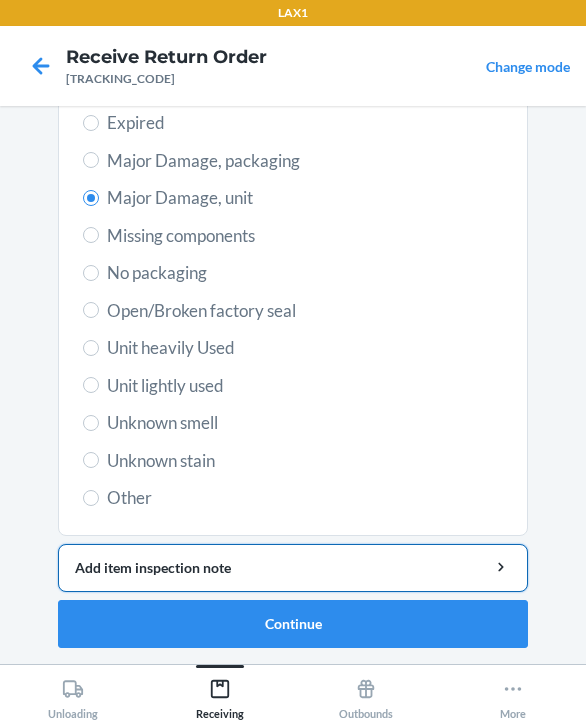 click on "Add item inspection note" at bounding box center [293, 568] 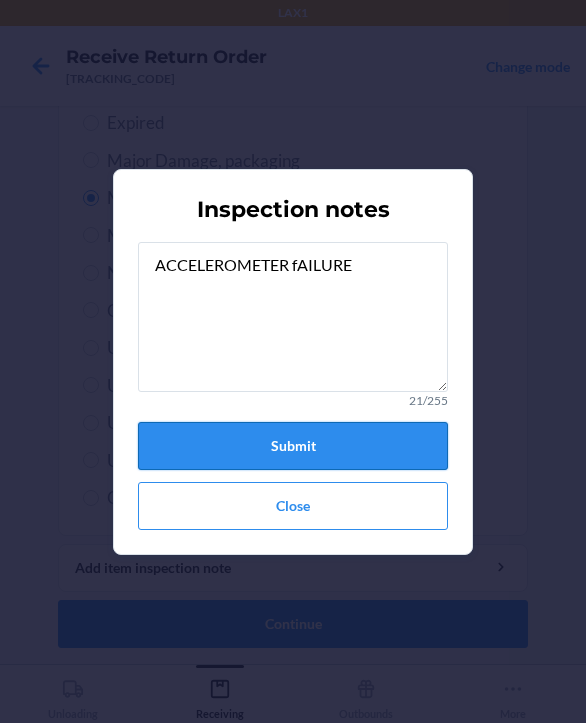 click on "Submit" at bounding box center (293, 446) 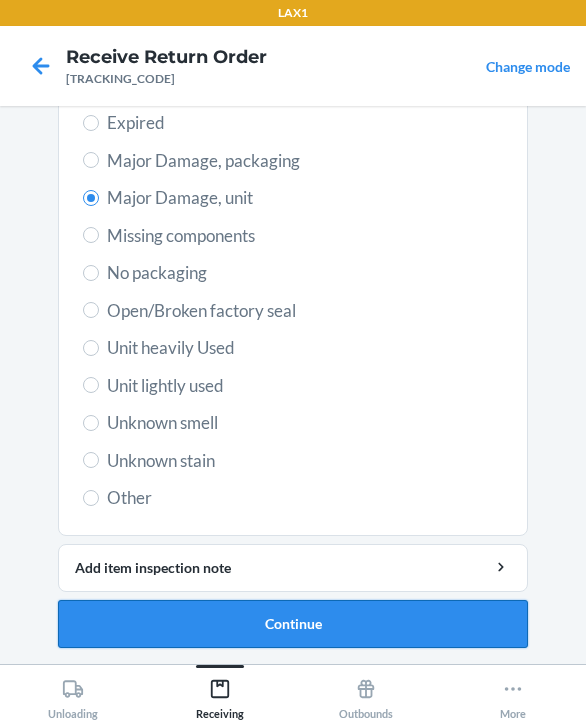 click on "Continue" at bounding box center [293, 624] 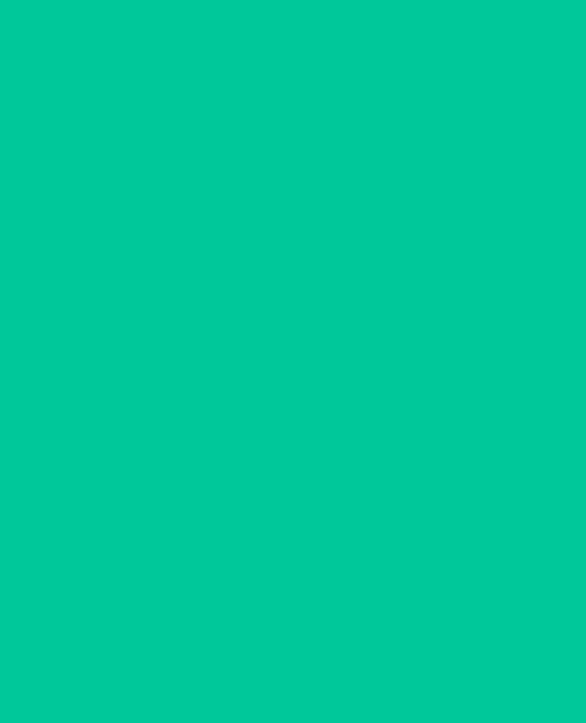 scroll, scrollTop: 319, scrollLeft: 0, axis: vertical 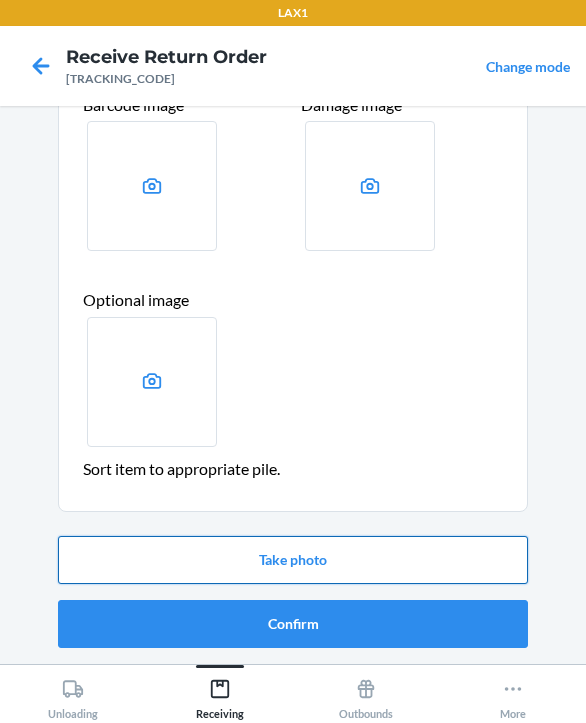click on "Take photo" at bounding box center [293, 560] 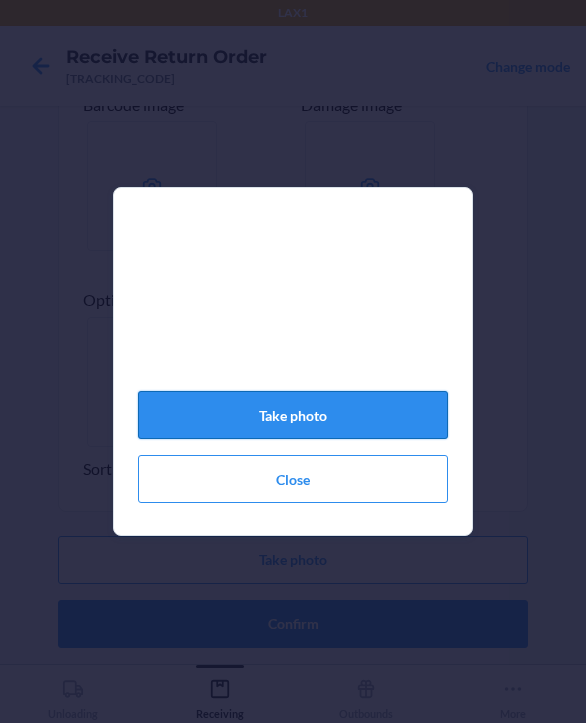 click on "Take photo" 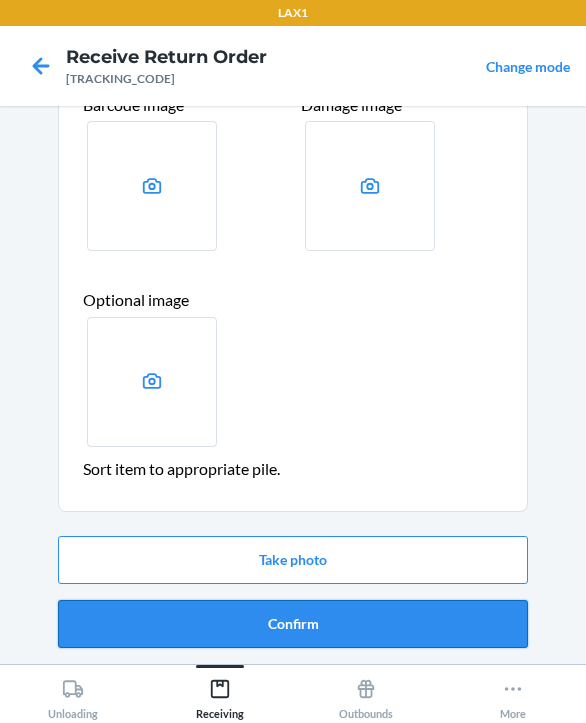 click on "Confirm" at bounding box center [293, 624] 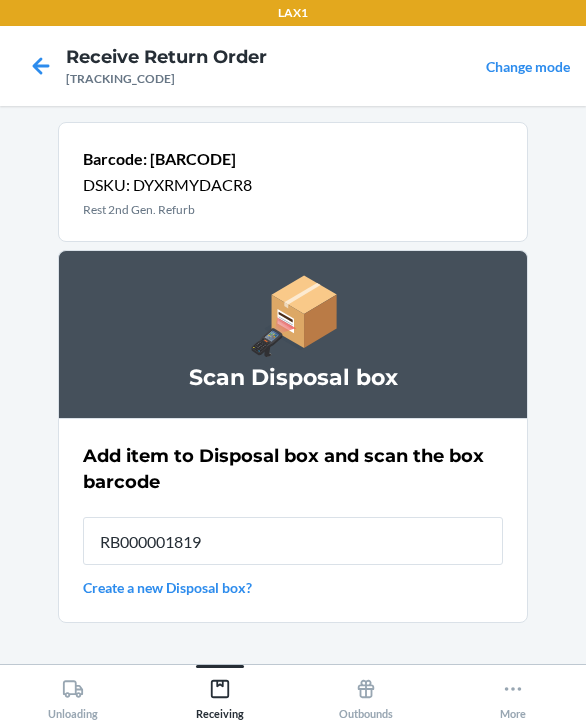 type on "RB000001819" 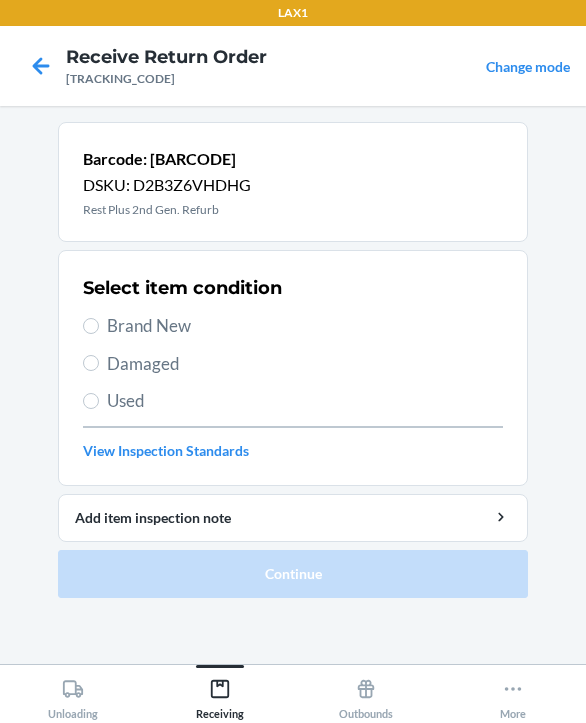 click on "Change mode" at bounding box center [528, 66] 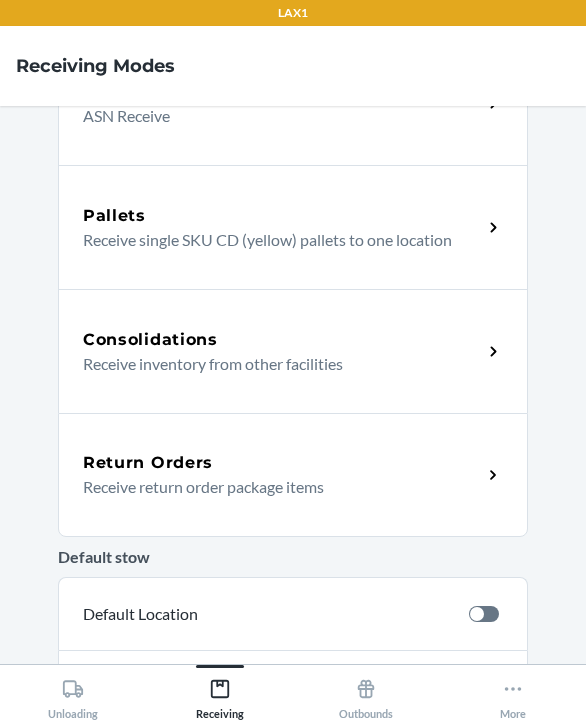 scroll, scrollTop: 400, scrollLeft: 0, axis: vertical 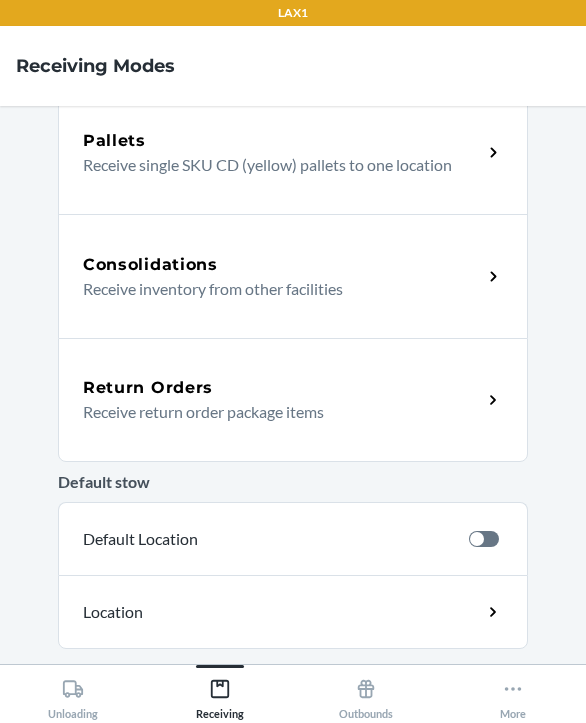 click on "Return Orders" at bounding box center (148, 388) 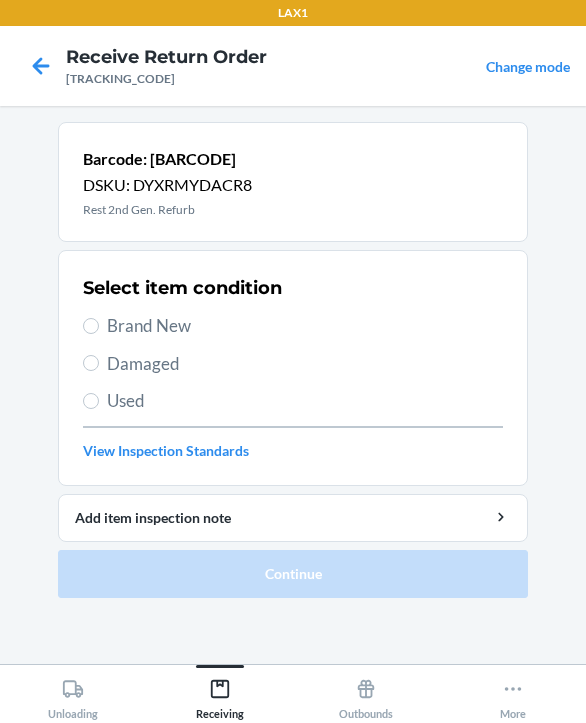click on "Damaged" at bounding box center [305, 364] 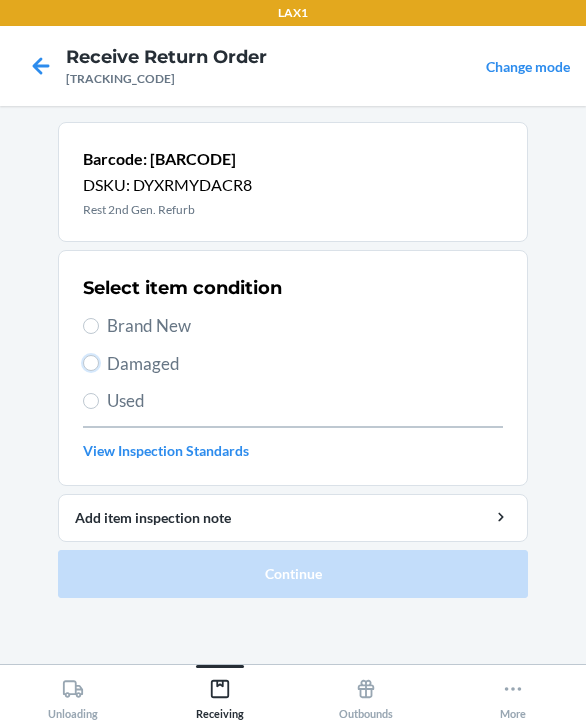 click on "Damaged" at bounding box center [91, 363] 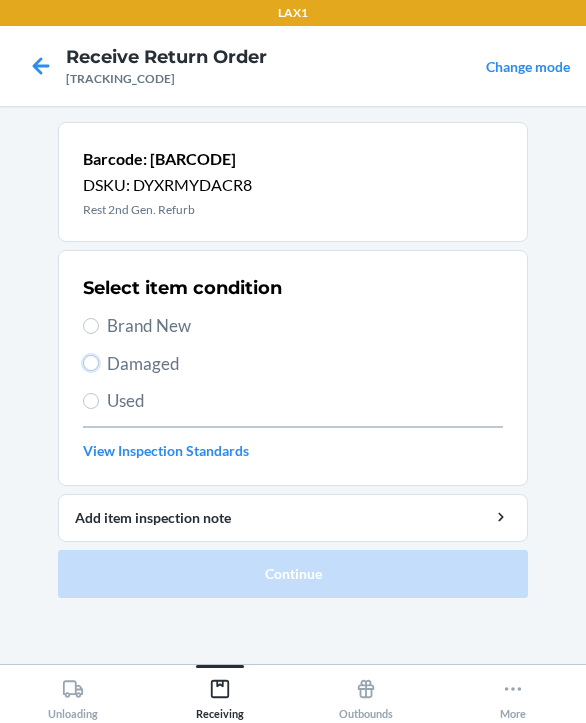 radio on "true" 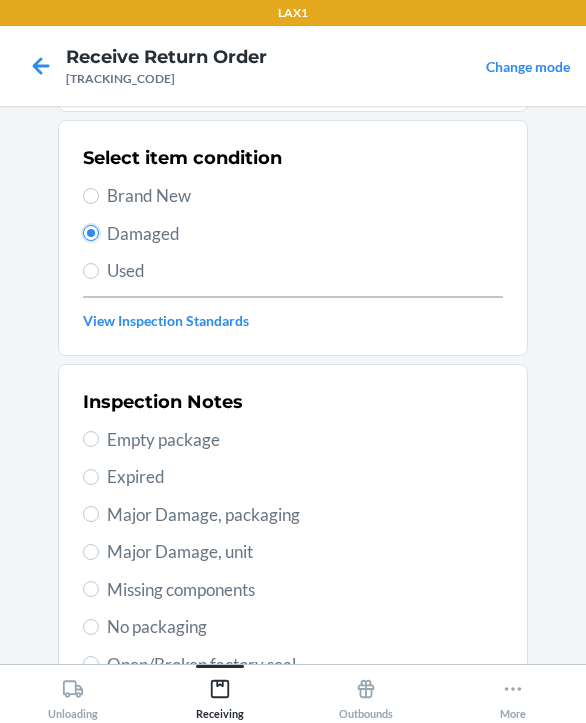 scroll, scrollTop: 300, scrollLeft: 0, axis: vertical 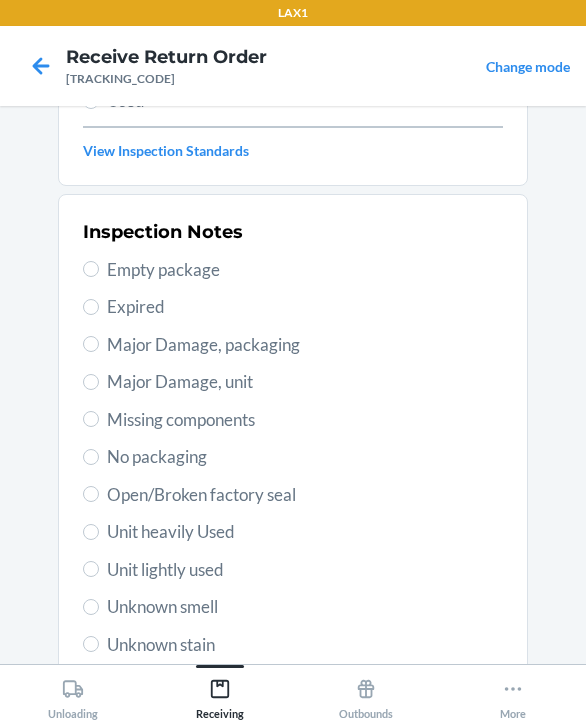 click on "Major Damage, unit" at bounding box center [305, 382] 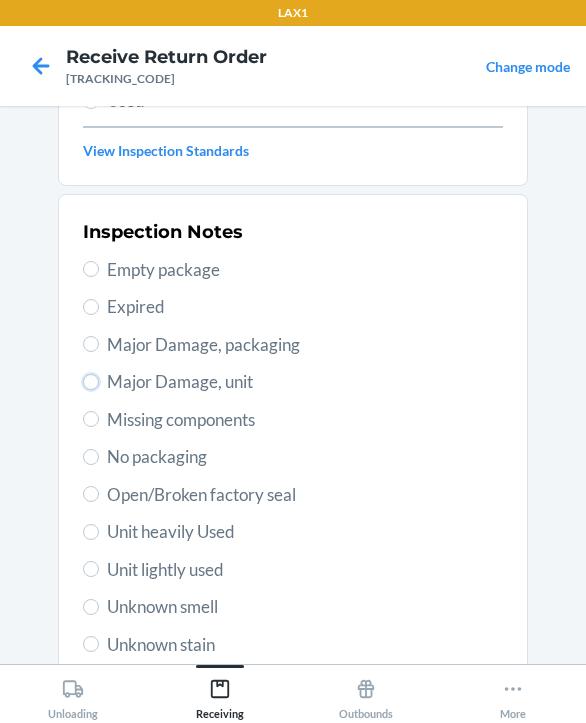 click on "Major Damage, unit" at bounding box center (91, 382) 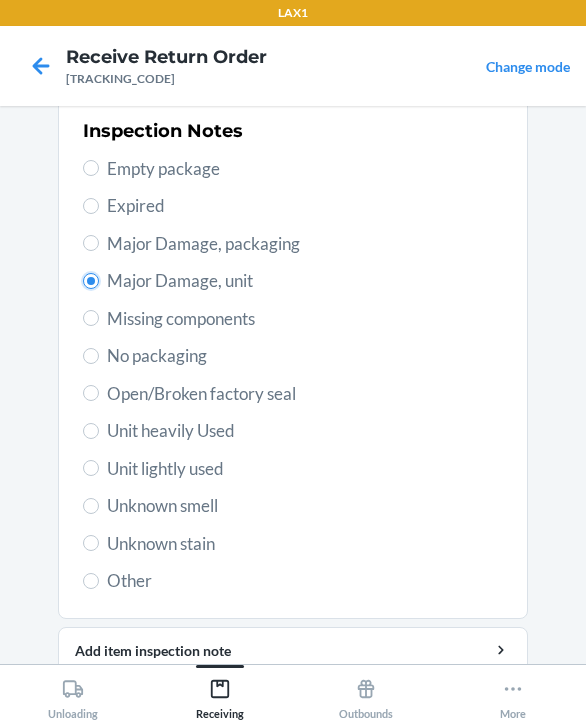 scroll, scrollTop: 484, scrollLeft: 0, axis: vertical 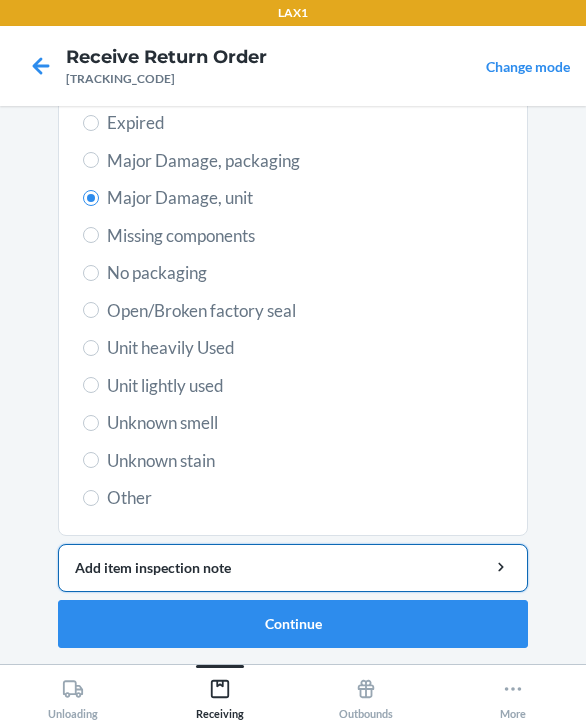 click on "Add item inspection note" at bounding box center (293, 568) 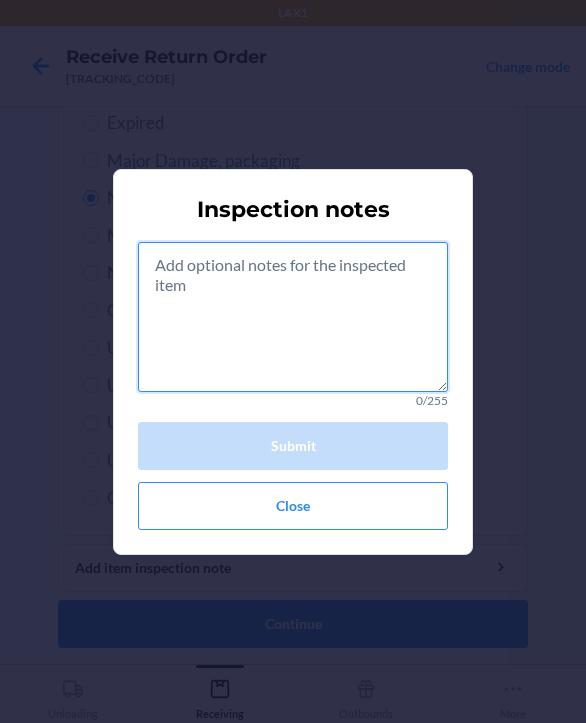 click at bounding box center [293, 317] 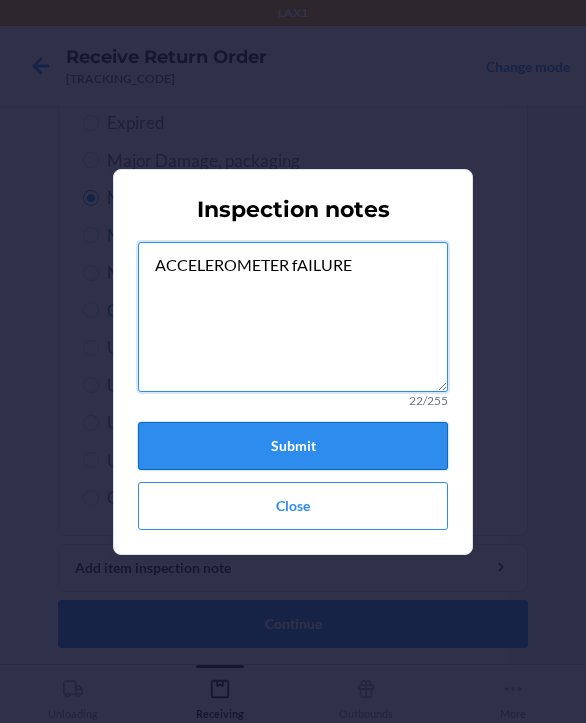 type on "ACCELEROMETER fAILURE" 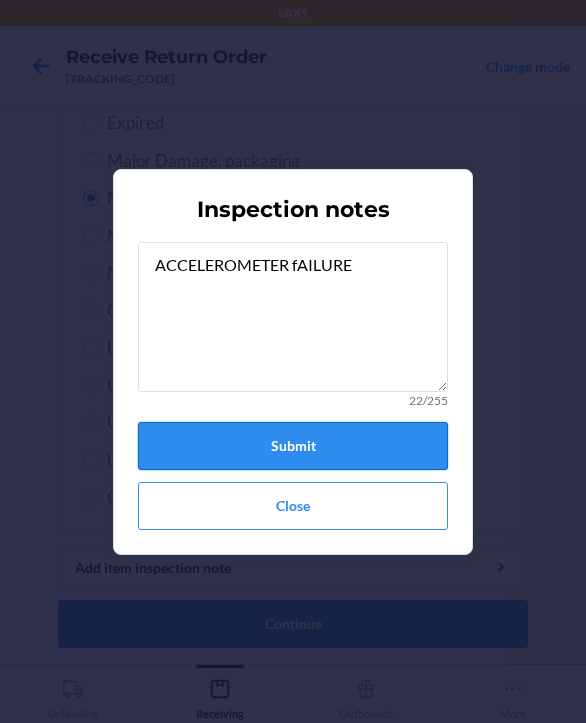 click on "Submit" at bounding box center (293, 446) 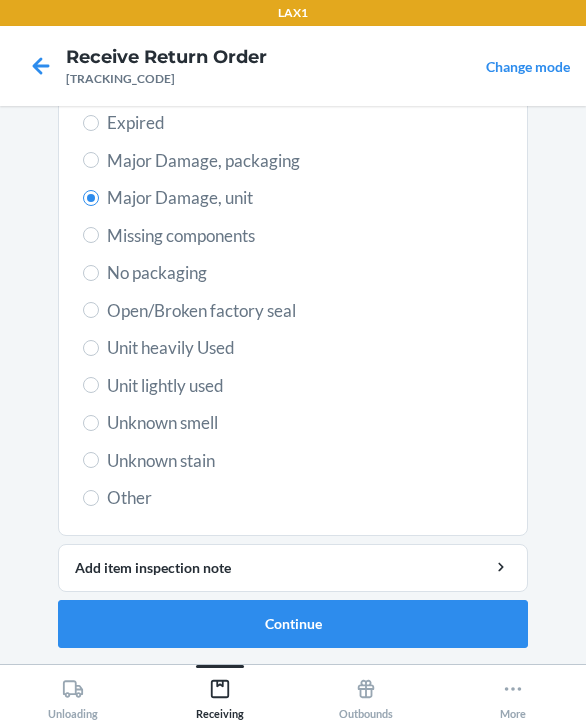 click on "Inspection Notes Empty package Expired Major Damage, packaging Major Damage, unit Missing components No packaging Open/Broken factory seal Unit heavily Used Unit lightly used Unknown smell Unknown stain Other" at bounding box center (293, 273) 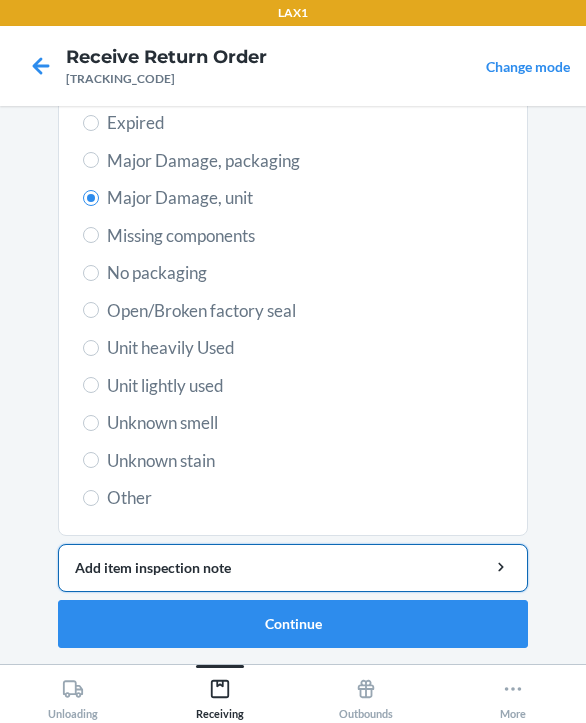 click on "Add item inspection note" at bounding box center [293, 567] 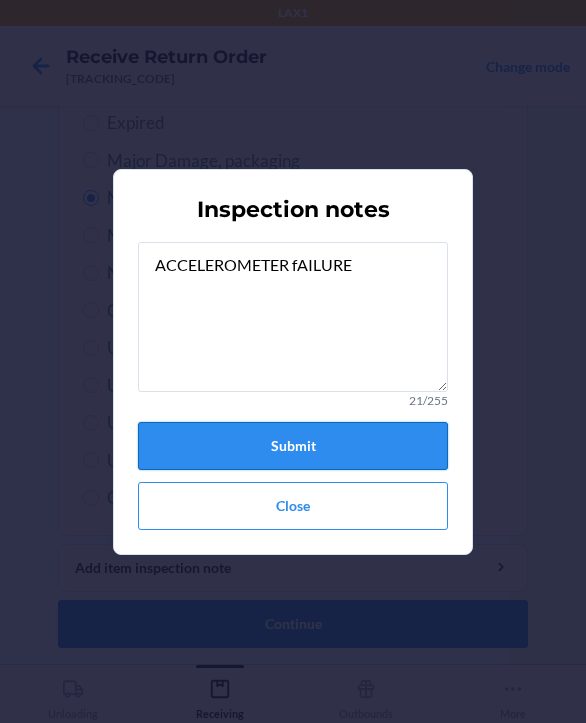 click on "Submit" at bounding box center (293, 446) 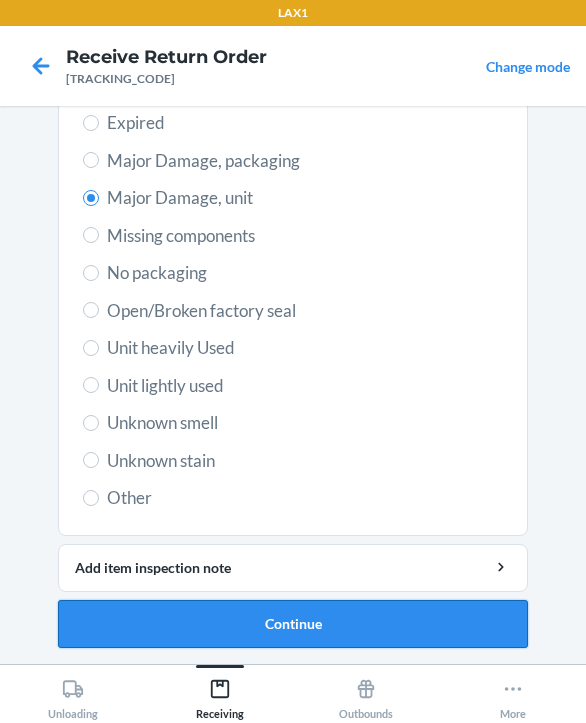 click on "Continue" at bounding box center [293, 624] 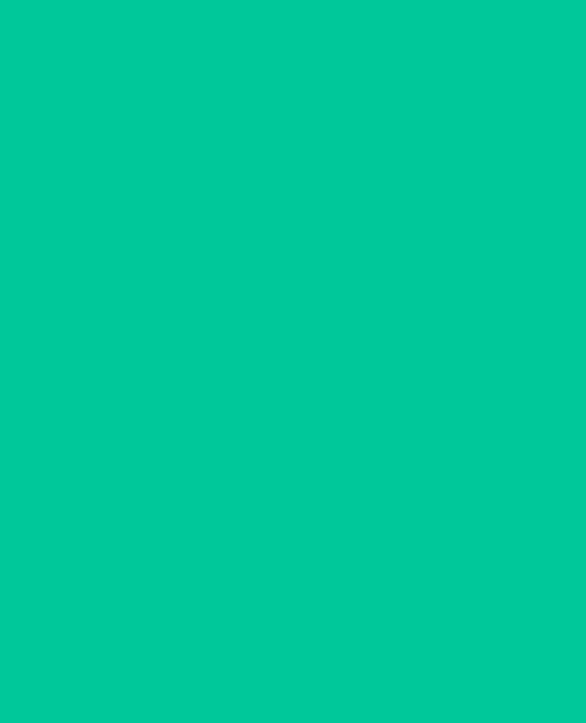 scroll, scrollTop: 319, scrollLeft: 0, axis: vertical 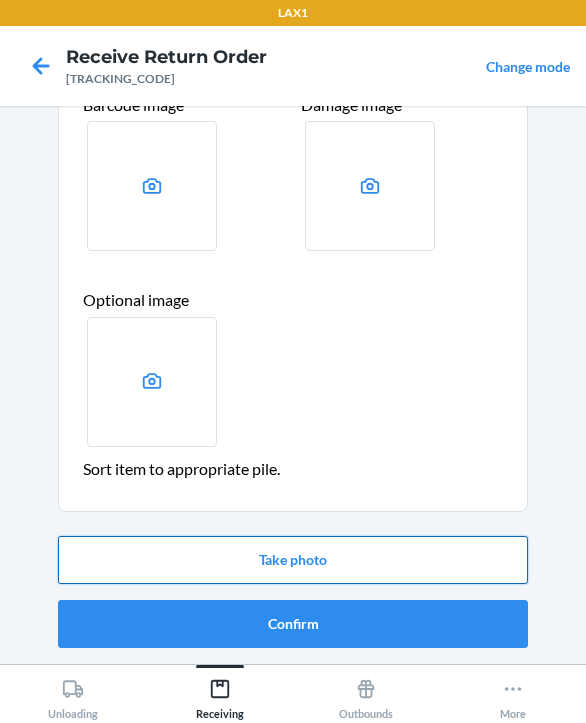 click on "Take photo" at bounding box center (293, 560) 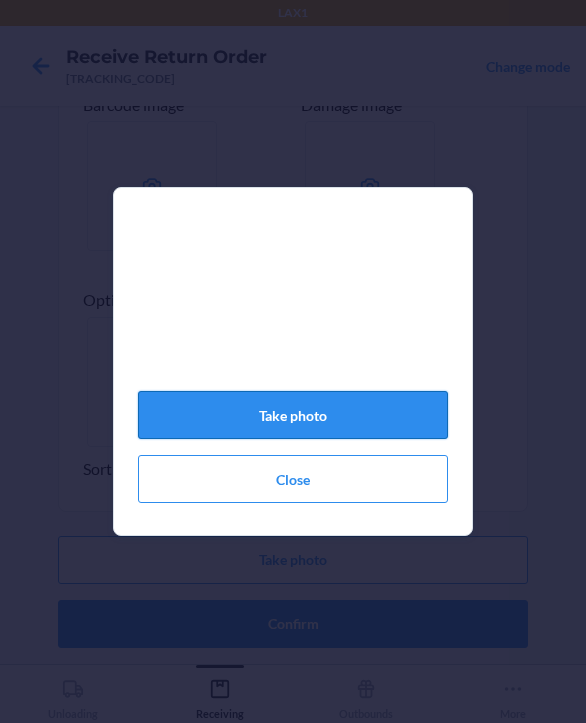 click on "Take photo" 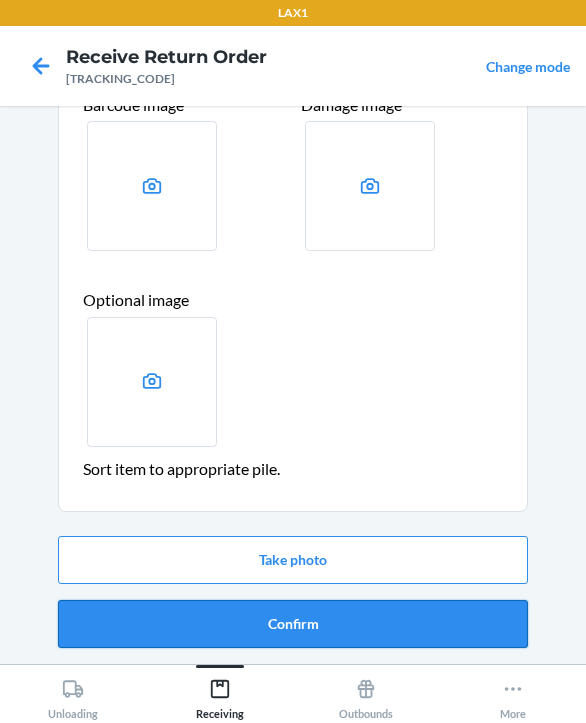 click on "Confirm" at bounding box center (293, 624) 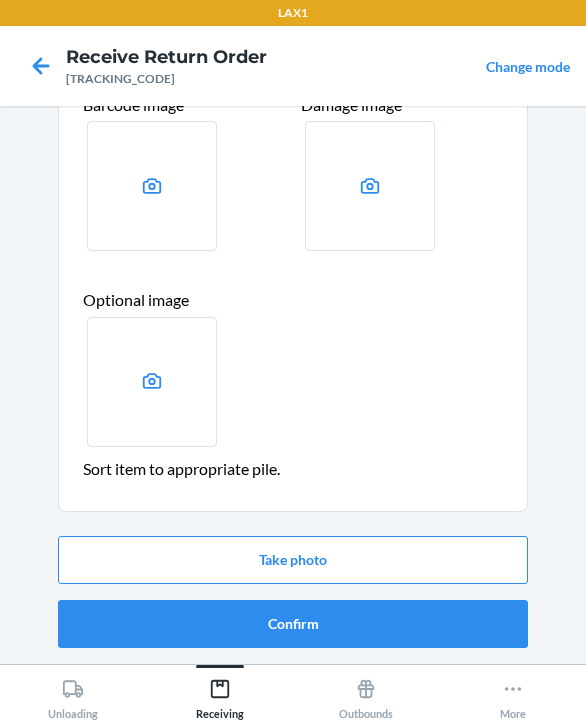 scroll, scrollTop: 0, scrollLeft: 0, axis: both 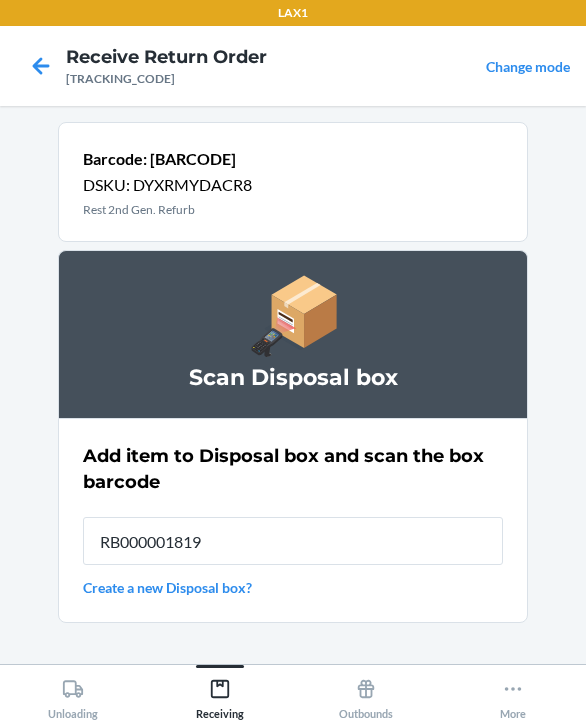 type on "RB000001819" 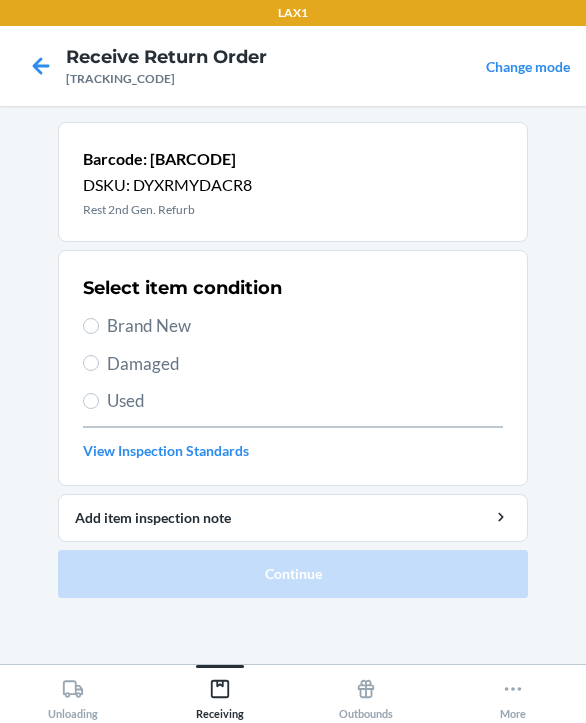 click on "Damaged" at bounding box center (305, 364) 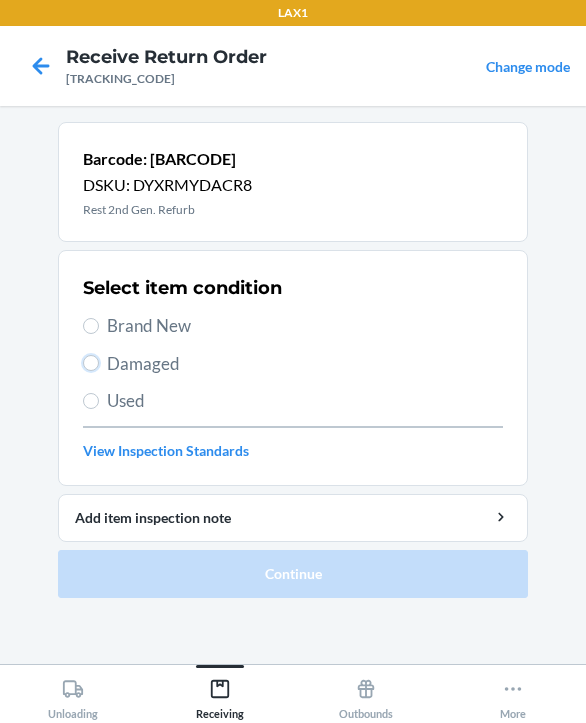 click on "Damaged" at bounding box center (91, 363) 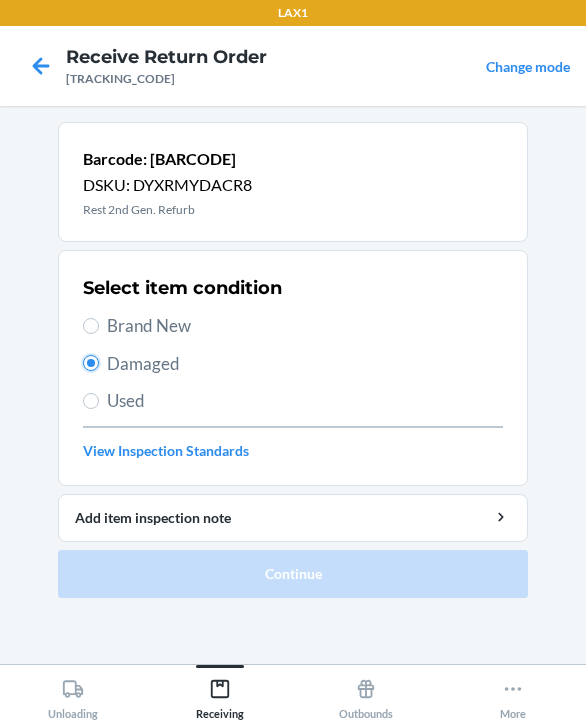 radio on "true" 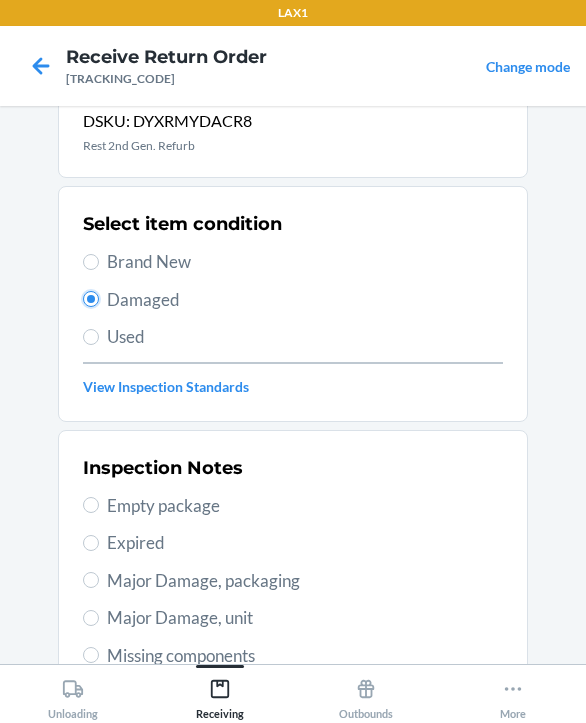 scroll, scrollTop: 100, scrollLeft: 0, axis: vertical 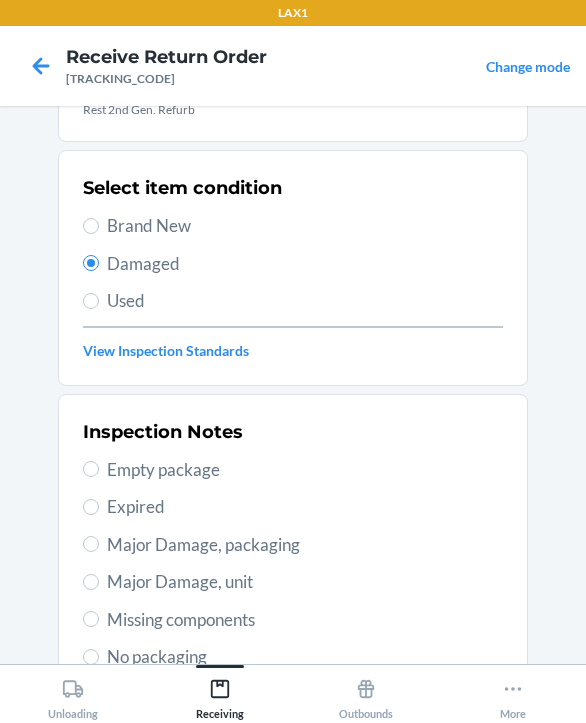 click on "Major Damage, unit" at bounding box center [305, 582] 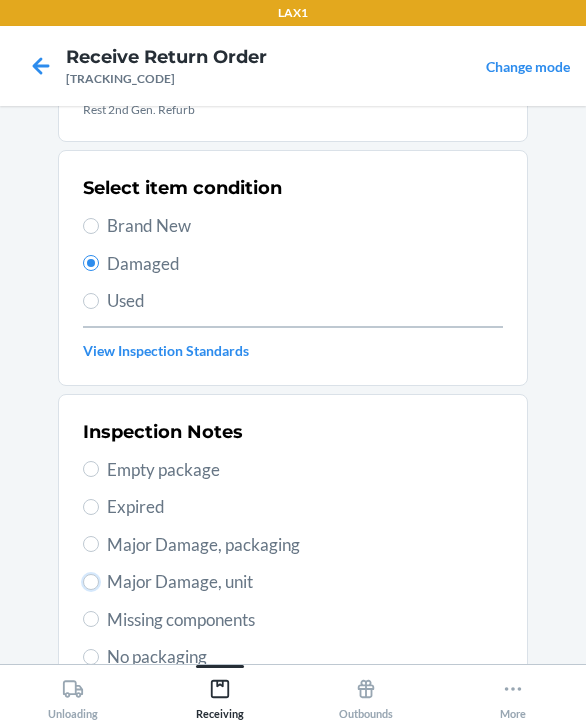 click on "Major Damage, unit" at bounding box center (91, 582) 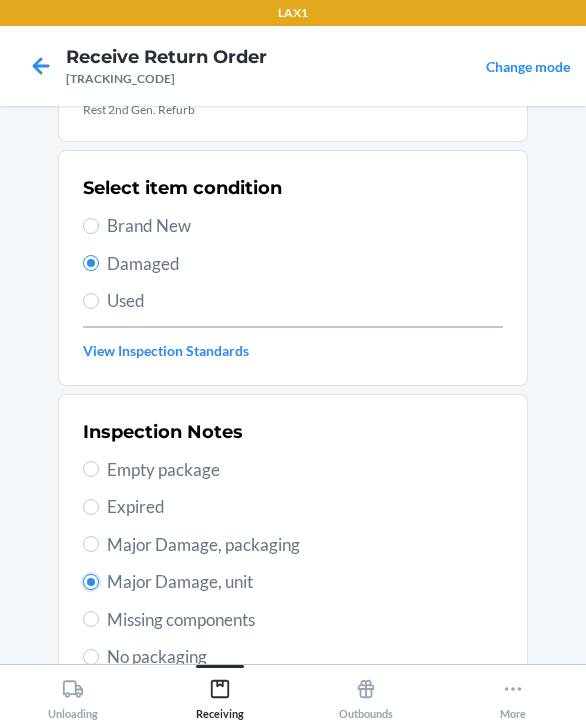 radio on "true" 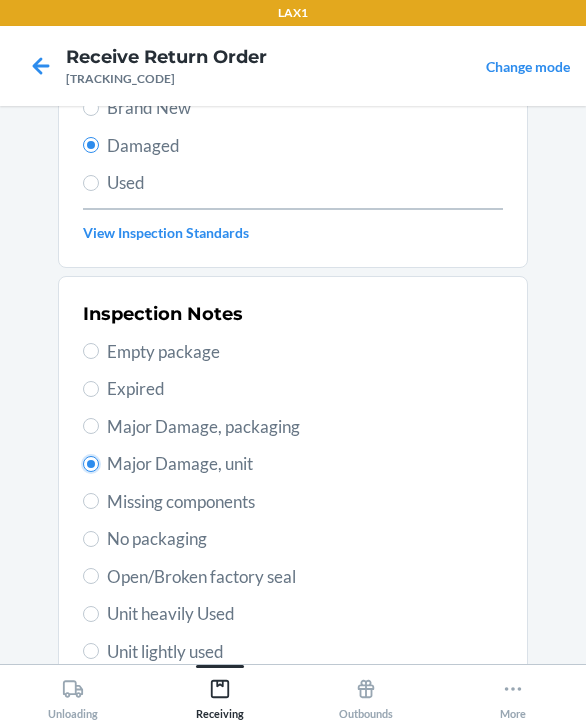 scroll, scrollTop: 484, scrollLeft: 0, axis: vertical 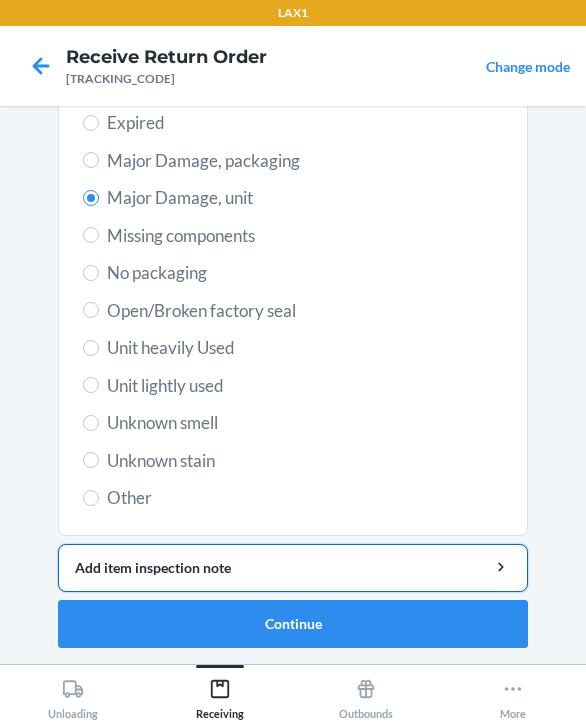 click on "Add item inspection note" at bounding box center (293, 568) 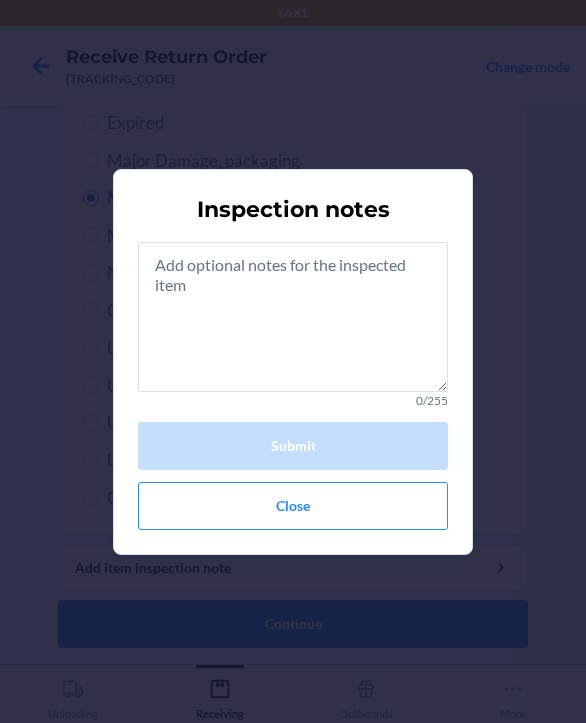 click on "0/255" at bounding box center (293, 401) 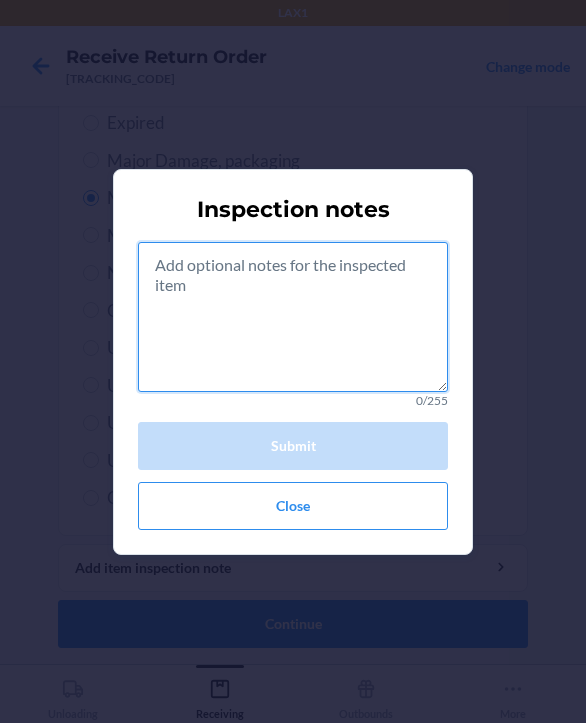 click at bounding box center [293, 317] 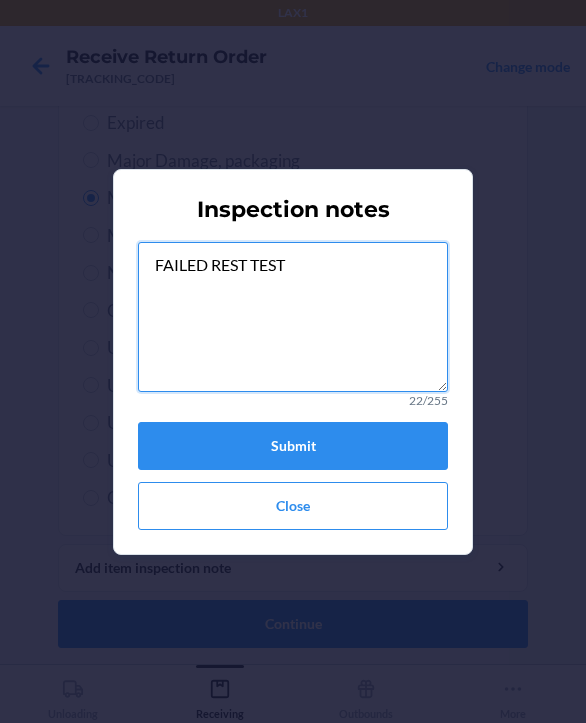 type on "FAILED REST TEST" 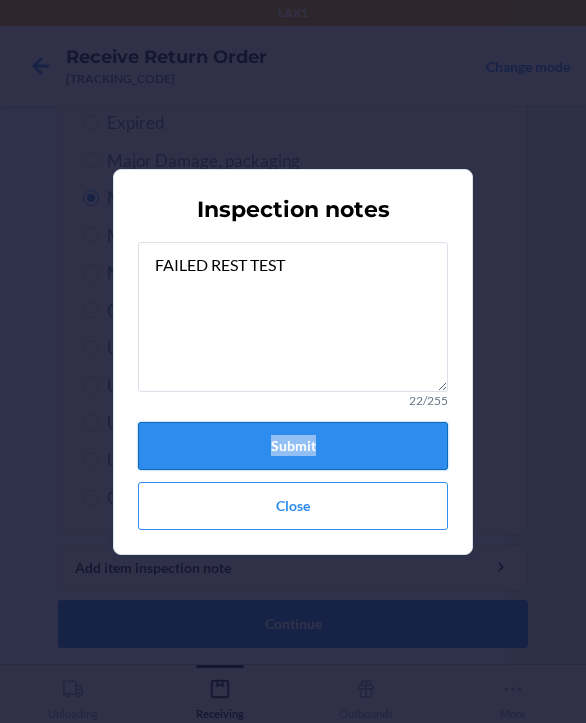 drag, startPoint x: 354, startPoint y: 420, endPoint x: 352, endPoint y: 441, distance: 21.095022 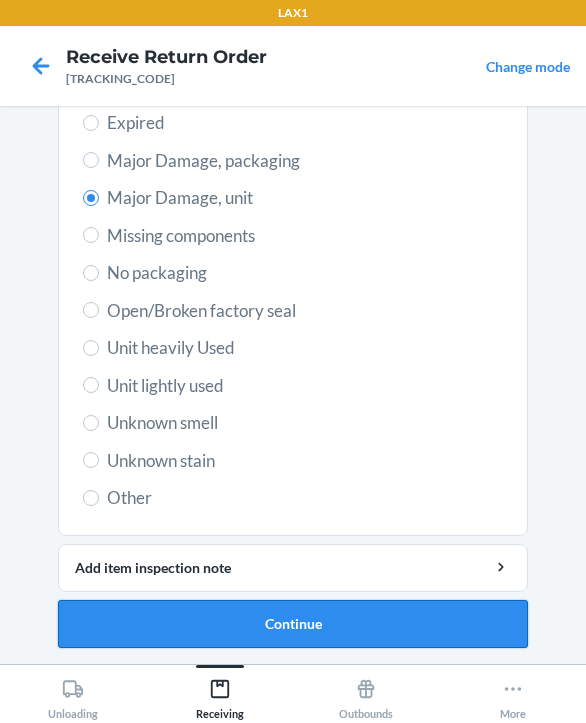 click on "Continue" at bounding box center [293, 624] 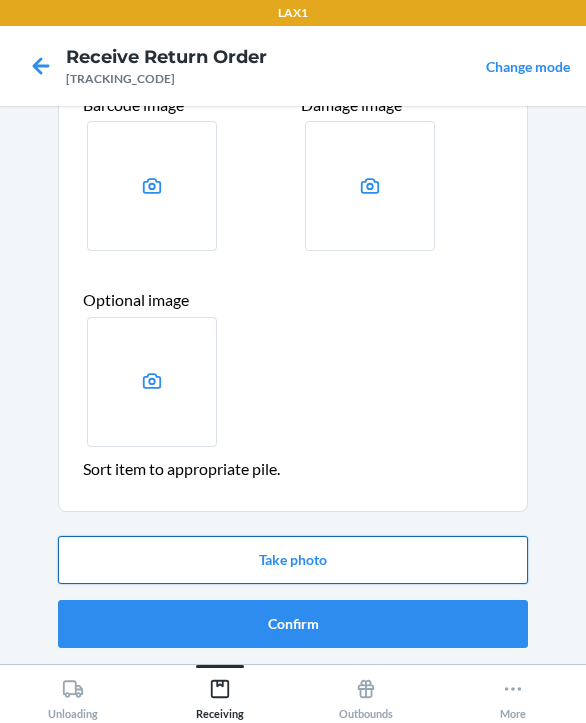 click on "Take photo" at bounding box center [293, 560] 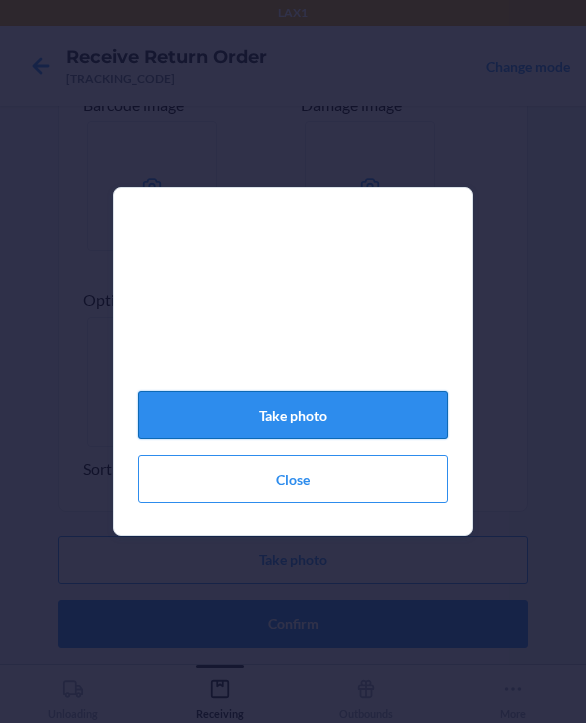 click on "Take photo" 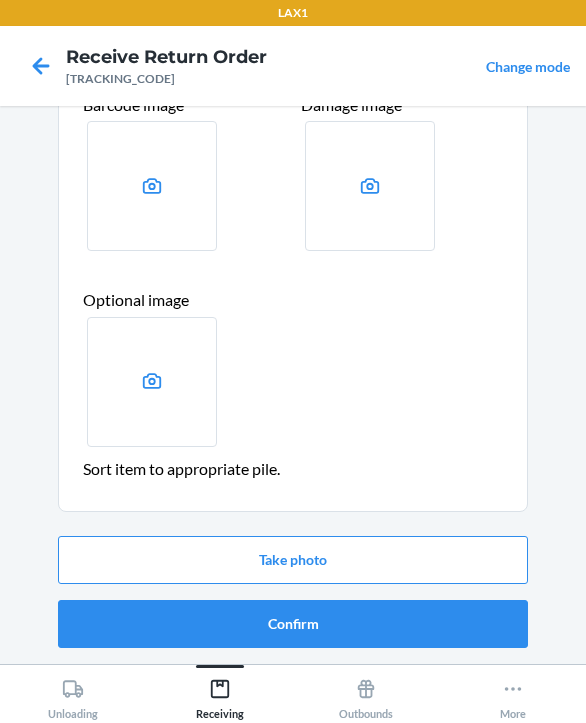 click on "Item disposition: DESTROY Upload photos of the item Shipping label image   * Unit image   * Barcode image   * Damage image   * Optional image Sort item to appropriate pile. Take photo Confirm" at bounding box center (293, 233) 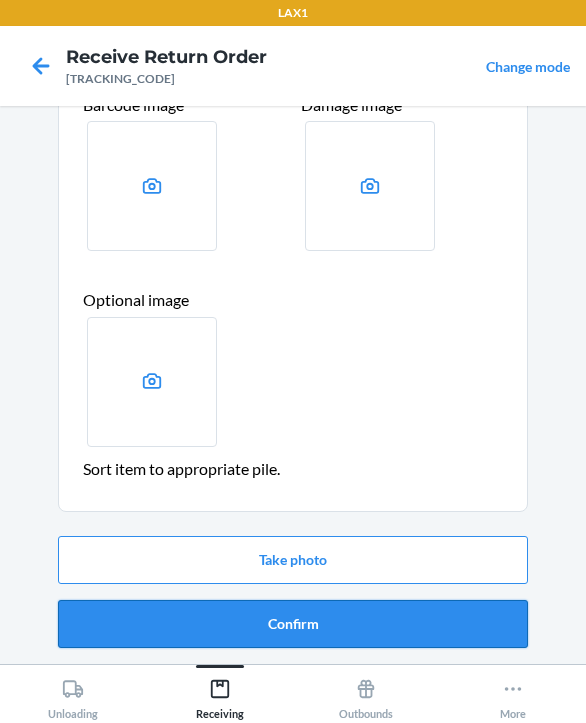 click on "Confirm" at bounding box center [293, 624] 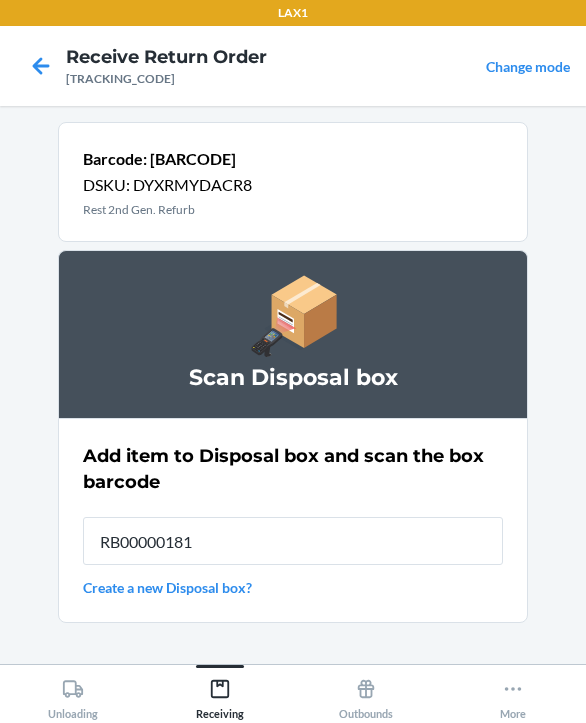 type on "RB000001819" 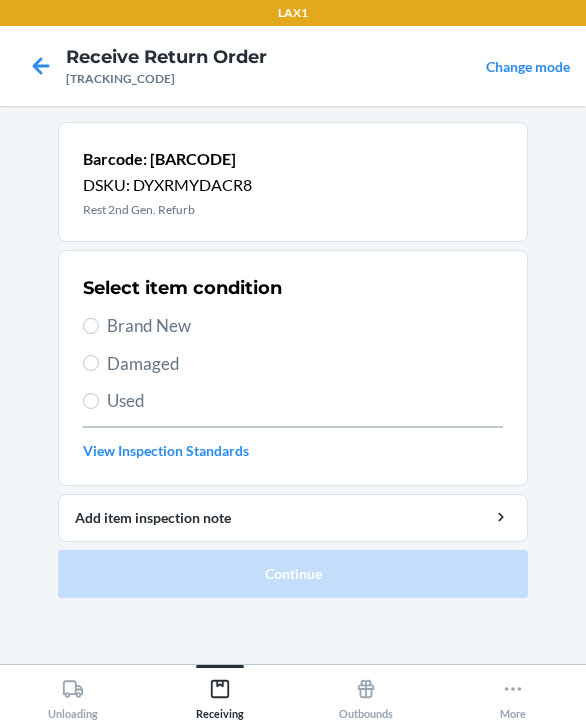 click on "Damaged" at bounding box center [305, 364] 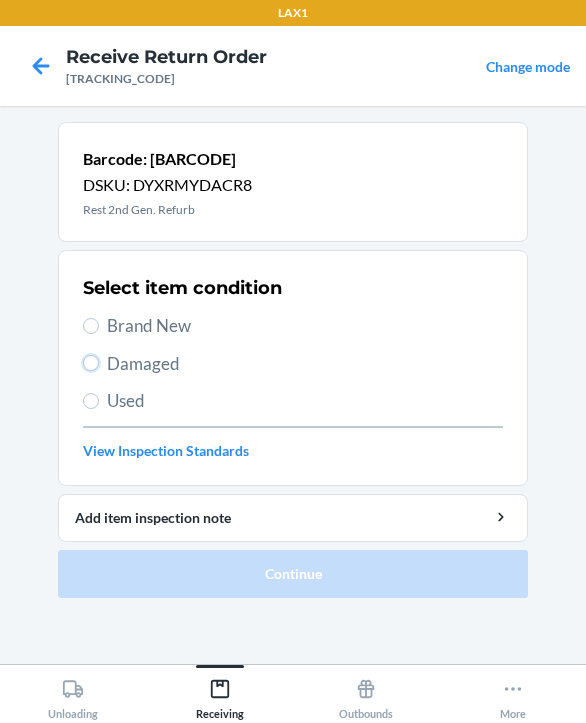 click on "Damaged" at bounding box center (91, 363) 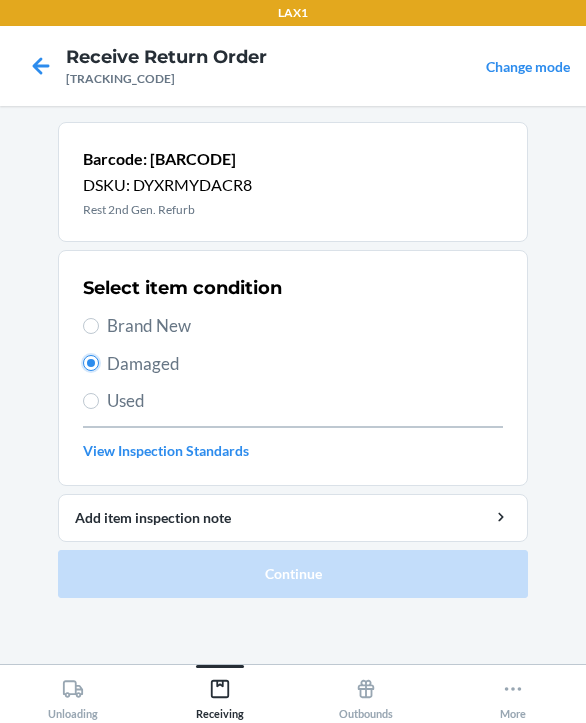 radio on "true" 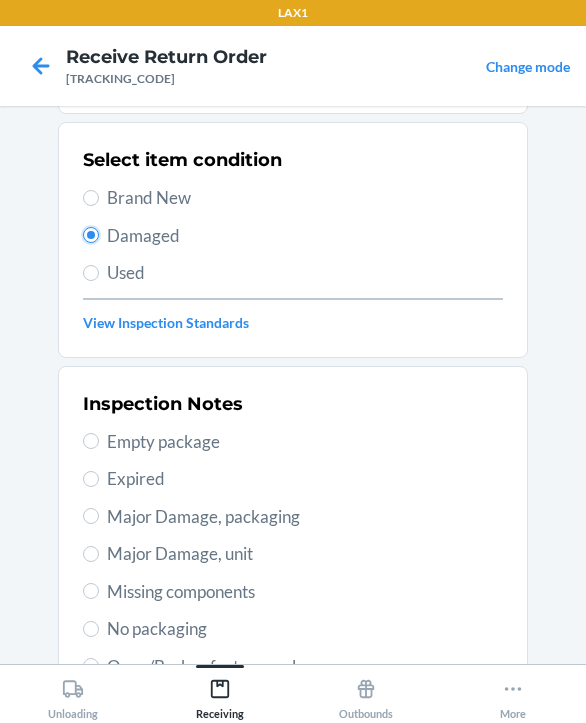 scroll, scrollTop: 400, scrollLeft: 0, axis: vertical 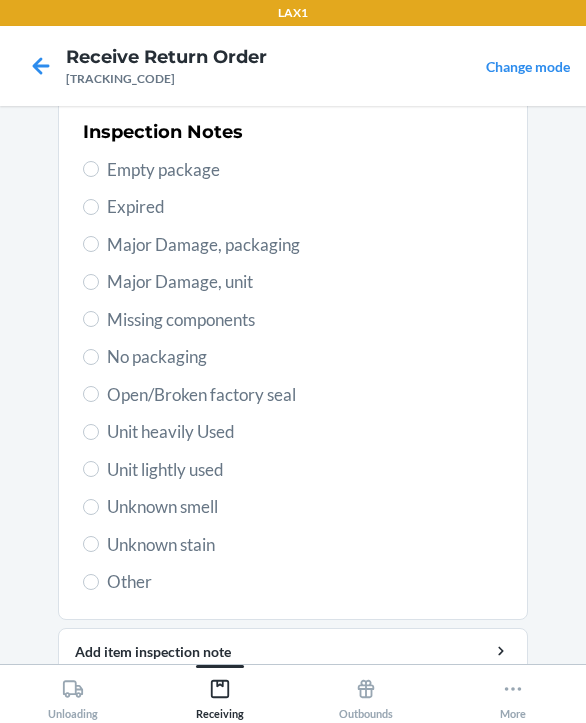 click on "Major Damage, unit" at bounding box center [305, 282] 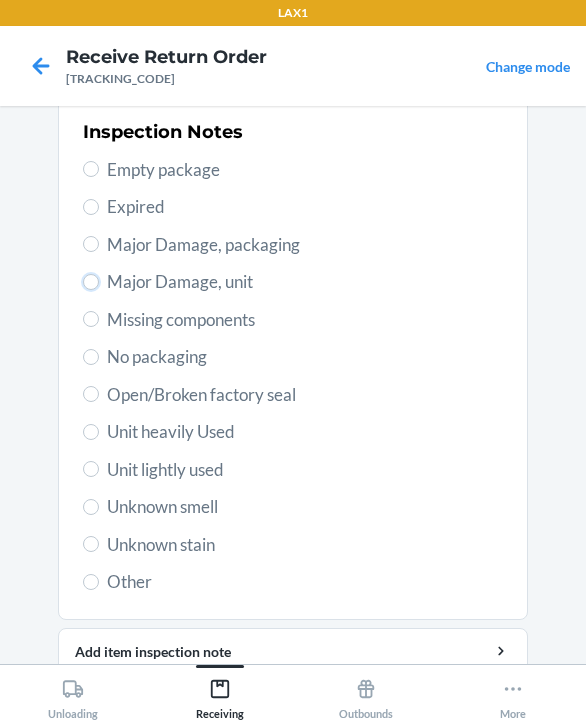 click on "Major Damage, unit" at bounding box center (91, 282) 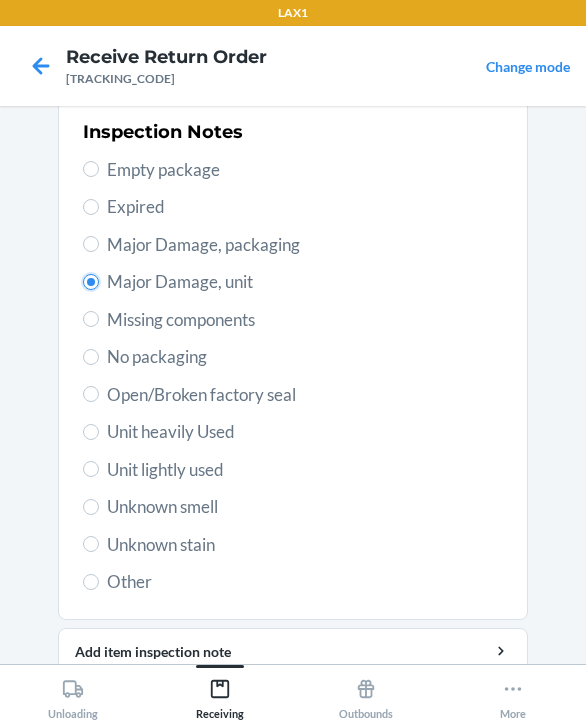 radio on "true" 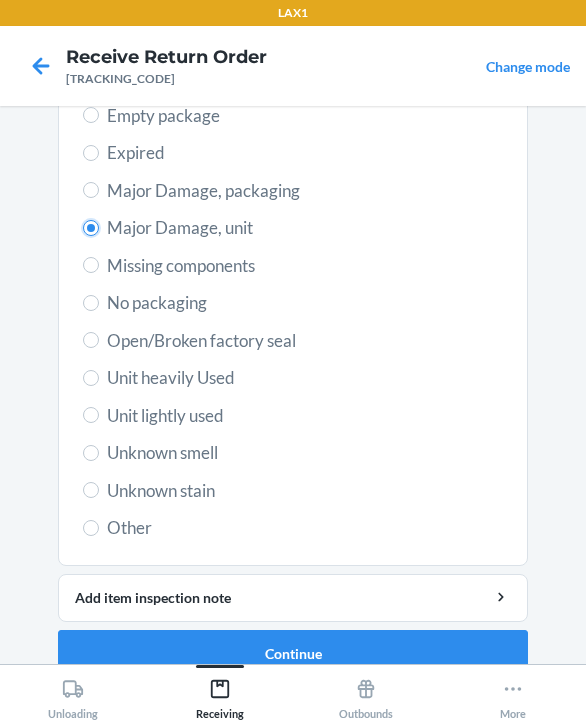 scroll, scrollTop: 484, scrollLeft: 0, axis: vertical 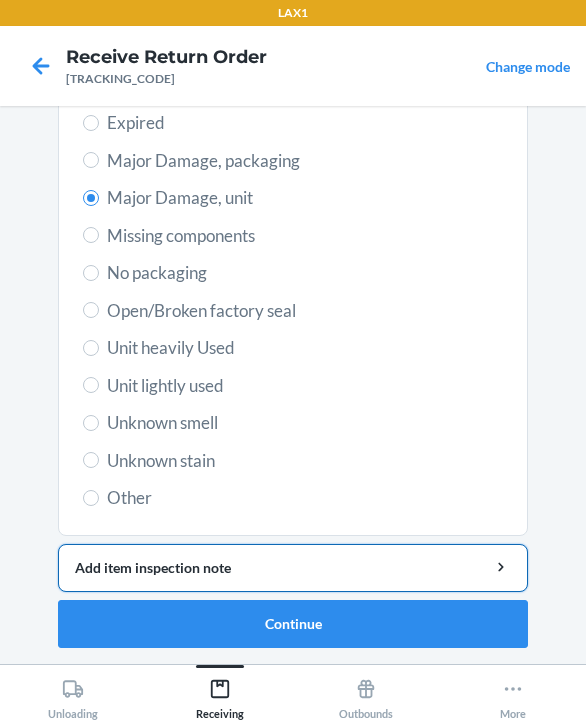 click on "Add item inspection note" at bounding box center [293, 567] 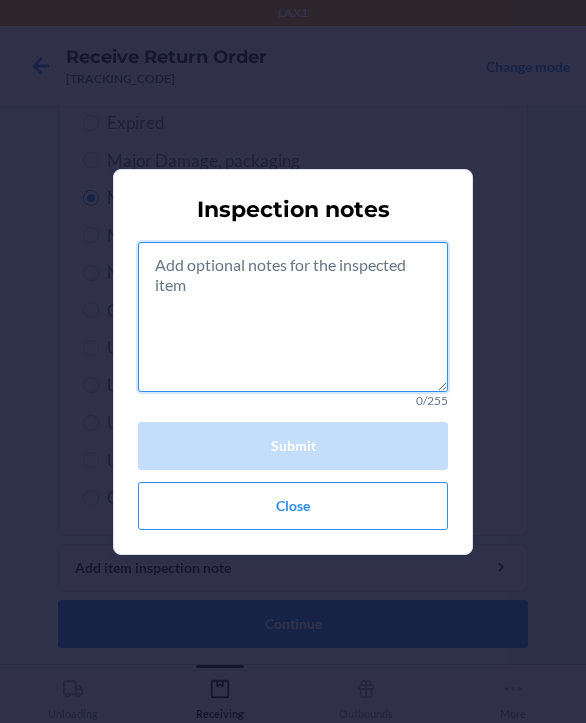 click at bounding box center [293, 317] 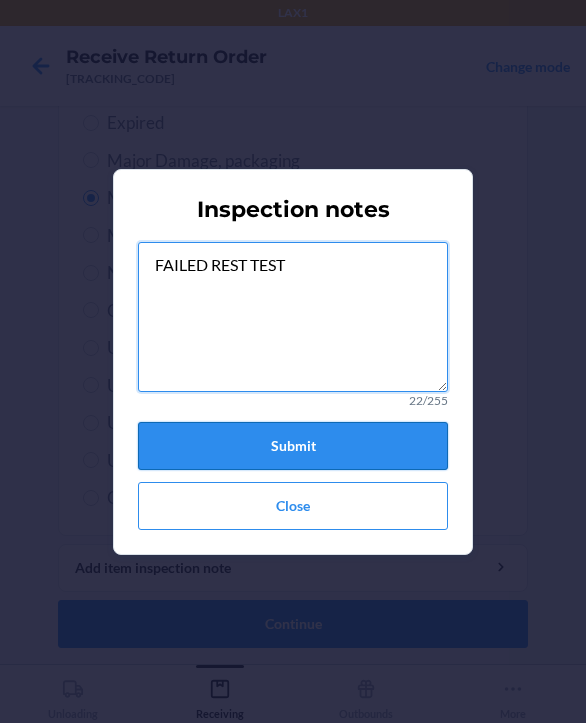 type on "FAILED REST TEST" 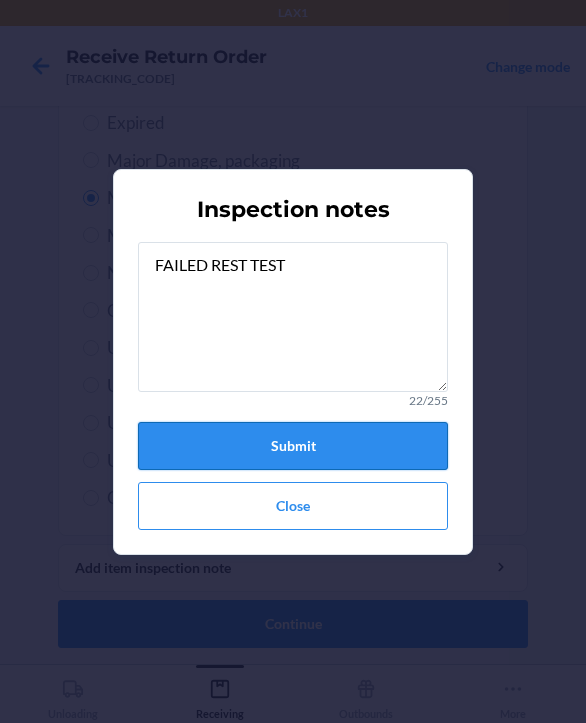 click on "Submit" at bounding box center [293, 446] 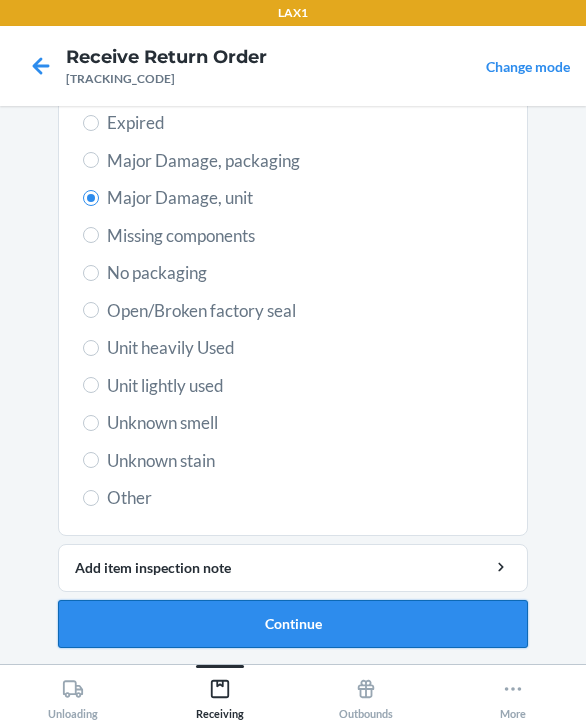 click on "Continue" at bounding box center [293, 624] 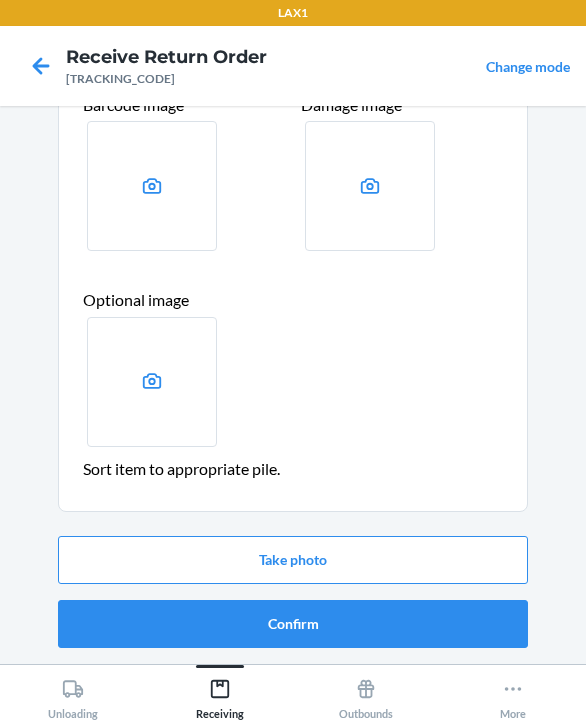 click on "Take photo Confirm" at bounding box center [293, 592] 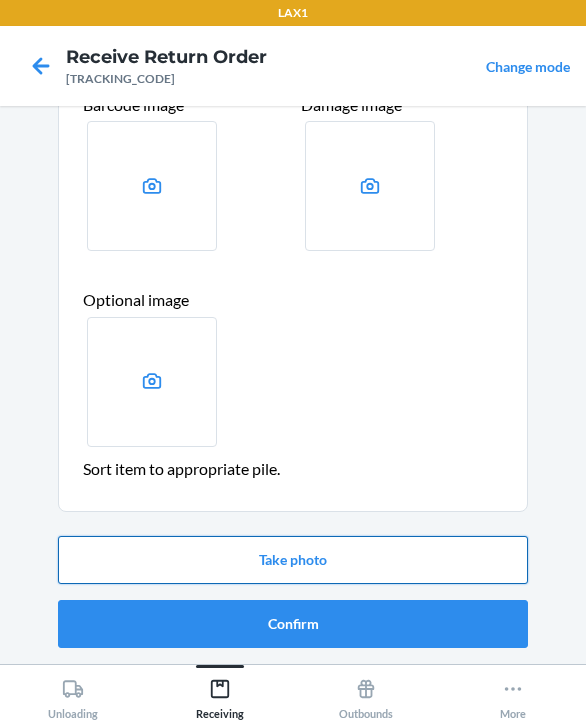 click on "Take photo" at bounding box center (293, 560) 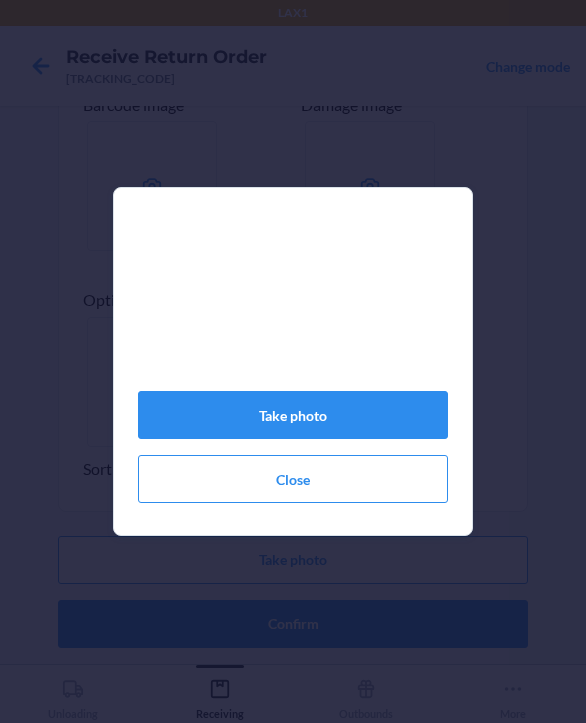 click on "Take photo Close" at bounding box center [293, 369] 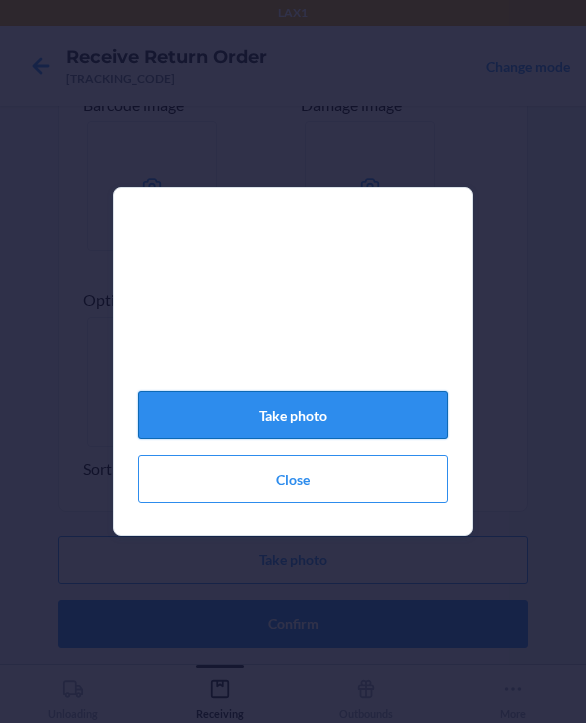 click on "Take photo" 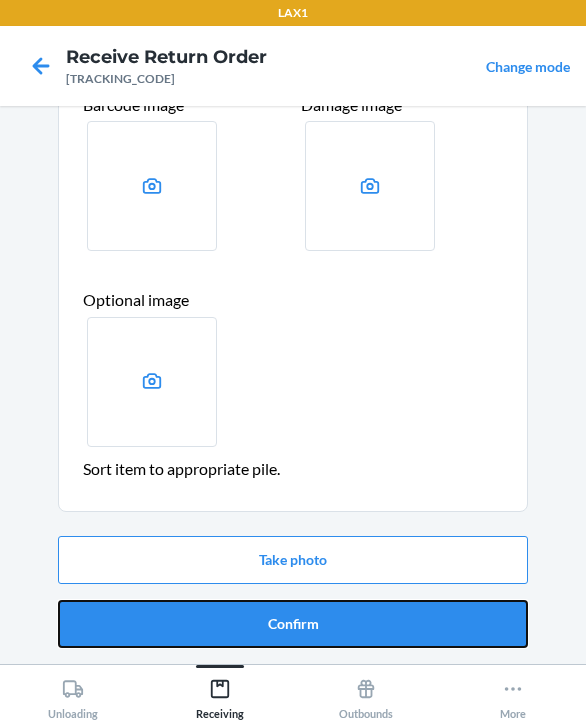 click on "Confirm" at bounding box center [293, 624] 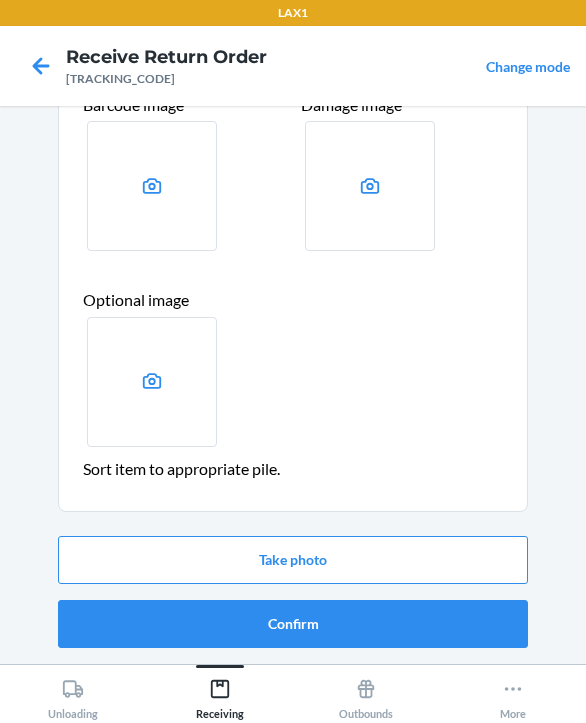 scroll, scrollTop: 0, scrollLeft: 0, axis: both 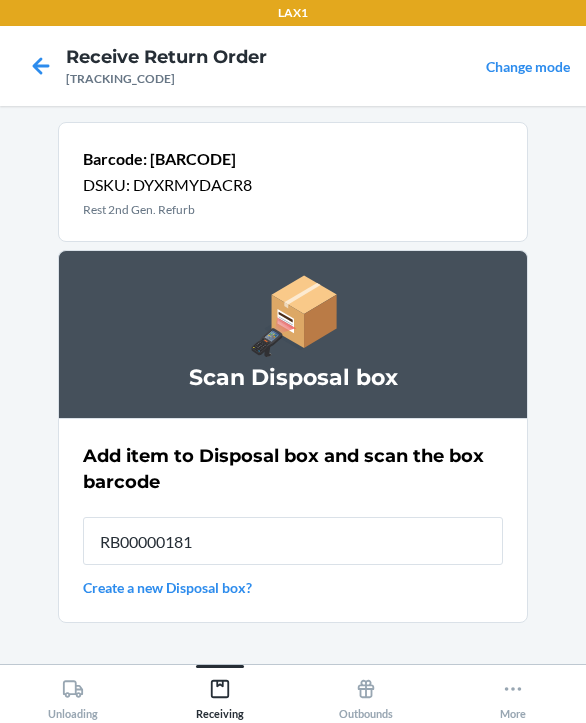 type on "RB000001819" 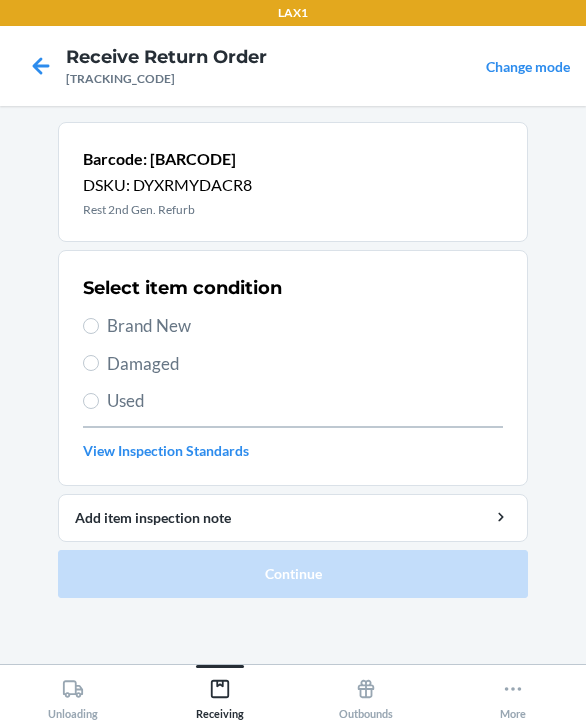 click on "Damaged" at bounding box center (305, 364) 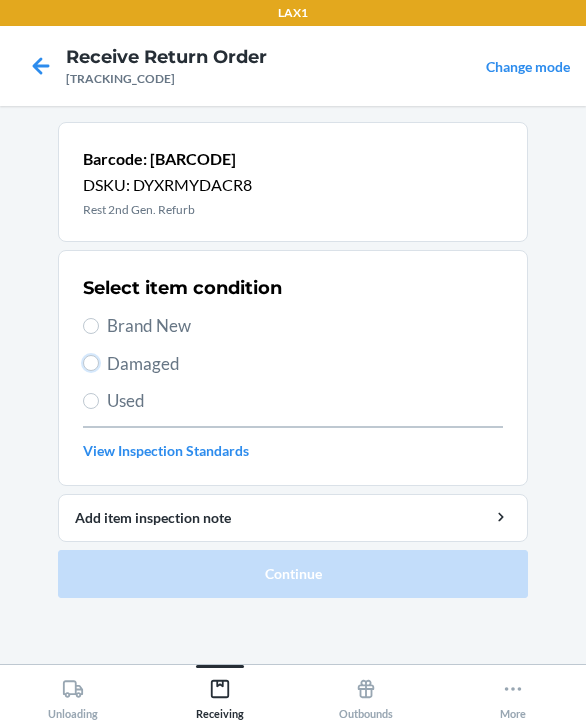 click on "Damaged" at bounding box center (91, 363) 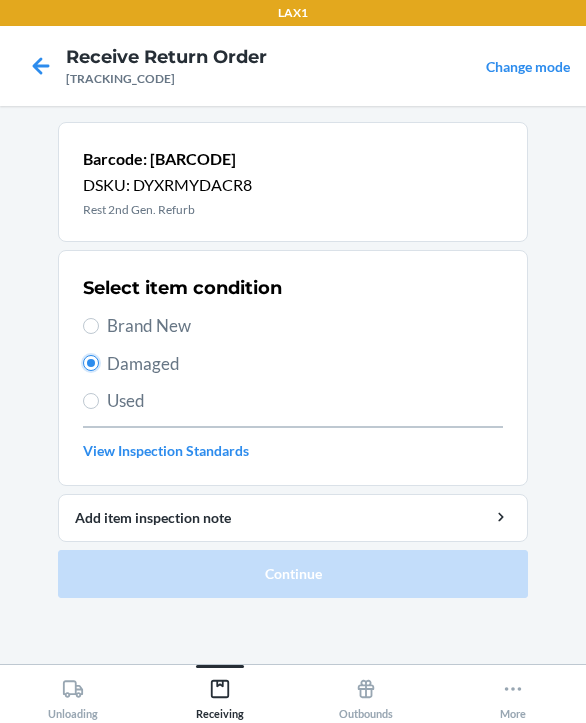 radio on "true" 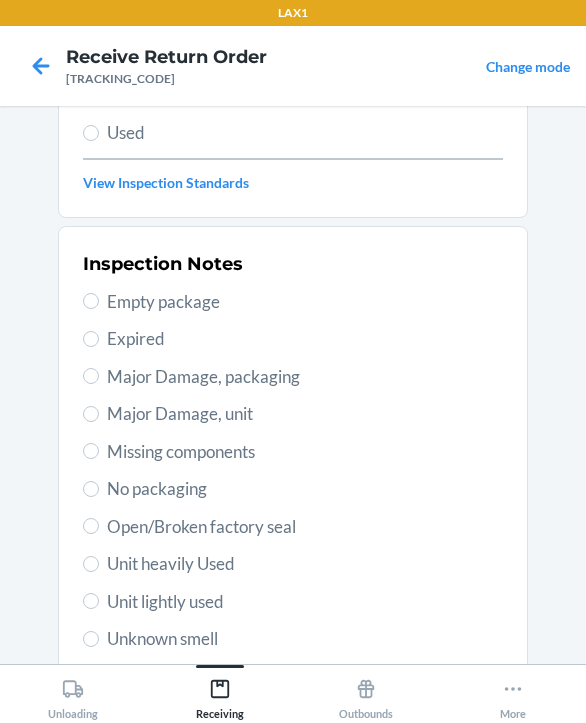 scroll, scrollTop: 300, scrollLeft: 0, axis: vertical 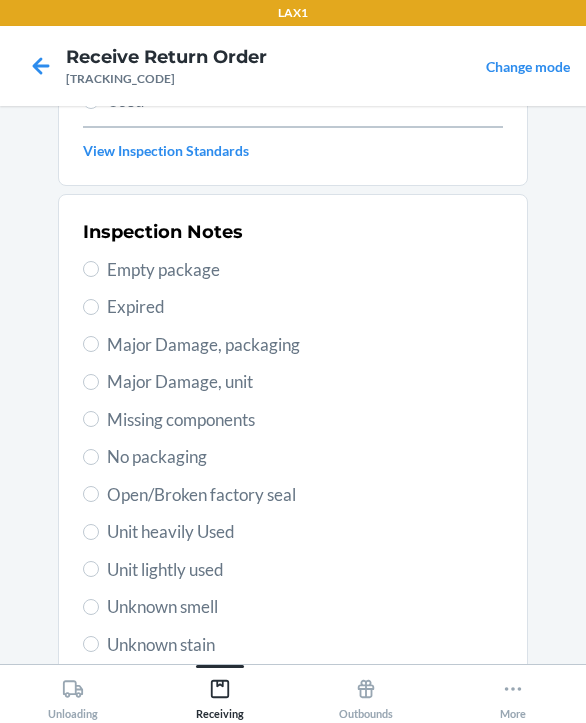 click on "Major Damage, unit" at bounding box center (305, 382) 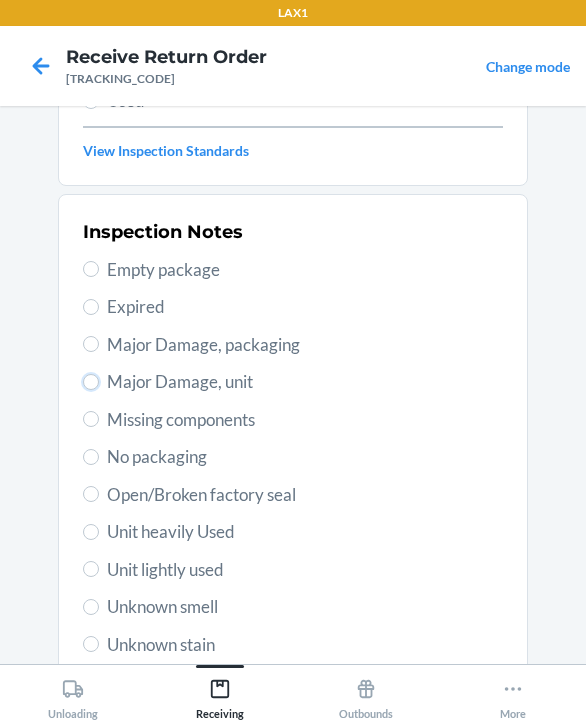 click on "Major Damage, unit" at bounding box center [91, 382] 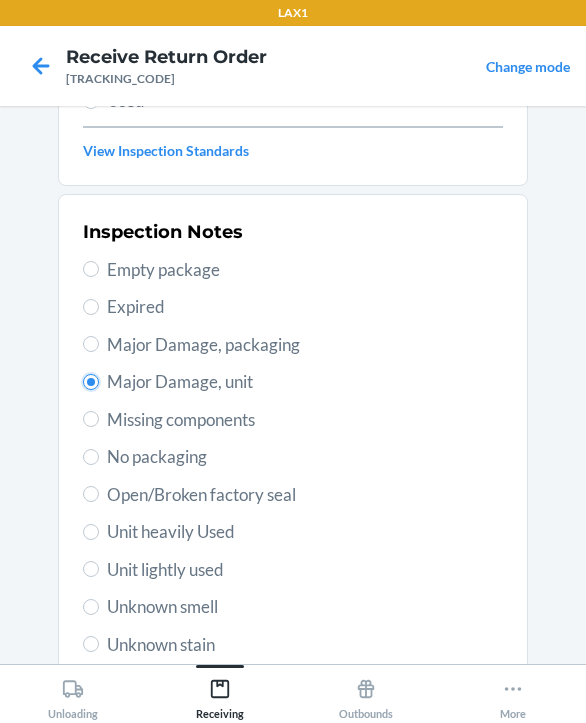 radio on "true" 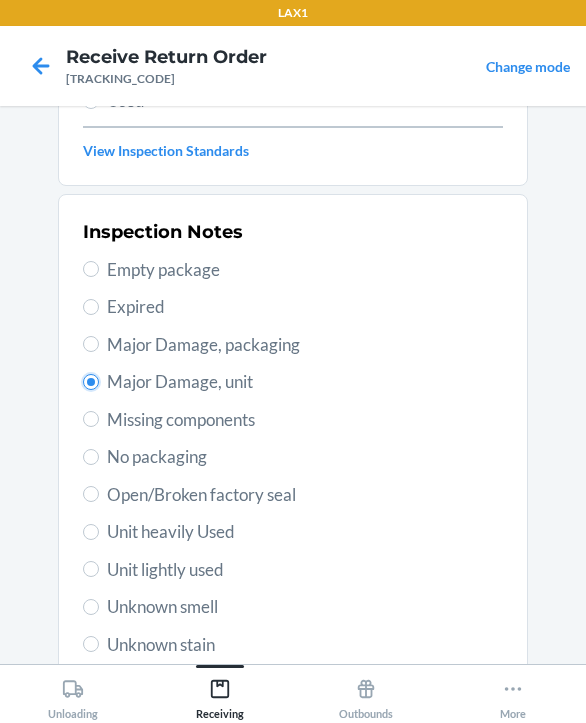 scroll, scrollTop: 484, scrollLeft: 0, axis: vertical 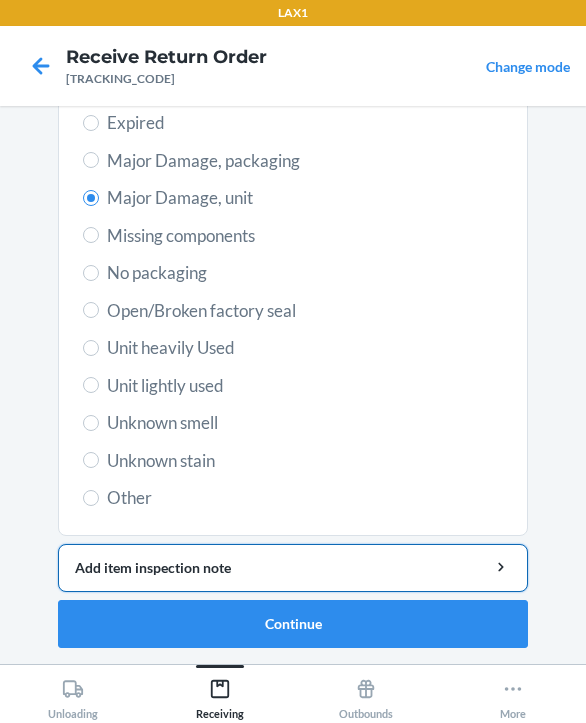 click on "Add item inspection note" at bounding box center [293, 567] 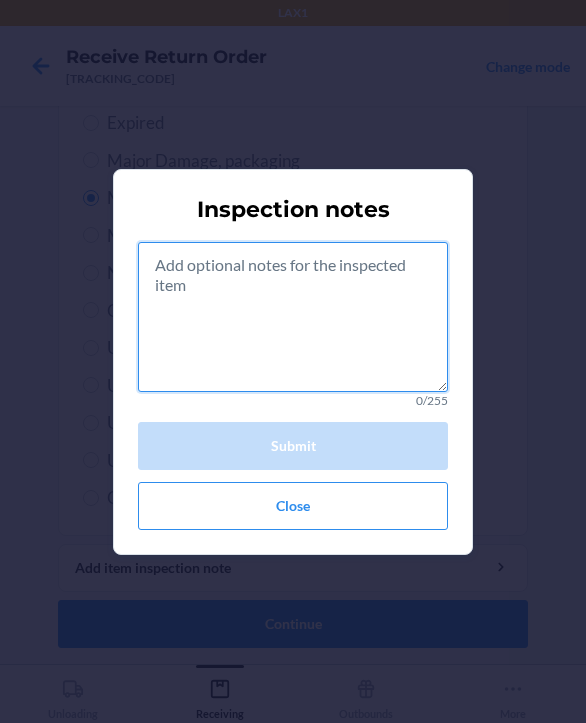 click at bounding box center [293, 317] 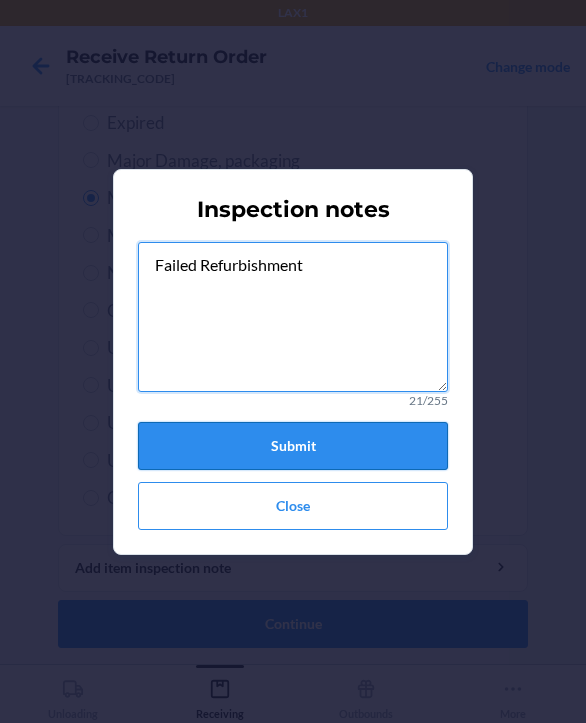 type on "Failed Refurbishment" 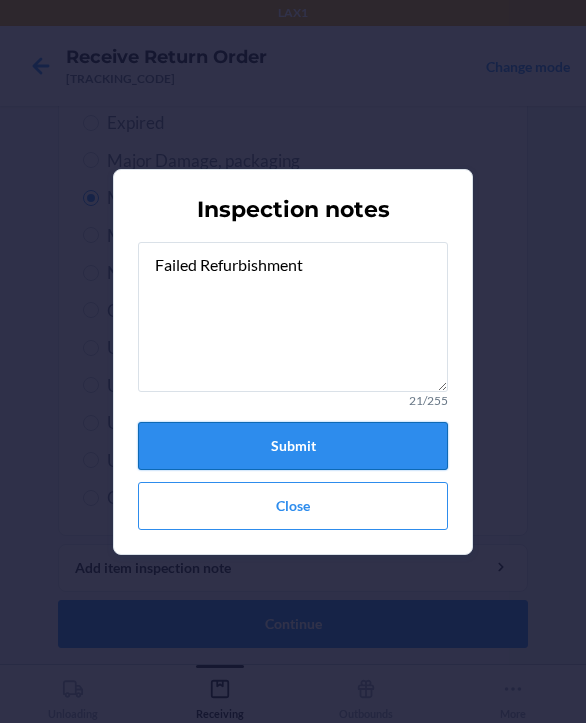 click on "Submit" at bounding box center [293, 446] 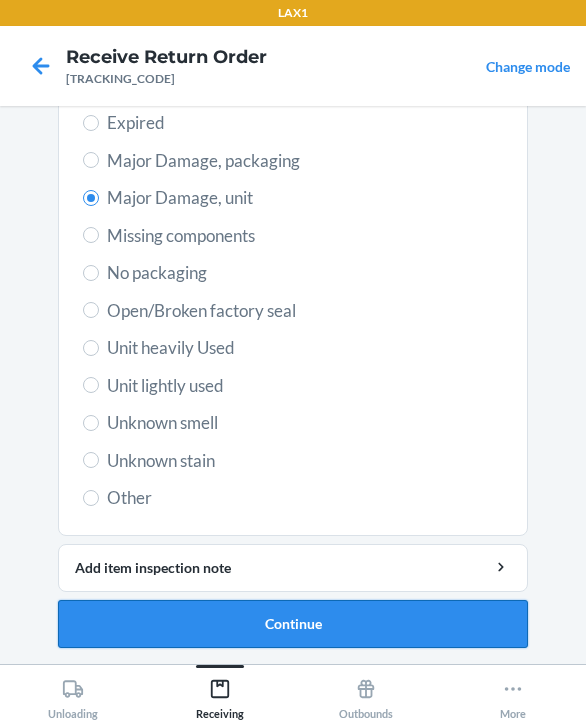 click on "Continue" at bounding box center (293, 624) 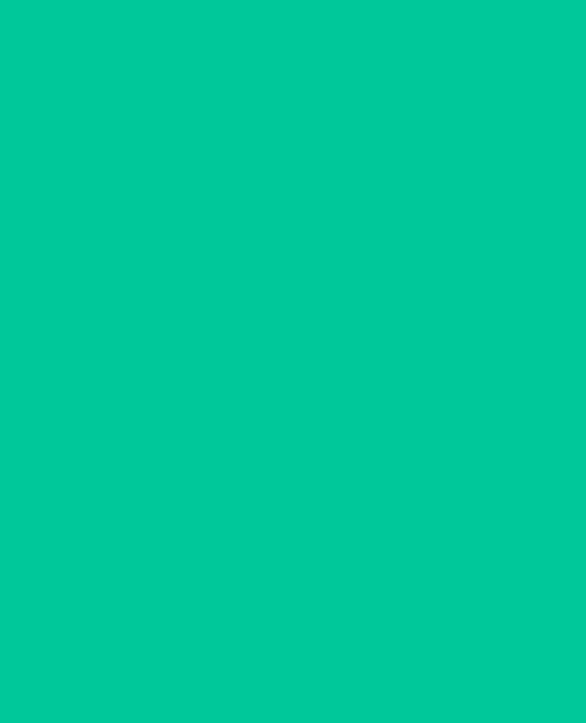 scroll, scrollTop: 319, scrollLeft: 0, axis: vertical 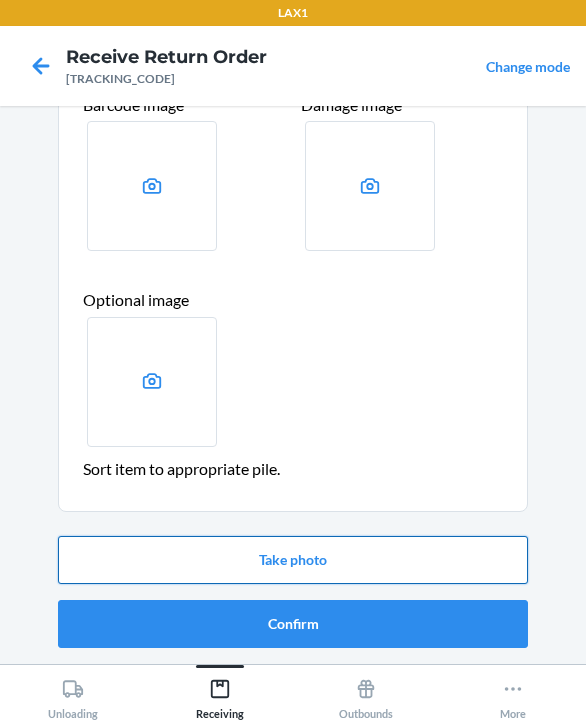 click on "Take photo" at bounding box center [293, 560] 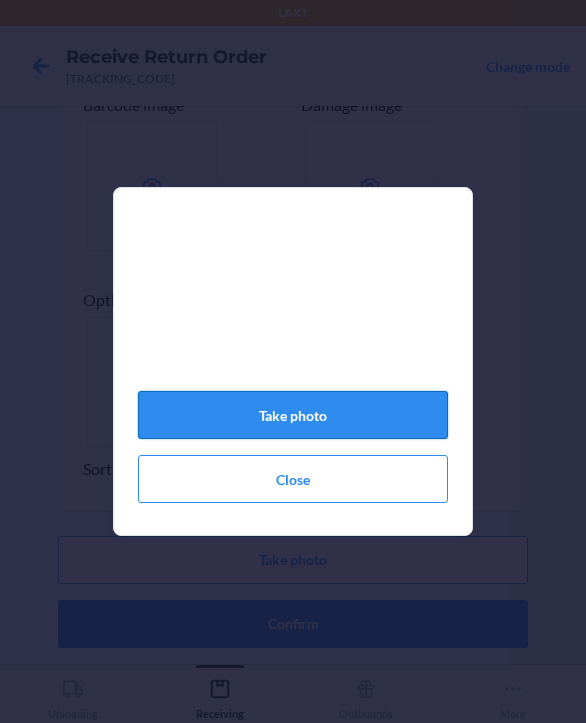 click on "Take photo" 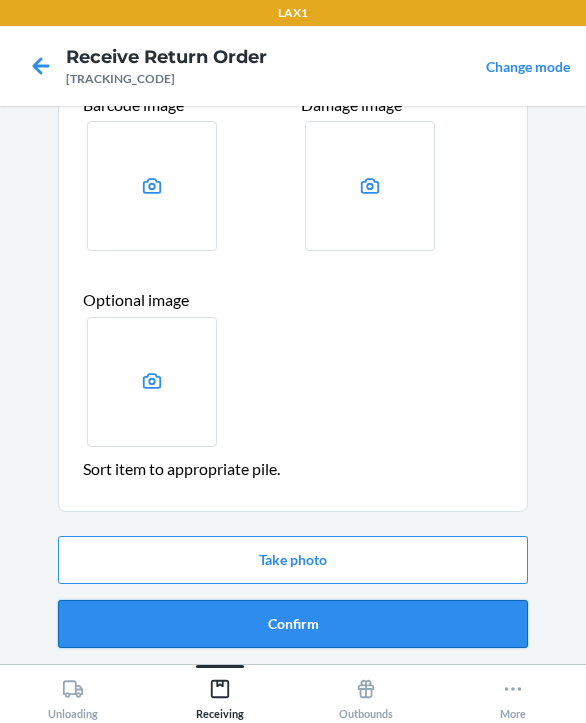 click on "Confirm" at bounding box center [293, 624] 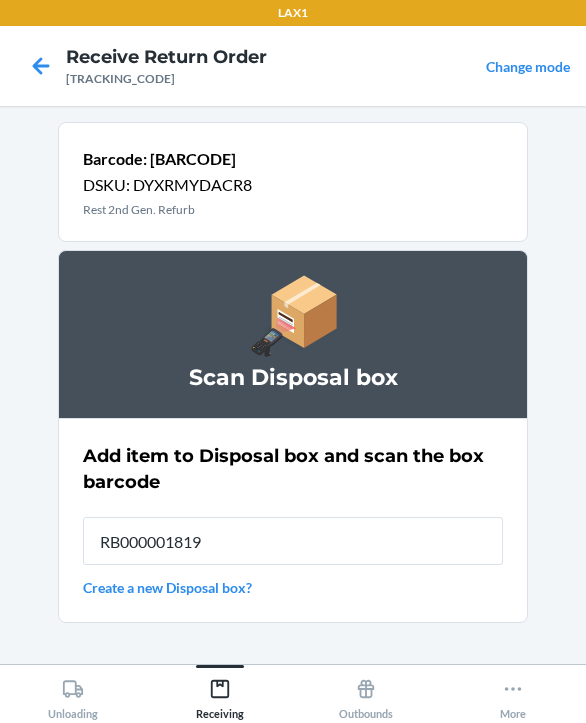 type on "RB000001819" 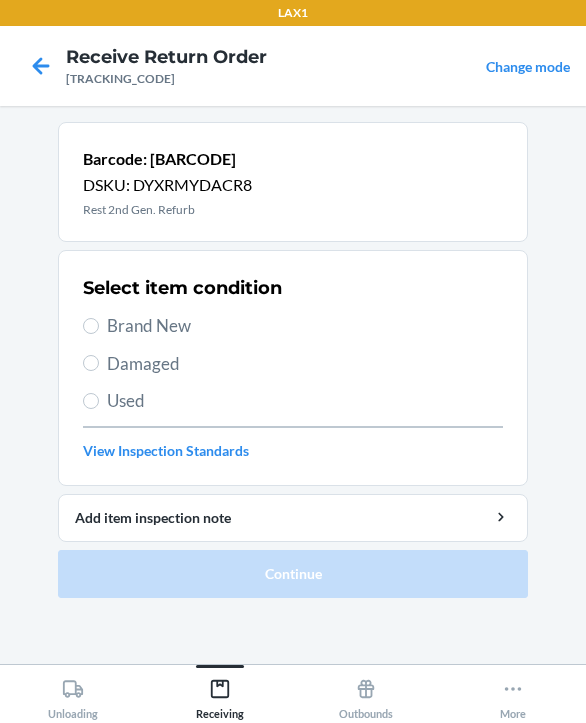 click on "Damaged" at bounding box center [305, 364] 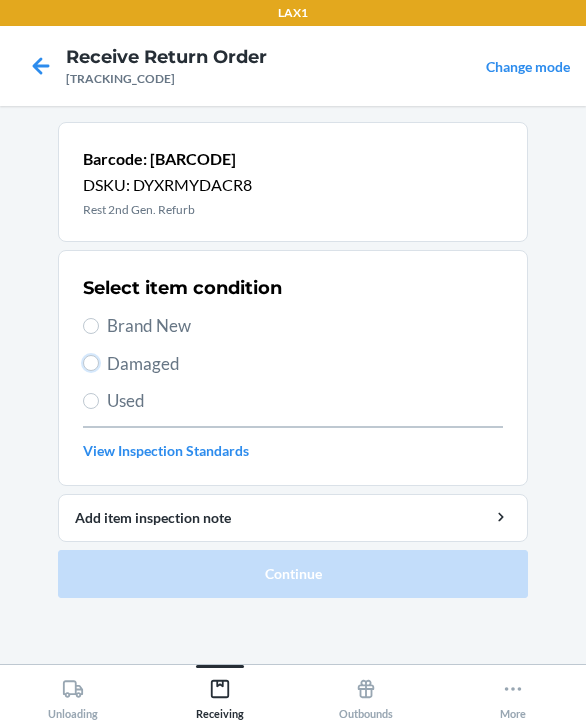 click on "Damaged" at bounding box center [91, 363] 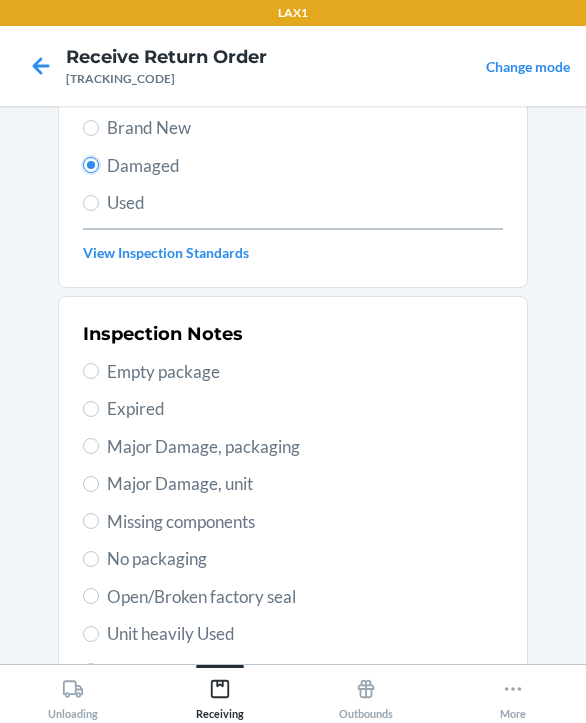 scroll, scrollTop: 200, scrollLeft: 0, axis: vertical 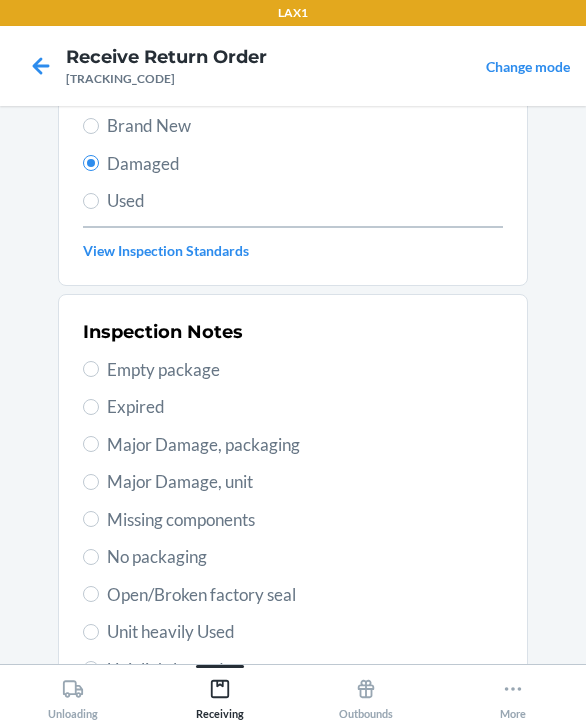click on "Inspection Notes Empty package Expired Major Damage, packaging Major Damage, unit Missing components No packaging Open/Broken factory seal Unit heavily Used Unit lightly used Unknown smell Unknown stain Other" at bounding box center [293, 557] 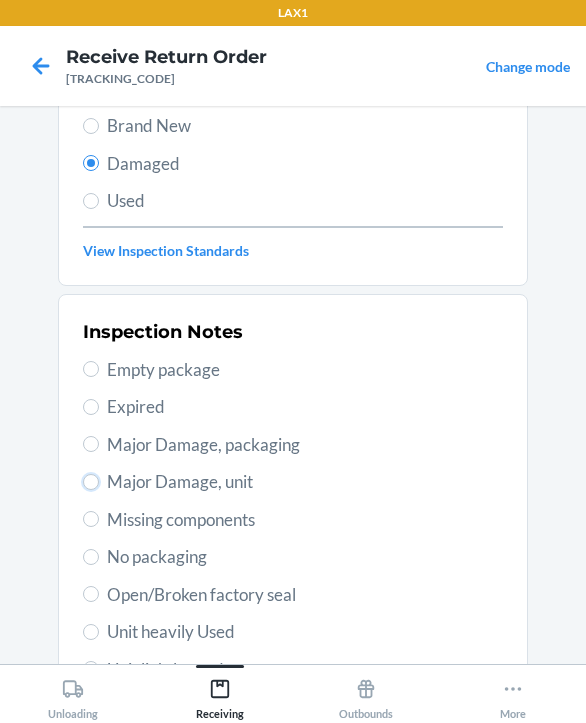 click on "Major Damage, unit" at bounding box center (91, 482) 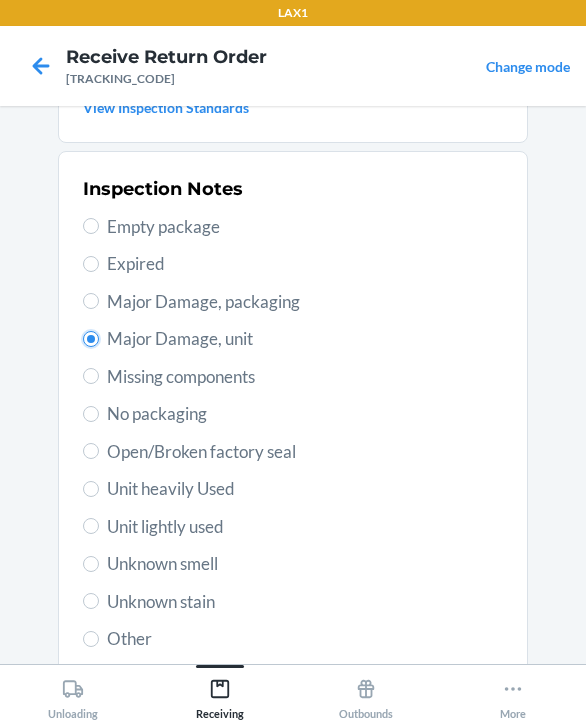 scroll, scrollTop: 484, scrollLeft: 0, axis: vertical 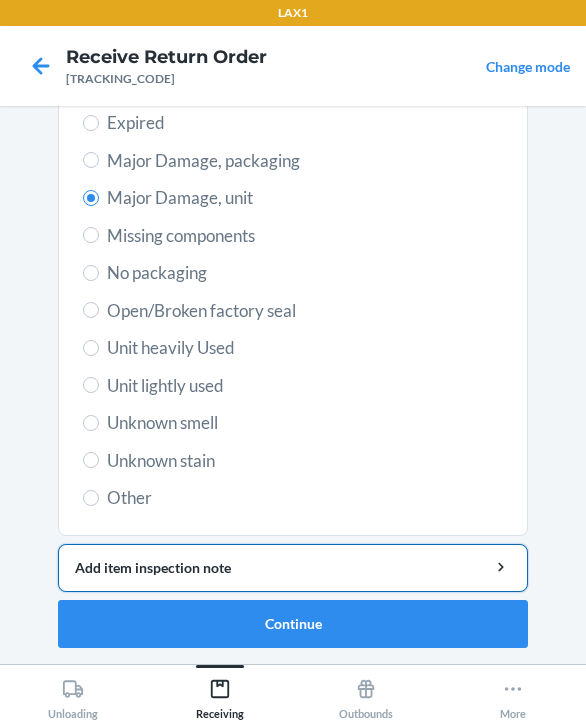 click on "Add item inspection note" at bounding box center (293, 568) 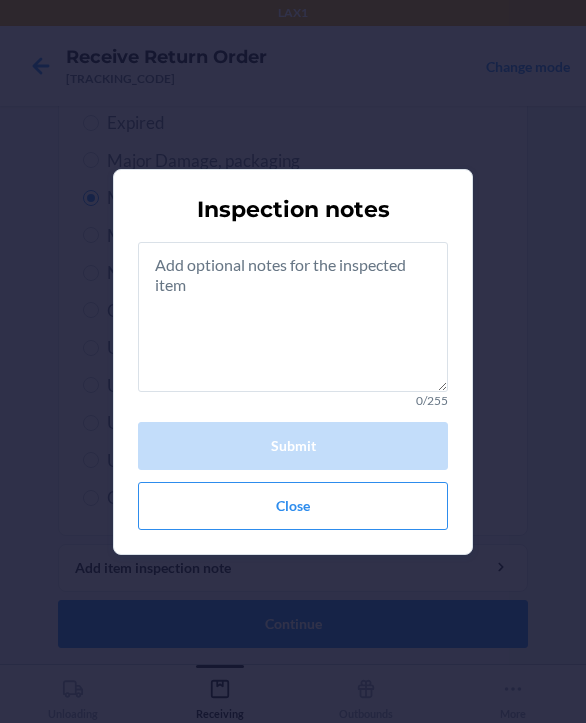 click on "0/255" at bounding box center [293, 401] 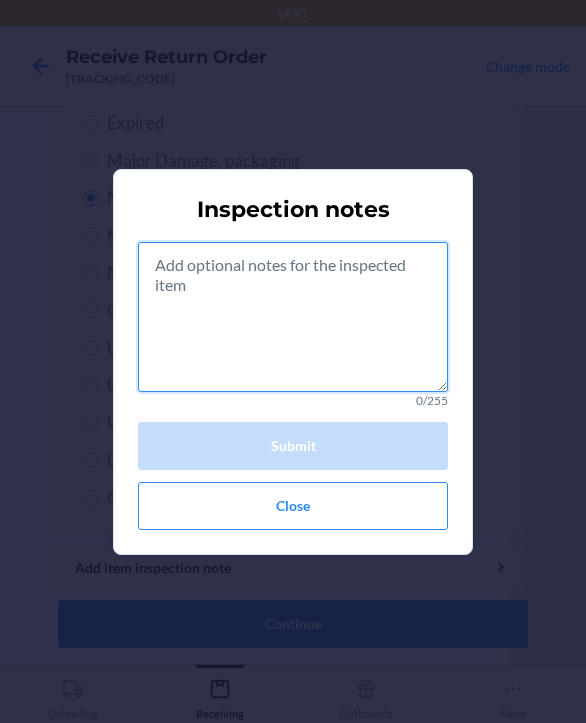 click at bounding box center (293, 317) 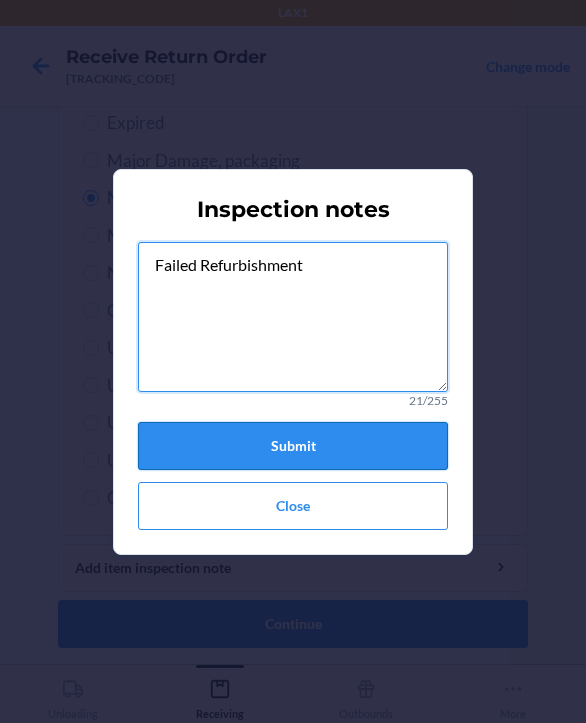 type on "Failed Refurbishment" 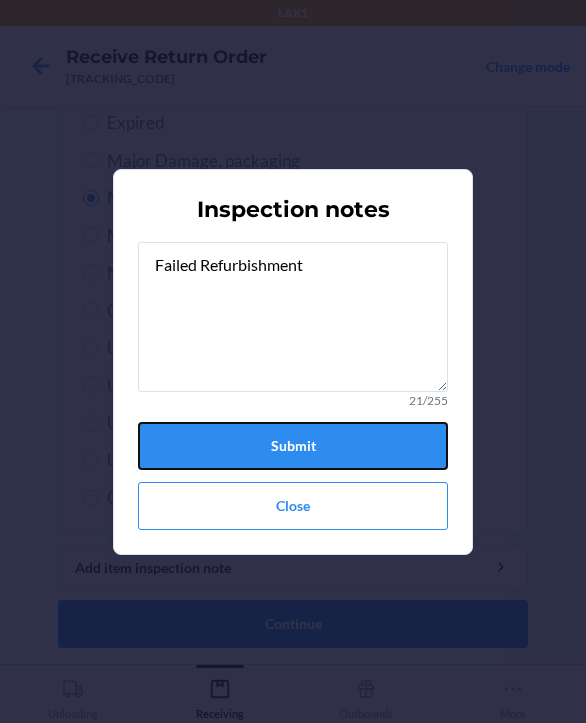click on "Submit" at bounding box center (293, 446) 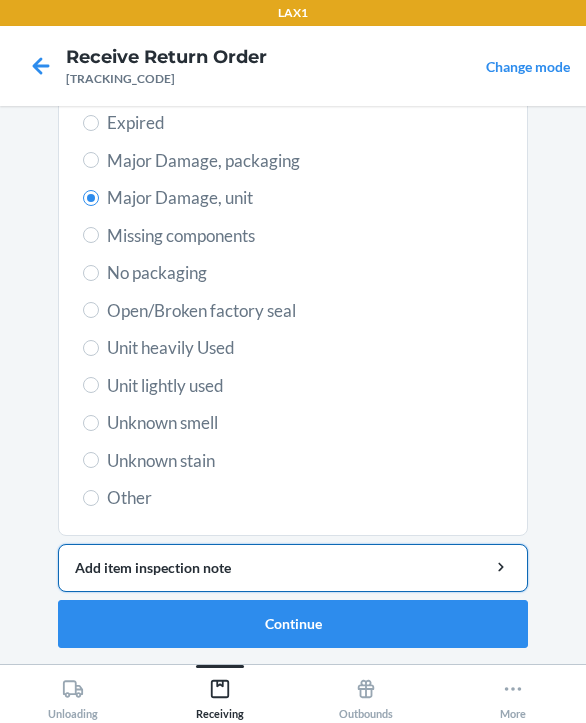 click on "Add item inspection note" at bounding box center [293, 568] 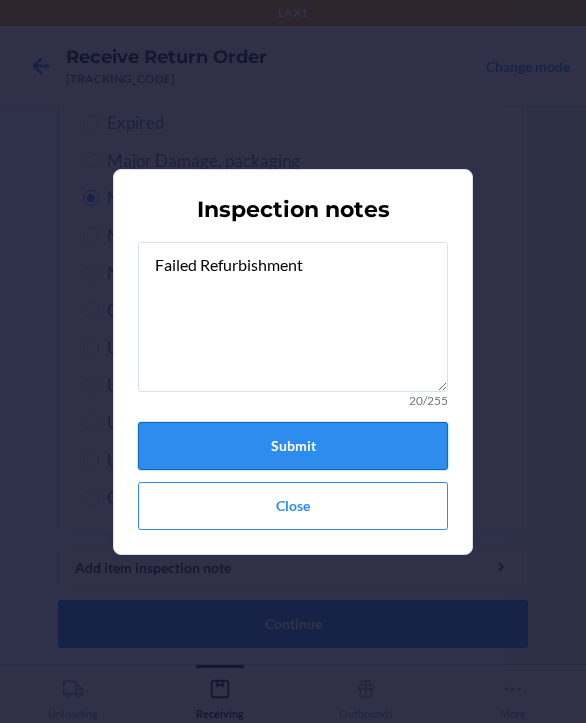 click on "Submit" at bounding box center (293, 446) 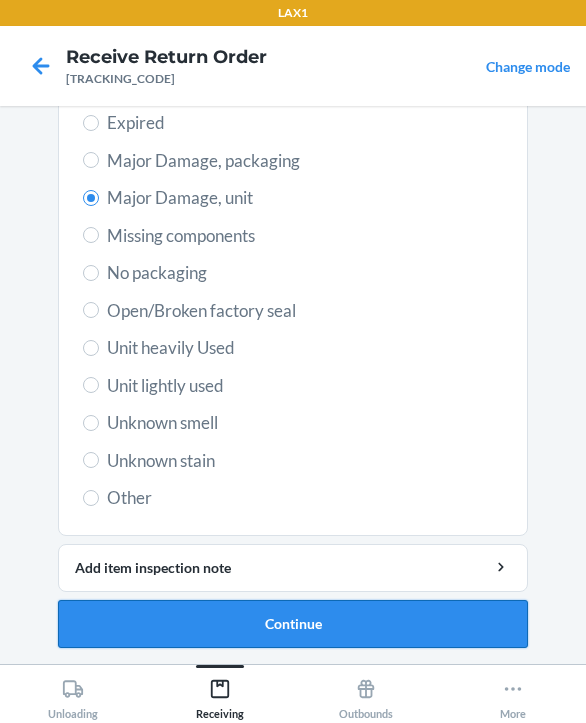 click on "Continue" at bounding box center [293, 624] 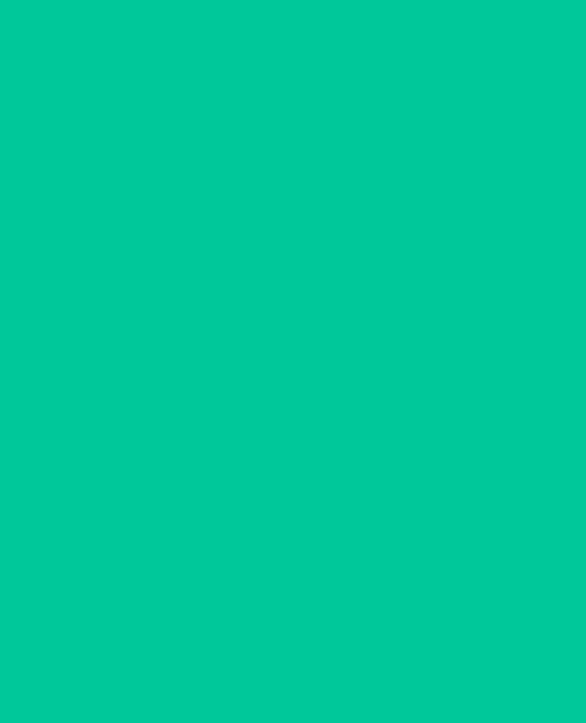 scroll, scrollTop: 319, scrollLeft: 0, axis: vertical 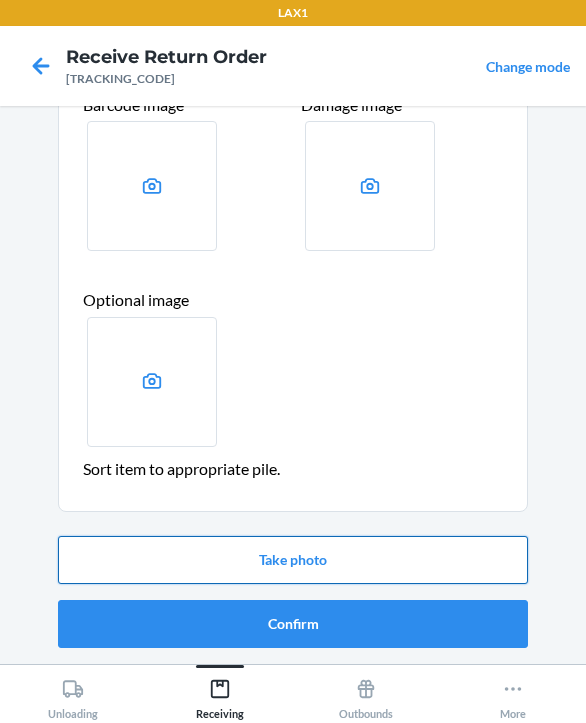click on "Take photo" at bounding box center (293, 560) 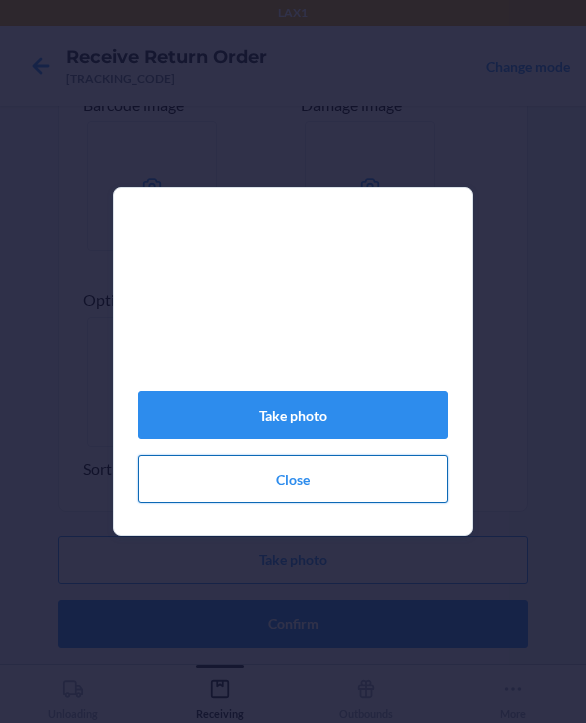 click on "Close" 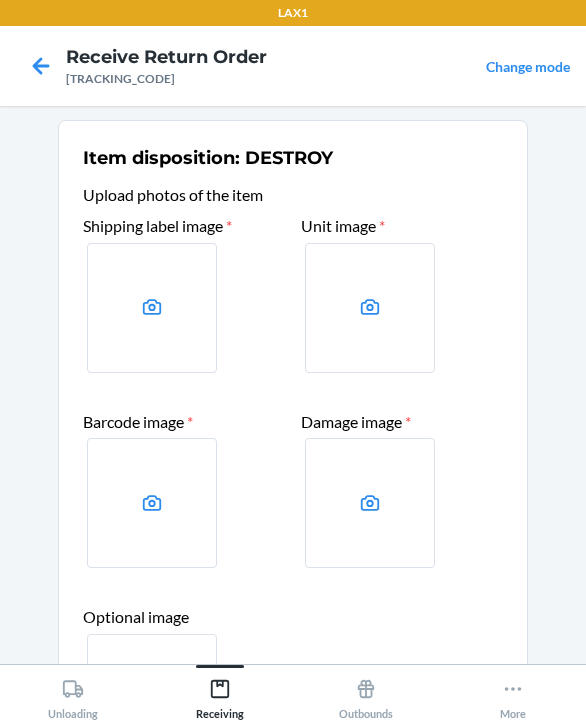 scroll, scrollTop: 0, scrollLeft: 0, axis: both 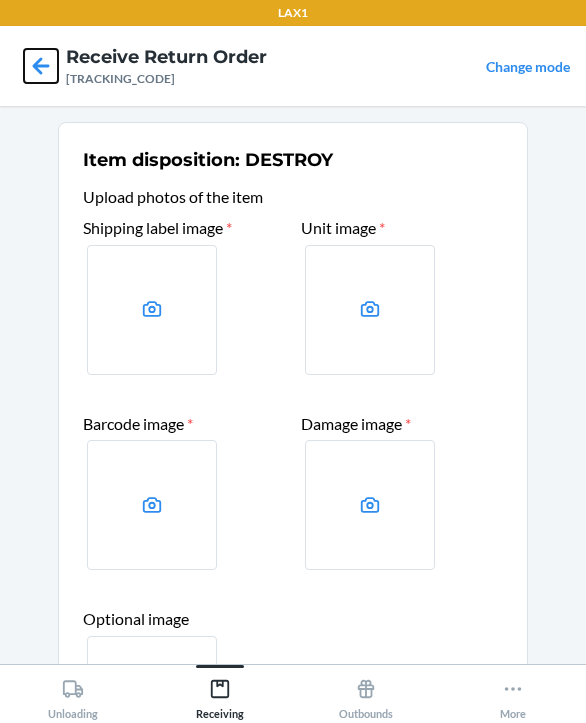 click 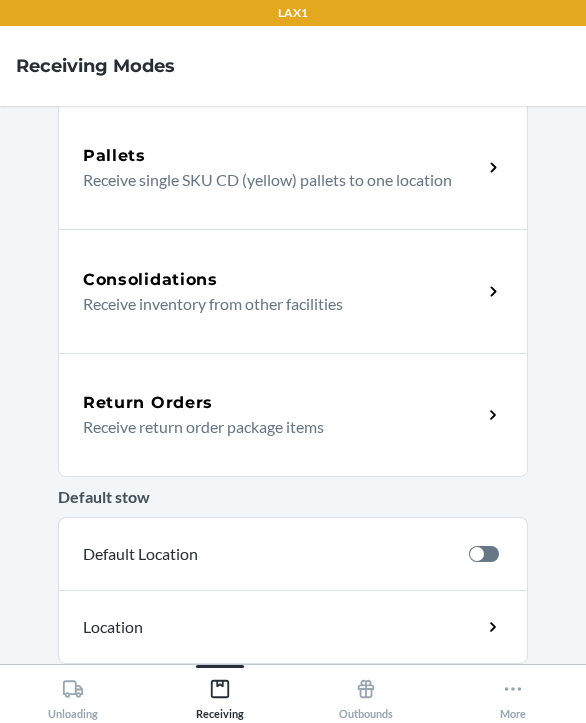 scroll, scrollTop: 400, scrollLeft: 0, axis: vertical 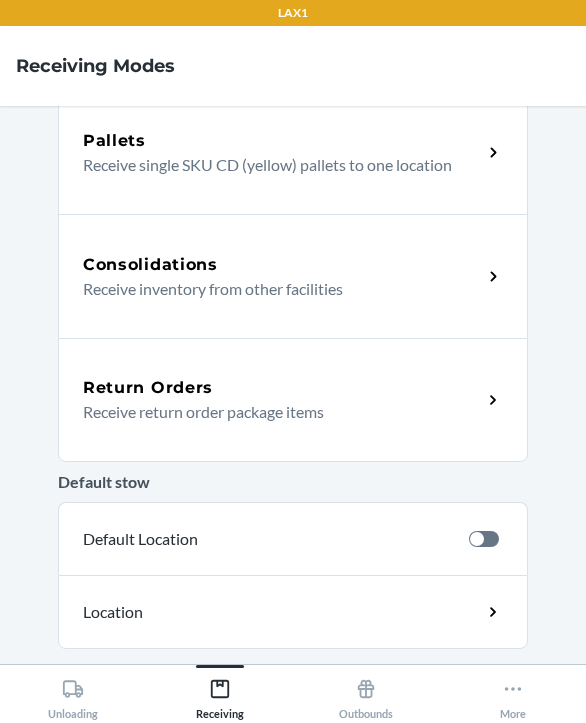 click on "Return Orders" at bounding box center (282, 388) 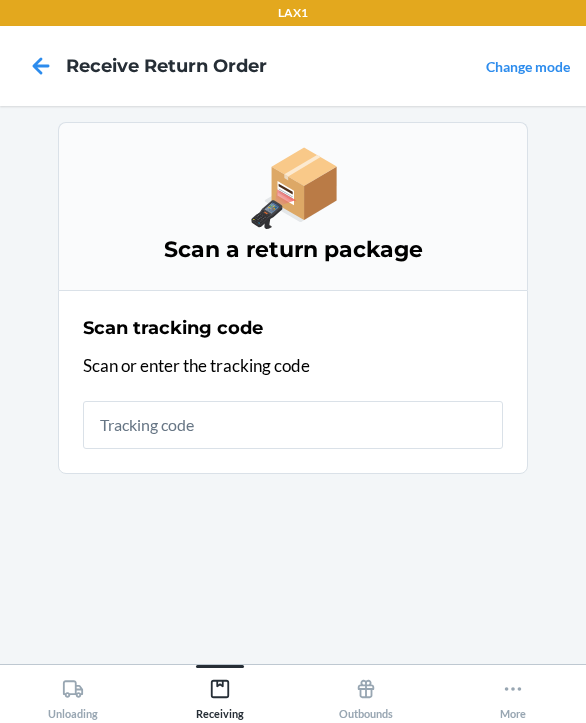scroll, scrollTop: 0, scrollLeft: 0, axis: both 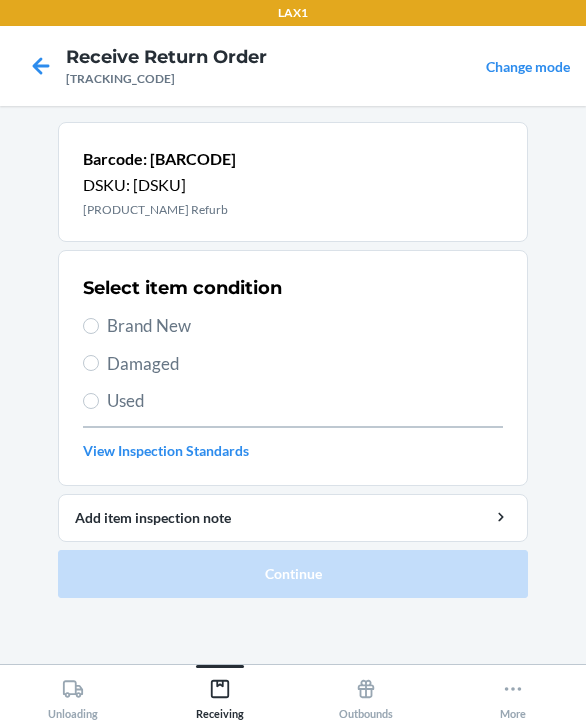 click on "Damaged" at bounding box center (305, 364) 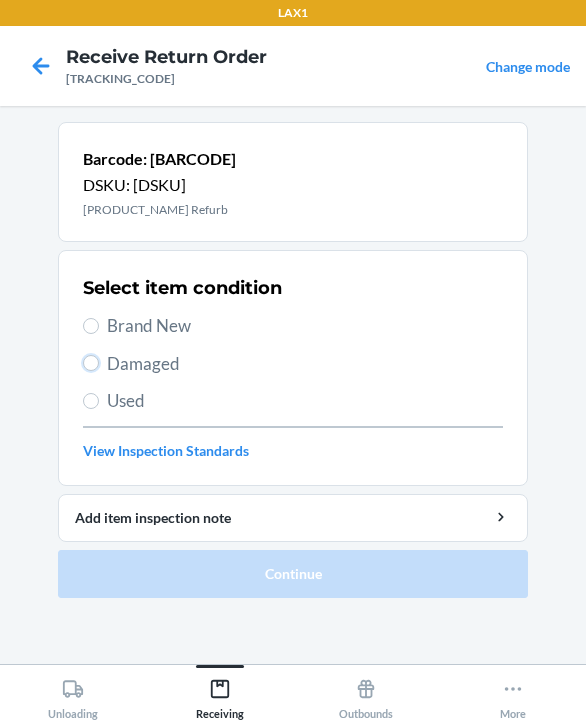click on "Damaged" at bounding box center (91, 363) 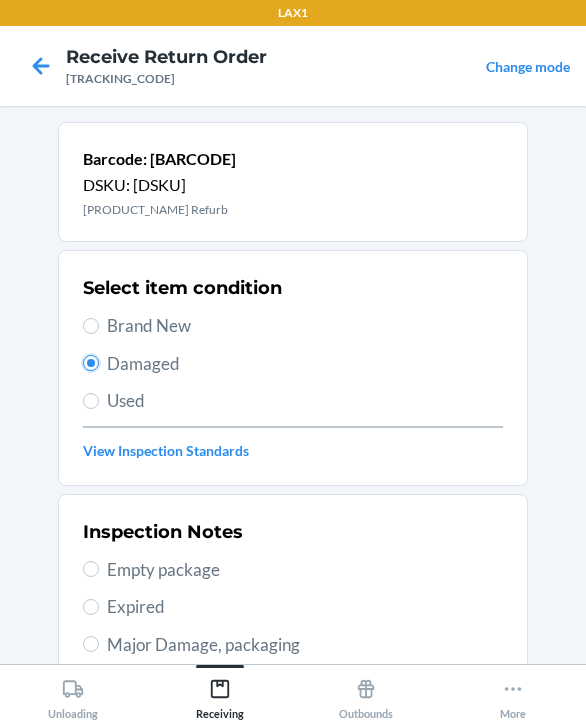 scroll, scrollTop: 300, scrollLeft: 0, axis: vertical 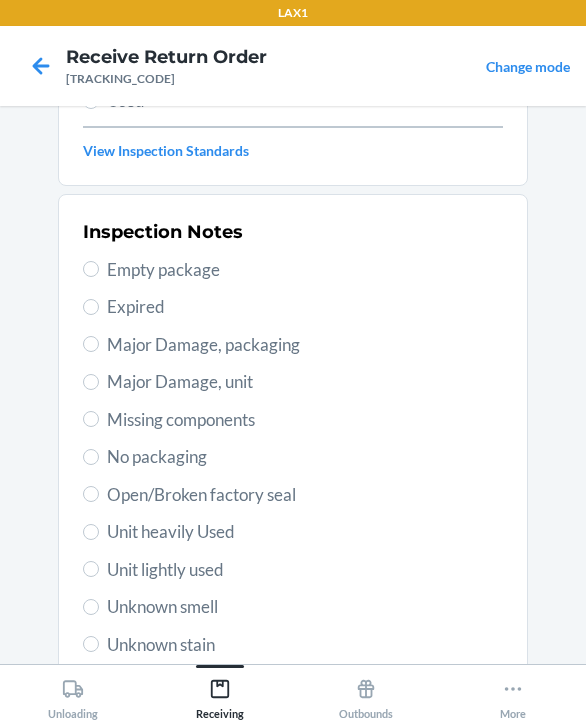 click on "Inspection Notes Empty package Expired Major Damage, packaging Major Damage, unit Missing components No packaging Open/Broken factory seal Unit heavily Used Unit lightly used Unknown smell Unknown stain Other" at bounding box center [293, 457] 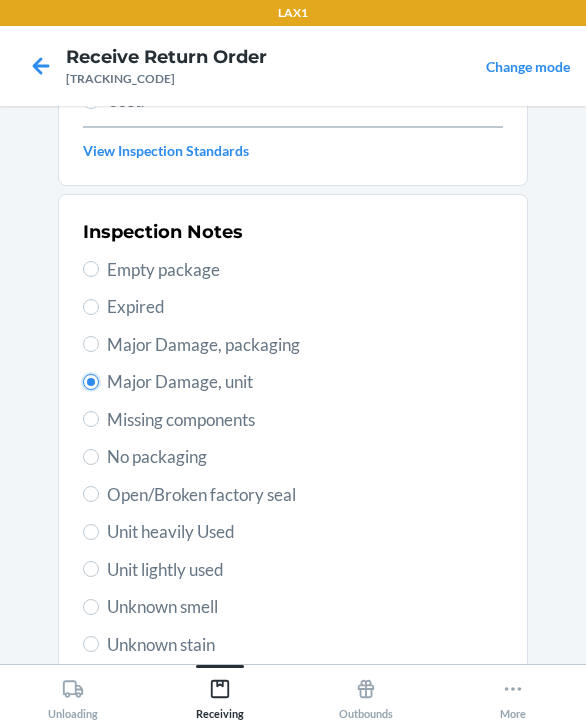radio on "true" 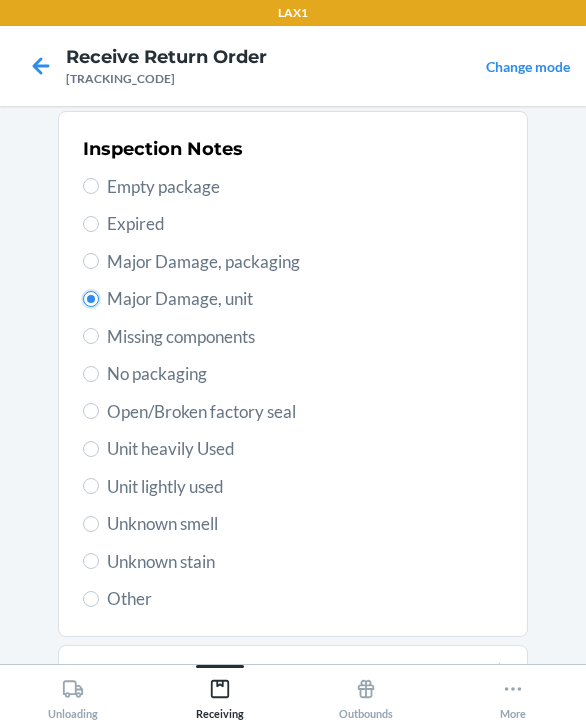scroll, scrollTop: 484, scrollLeft: 0, axis: vertical 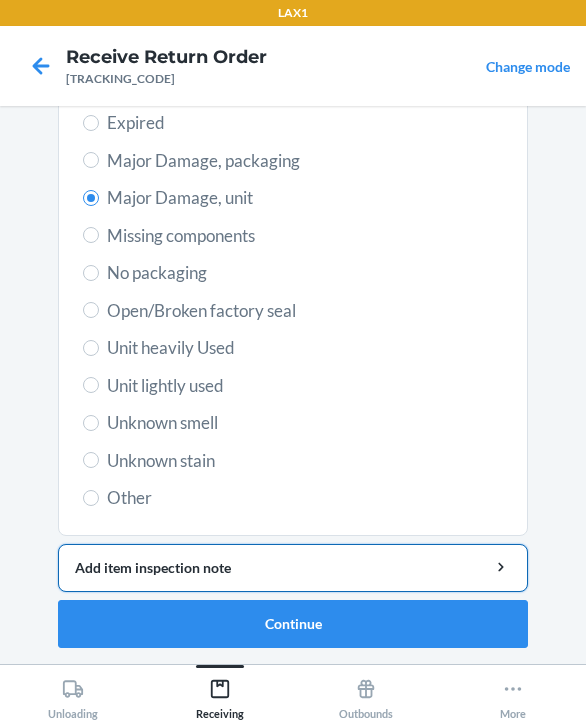 click on "Add item inspection note" at bounding box center [293, 567] 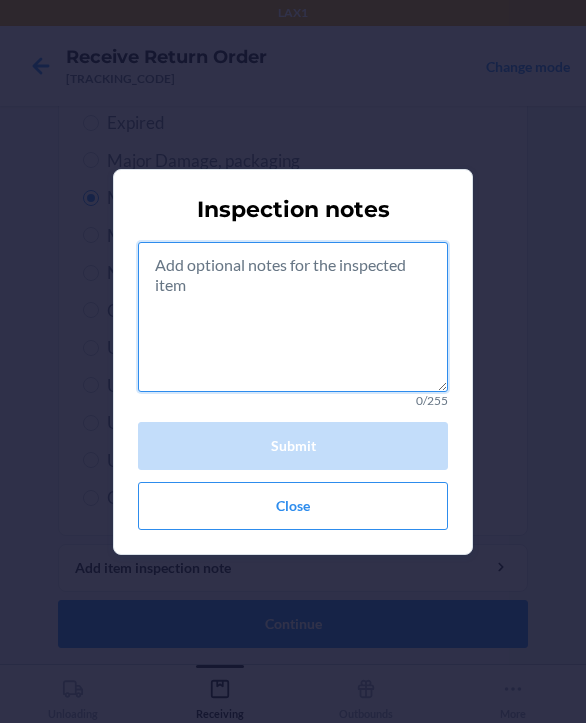 click at bounding box center (293, 317) 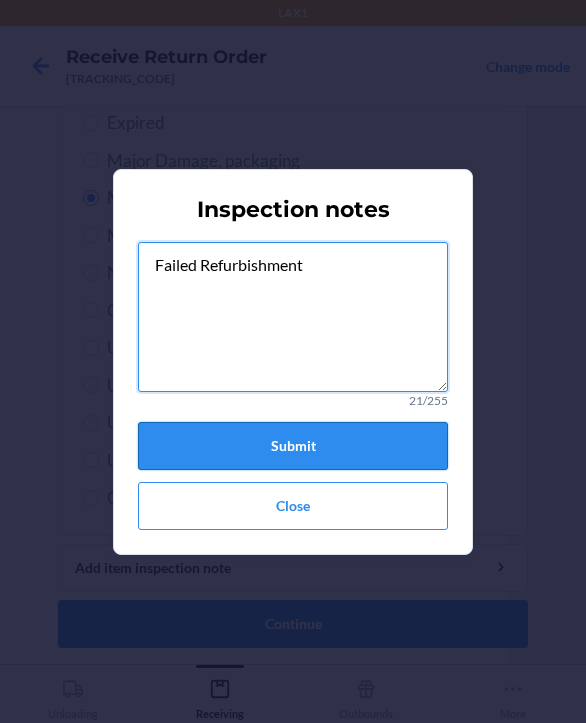 type on "Failed Refurbishment" 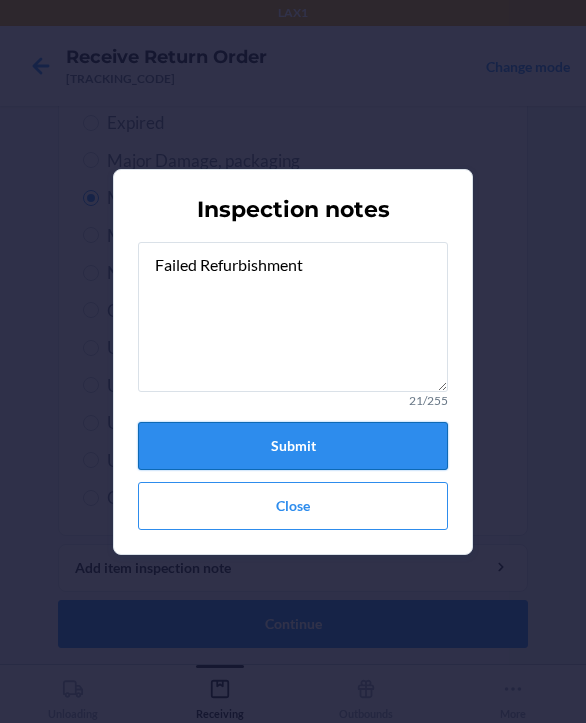 click on "Submit" at bounding box center (293, 446) 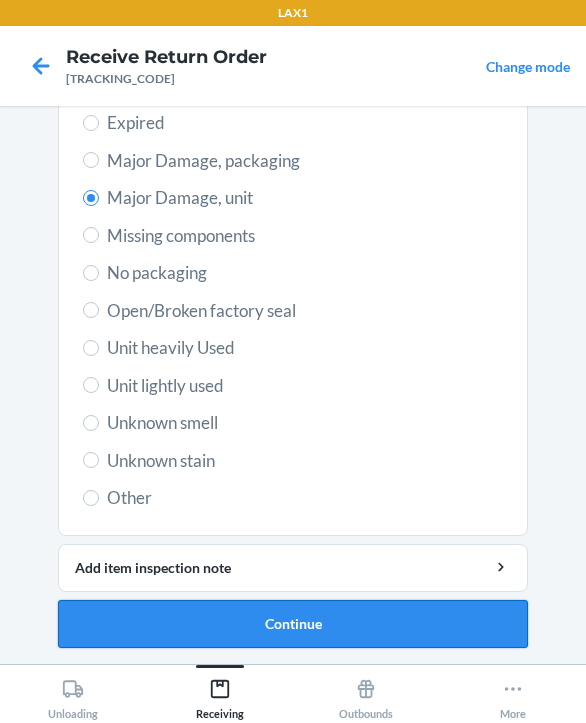 click on "Continue" at bounding box center [293, 624] 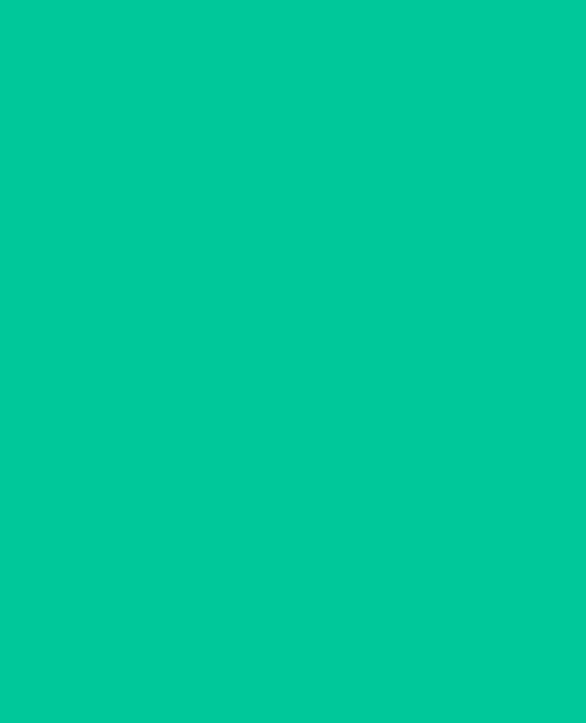 scroll, scrollTop: 319, scrollLeft: 0, axis: vertical 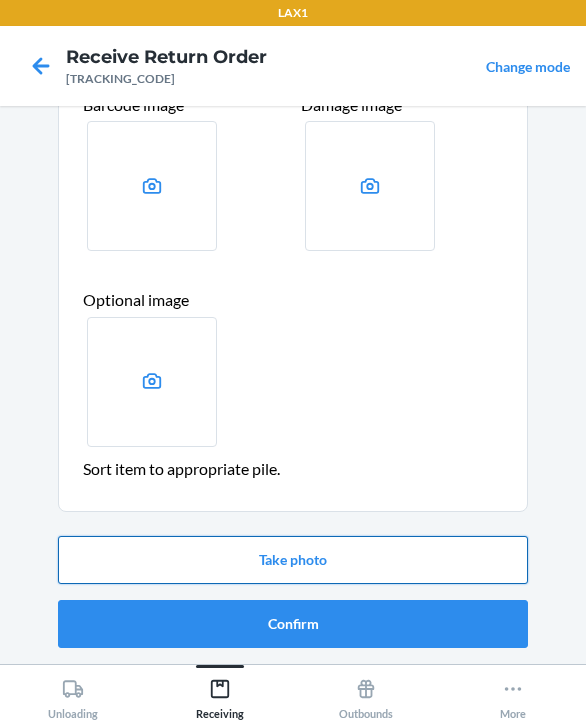 click on "Take photo" at bounding box center [293, 560] 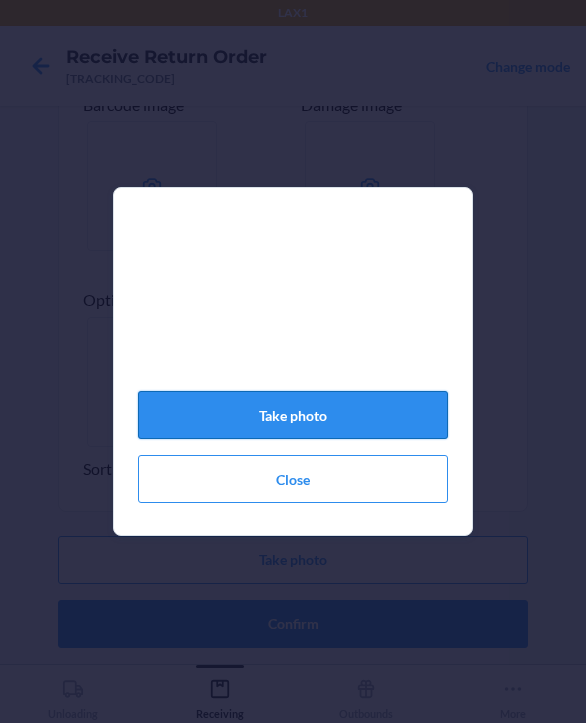 click on "Take photo" 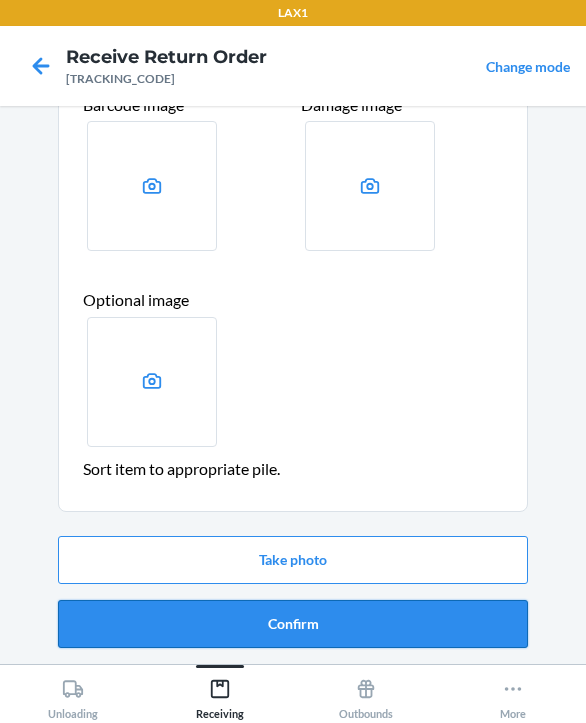 click on "Confirm" at bounding box center (293, 624) 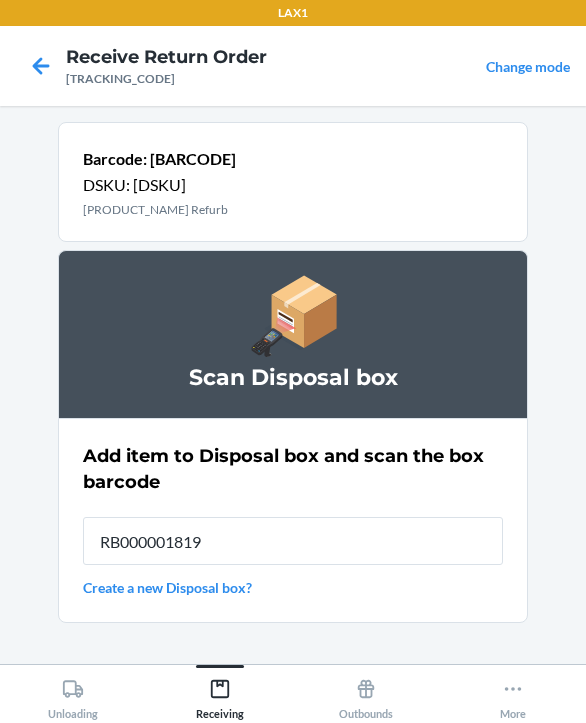 type on "RB000001819" 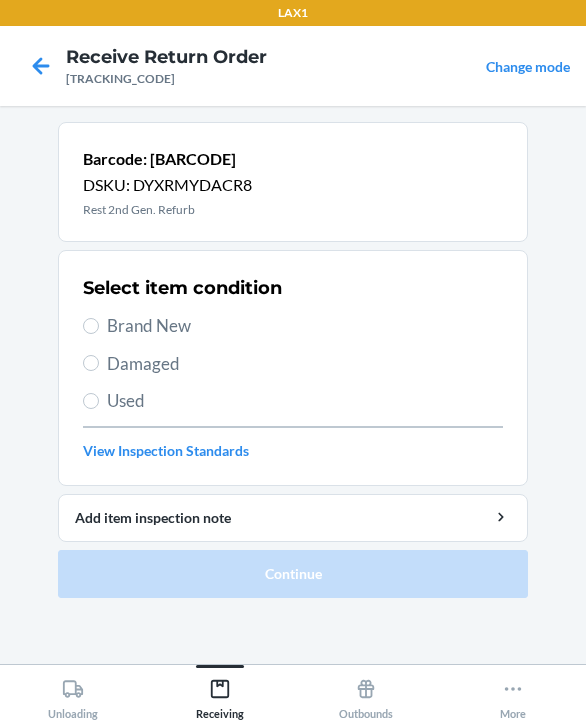 click on "Damaged" at bounding box center [305, 364] 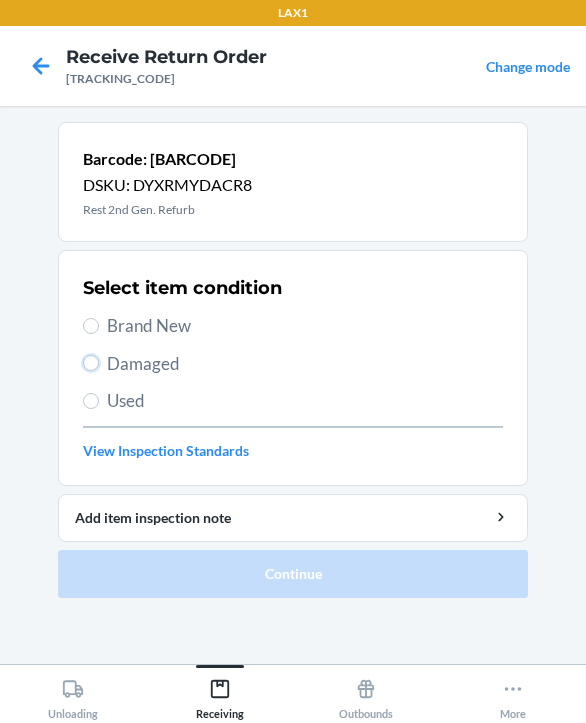 click on "Damaged" at bounding box center (91, 363) 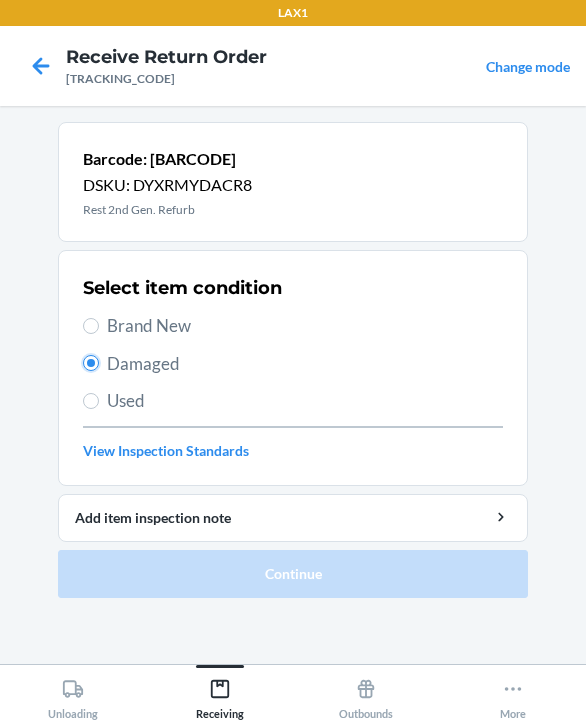 radio on "true" 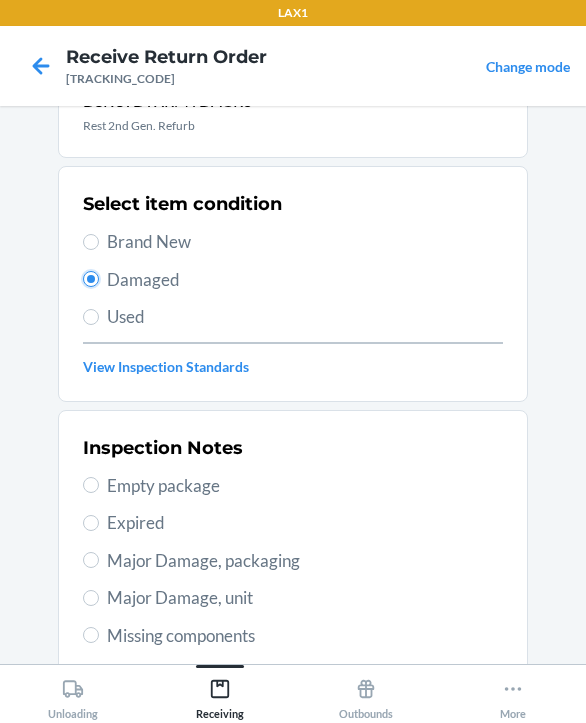 scroll, scrollTop: 200, scrollLeft: 0, axis: vertical 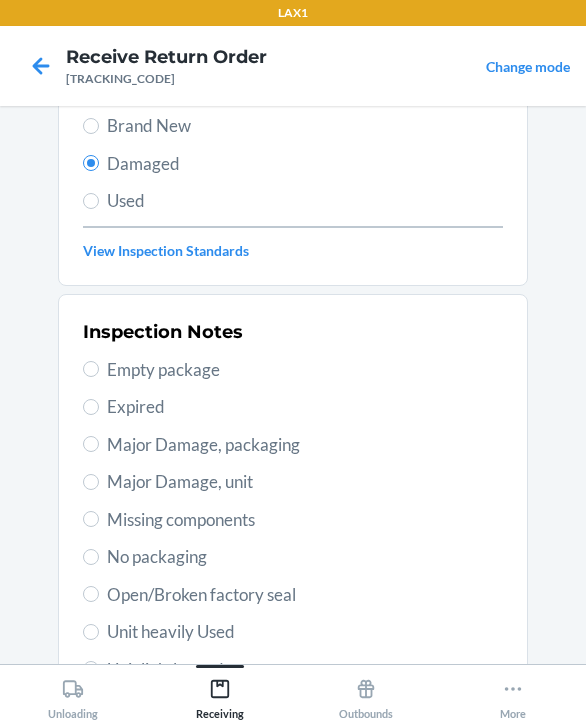 click on "Major Damage, unit" at bounding box center [305, 482] 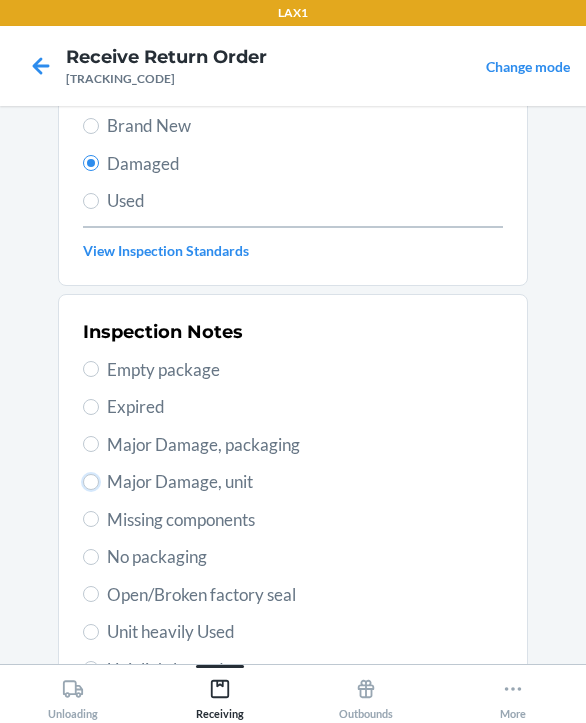click on "Major Damage, unit" at bounding box center (91, 482) 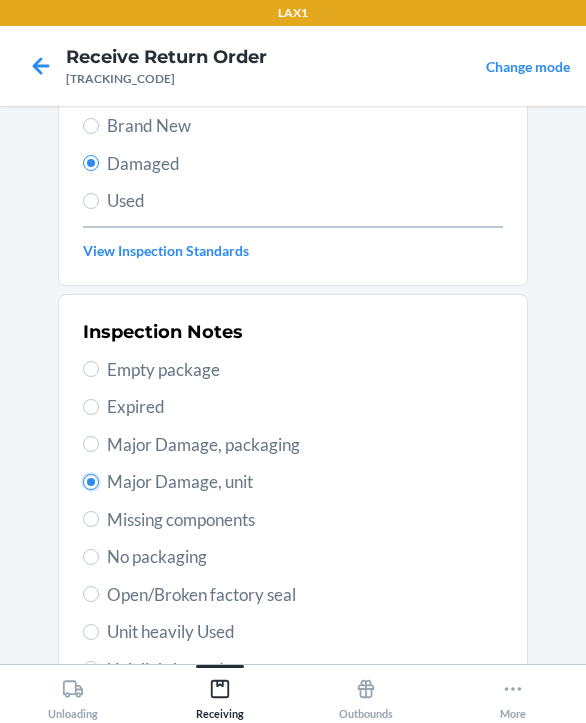 radio on "true" 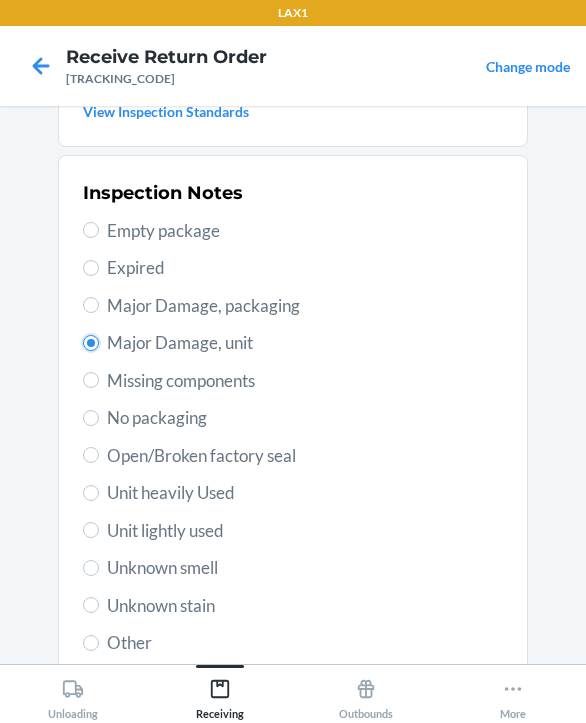 scroll, scrollTop: 484, scrollLeft: 0, axis: vertical 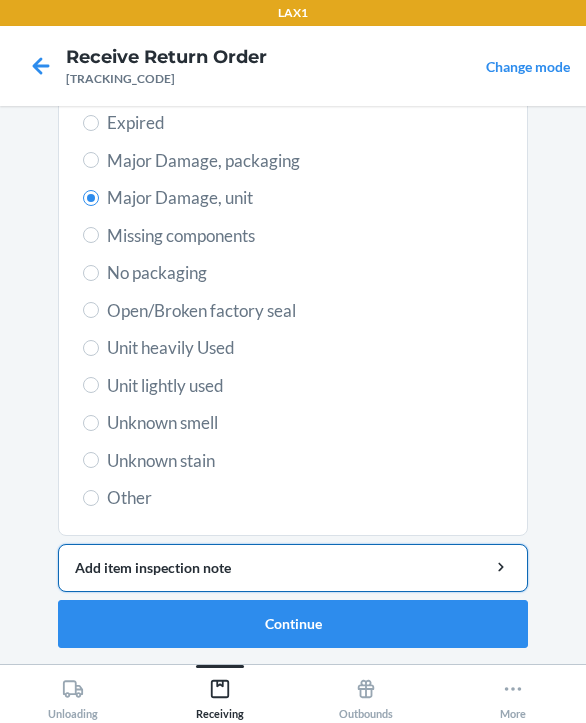 click on "Add item inspection note" at bounding box center (293, 568) 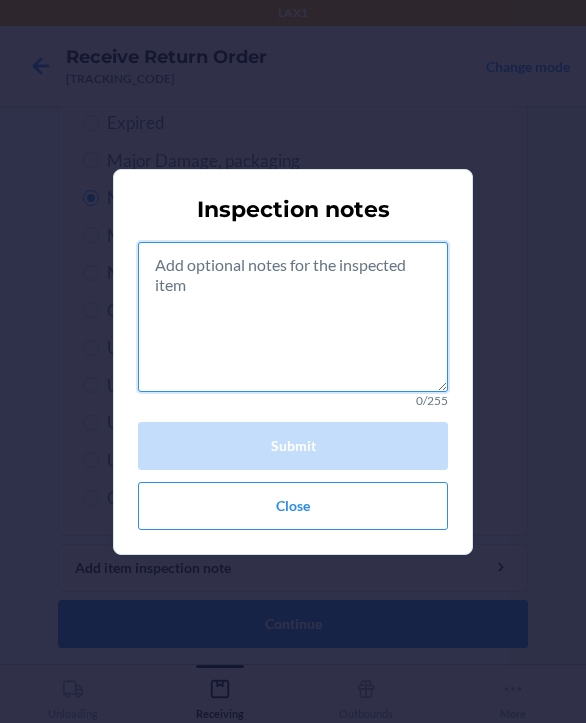 click at bounding box center (293, 317) 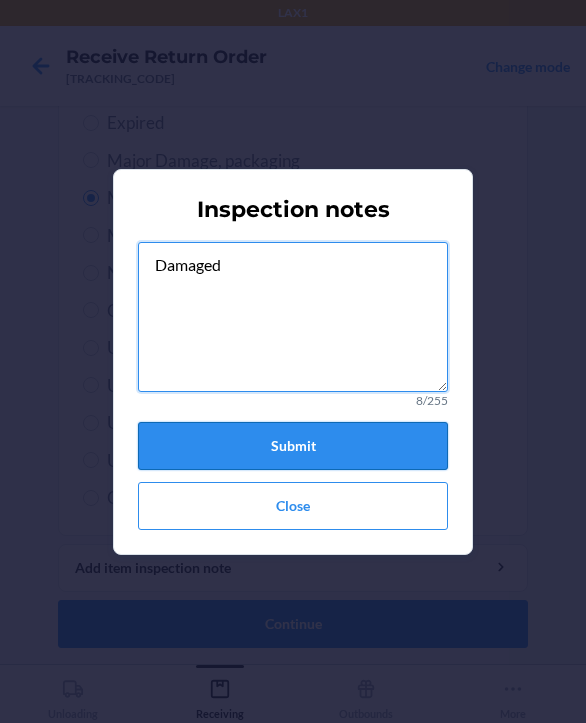 type on "Damaged" 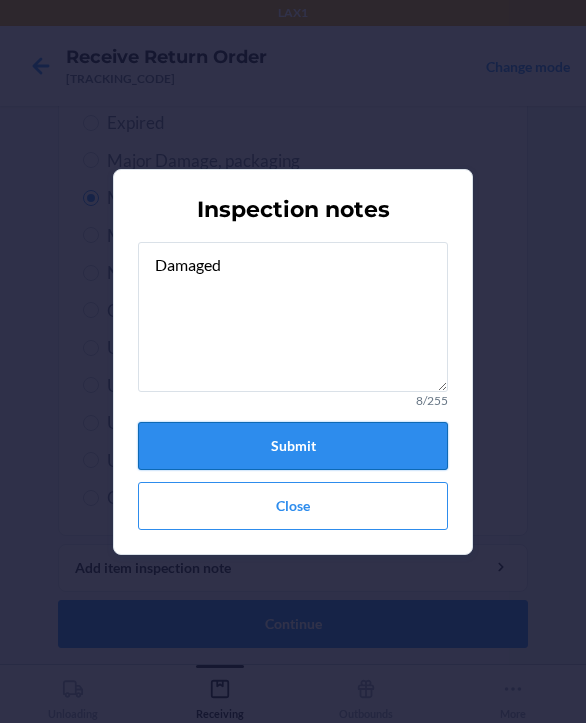 click on "Submit" at bounding box center (293, 446) 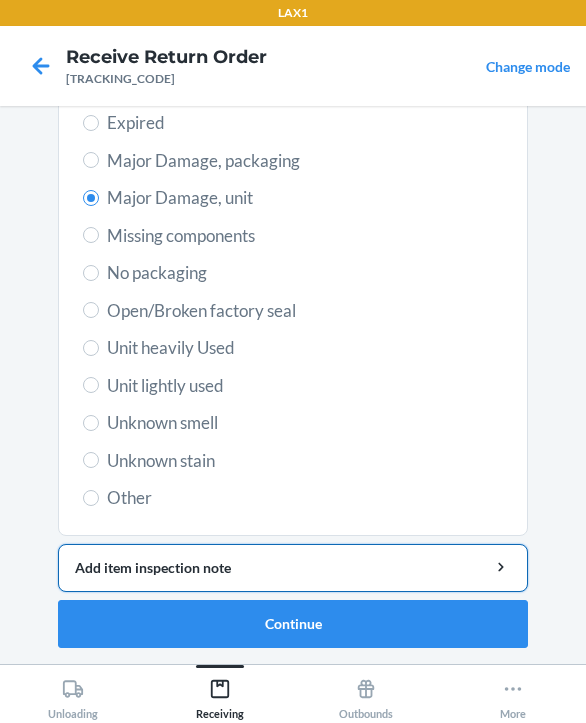 click on "Add item inspection note" at bounding box center (293, 567) 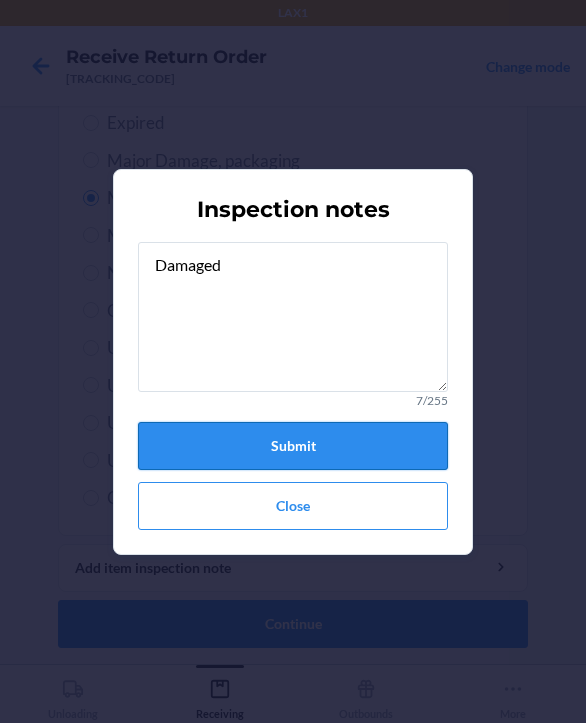 click on "Submit" at bounding box center (293, 446) 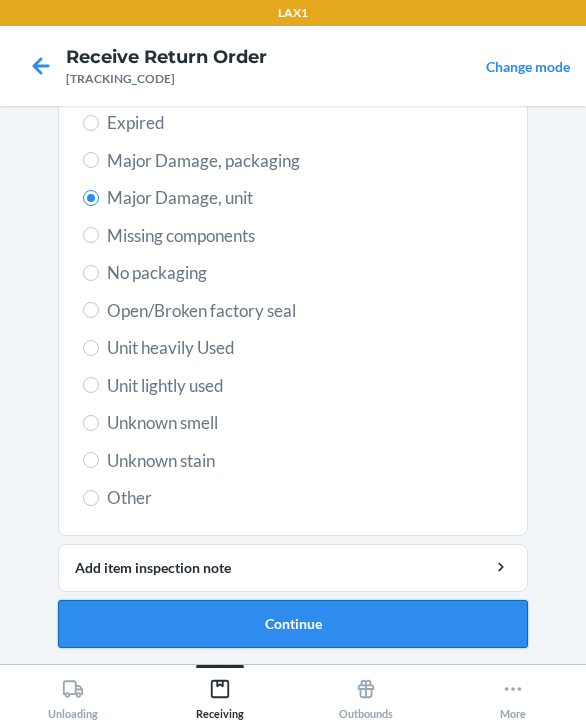 click on "Continue" at bounding box center (293, 624) 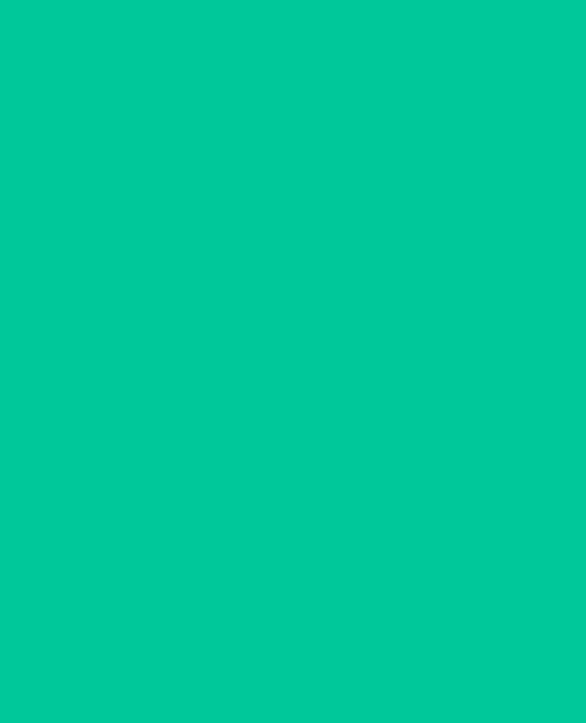 scroll, scrollTop: 319, scrollLeft: 0, axis: vertical 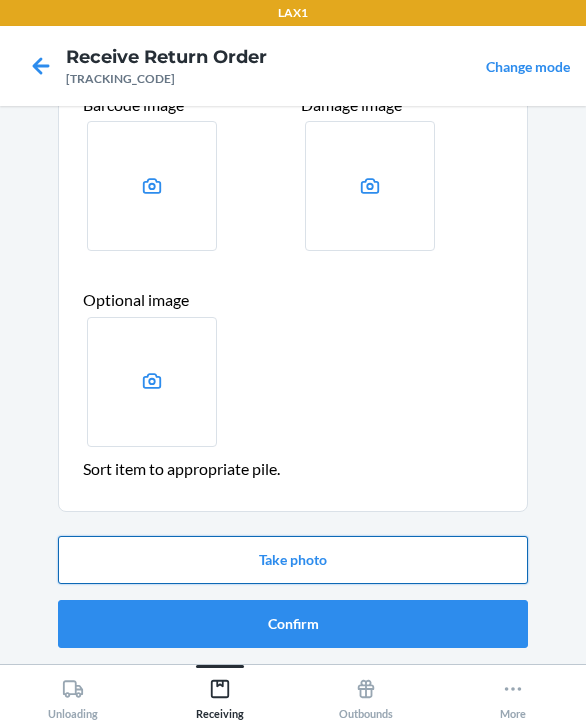 click on "Take photo" at bounding box center (293, 560) 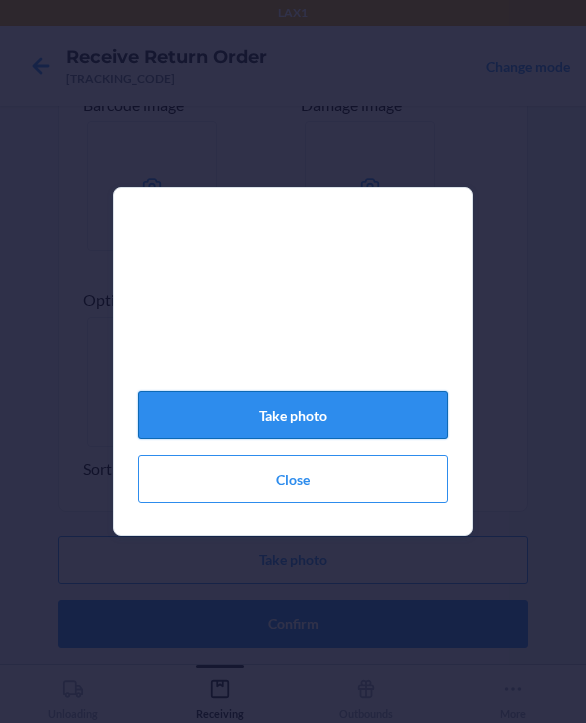 click on "Take photo" 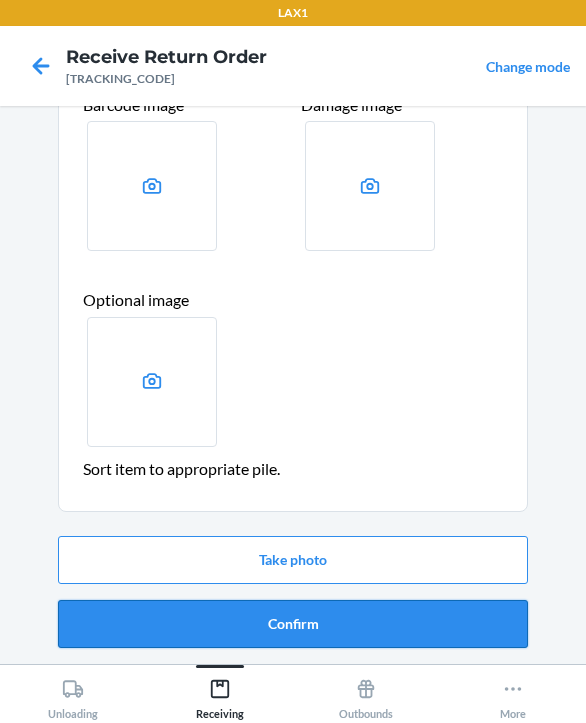 click on "Confirm" at bounding box center [293, 624] 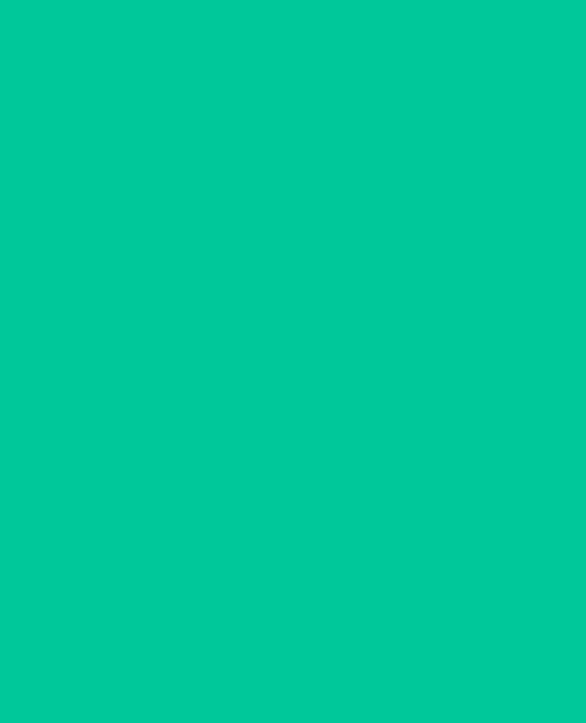 scroll, scrollTop: 0, scrollLeft: 0, axis: both 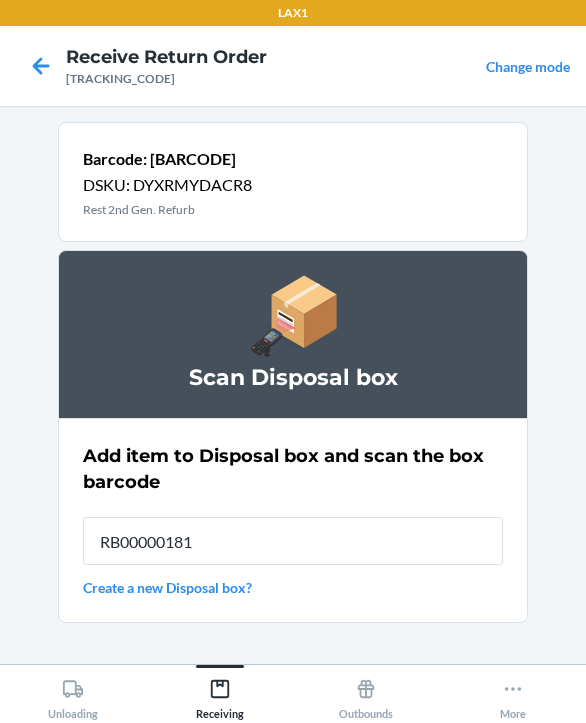 type on "RB000001819" 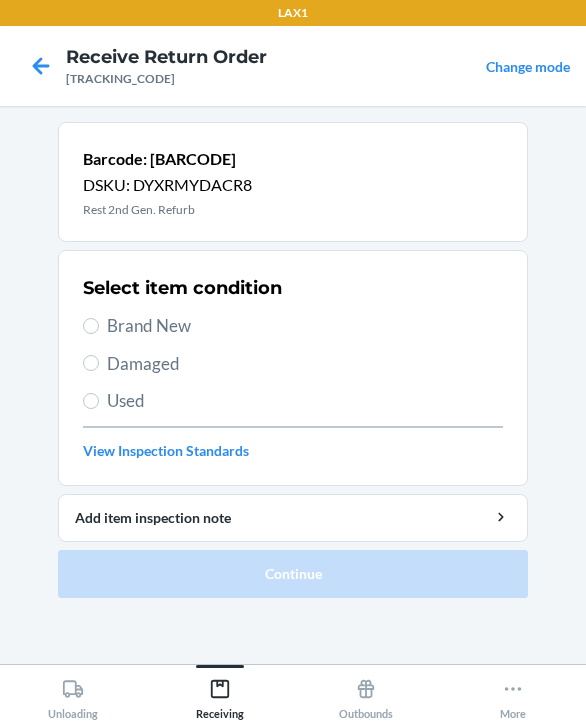 click on "Damaged" at bounding box center [305, 364] 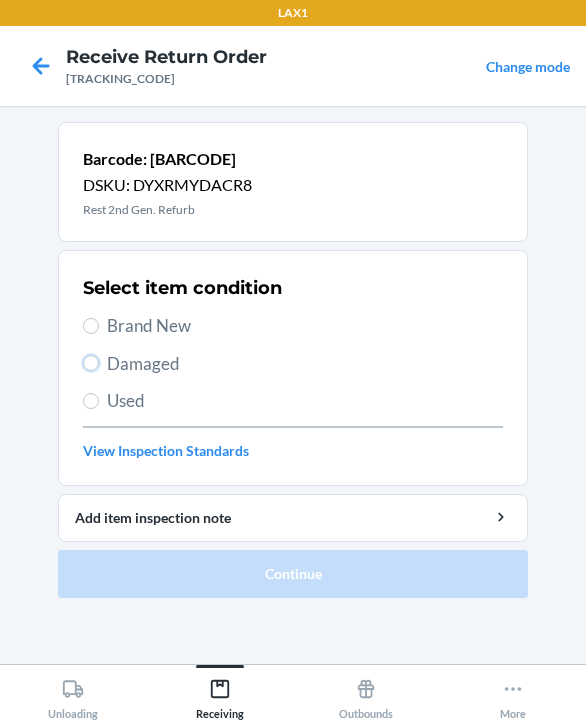 click on "Damaged" at bounding box center [91, 363] 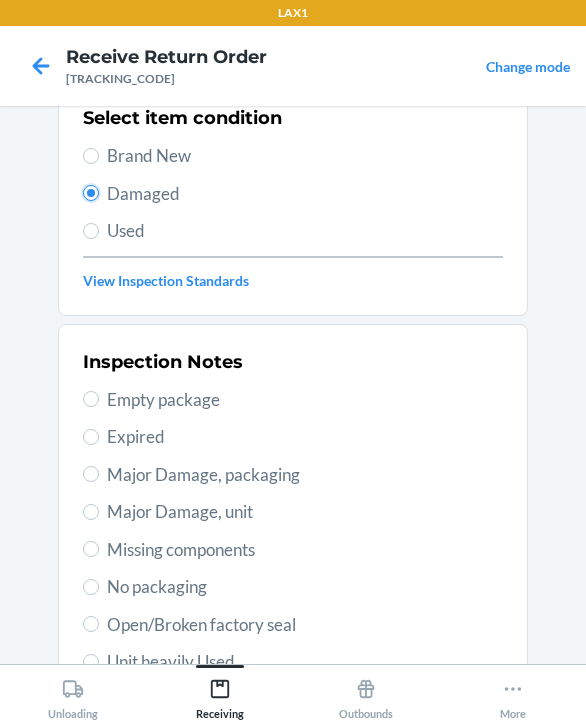 scroll, scrollTop: 200, scrollLeft: 0, axis: vertical 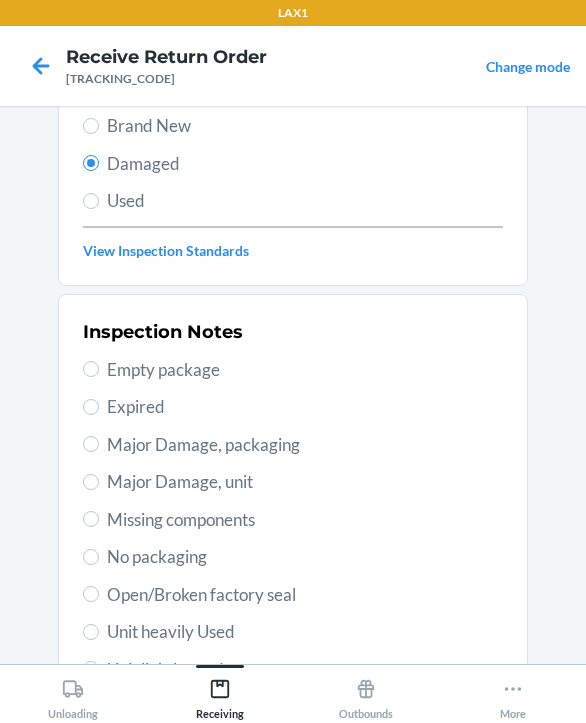 click on "Inspection Notes Empty package Expired Major Damage, packaging Major Damage, unit Missing components No packaging Open/Broken factory seal Unit heavily Used Unit lightly used Unknown smell Unknown stain Other" at bounding box center (293, 557) 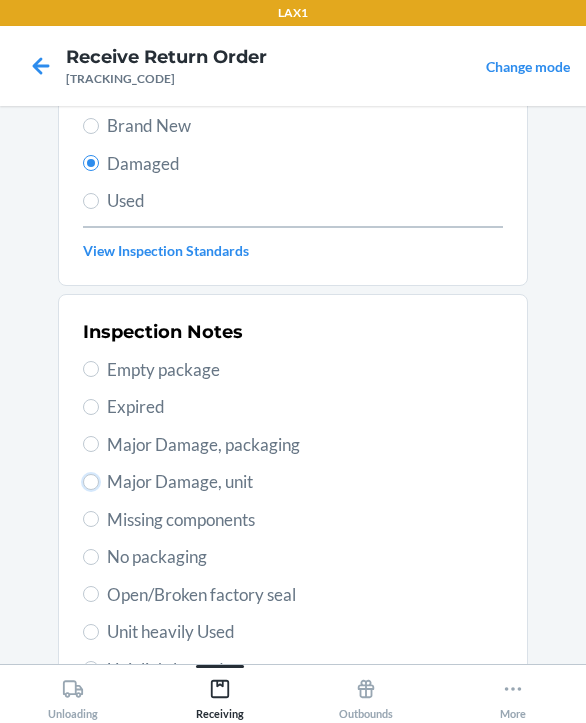 click on "Major Damage, unit" at bounding box center (91, 482) 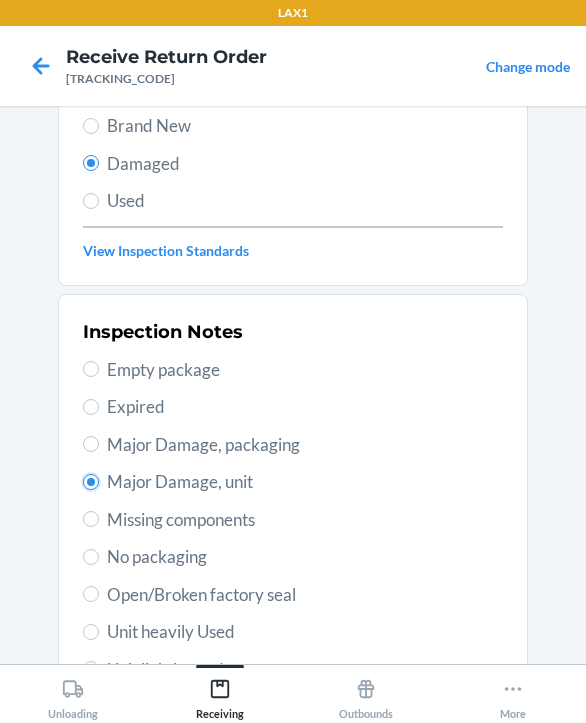 radio on "true" 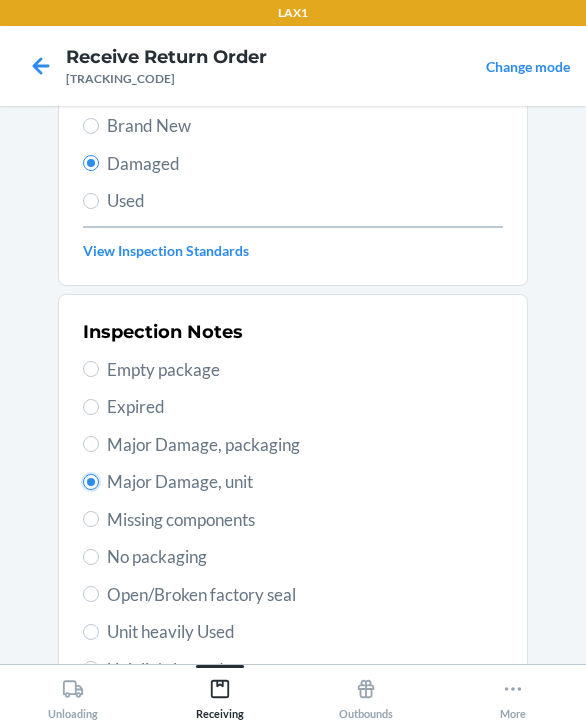 scroll, scrollTop: 484, scrollLeft: 0, axis: vertical 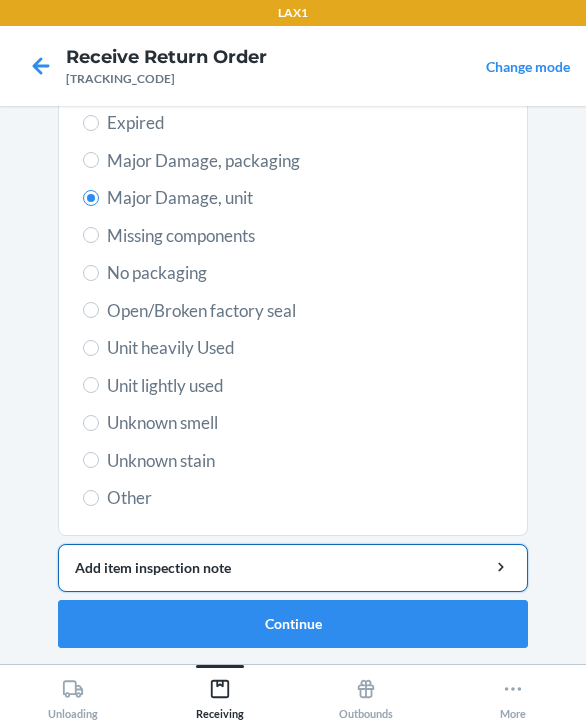 click on "Add item inspection note" at bounding box center [293, 568] 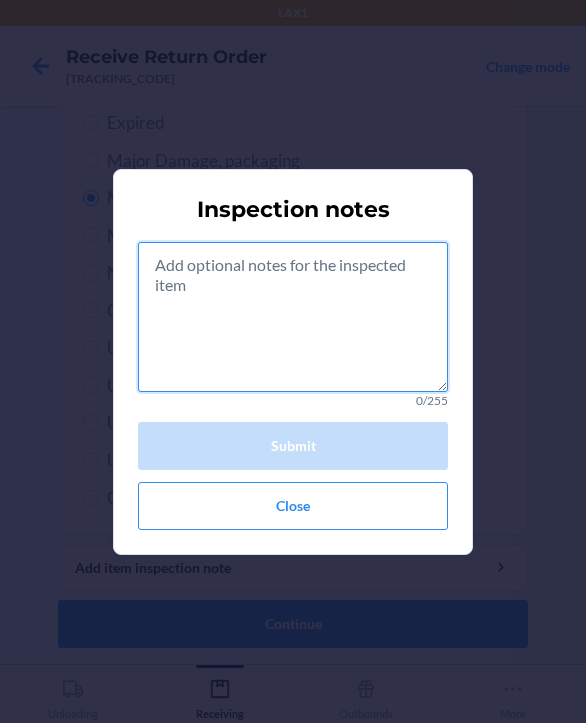 click at bounding box center [293, 317] 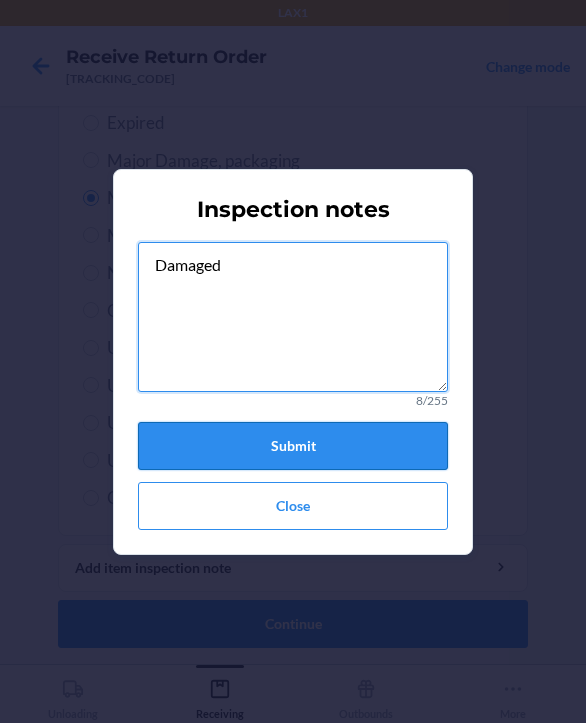 type on "Damaged" 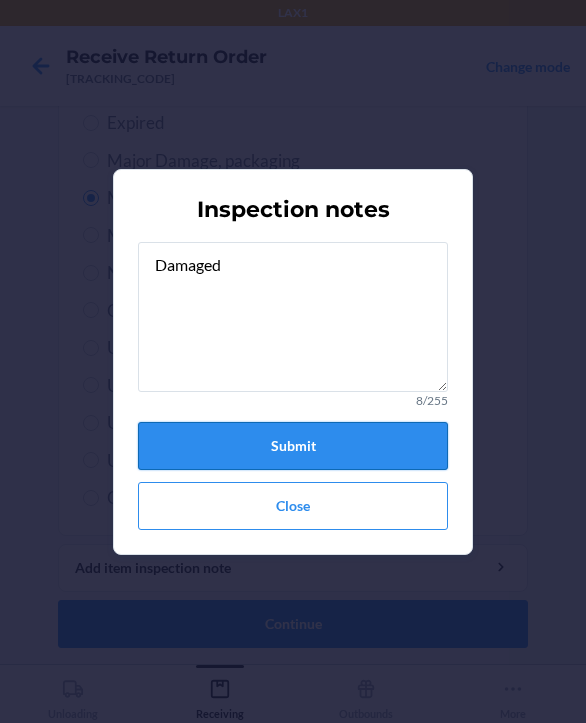 click on "Submit" at bounding box center [293, 446] 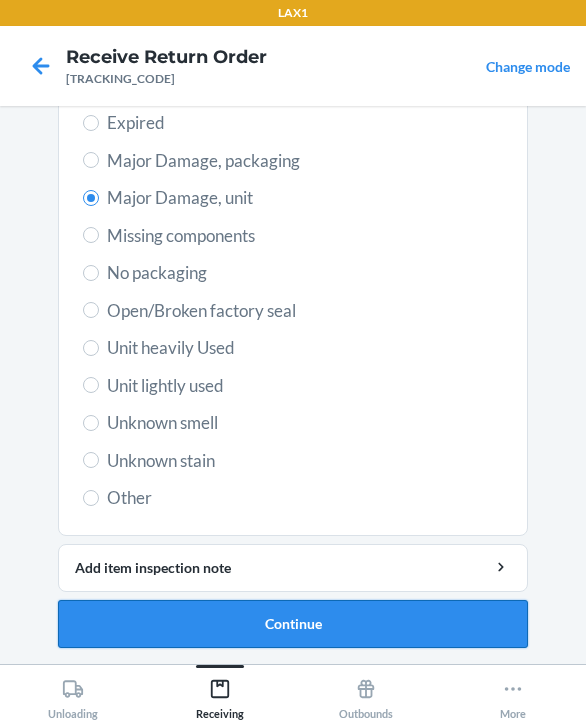 click on "Continue" at bounding box center [293, 624] 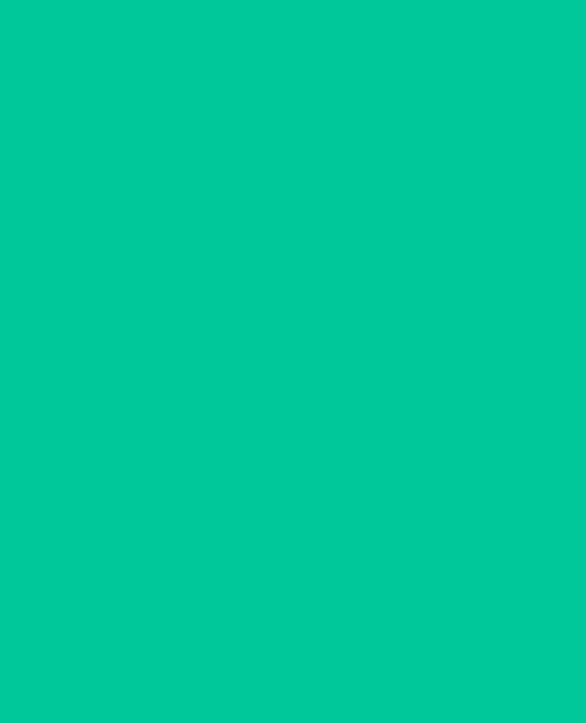 scroll, scrollTop: 319, scrollLeft: 0, axis: vertical 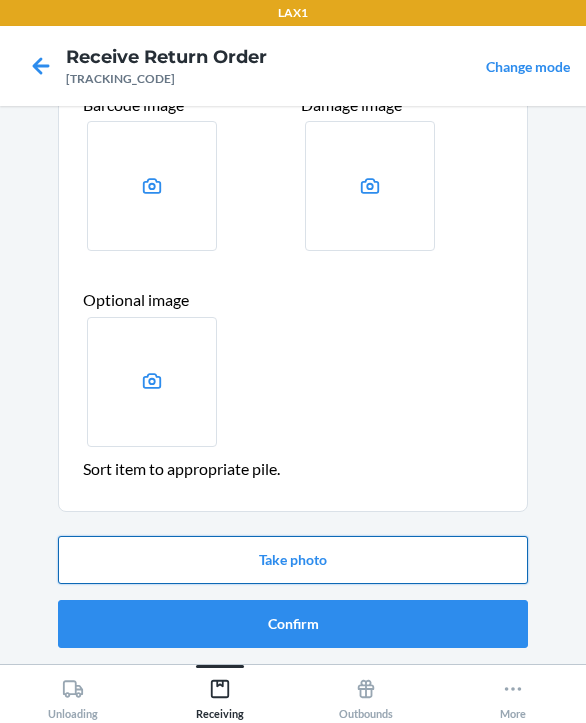 click on "Take photo" at bounding box center (293, 560) 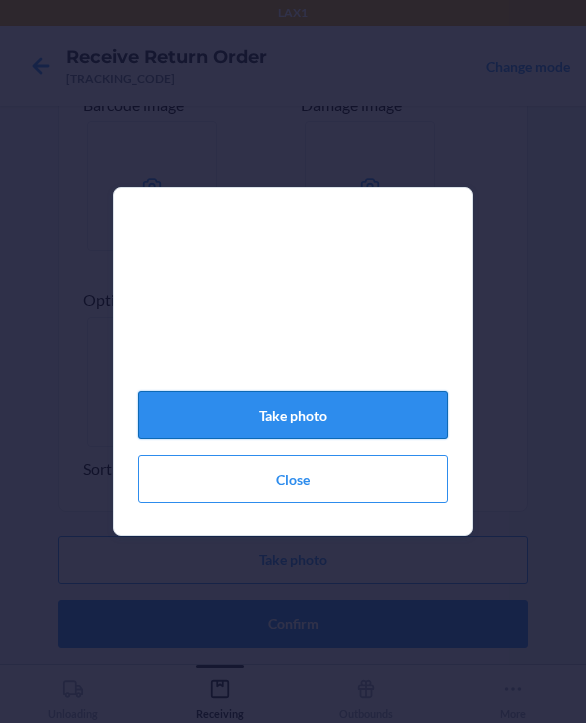 click on "Take photo" 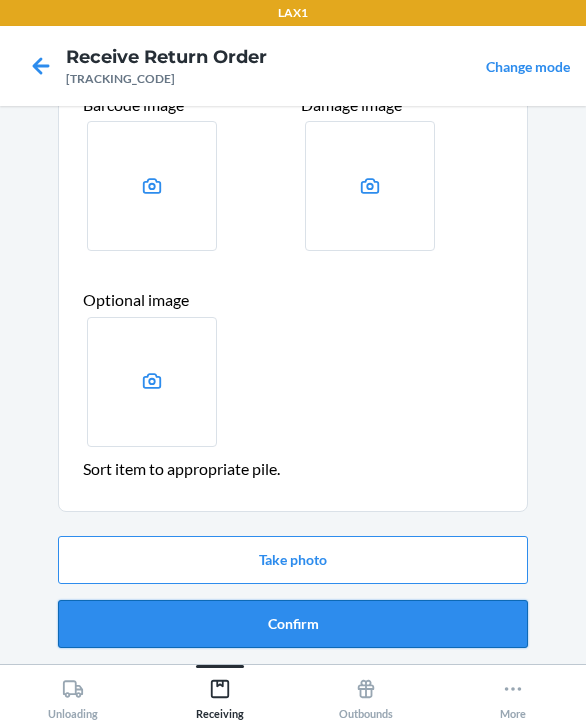 click on "Confirm" at bounding box center (293, 624) 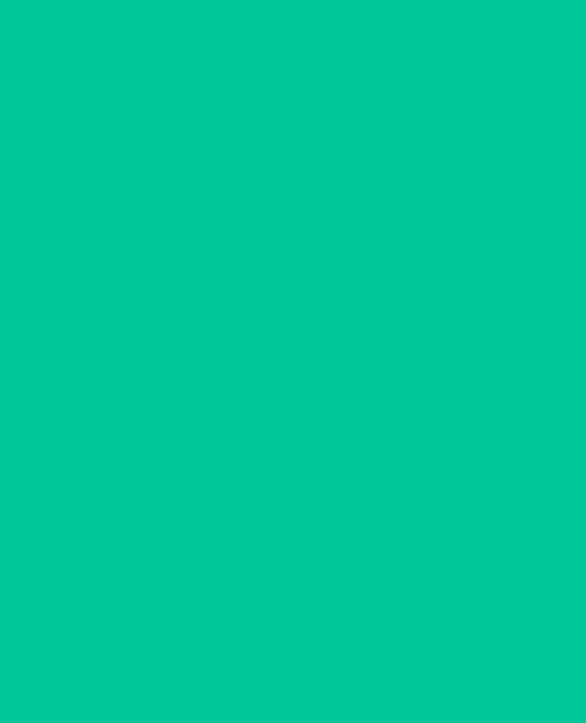 scroll, scrollTop: 0, scrollLeft: 0, axis: both 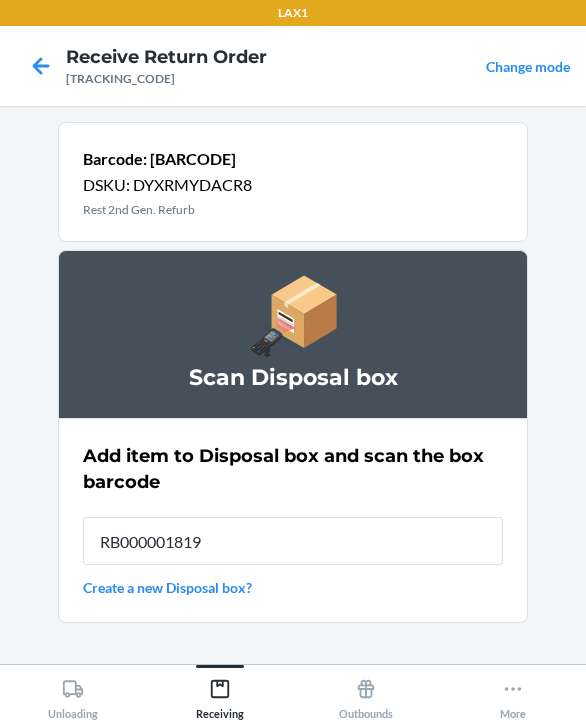 type on "RB000001819" 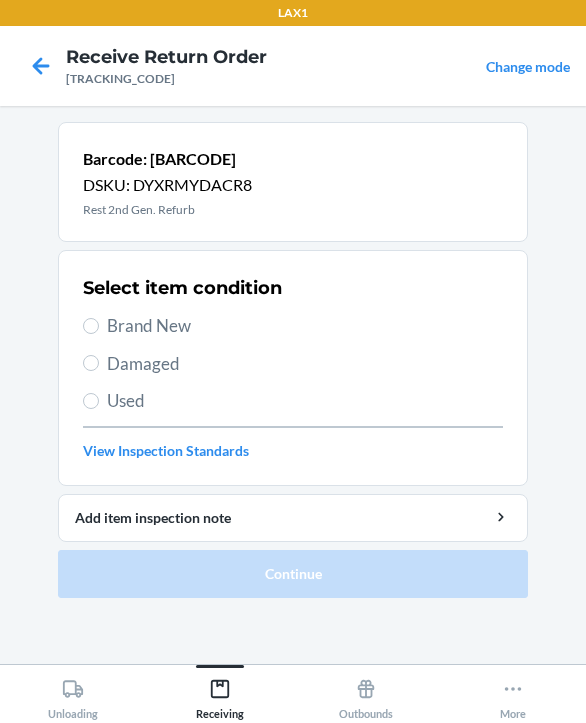 click on "Damaged" at bounding box center [305, 364] 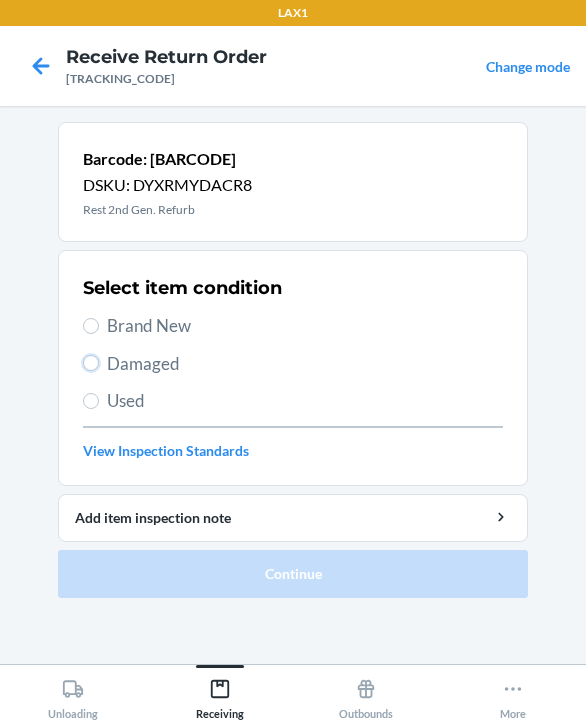 click on "Damaged" at bounding box center [91, 363] 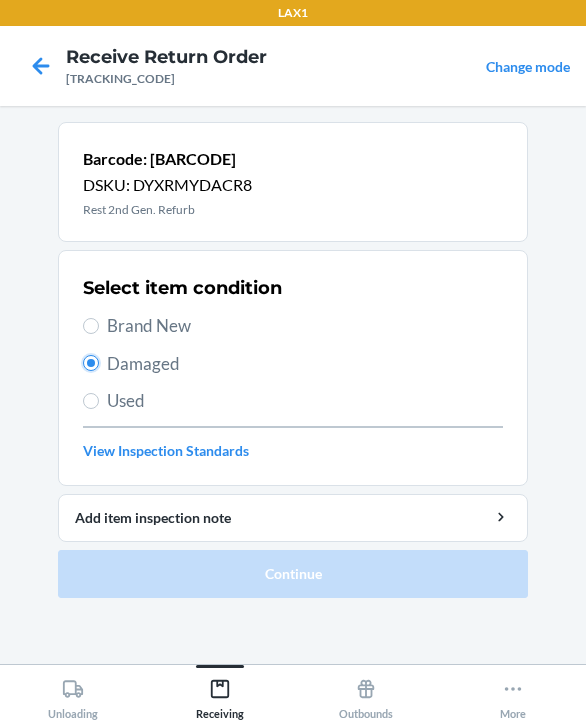 radio on "true" 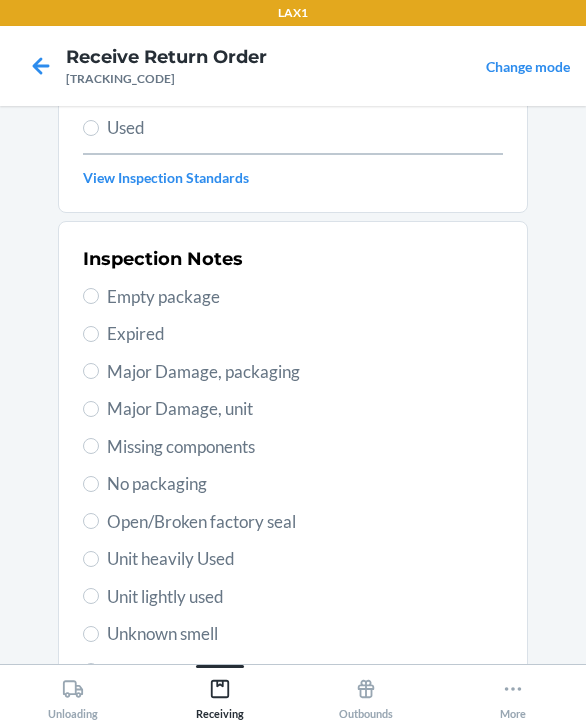 scroll, scrollTop: 300, scrollLeft: 0, axis: vertical 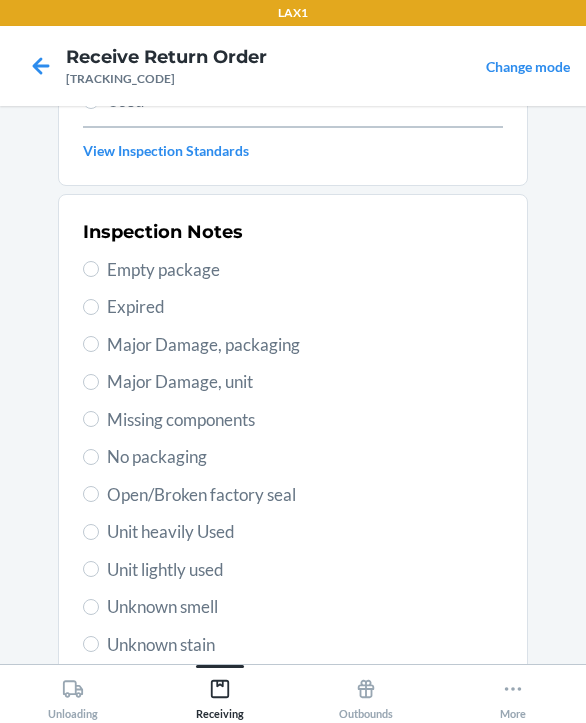 click on "Major Damage, unit" at bounding box center [305, 382] 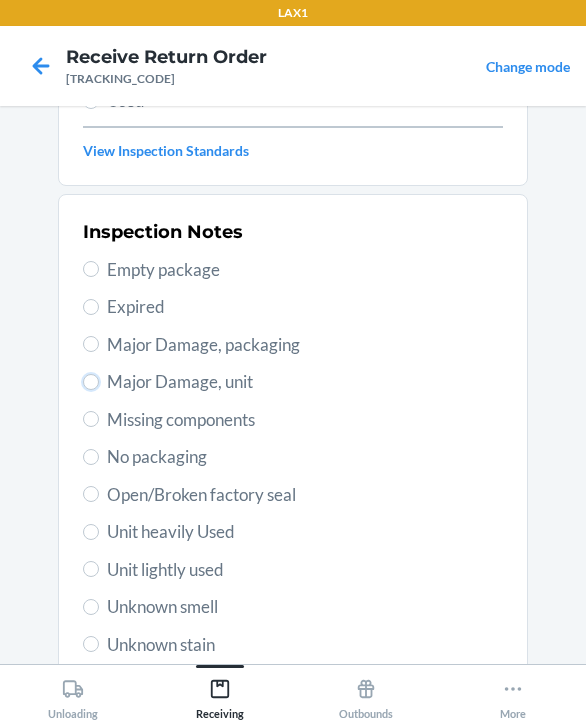 radio on "true" 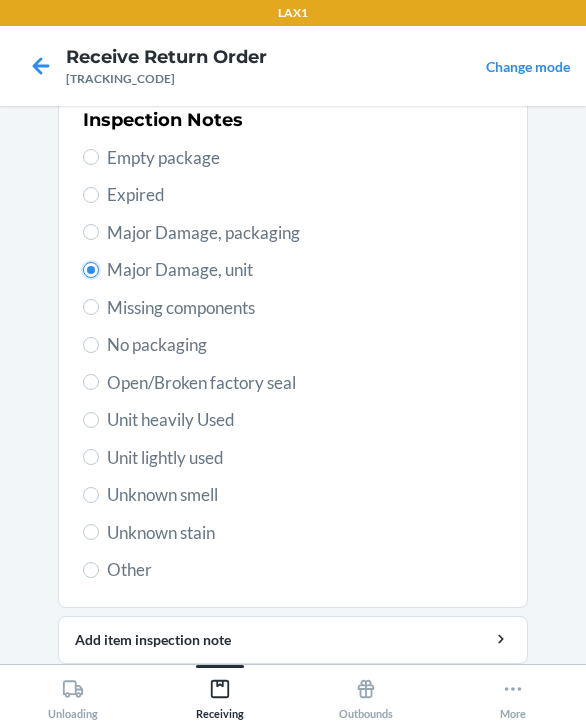 scroll, scrollTop: 484, scrollLeft: 0, axis: vertical 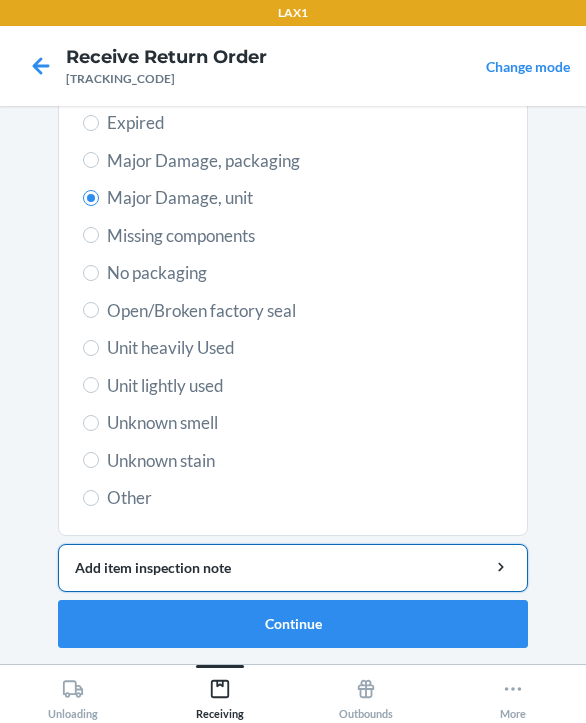 click on "Add item inspection note" at bounding box center (293, 567) 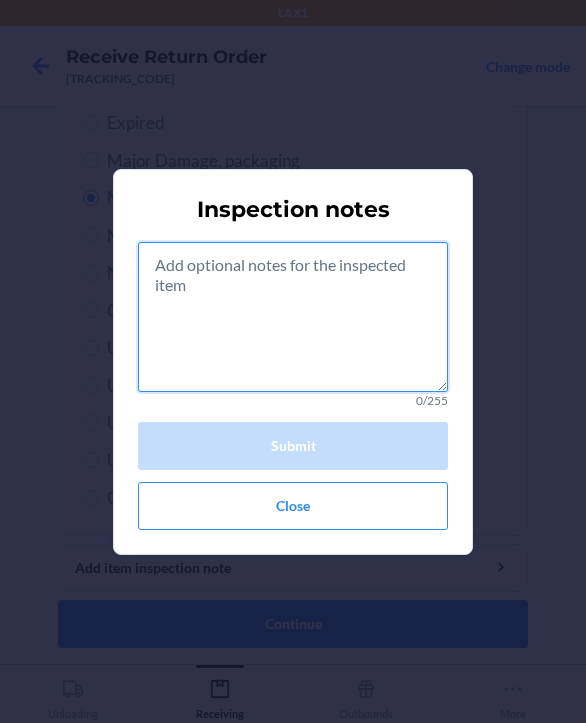 click at bounding box center [293, 317] 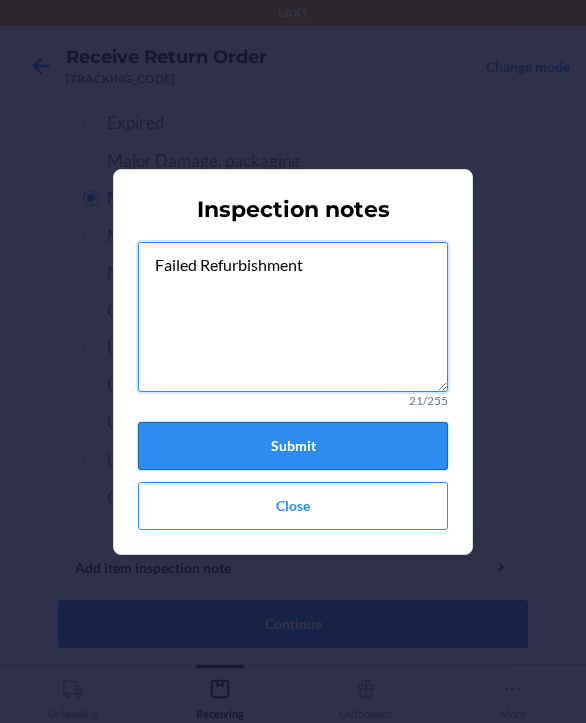 type on "Failed Refurbishment" 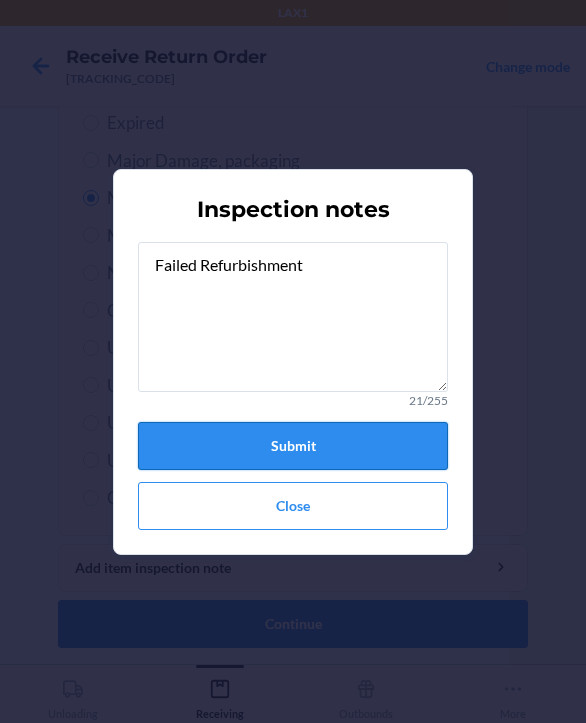 click on "Submit" at bounding box center (293, 446) 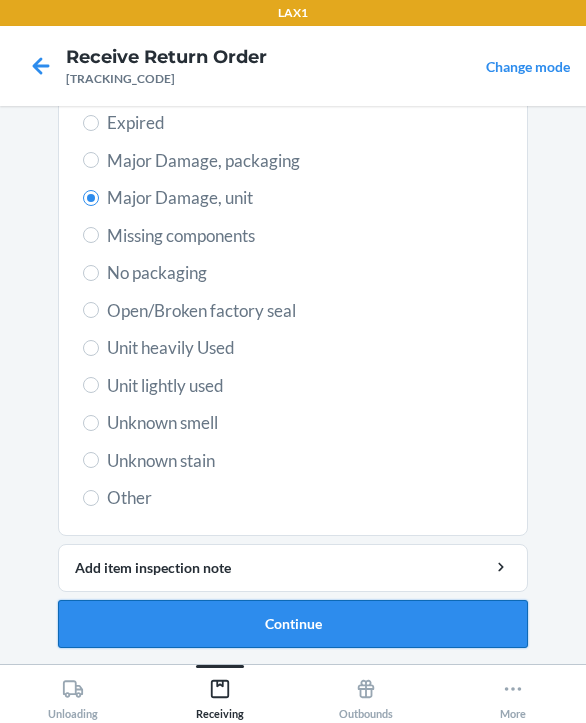 click on "Continue" at bounding box center (293, 624) 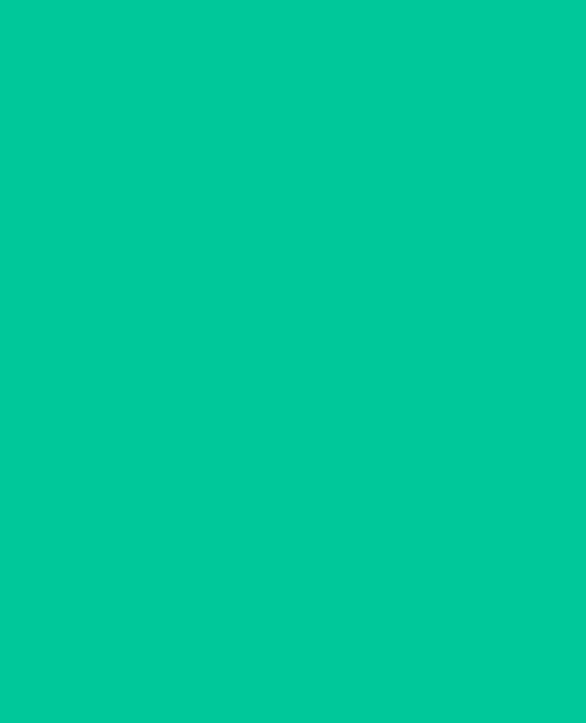 scroll, scrollTop: 319, scrollLeft: 0, axis: vertical 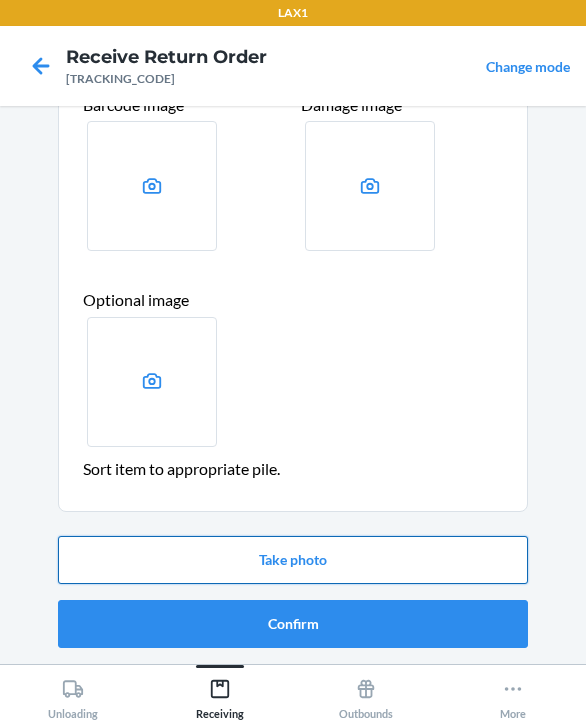 click on "Take photo" at bounding box center [293, 560] 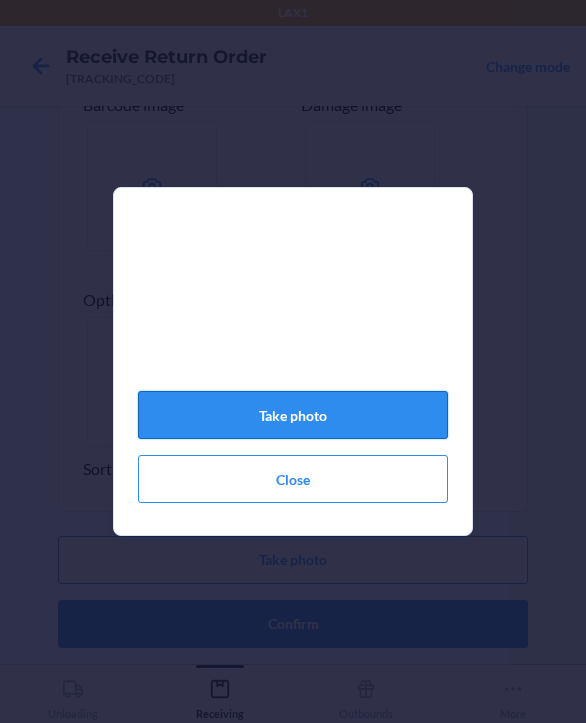 click on "Take photo" 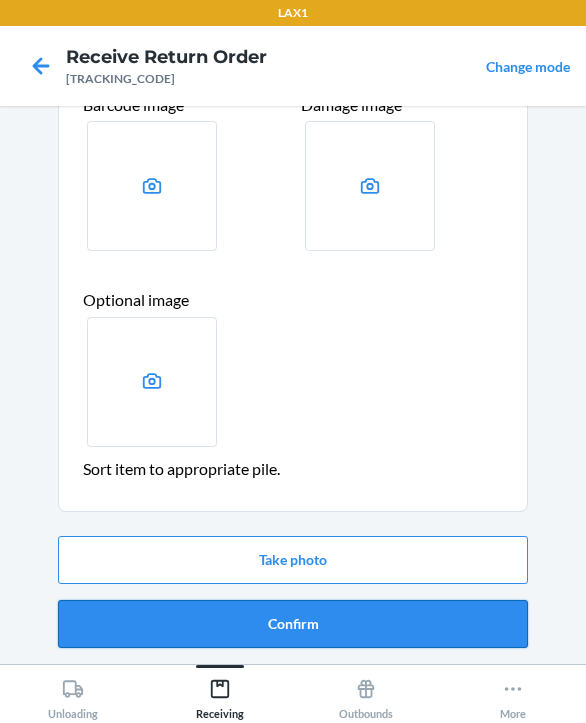 click on "Confirm" at bounding box center (293, 624) 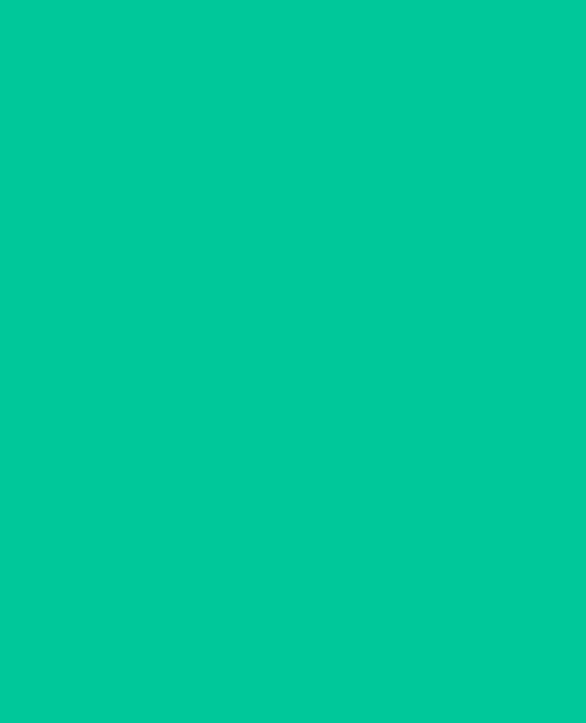 scroll, scrollTop: 0, scrollLeft: 0, axis: both 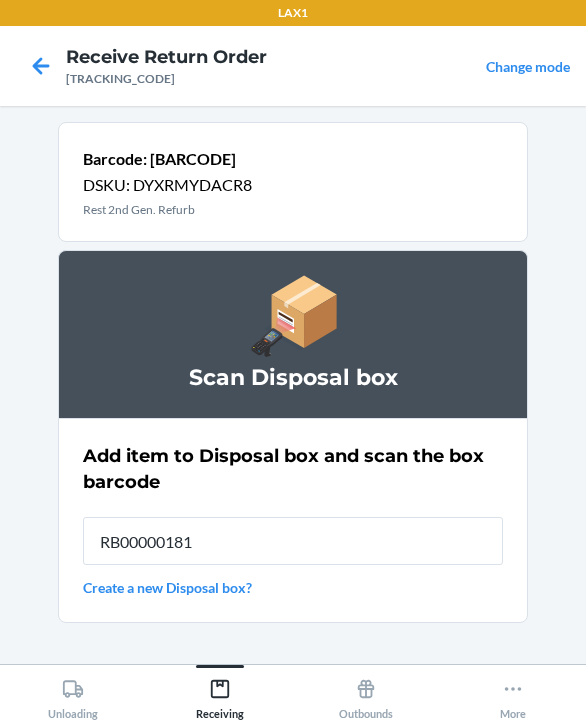 type on "RB000001819" 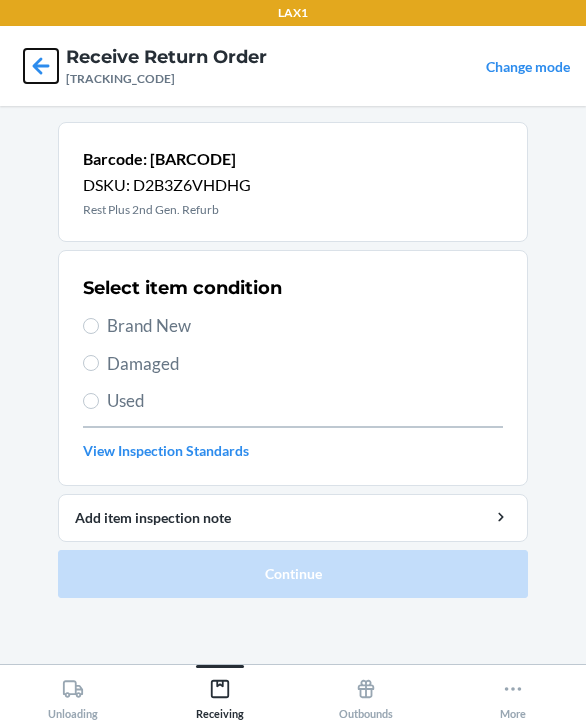click 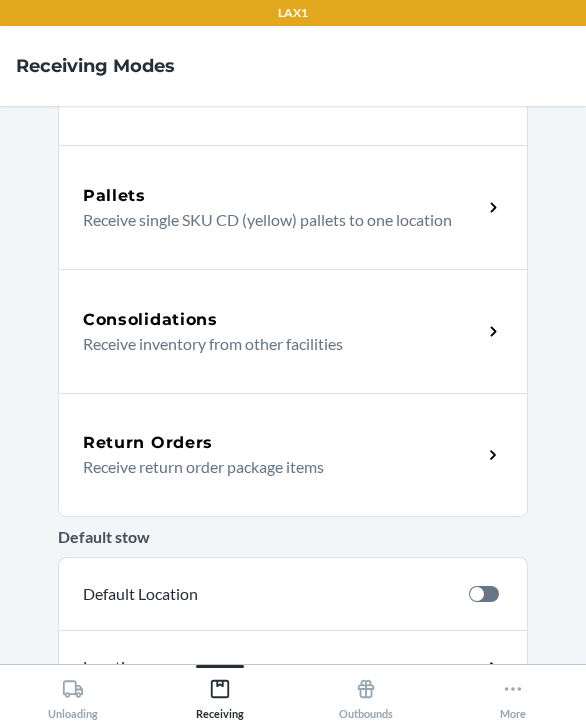 scroll, scrollTop: 400, scrollLeft: 0, axis: vertical 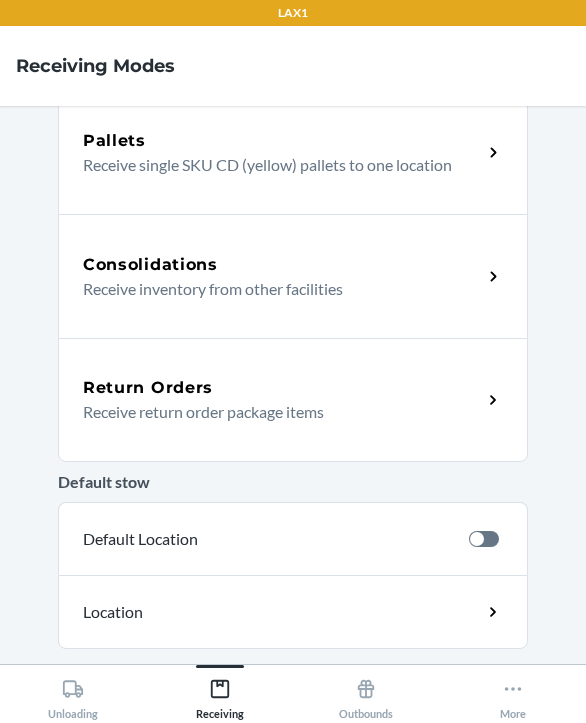 click on "Return Orders" at bounding box center (148, 388) 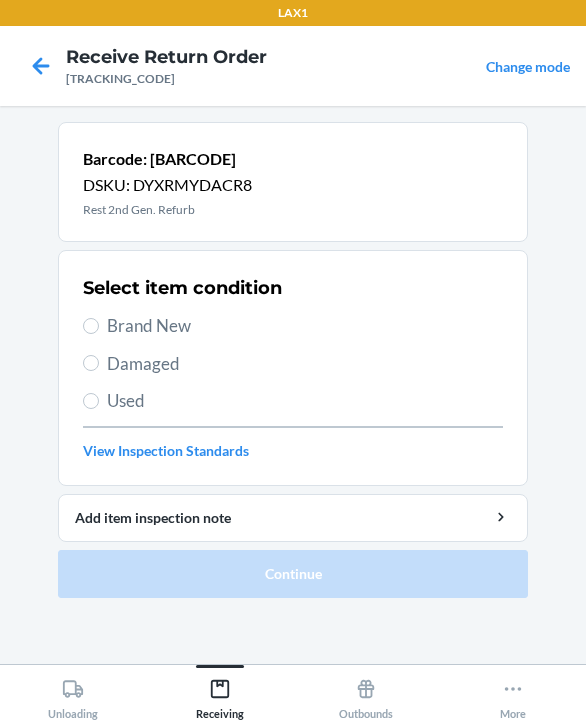 click on "Select item condition Brand New Damaged Used View Inspection Standards" at bounding box center (293, 368) 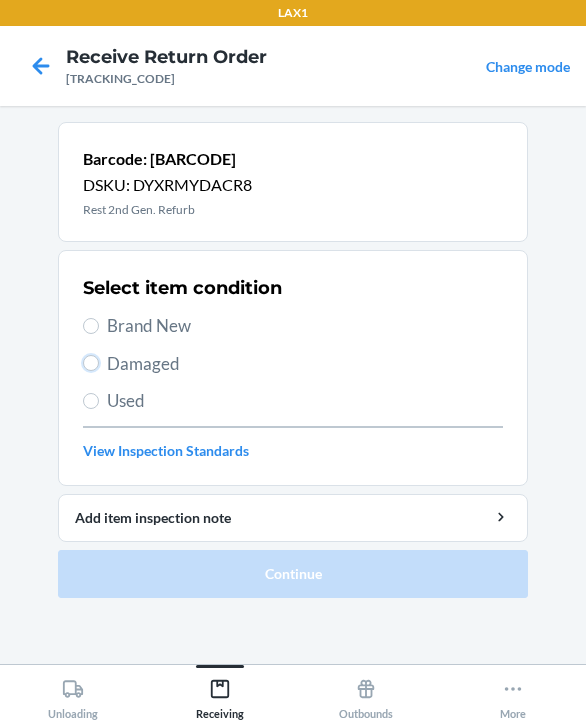 click on "Damaged" at bounding box center [91, 363] 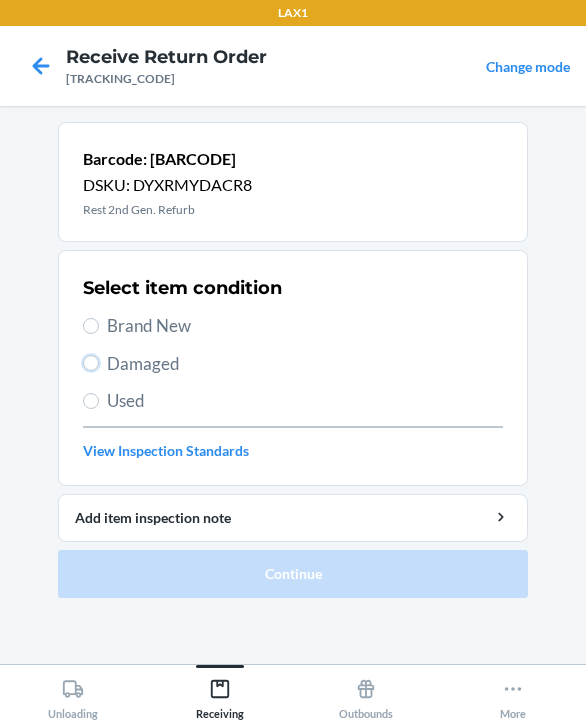 radio on "true" 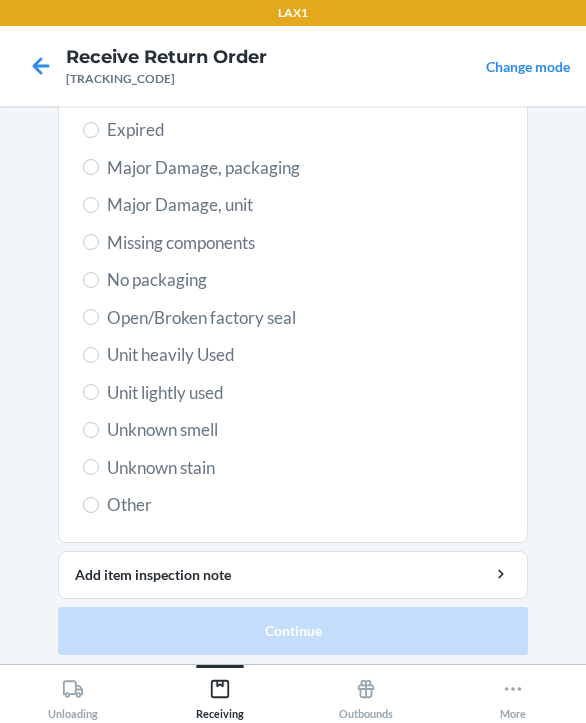 scroll, scrollTop: 484, scrollLeft: 0, axis: vertical 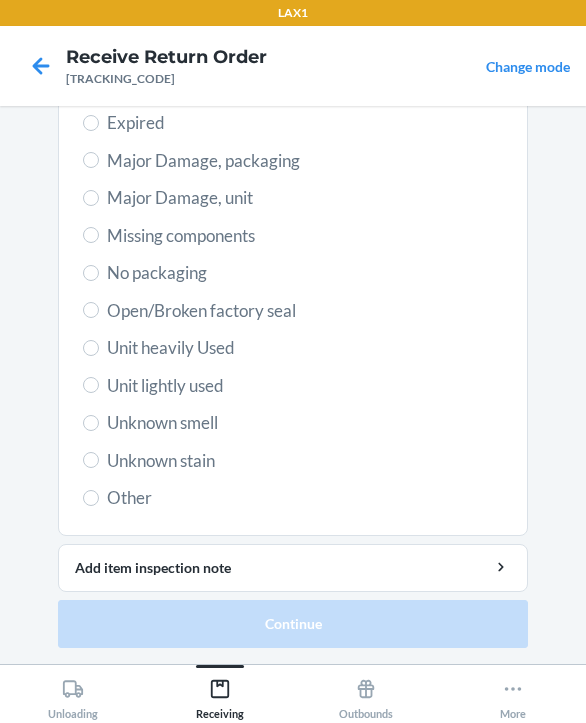 click on "Major Damage, unit" at bounding box center [305, 198] 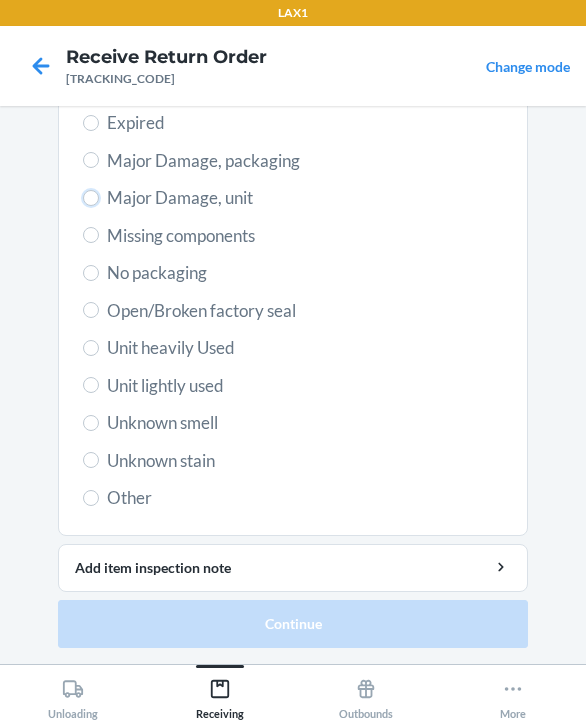click on "Major Damage, unit" at bounding box center (91, 198) 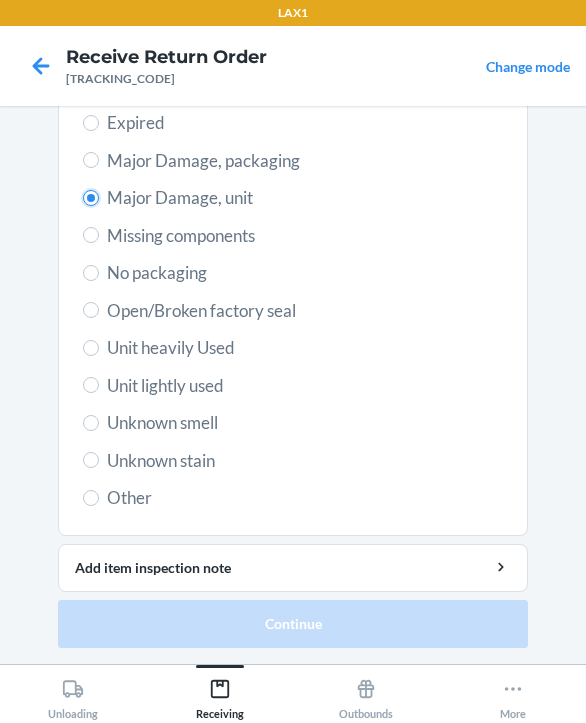 radio on "true" 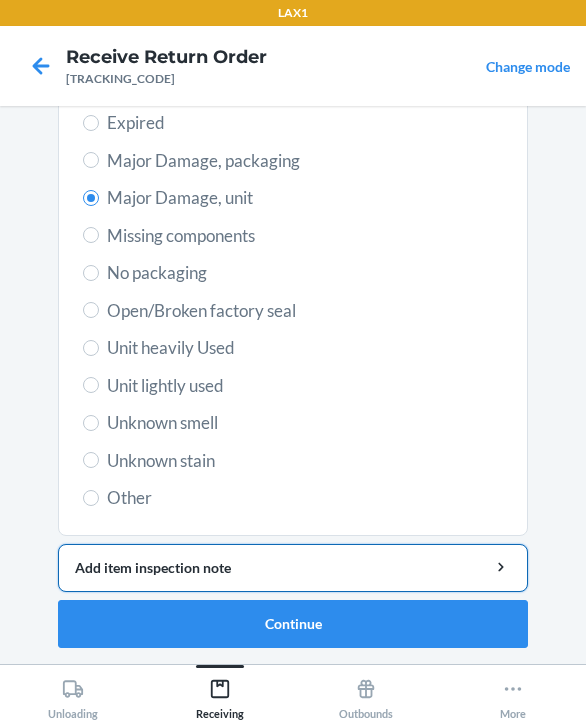 click on "Add item inspection note" at bounding box center (293, 568) 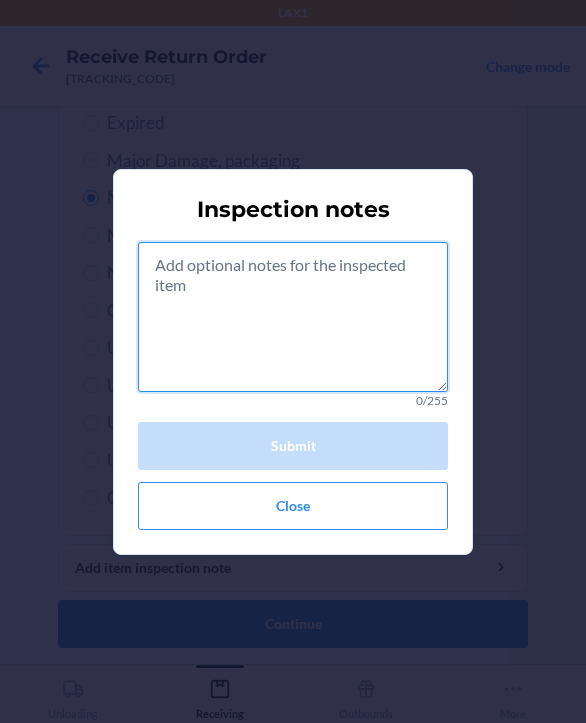 click at bounding box center (293, 317) 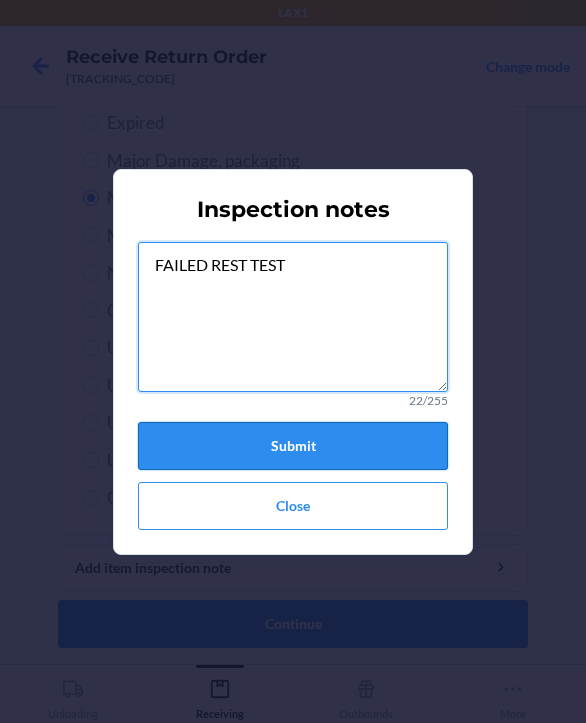 type on "FAILED REST TEST" 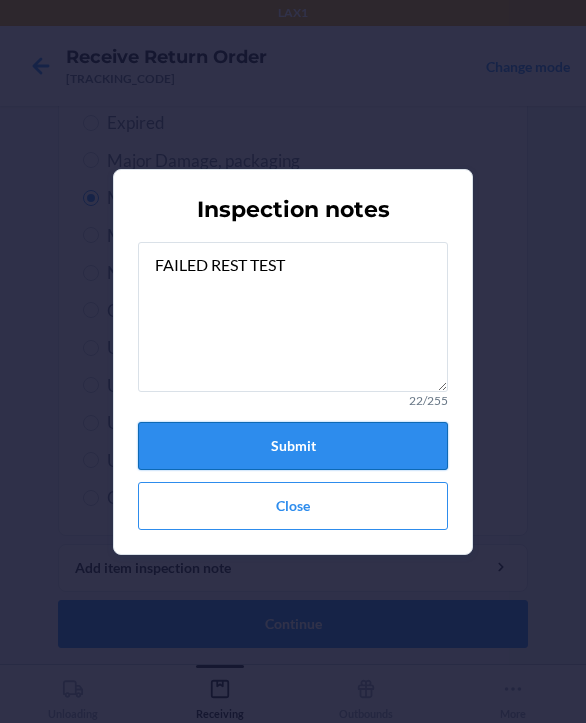 click on "Submit" at bounding box center (293, 446) 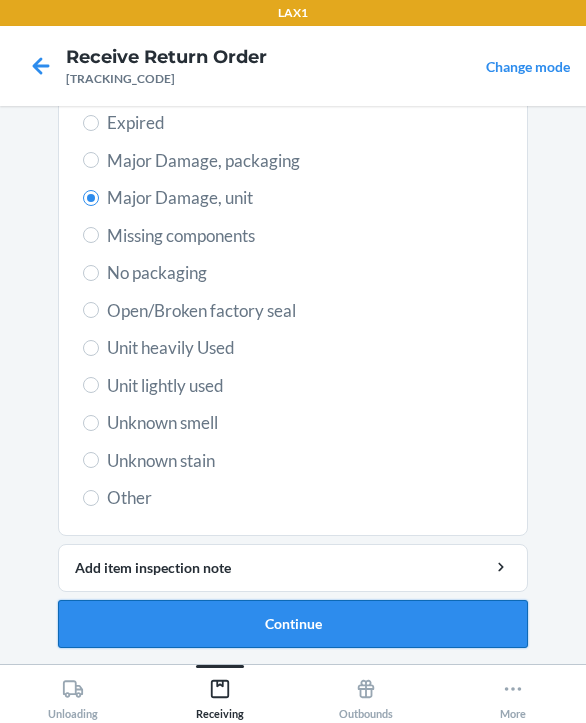 click on "Continue" at bounding box center [293, 624] 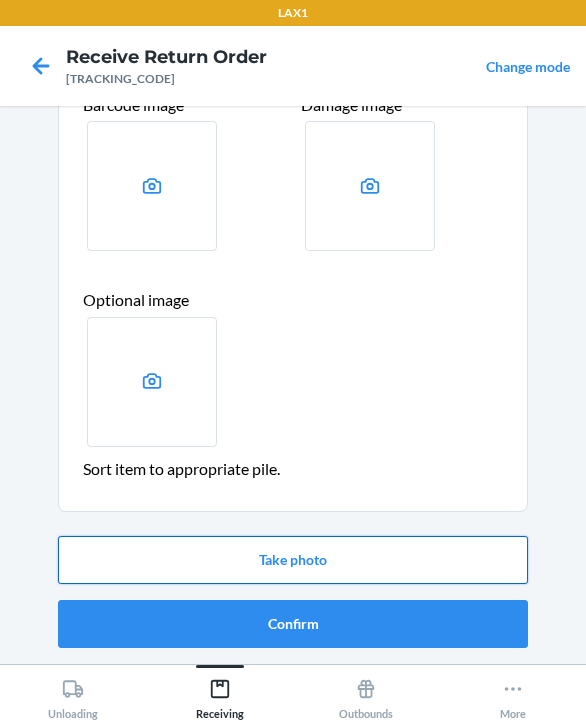 click on "Take photo" at bounding box center [293, 560] 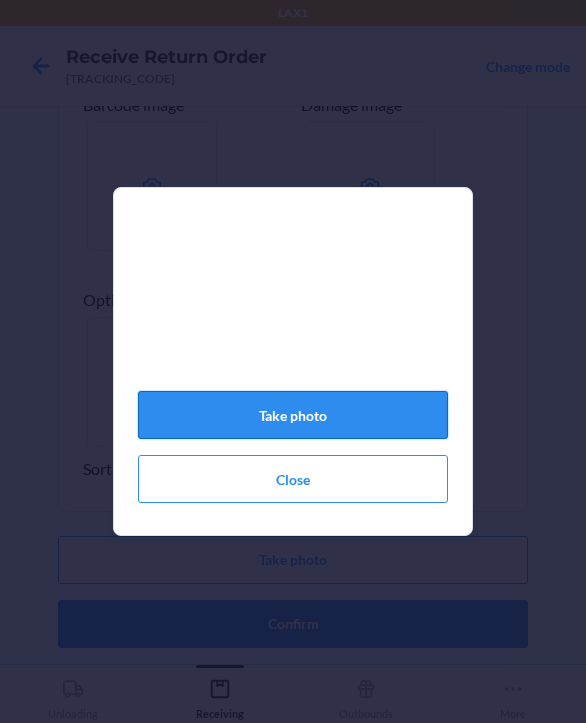 click on "Take photo" 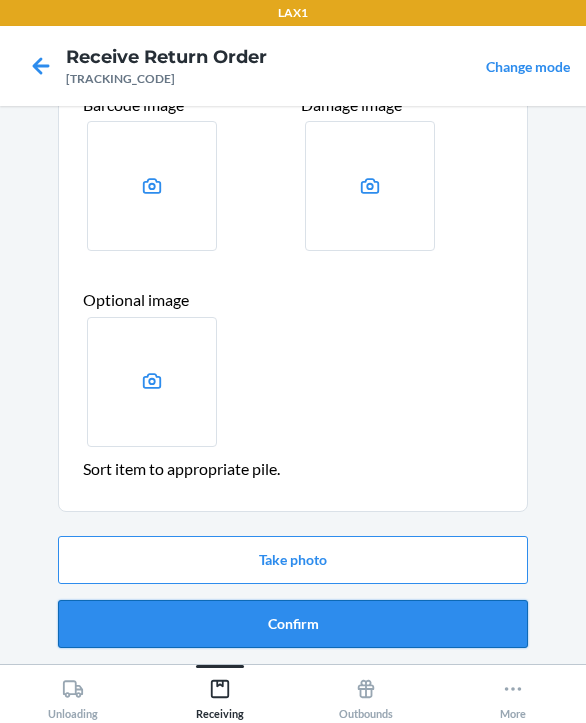 click on "Confirm" at bounding box center (293, 624) 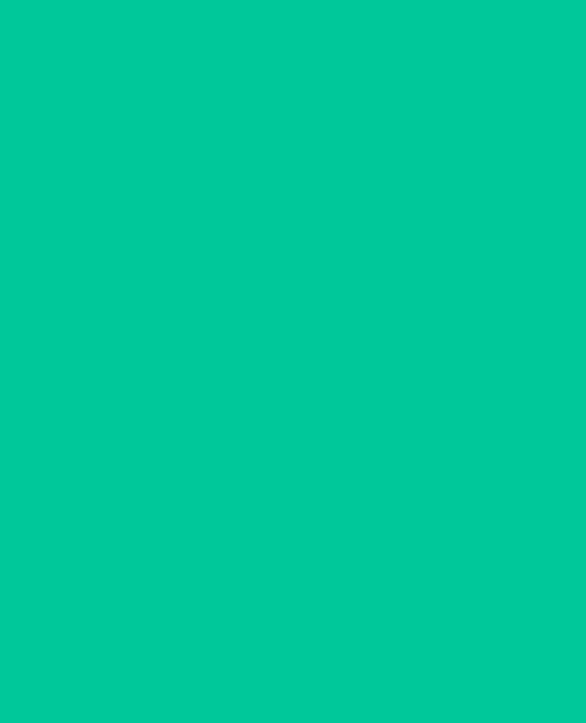 scroll, scrollTop: 0, scrollLeft: 0, axis: both 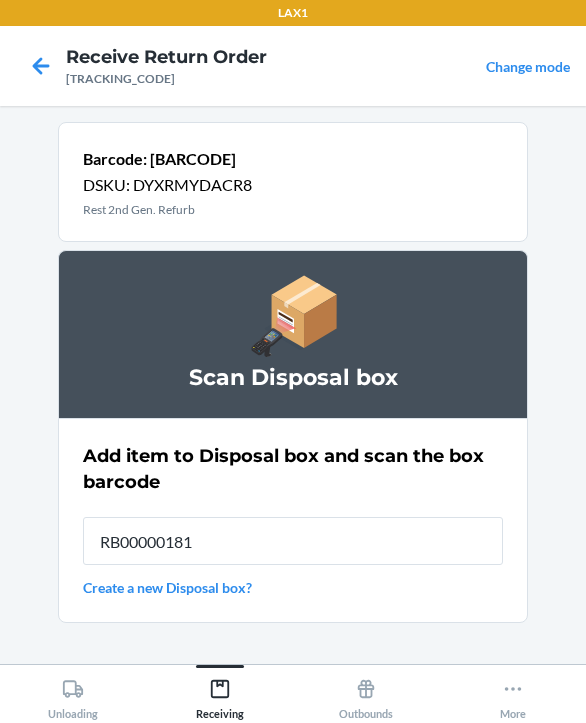 type on "RB000001819" 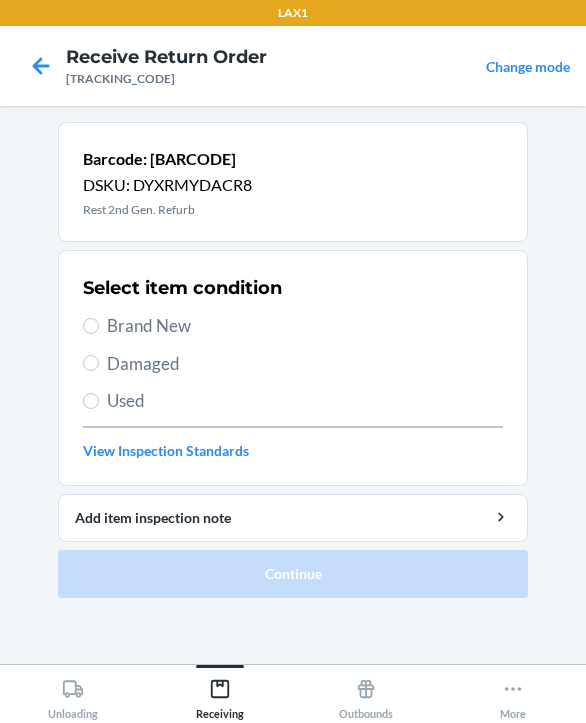 click on "Brand New" at bounding box center [305, 326] 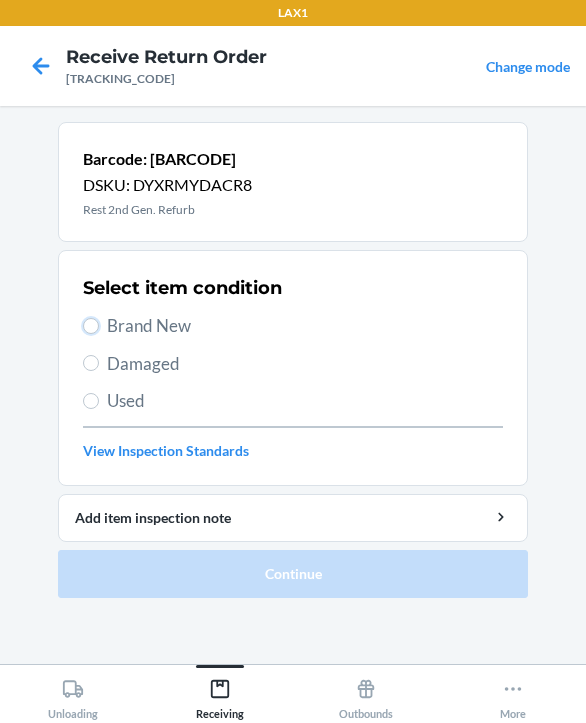 click on "Brand New" at bounding box center [91, 326] 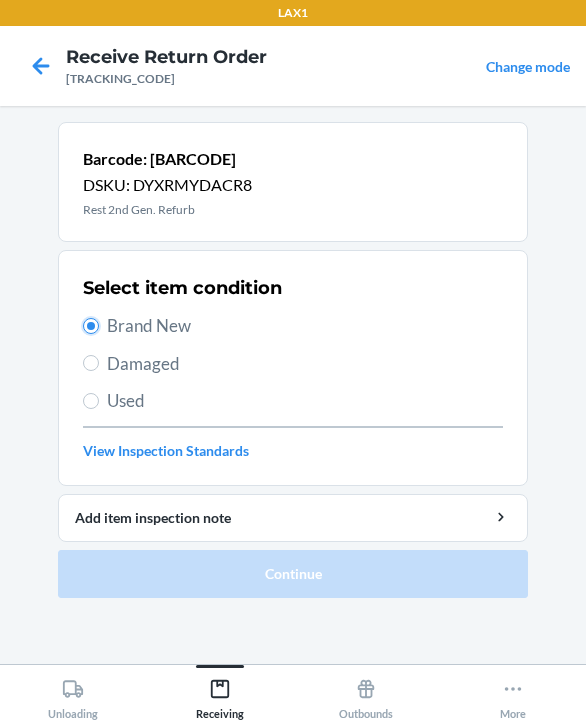 radio on "true" 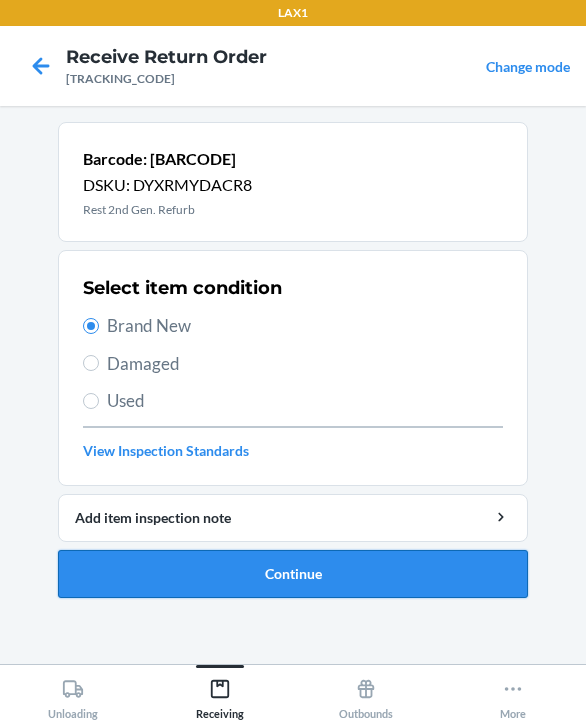 click on "Continue" at bounding box center [293, 574] 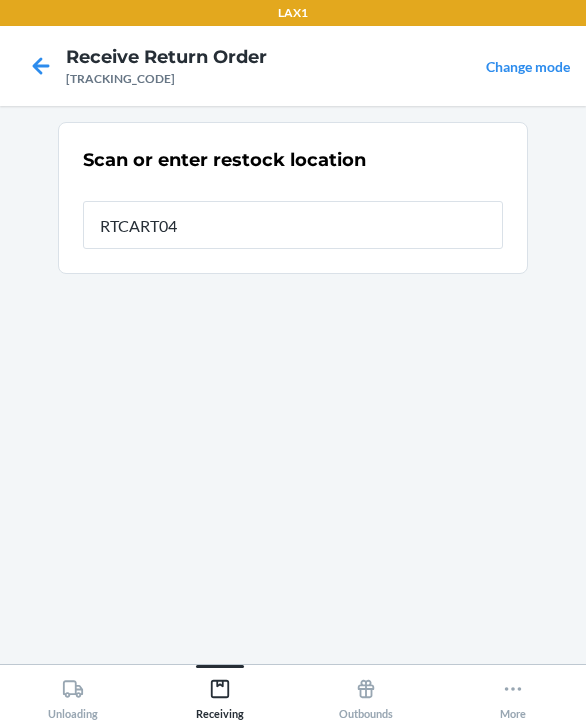type on "RTCART047" 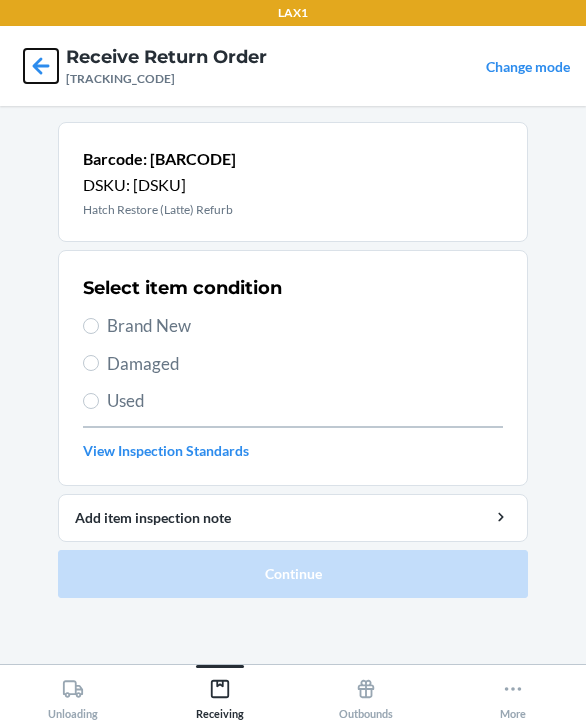 click 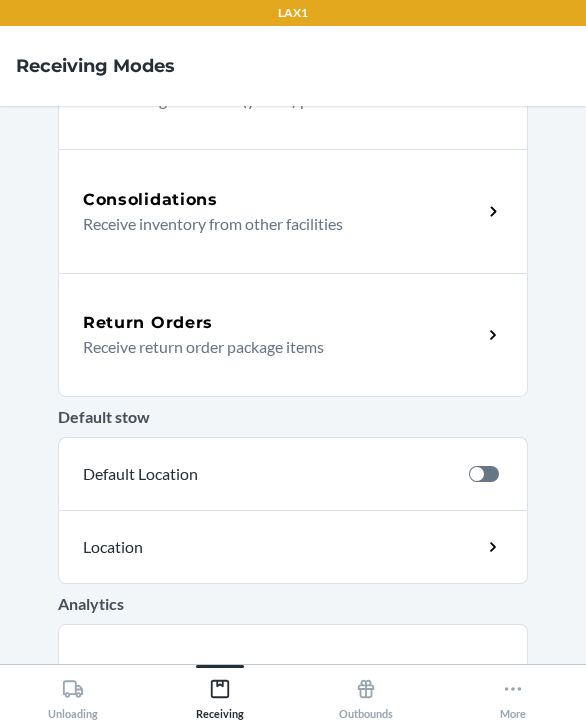 scroll, scrollTop: 500, scrollLeft: 0, axis: vertical 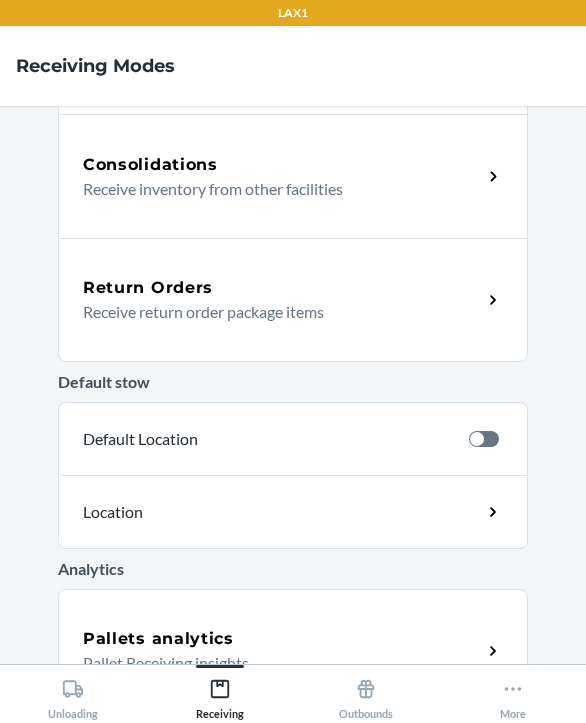 click on "Return Orders" at bounding box center [282, 288] 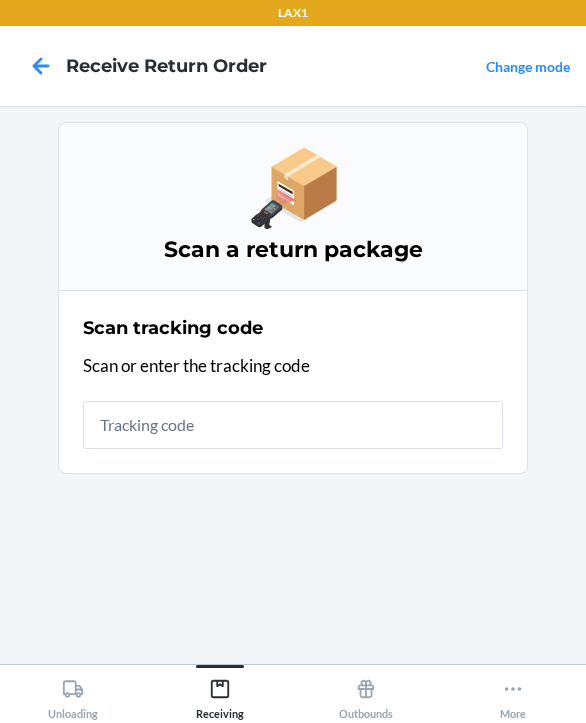 scroll, scrollTop: 0, scrollLeft: 0, axis: both 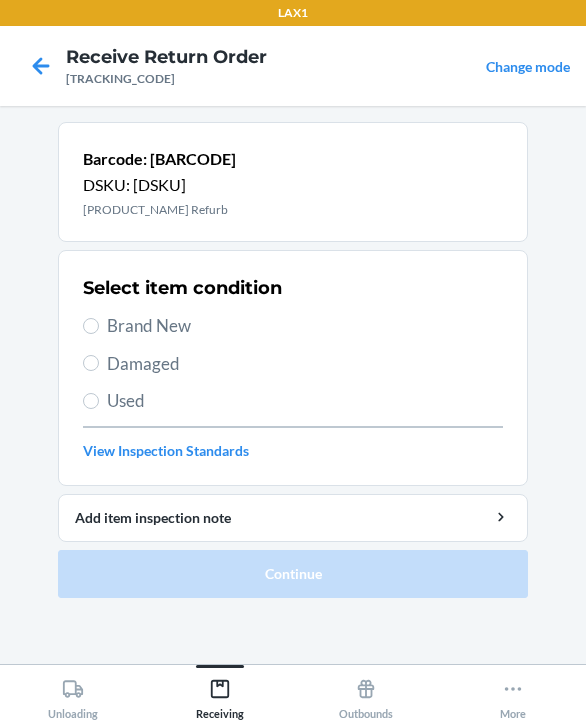 click on "Brand New" at bounding box center [305, 326] 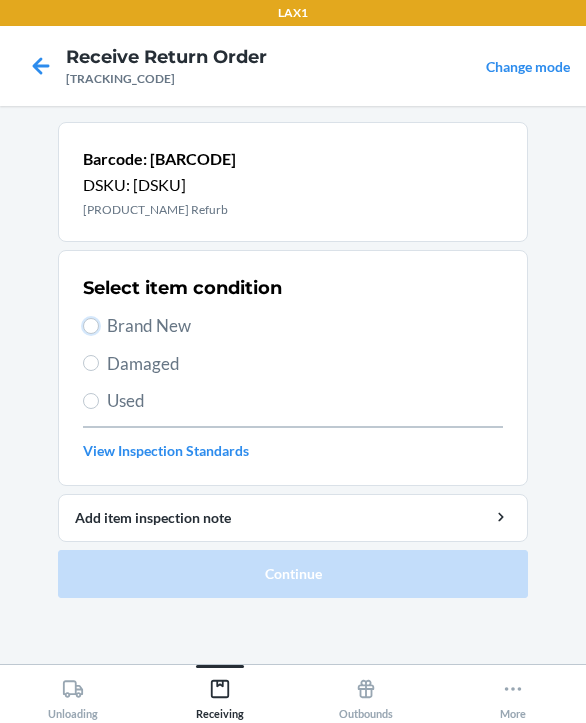 click on "Brand New" at bounding box center [91, 326] 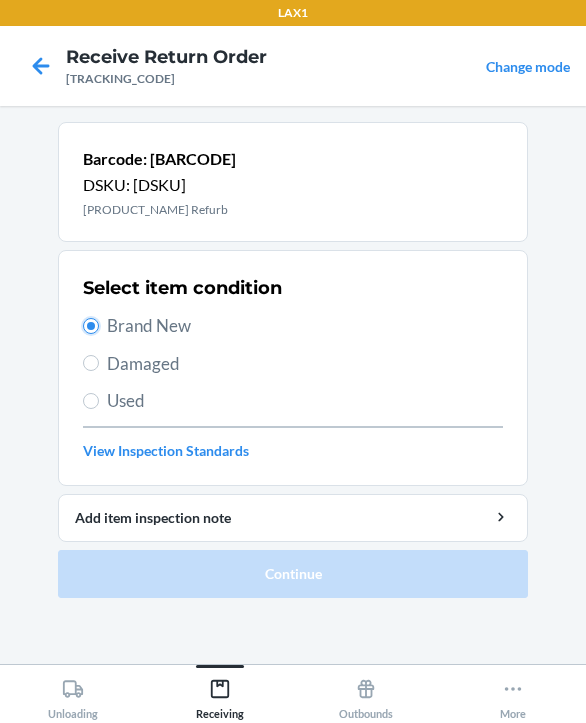 radio on "true" 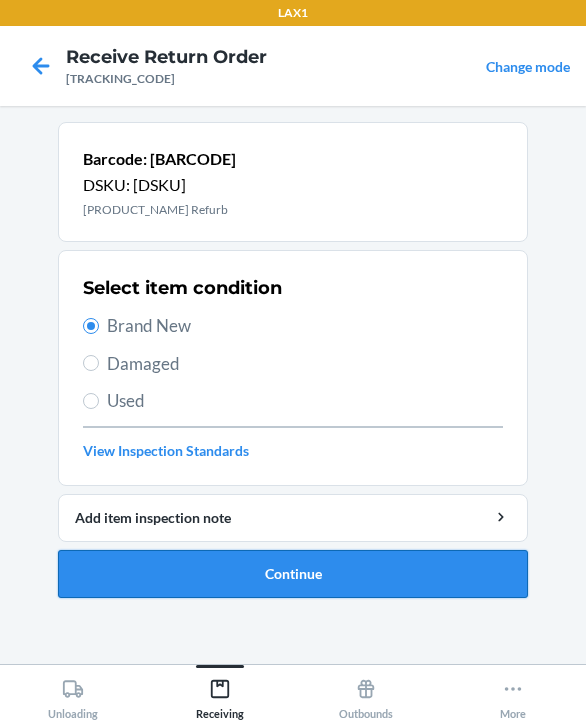 click on "Continue" at bounding box center [293, 574] 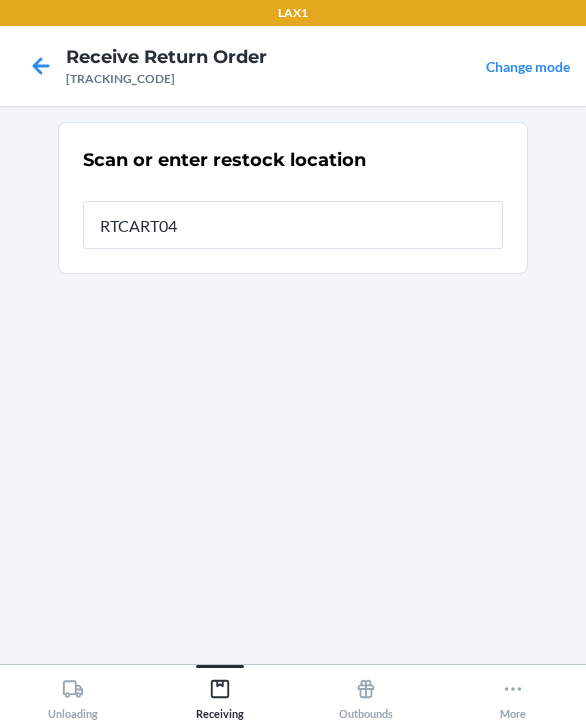 type on "RTCART047" 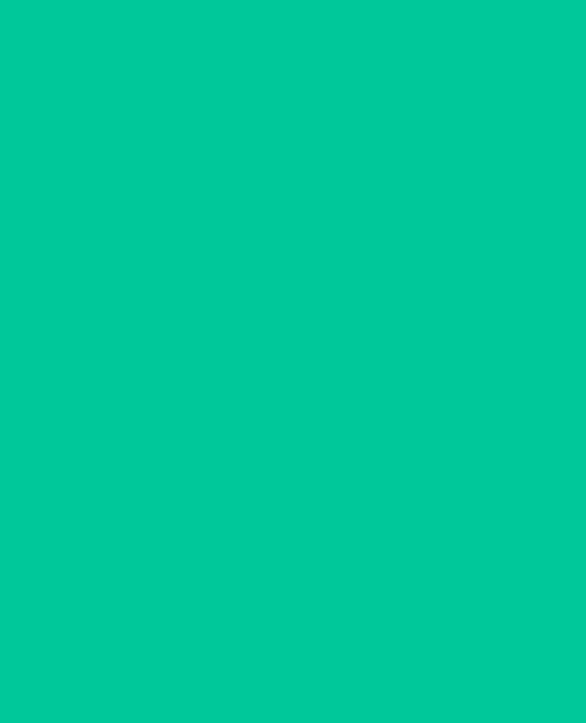 type 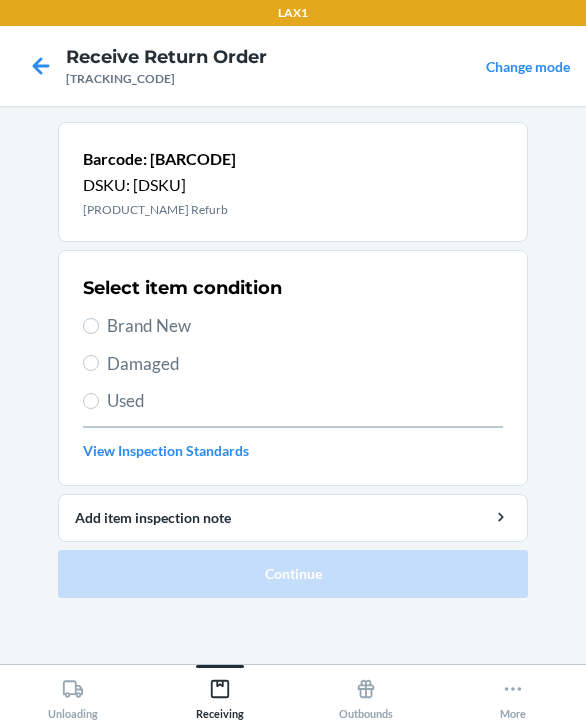 click on "Brand New" at bounding box center (305, 326) 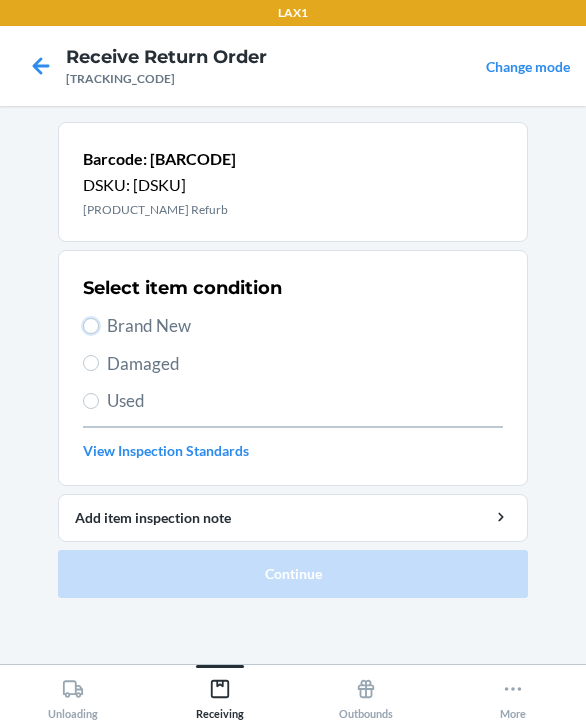 radio on "true" 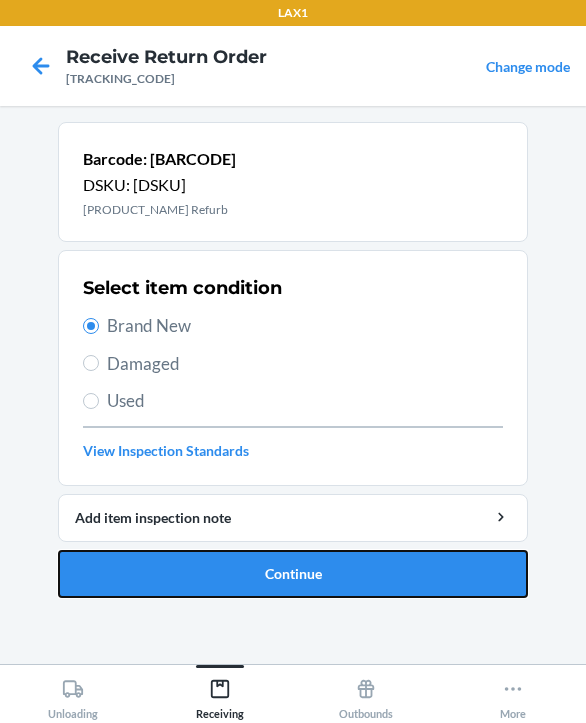 drag, startPoint x: 272, startPoint y: 578, endPoint x: 275, endPoint y: 568, distance: 10.440307 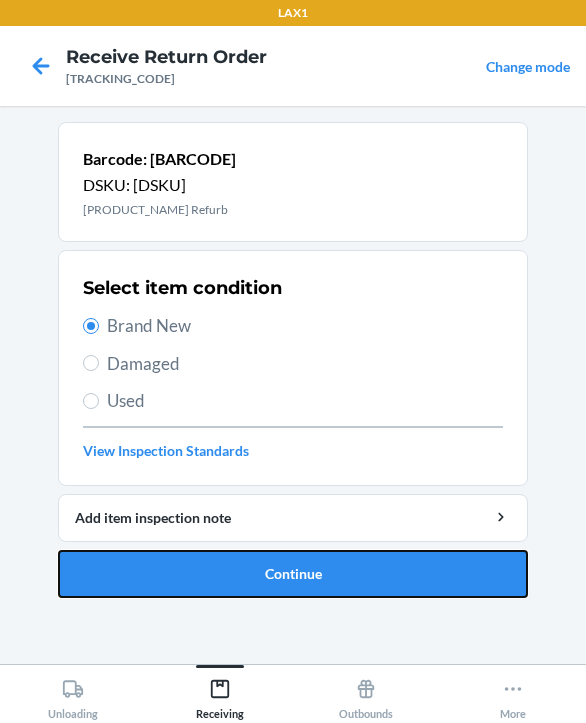 click on "Continue" at bounding box center (293, 574) 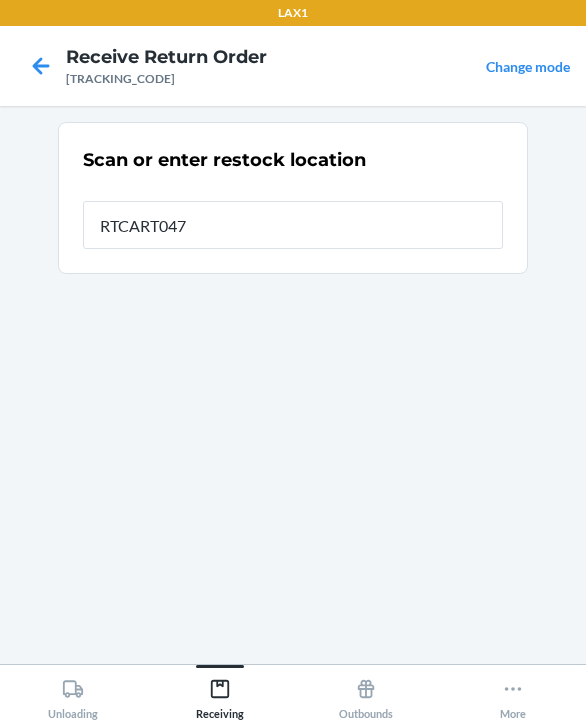 type on "RTCART047" 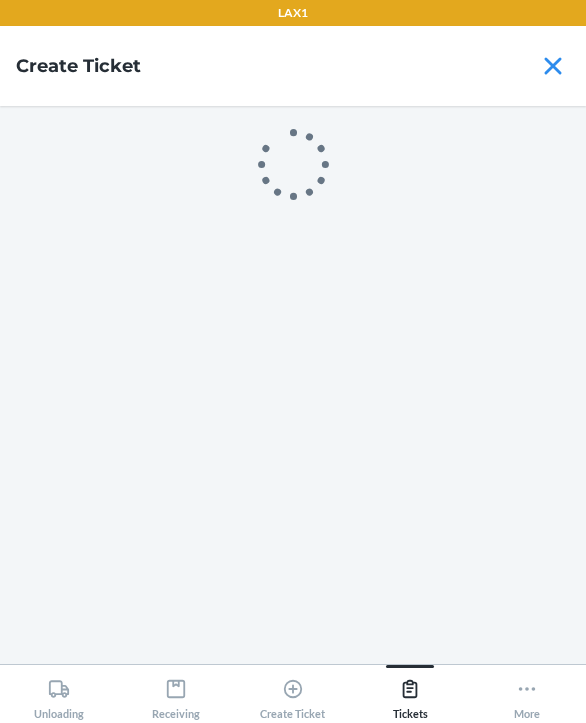 scroll, scrollTop: 0, scrollLeft: 0, axis: both 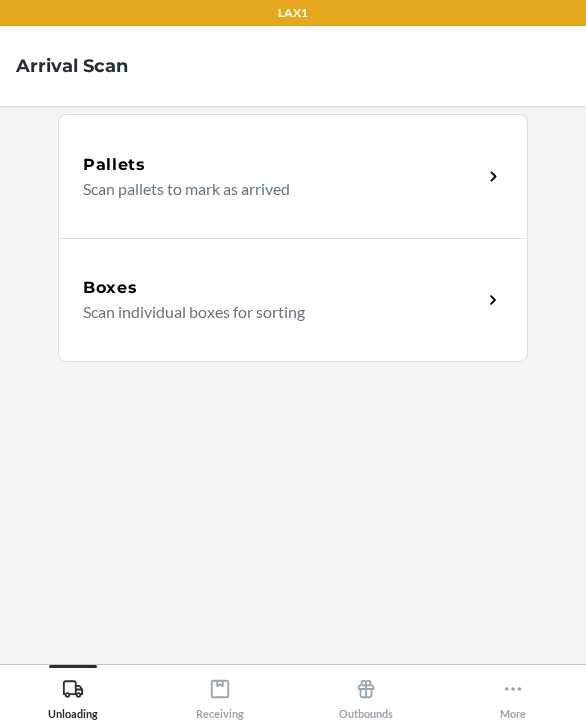 click on "Boxes Scan individual boxes for sorting" at bounding box center (293, 300) 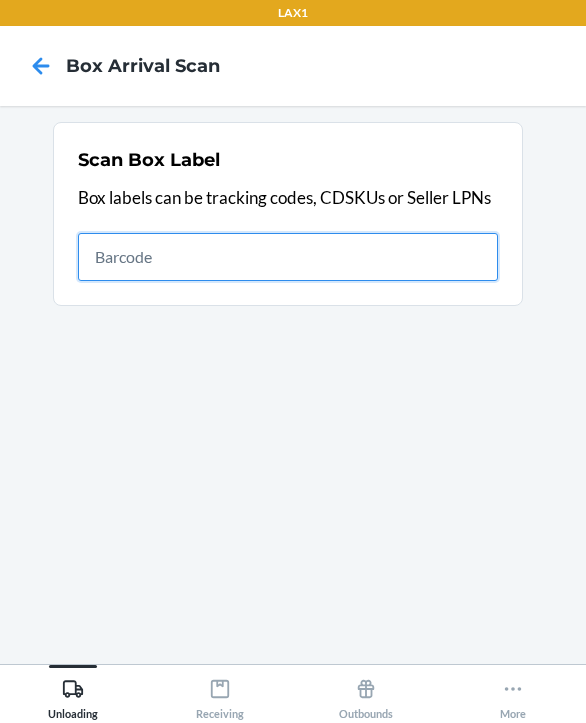 click at bounding box center [288, 257] 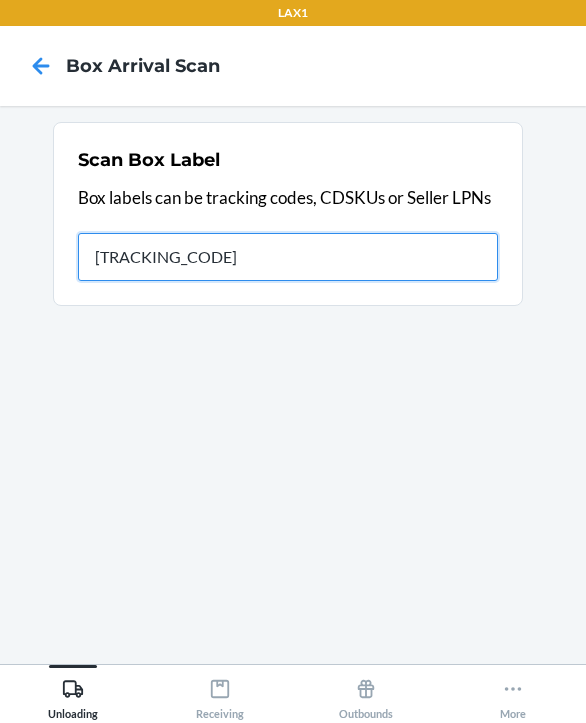 type on "[TRACKING_CODE]" 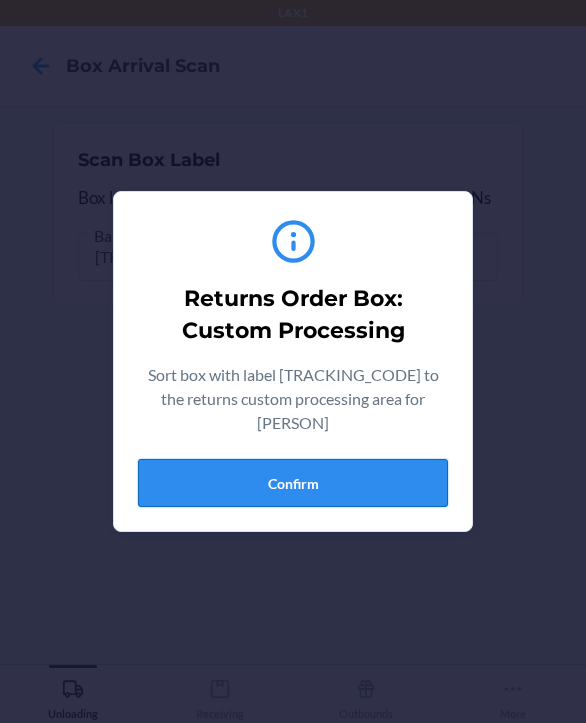 click on "Confirm" at bounding box center [293, 483] 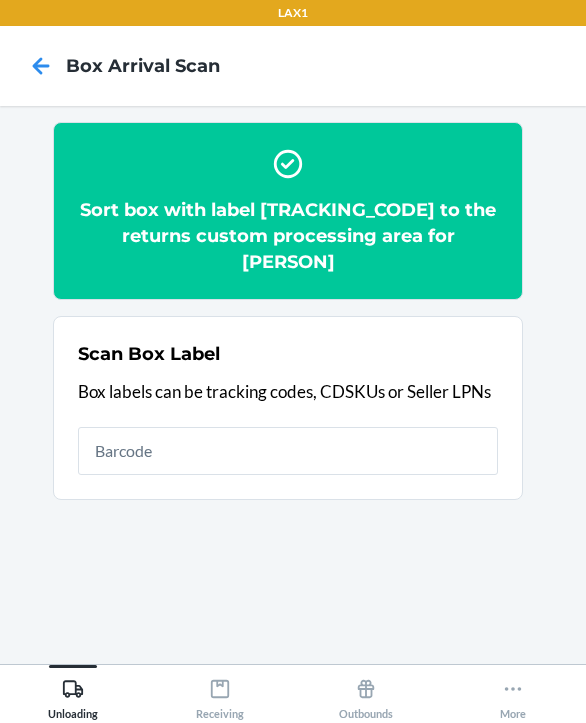 click at bounding box center (41, 66) 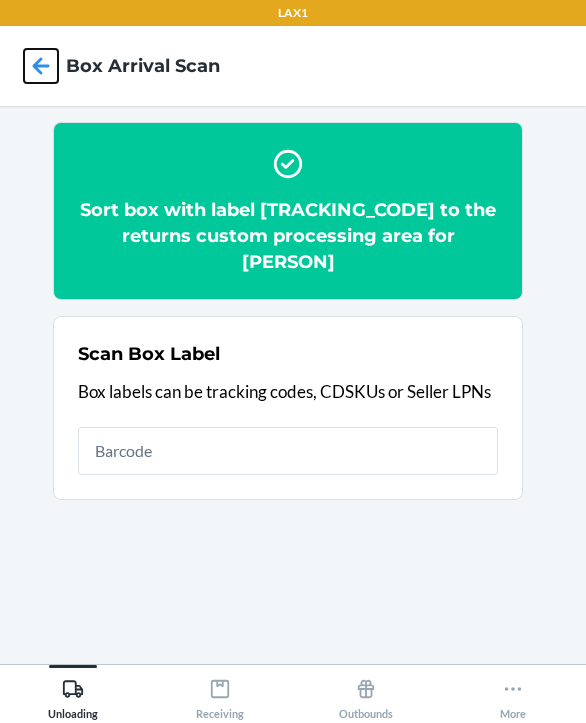 click 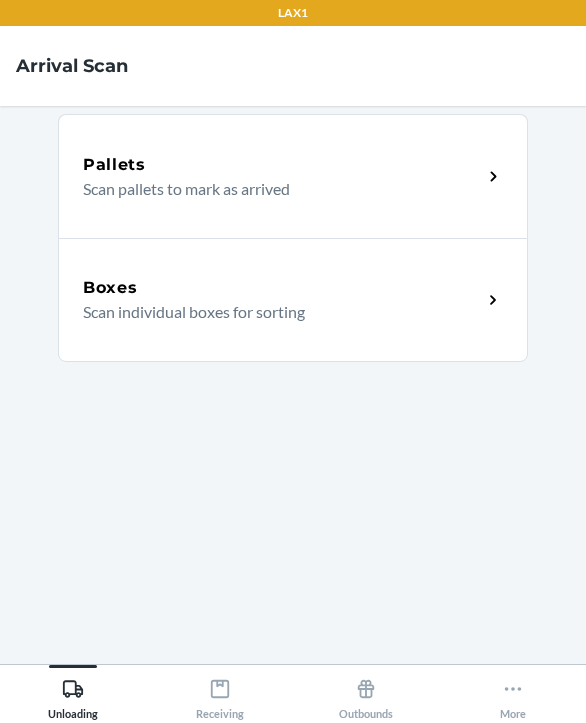 click on "Boxes" at bounding box center (282, 288) 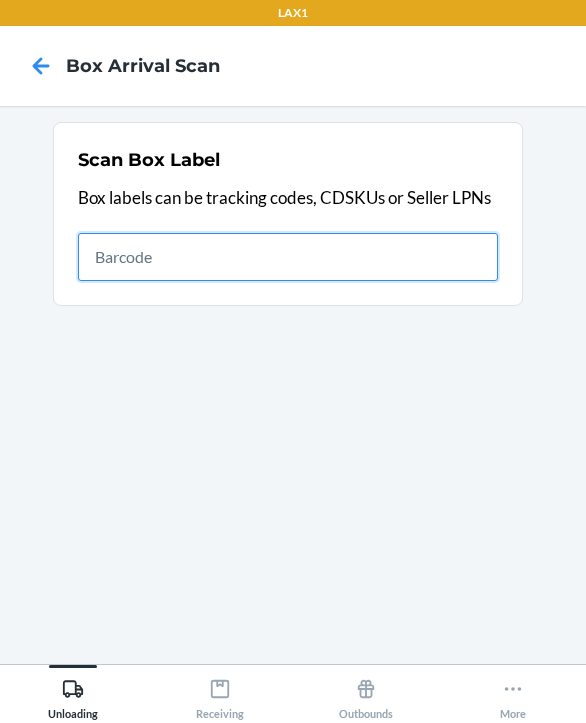 click at bounding box center [288, 257] 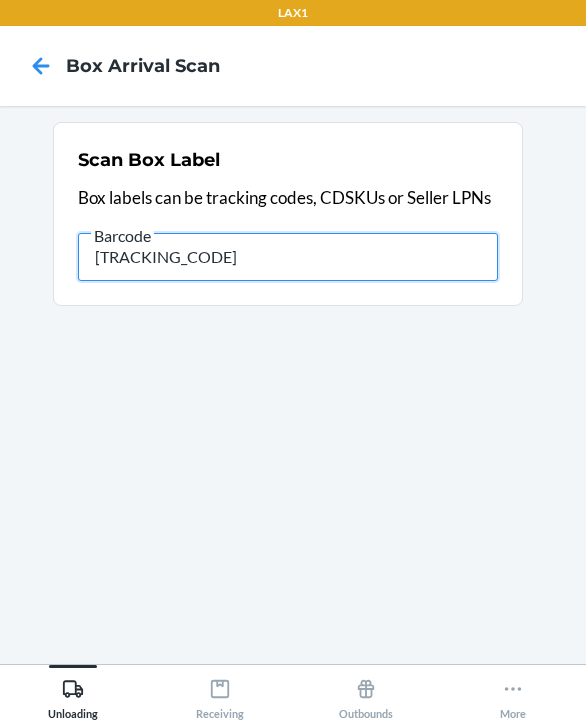 type on "spNL4CVF1JY" 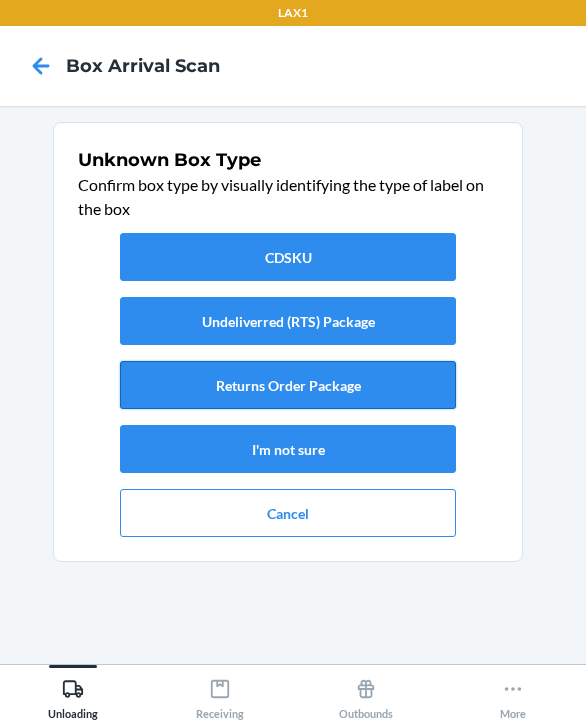 click on "Returns Order Package" at bounding box center [288, 385] 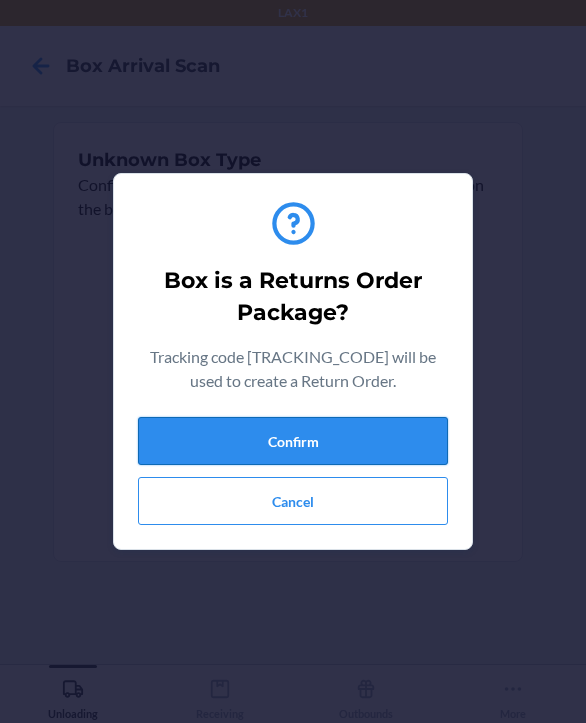 click on "Confirm" at bounding box center [293, 441] 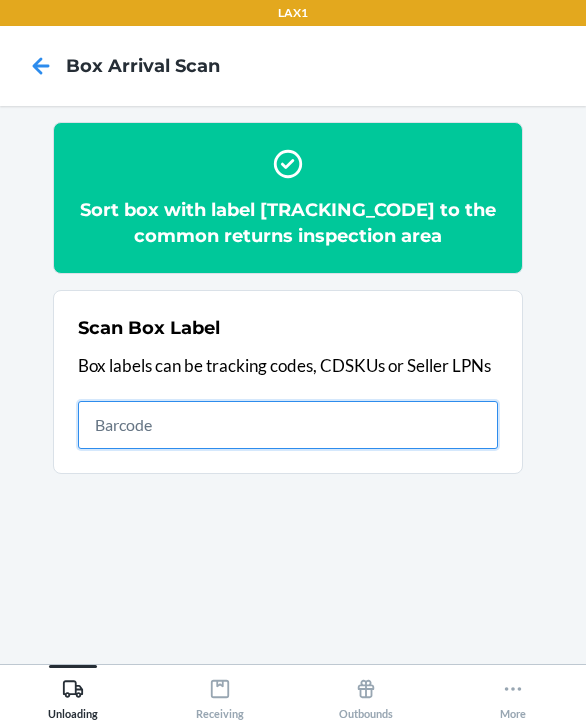 click at bounding box center [288, 425] 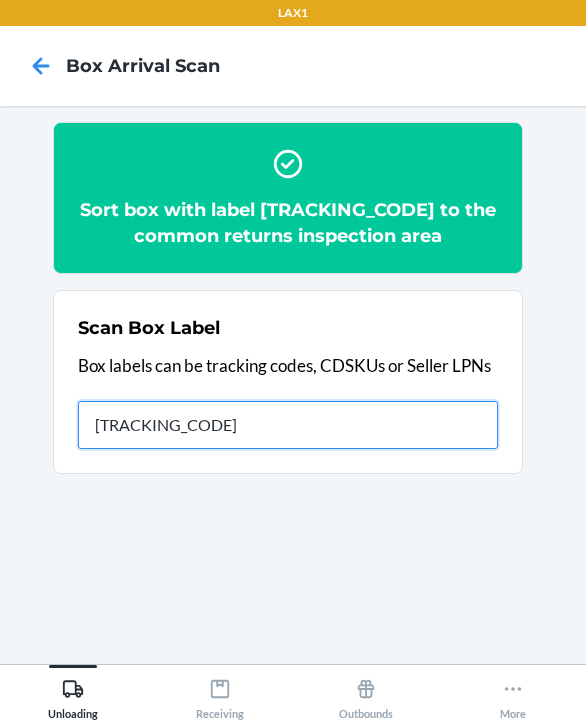 type on "TBA322655982586" 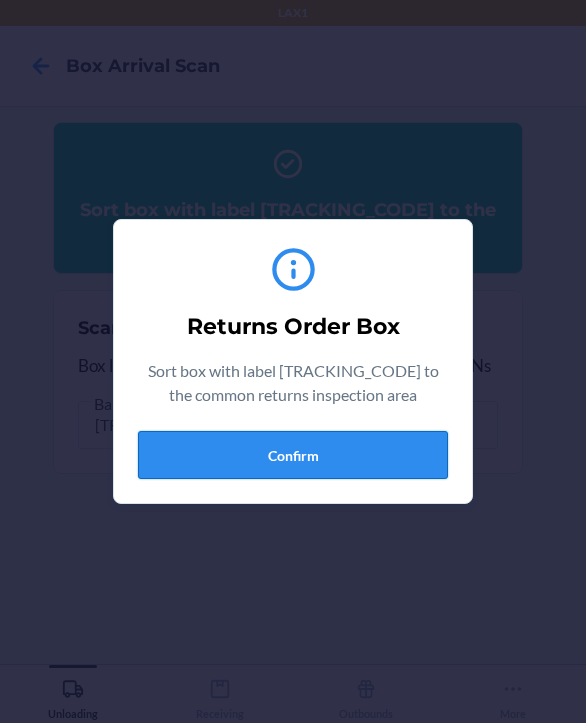 click on "Confirm" at bounding box center [293, 455] 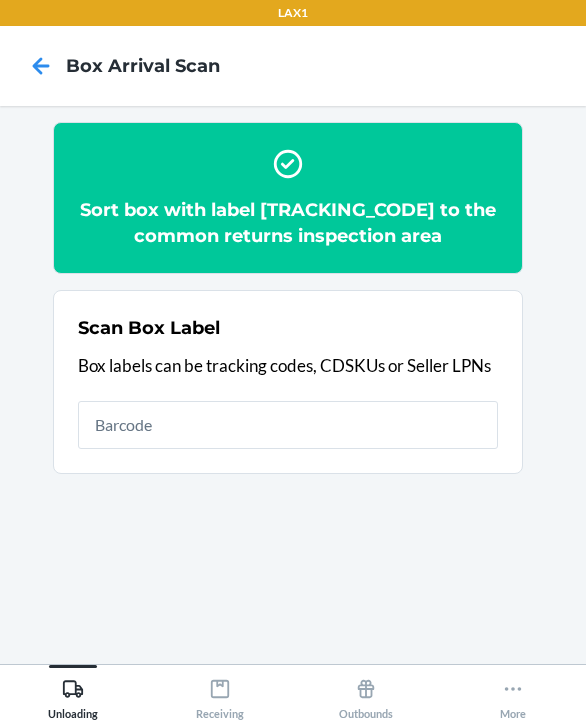 click on "Sort box with label TBA322655982586 to the common returns inspection area Scan Box Label Box labels can be tracking codes, CDSKUs or Seller LPNs" at bounding box center (293, 306) 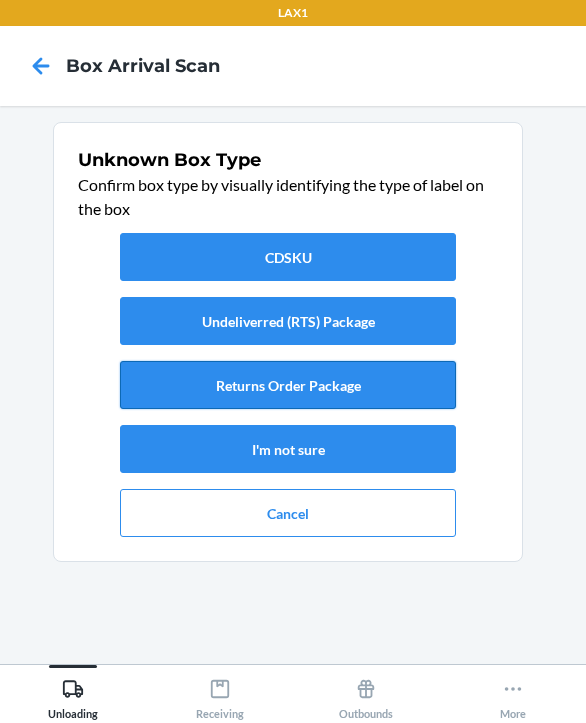 click on "Returns Order Package" at bounding box center (288, 385) 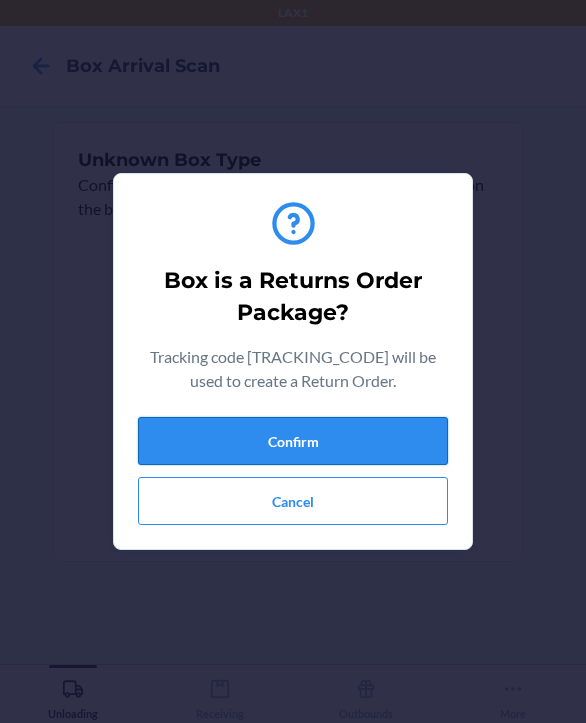 click on "Confirm" at bounding box center [293, 441] 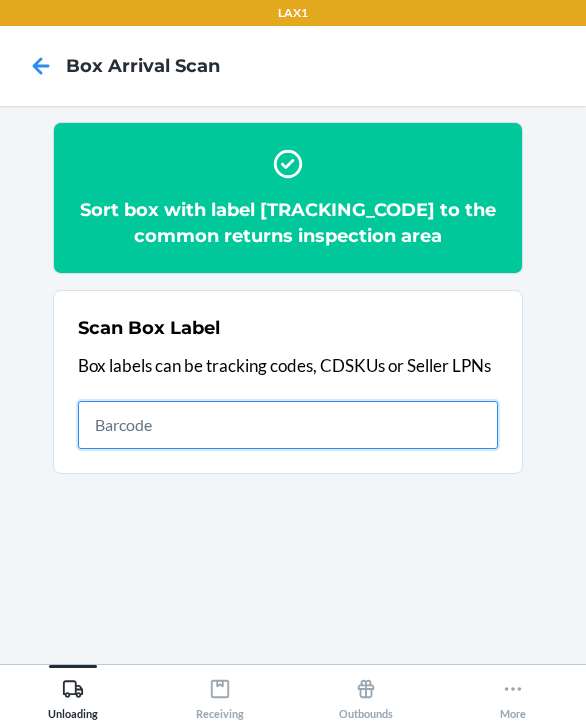 click at bounding box center [288, 425] 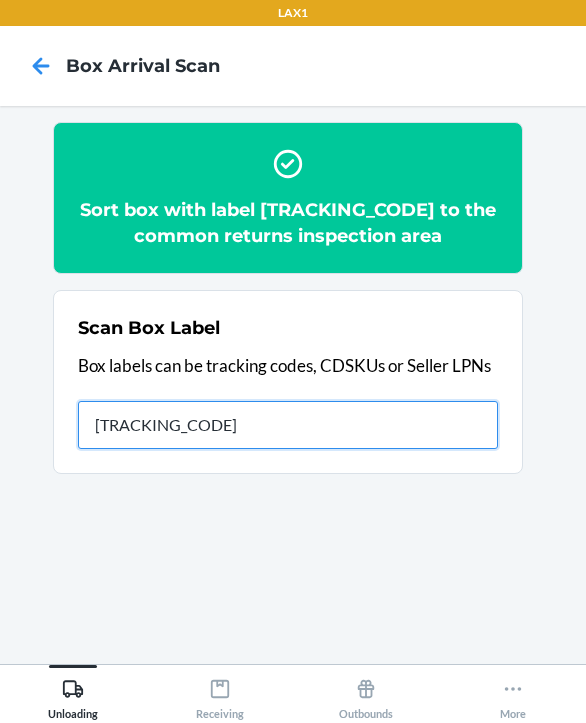 type on "tsSCRU036945" 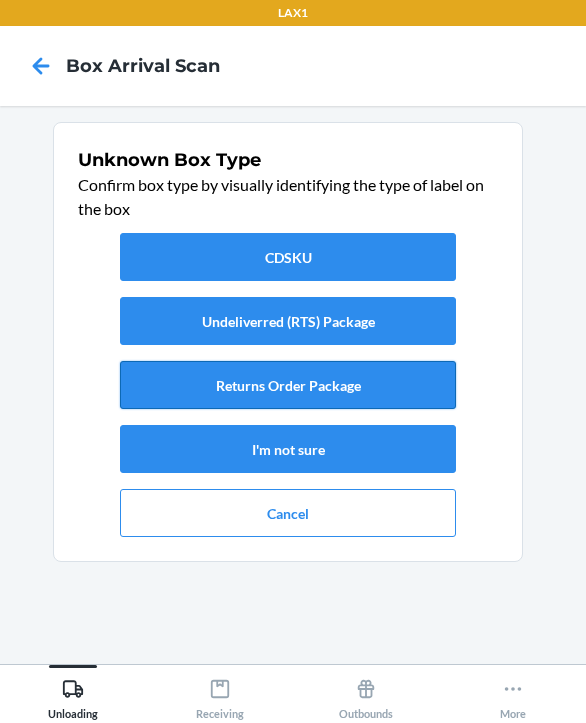 click on "Returns Order Package" at bounding box center (288, 385) 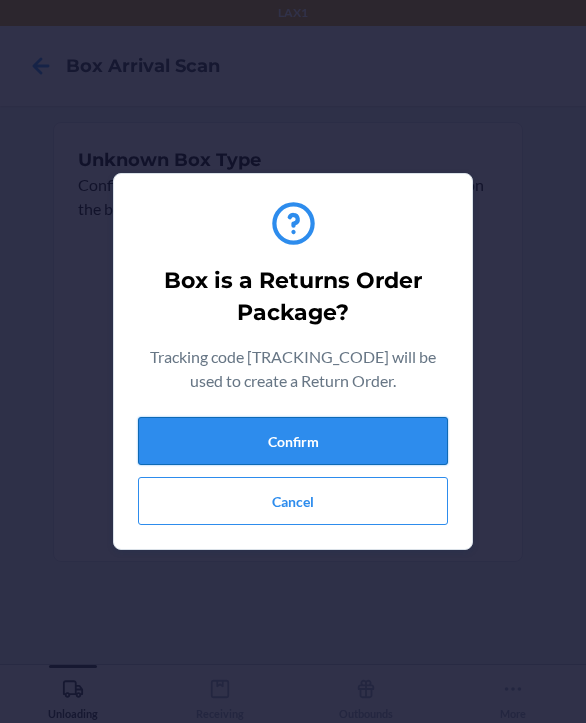 click on "Confirm" at bounding box center (293, 441) 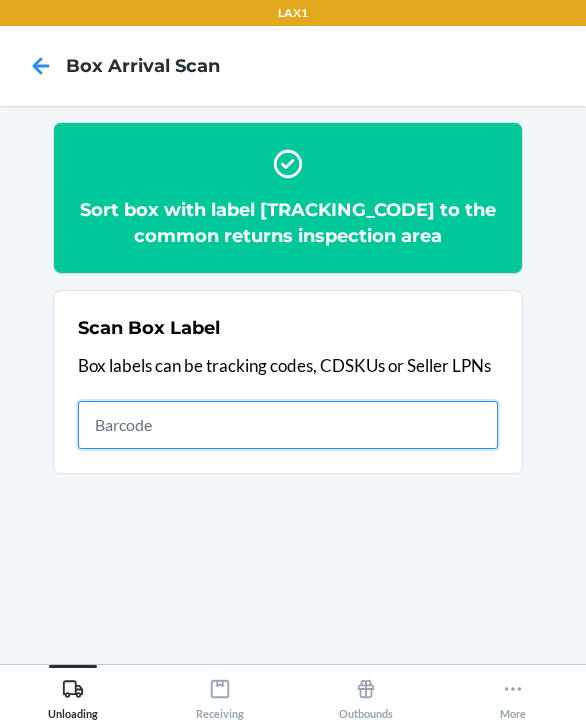 click at bounding box center [288, 425] 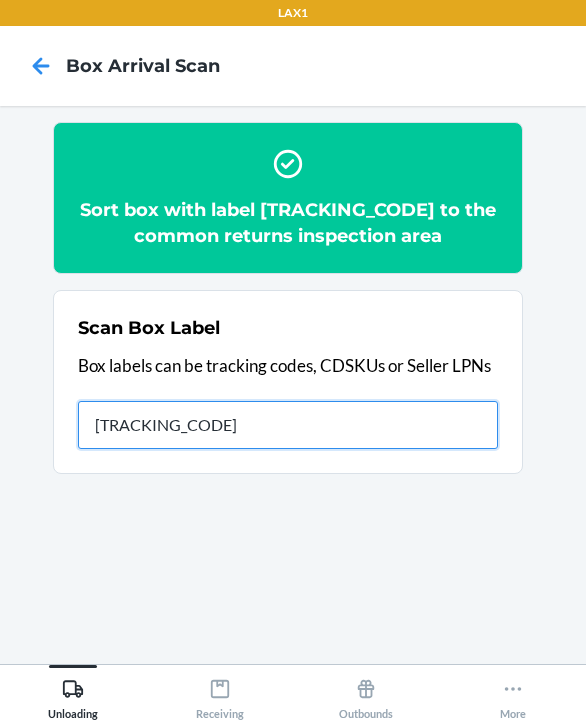 type on "1ZE3656H0319480174" 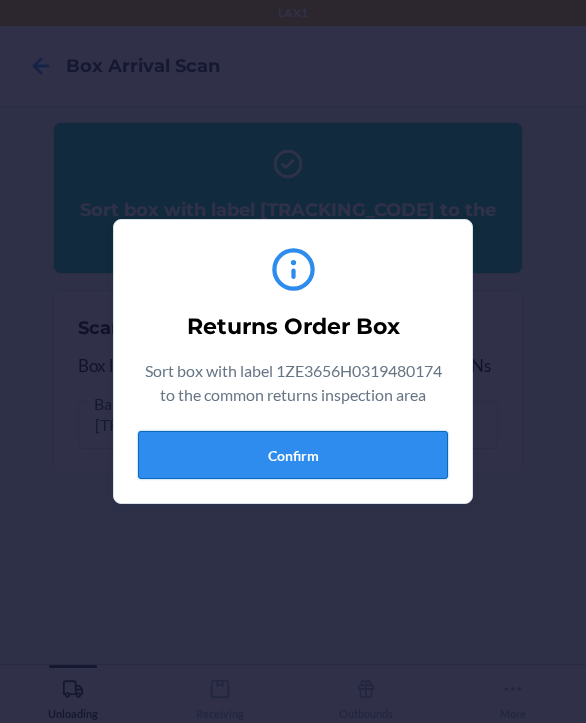 click on "Confirm" at bounding box center [293, 455] 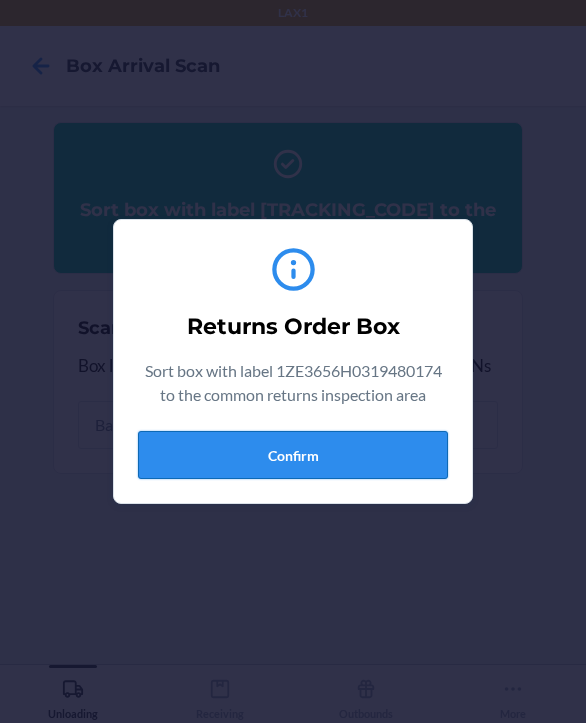 type 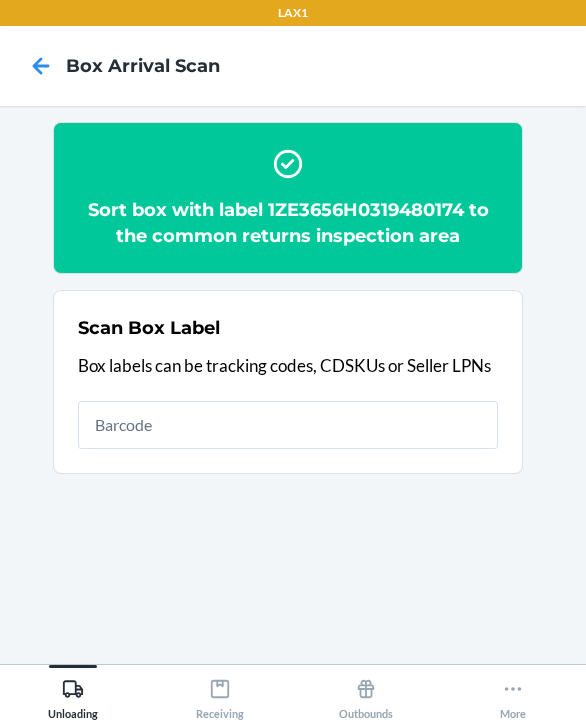 scroll, scrollTop: 0, scrollLeft: 0, axis: both 